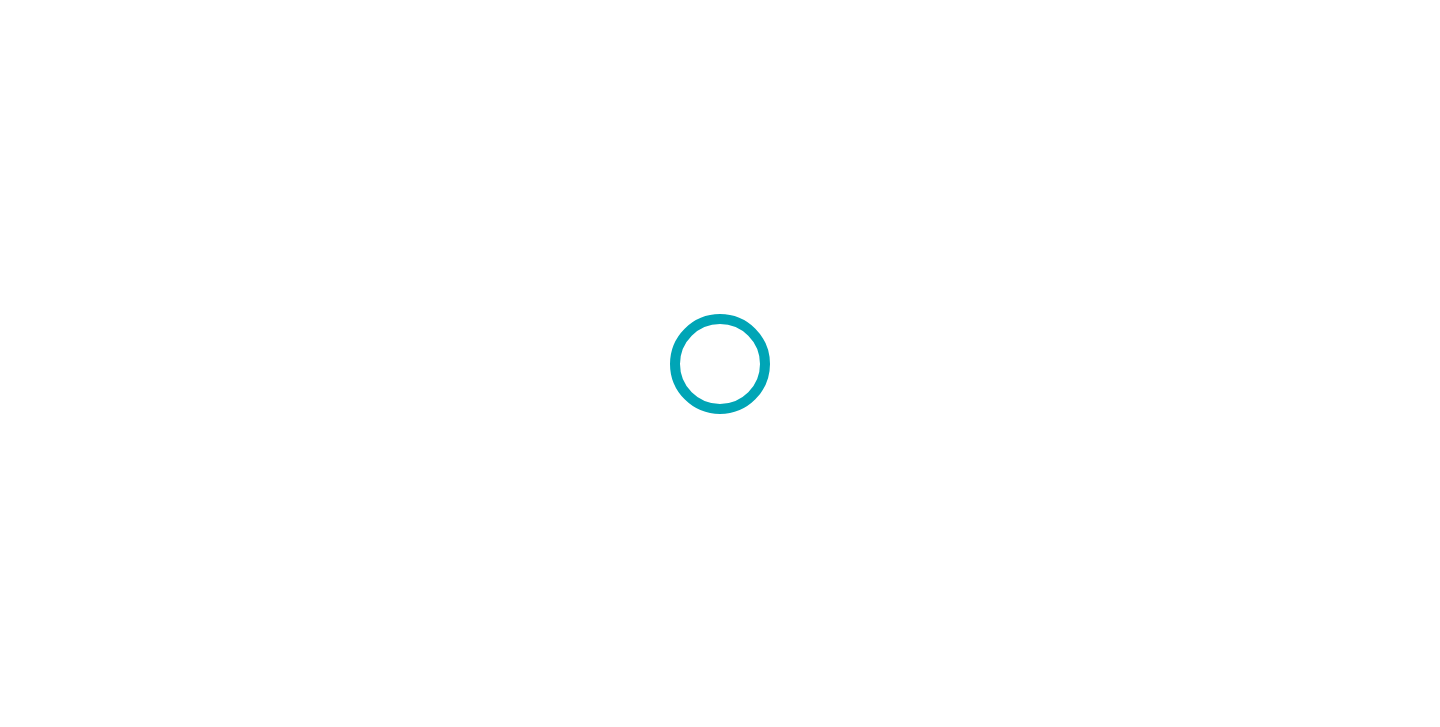 scroll, scrollTop: 0, scrollLeft: 0, axis: both 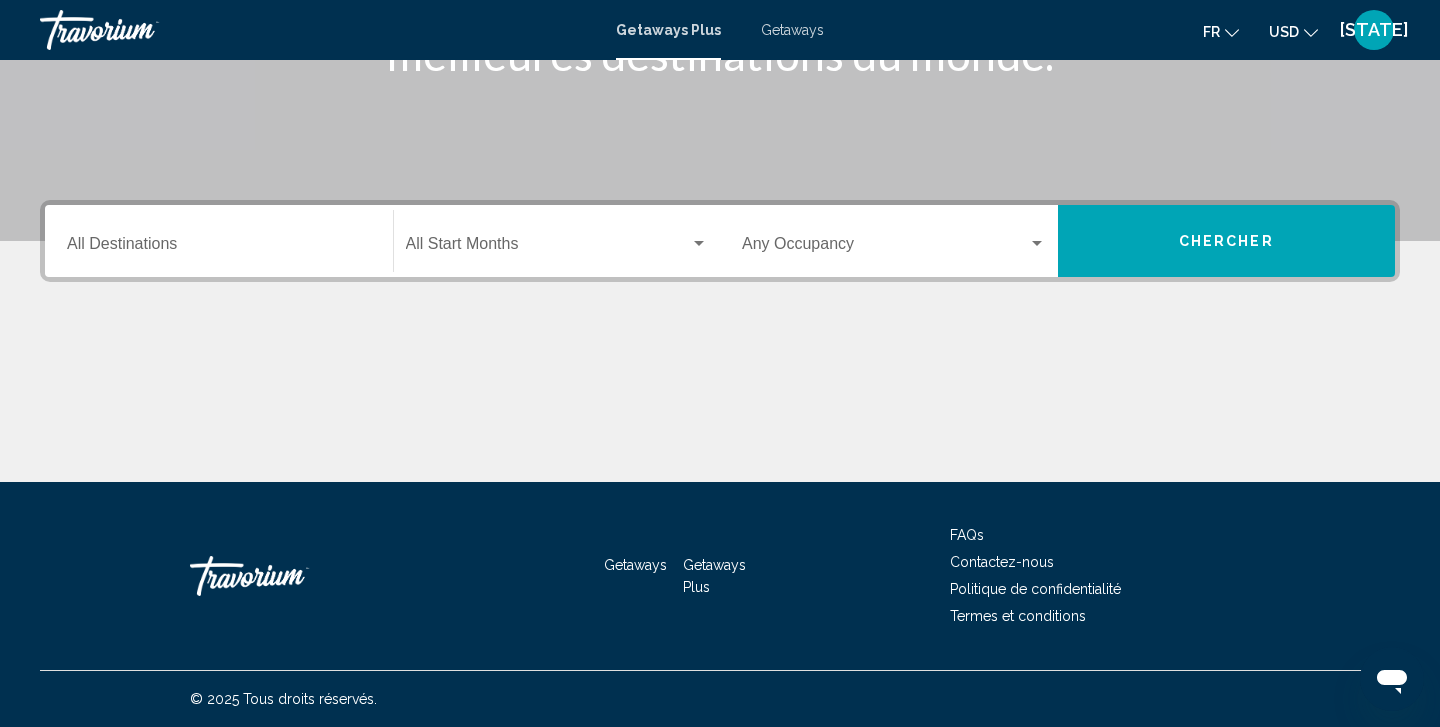 click on "Destination All Destinations" at bounding box center [219, 241] 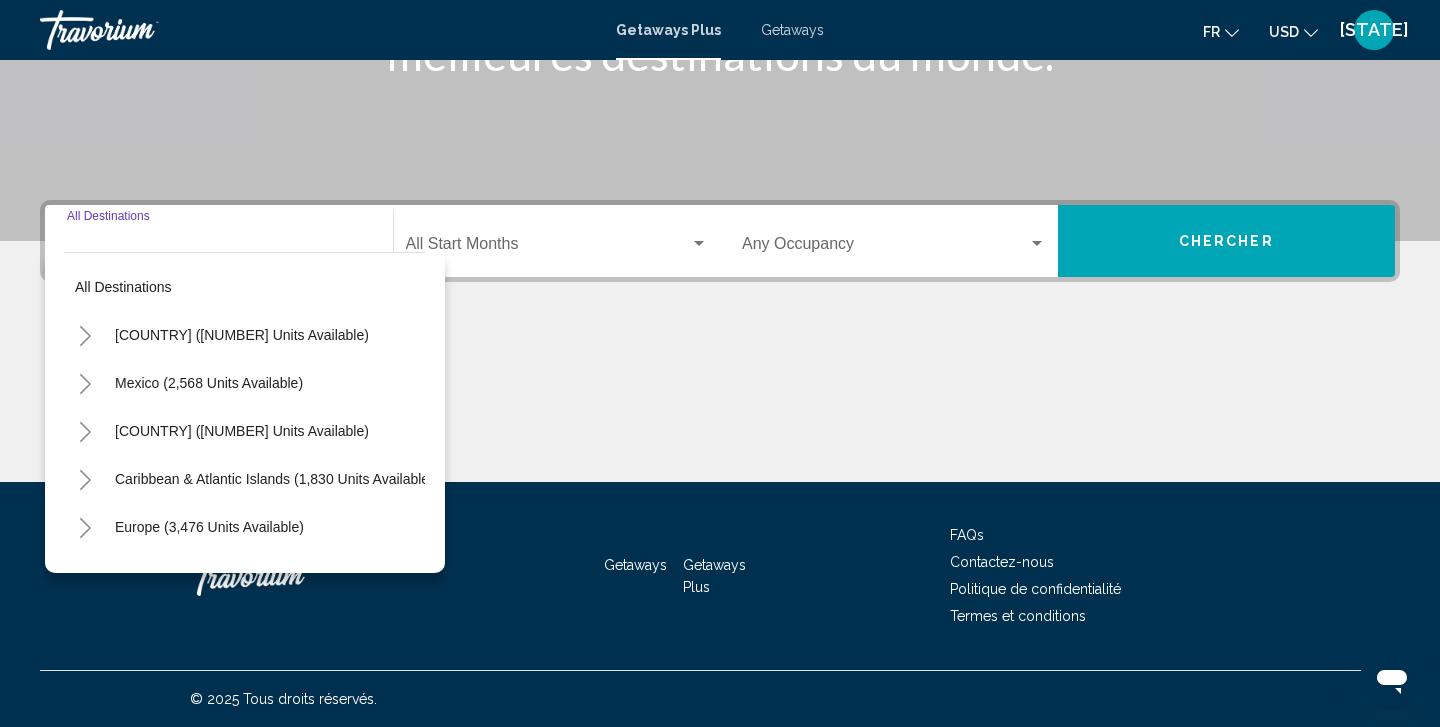 click on "Destination All Destinations" at bounding box center [219, 241] 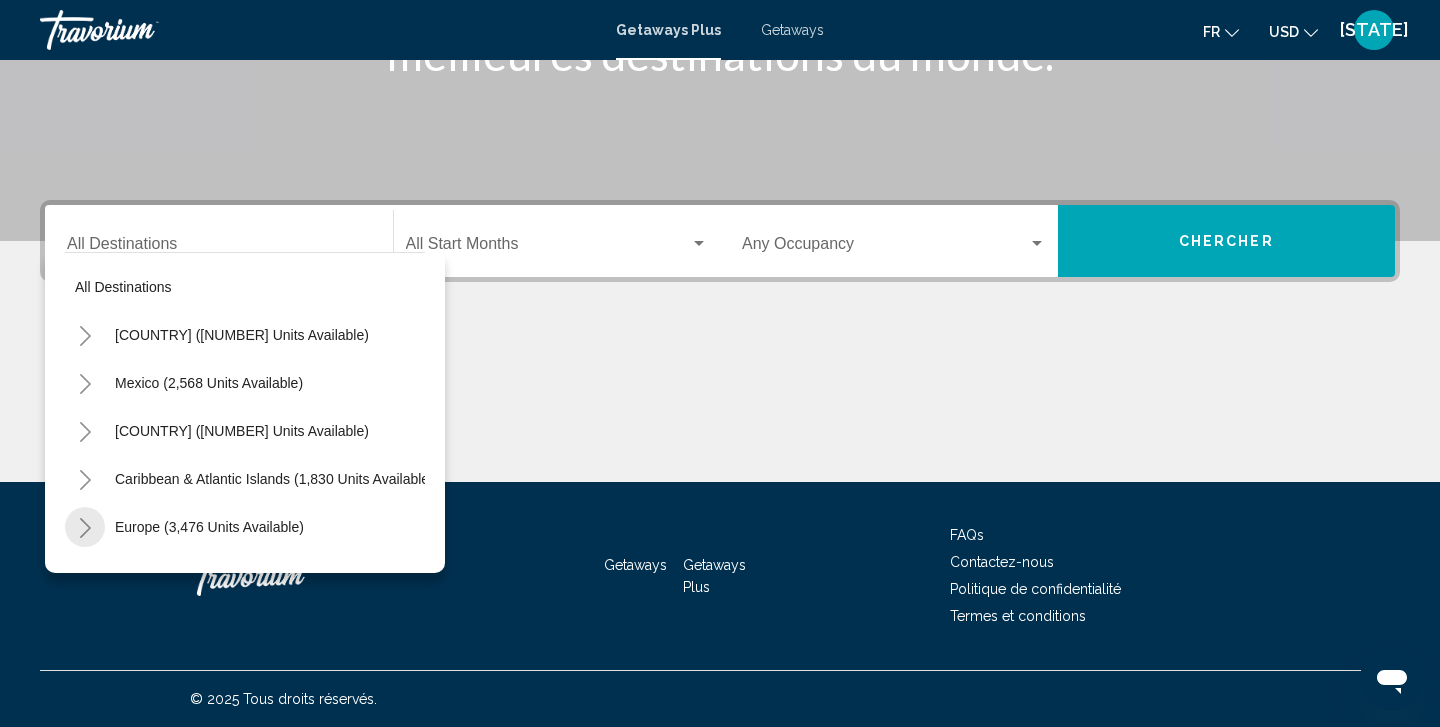 click 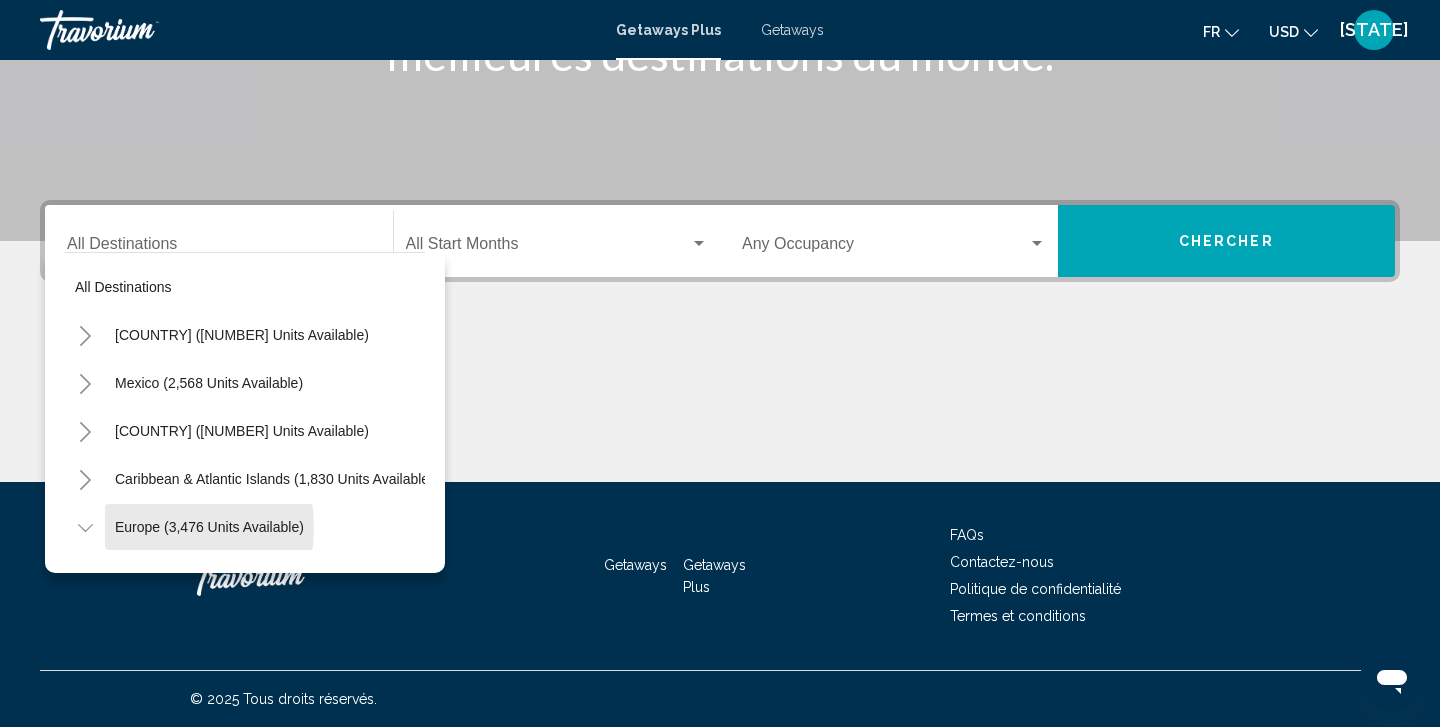 drag, startPoint x: 141, startPoint y: 528, endPoint x: 141, endPoint y: 517, distance: 11 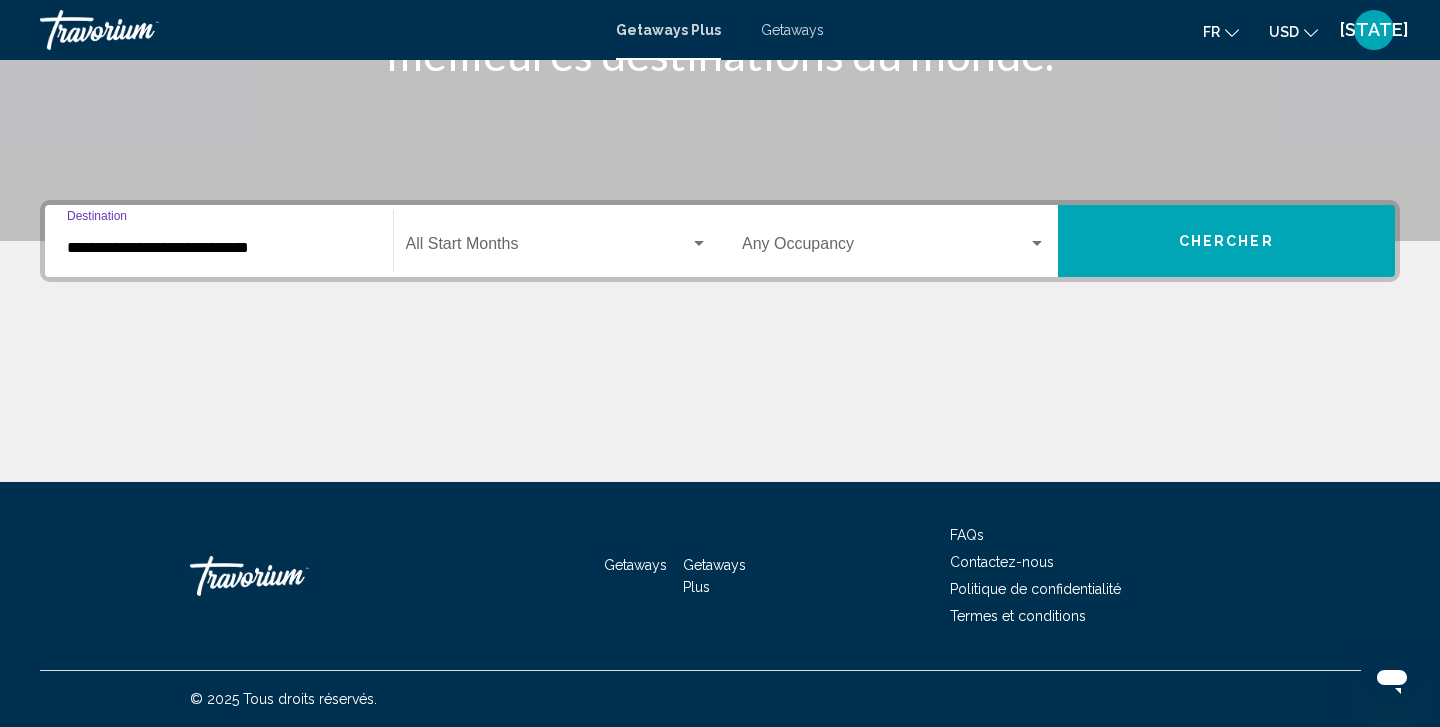 click on "**********" at bounding box center (219, 248) 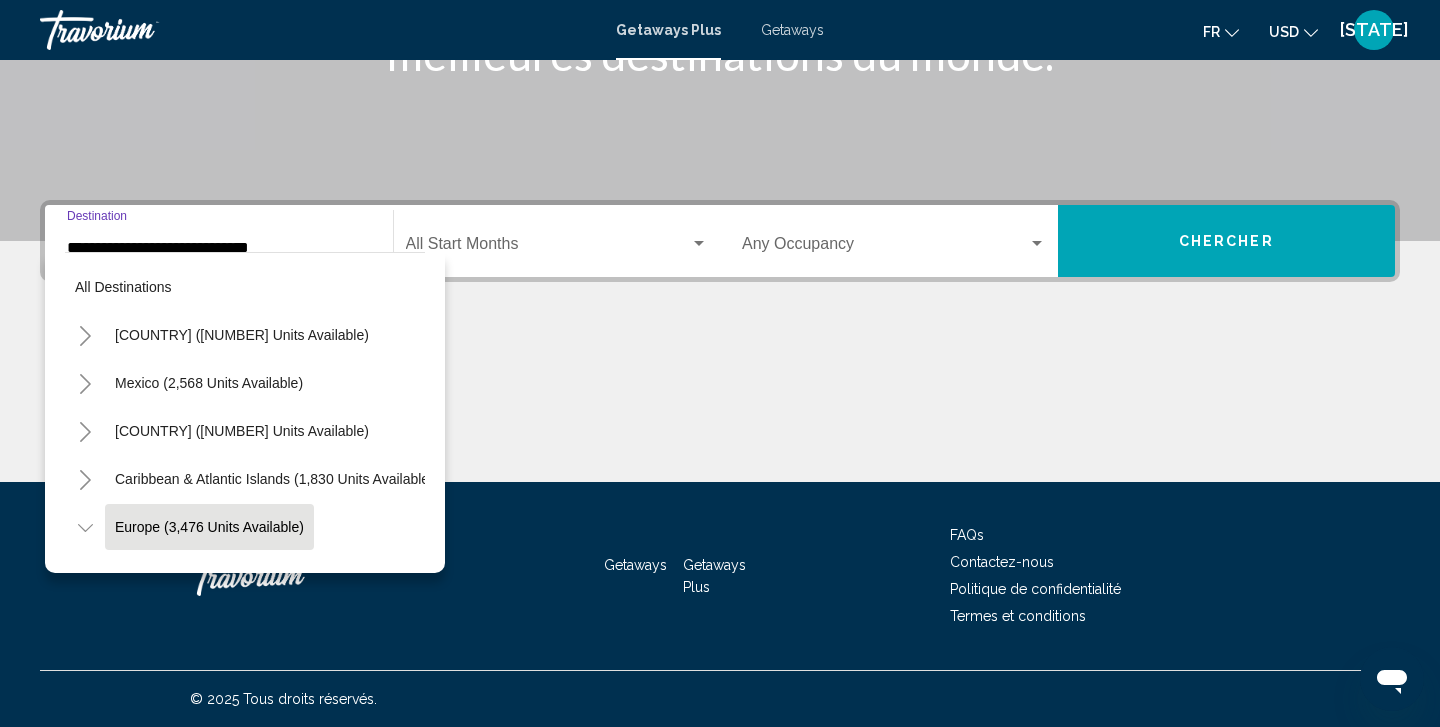scroll, scrollTop: 119, scrollLeft: 0, axis: vertical 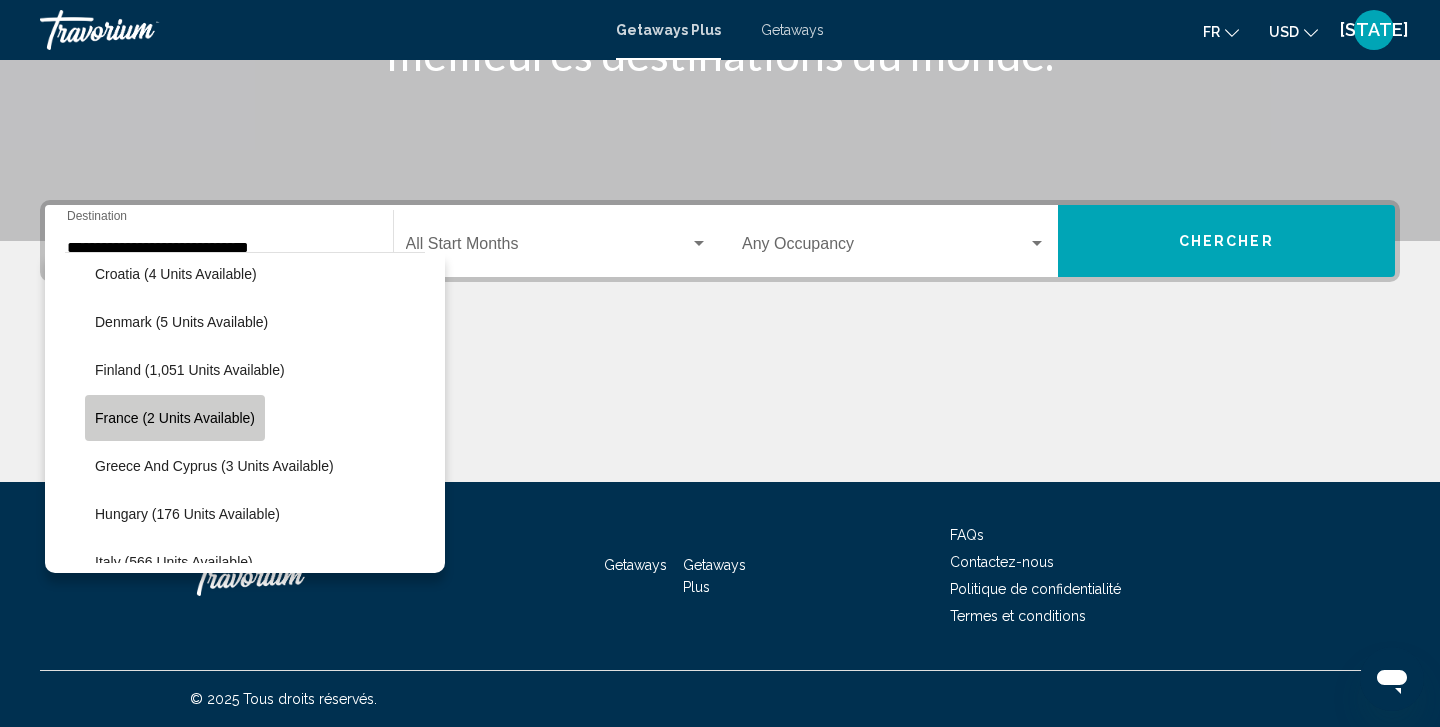 click on "France (2 units available)" 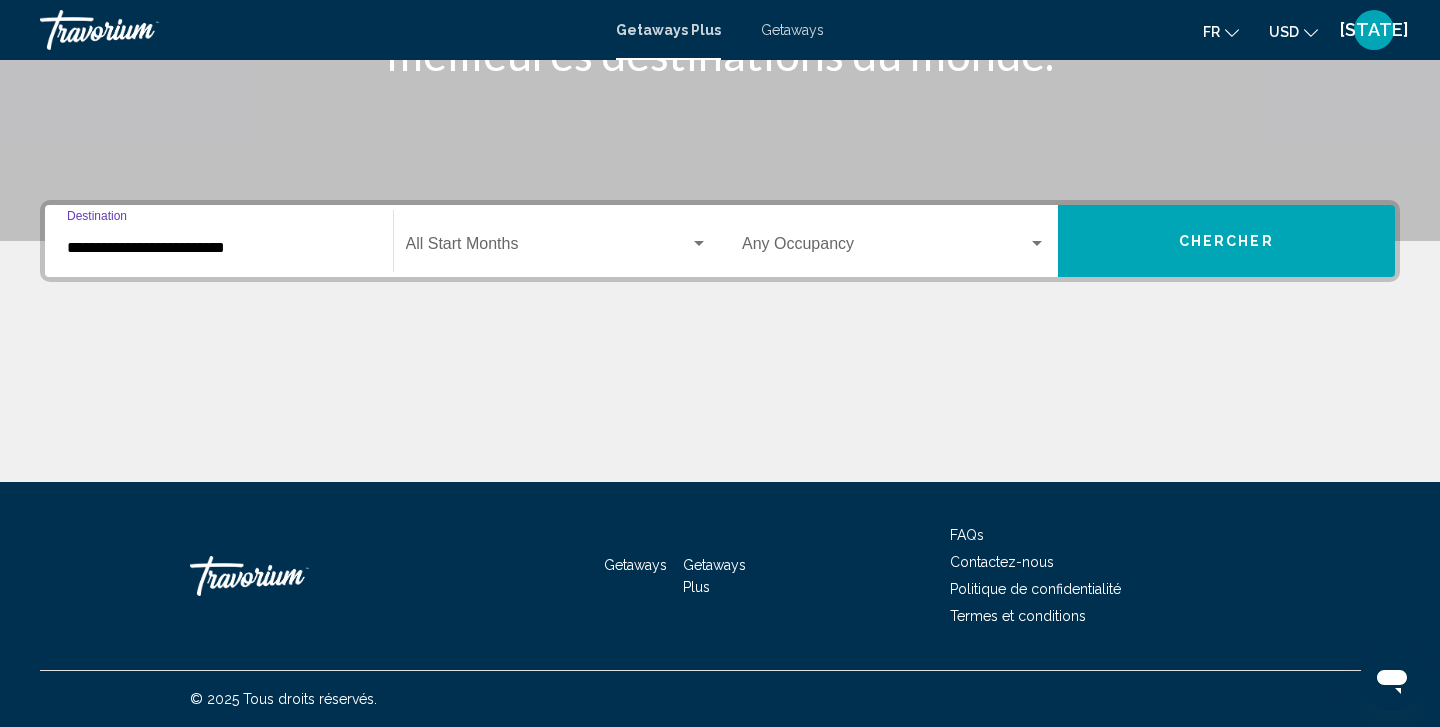 click at bounding box center (548, 248) 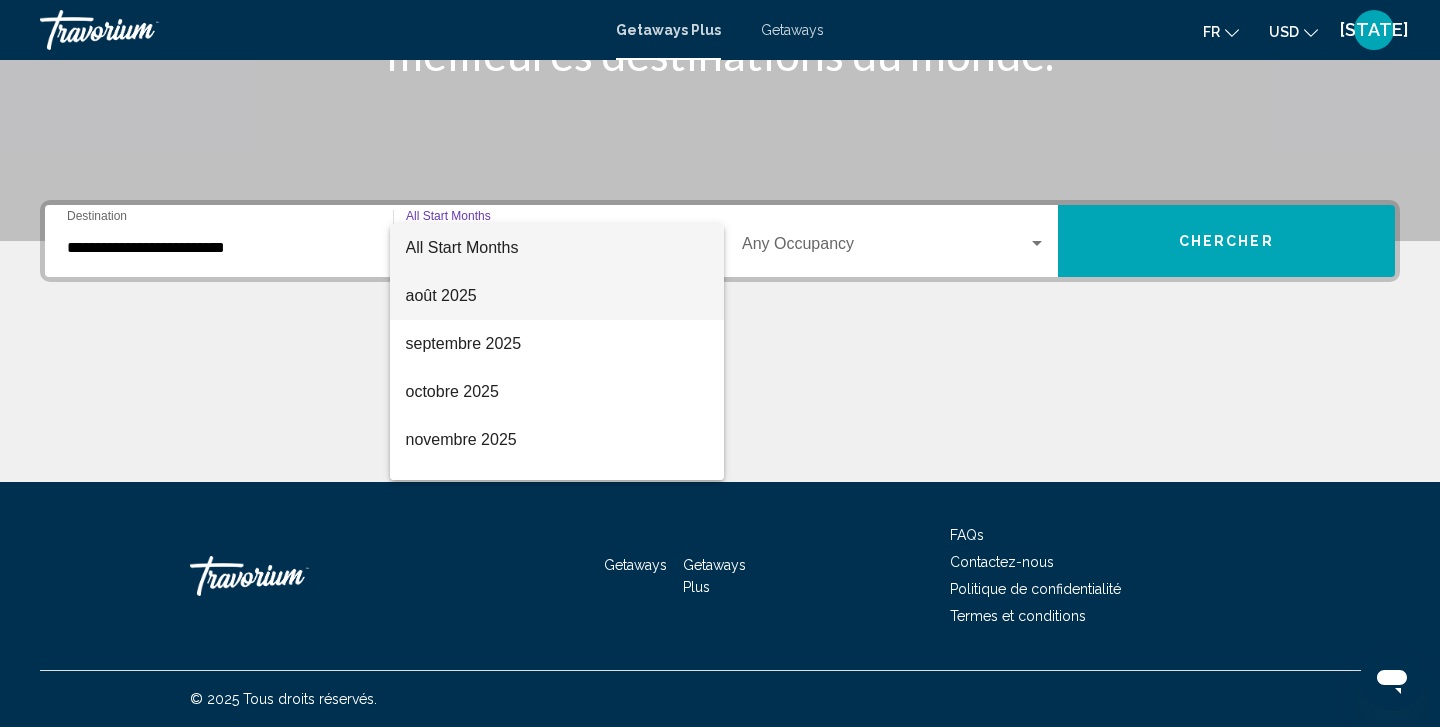 click on "août 2025" at bounding box center [557, 296] 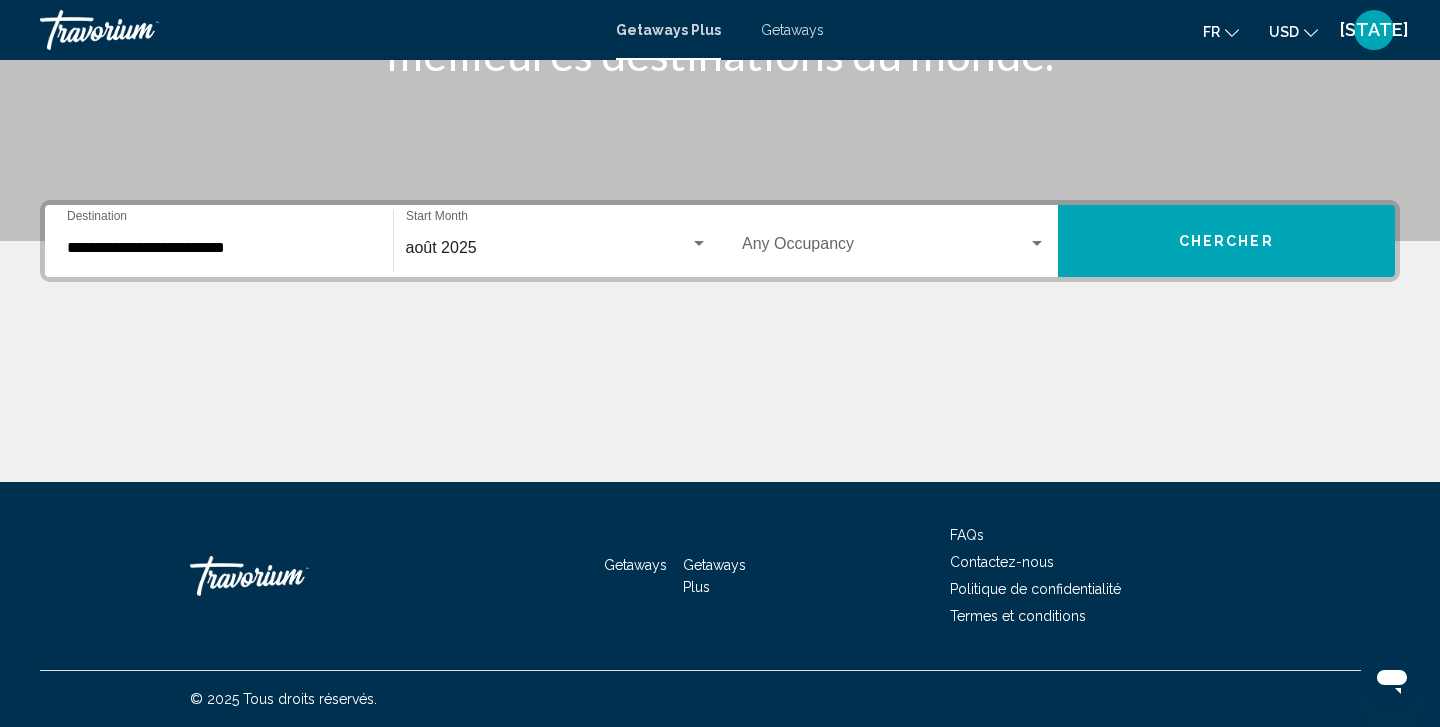 click on "Occupancy Any Occupancy" at bounding box center (894, 241) 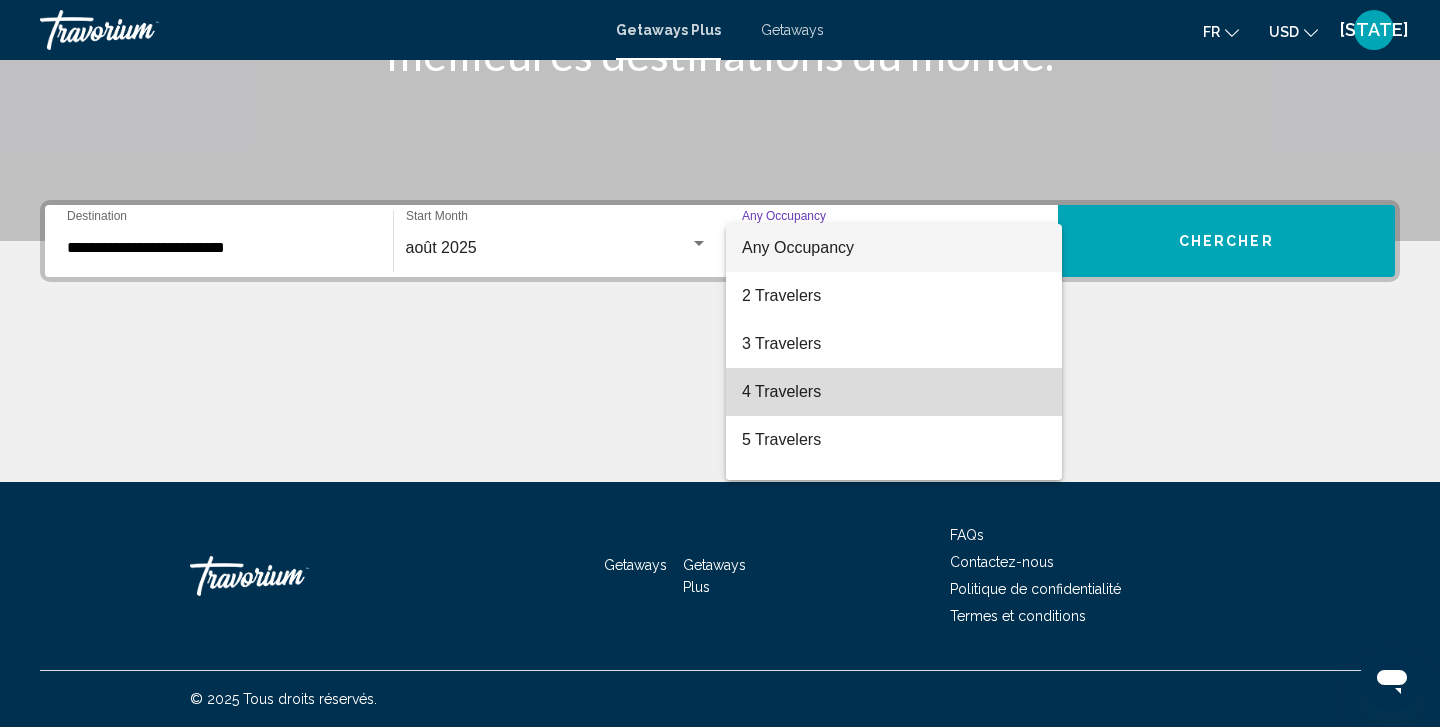 click on "4 Travelers" at bounding box center (894, 392) 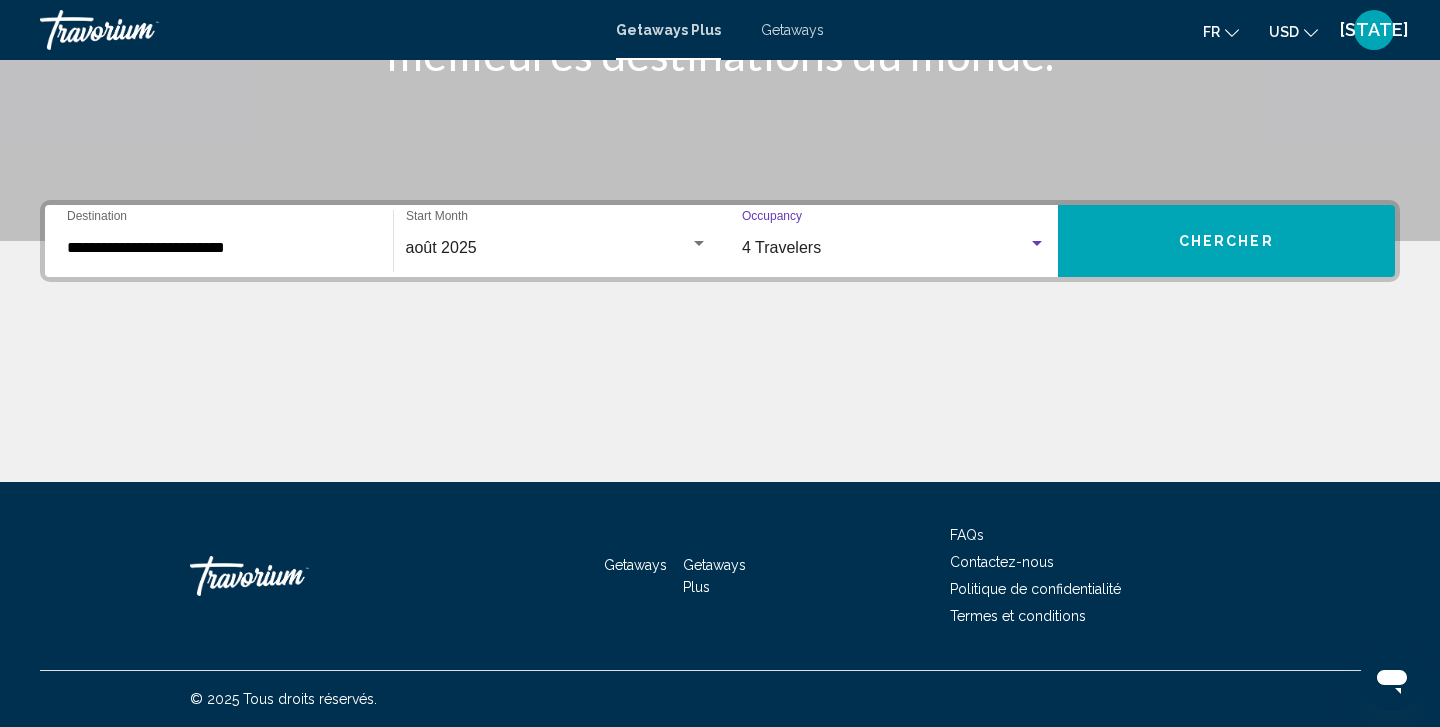 click on "Chercher" at bounding box center (1226, 242) 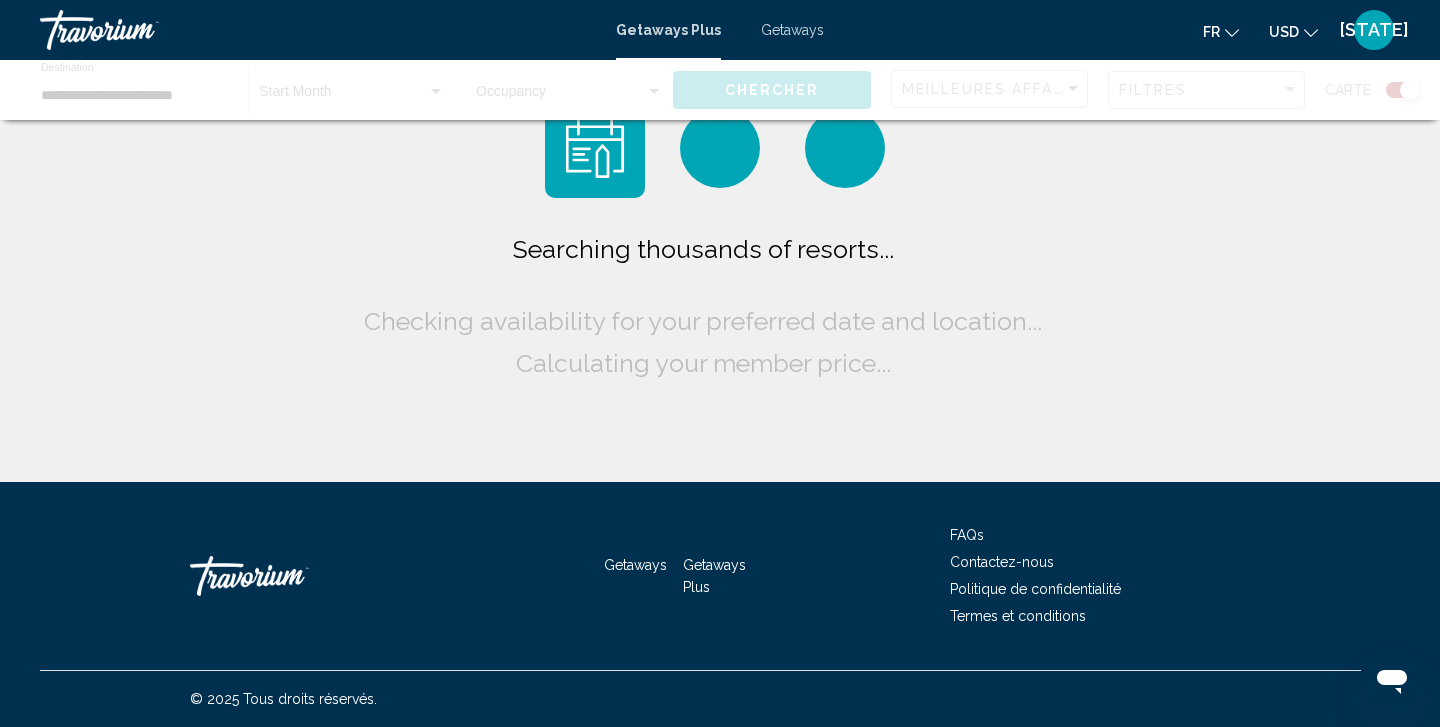 scroll, scrollTop: 0, scrollLeft: 0, axis: both 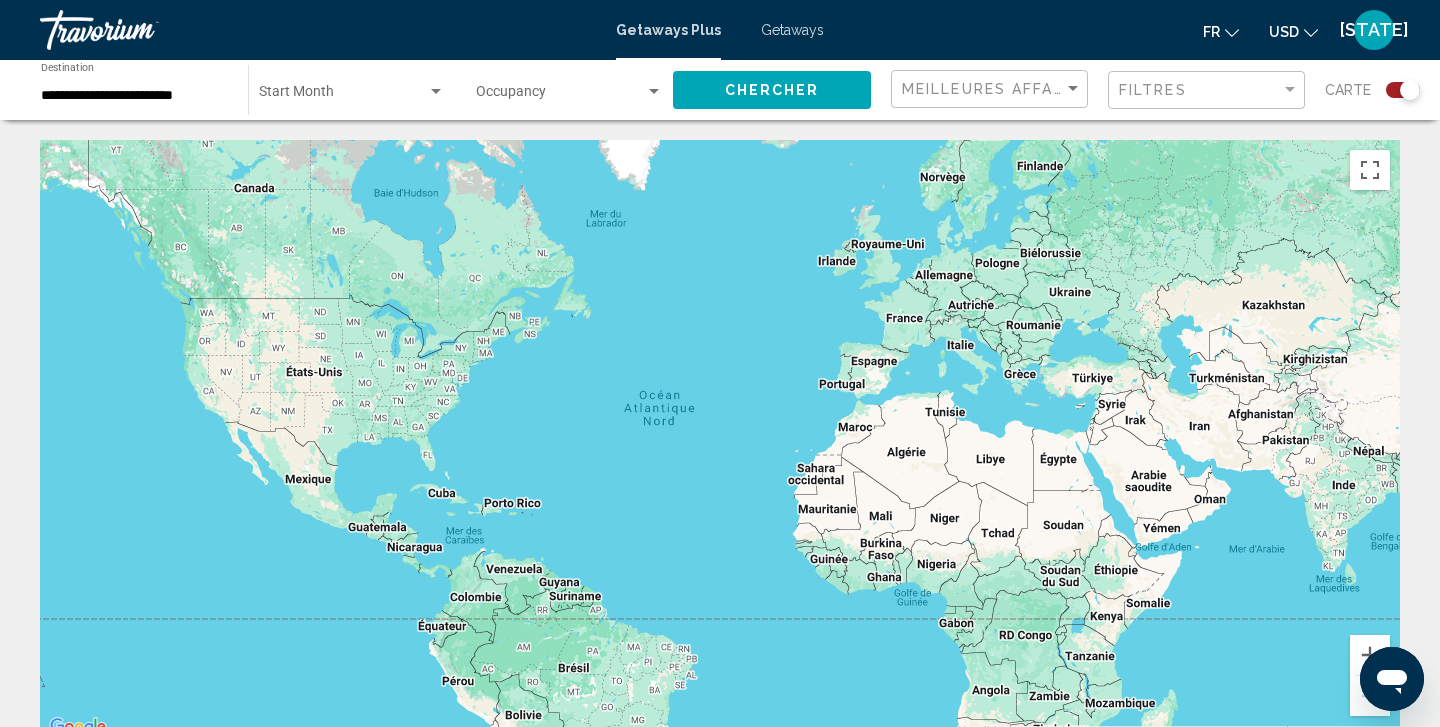 drag, startPoint x: 1436, startPoint y: 167, endPoint x: 1439, endPoint y: 253, distance: 86.05231 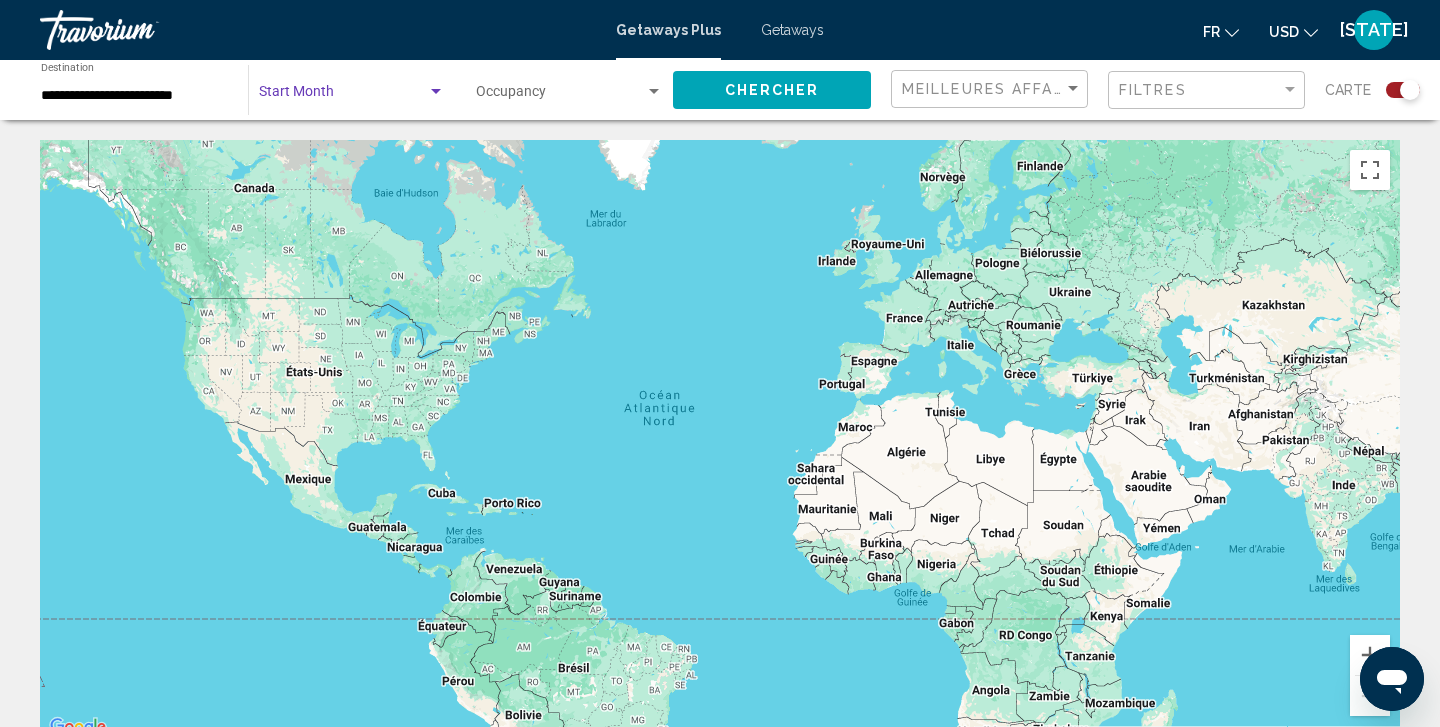 click at bounding box center [436, 92] 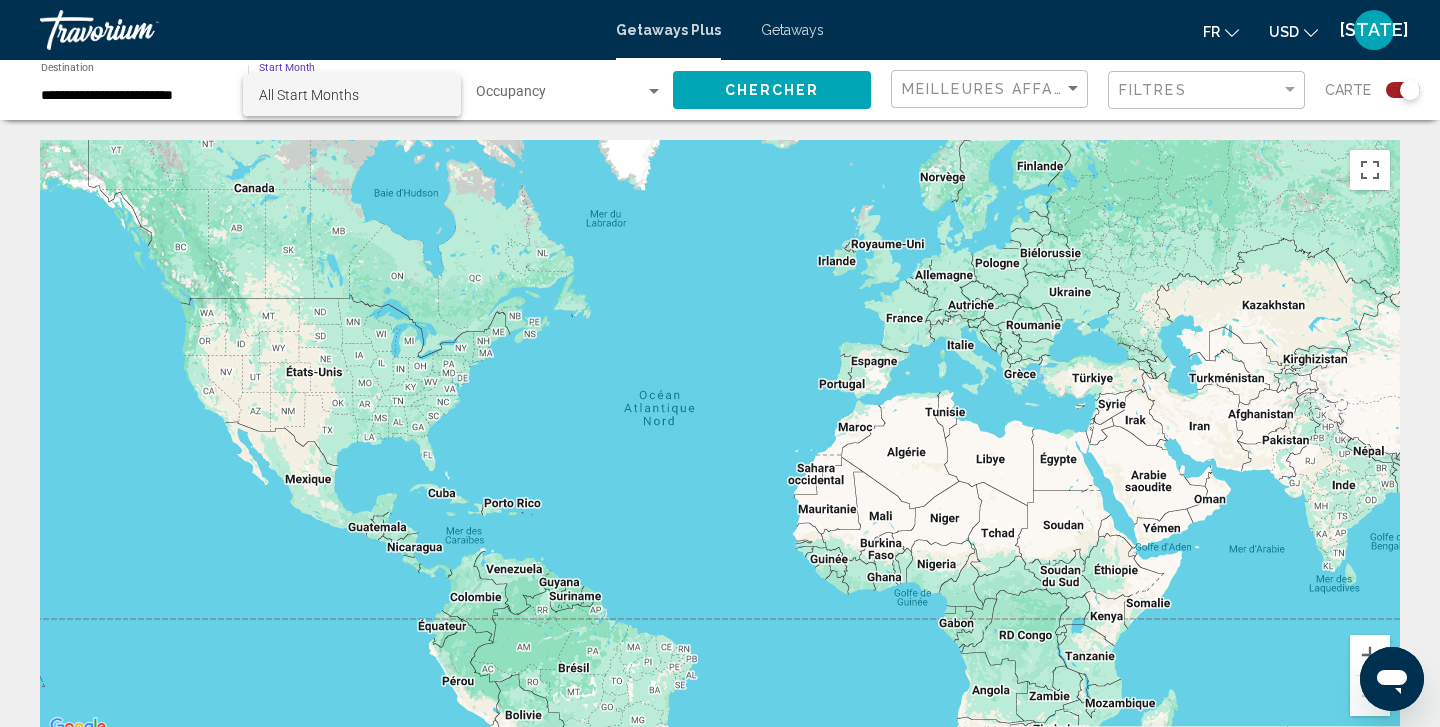 click on "All Start Months" at bounding box center [352, 95] 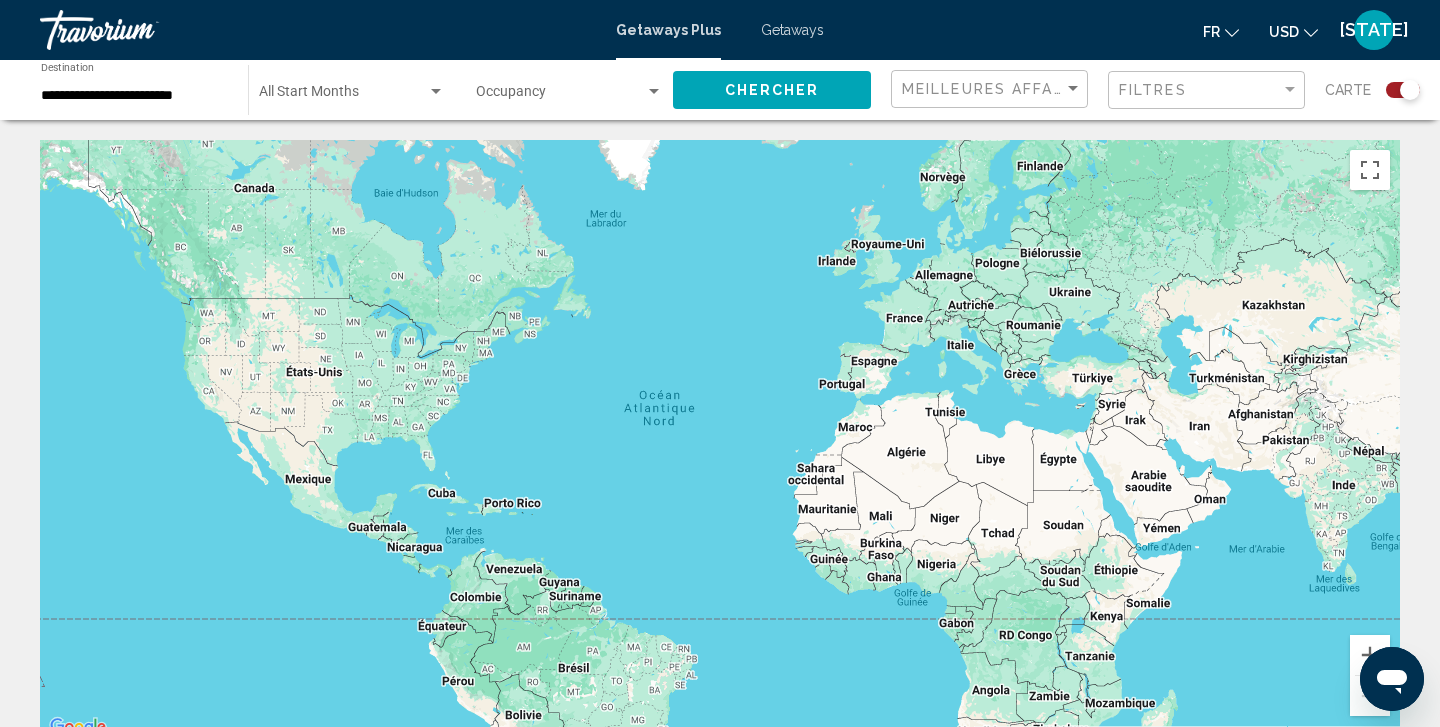 click 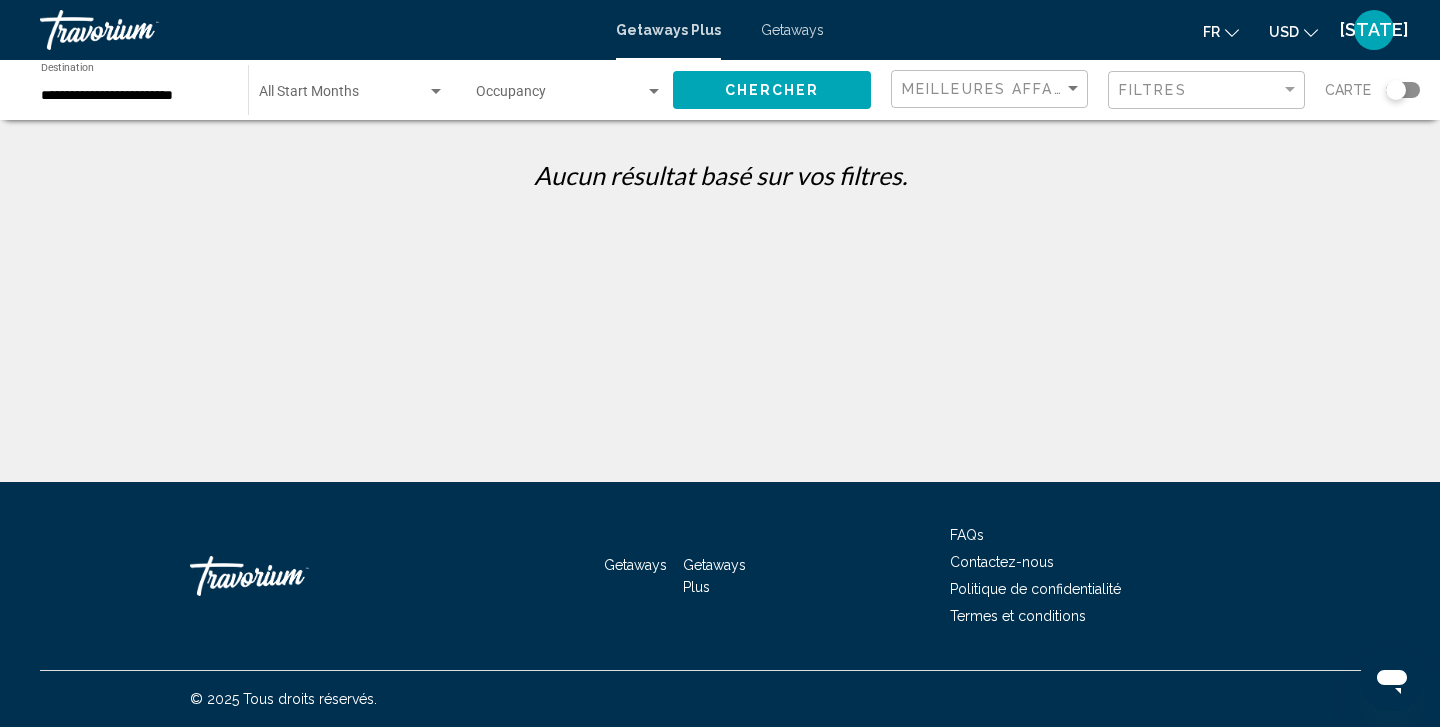 click on "**********" 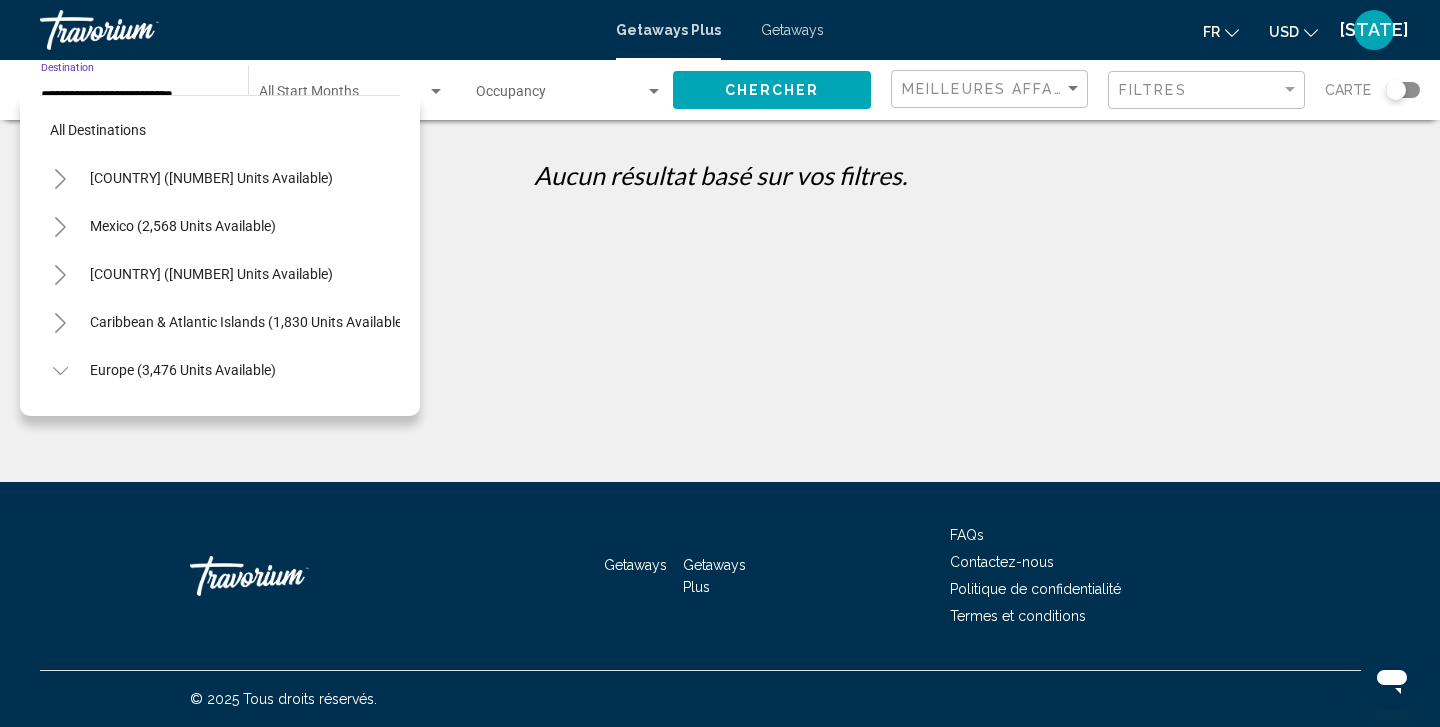 scroll, scrollTop: 407, scrollLeft: 0, axis: vertical 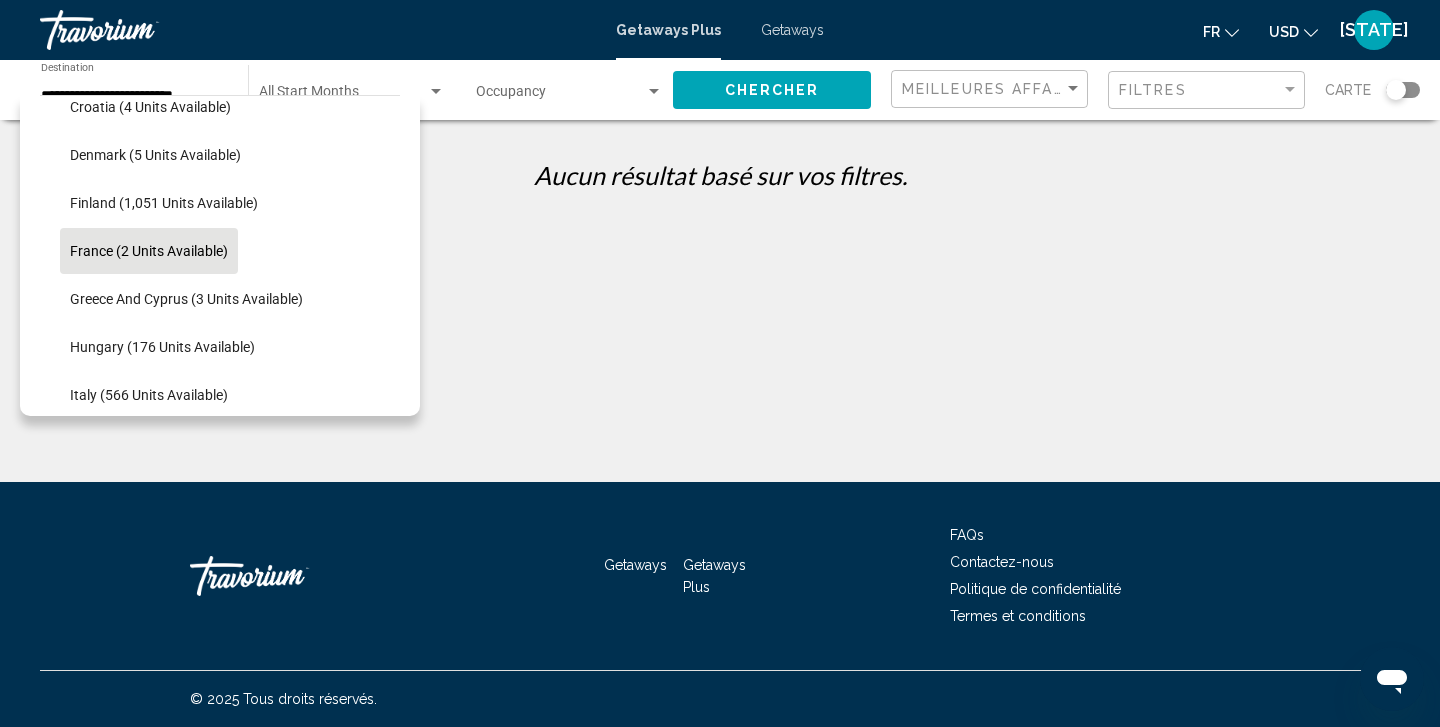 click on "**********" 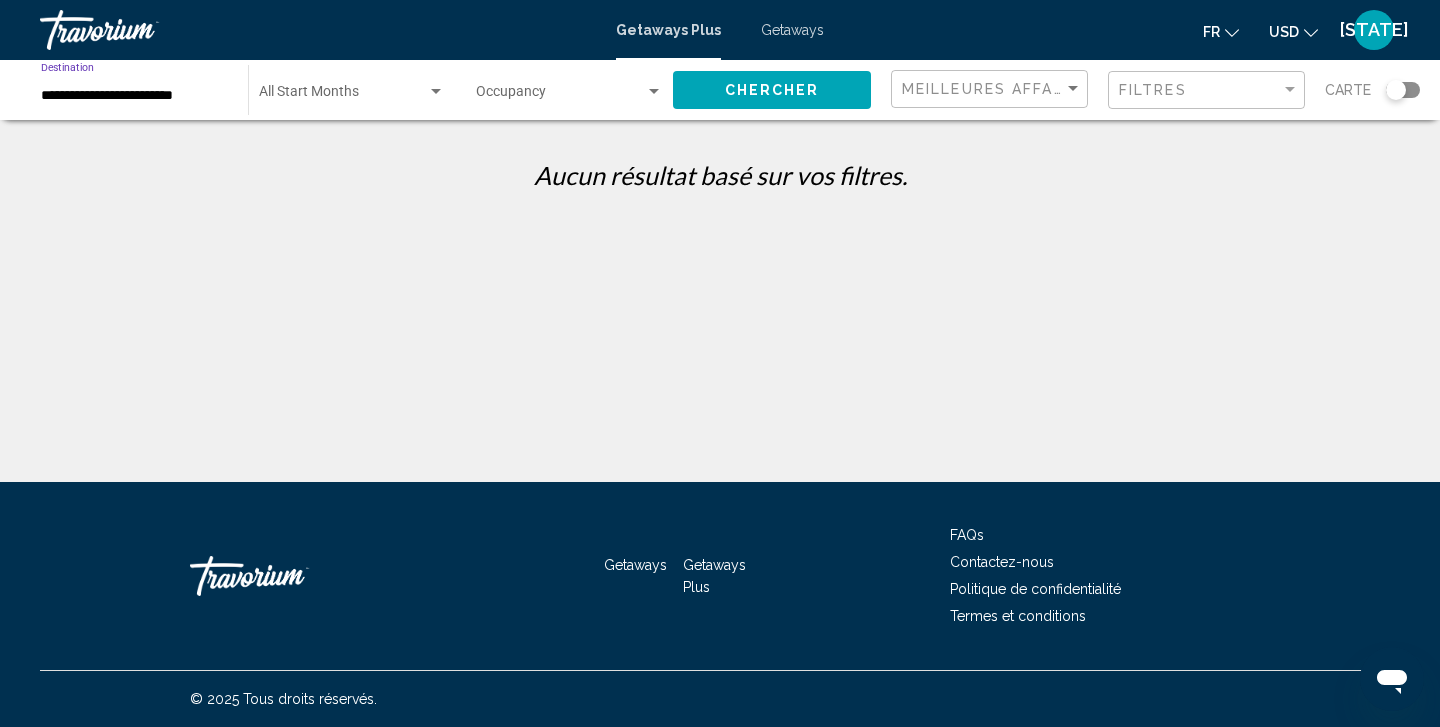 click on "**********" at bounding box center [134, 96] 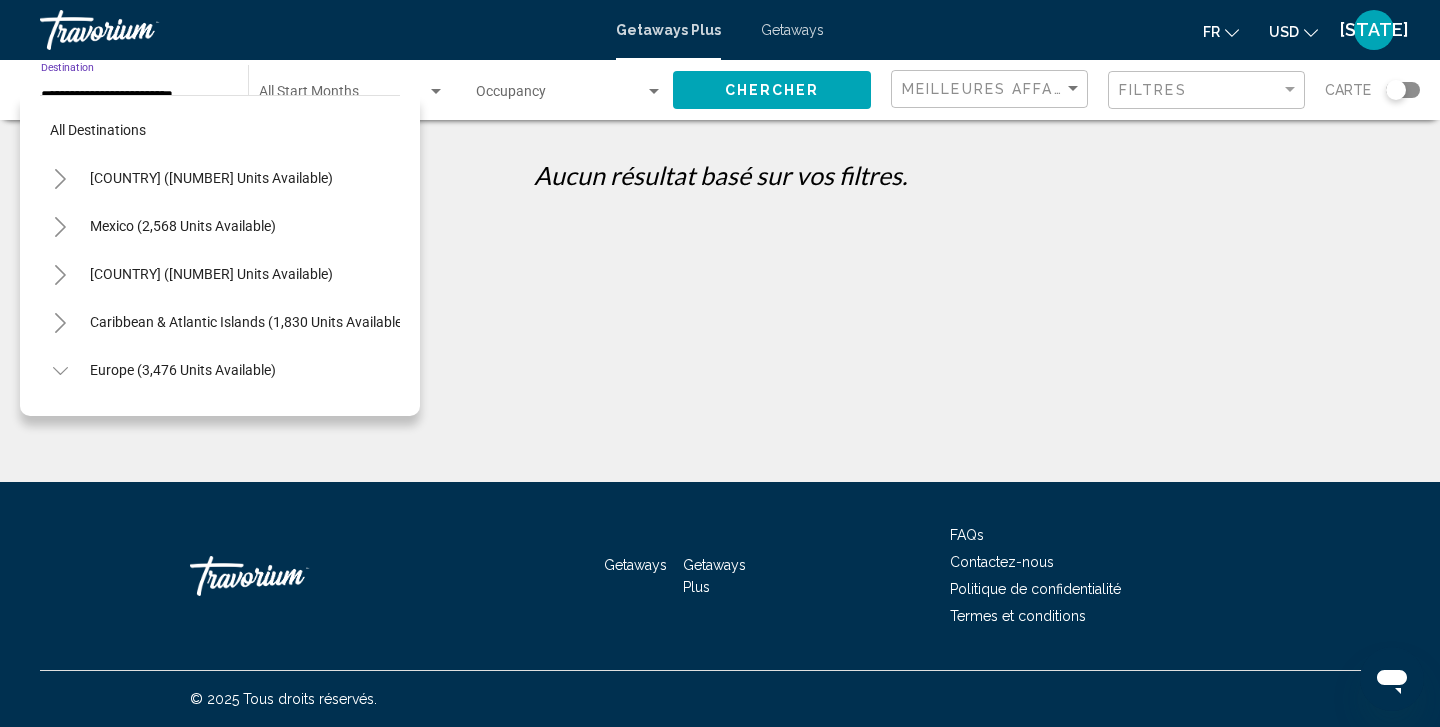 scroll, scrollTop: 407, scrollLeft: 0, axis: vertical 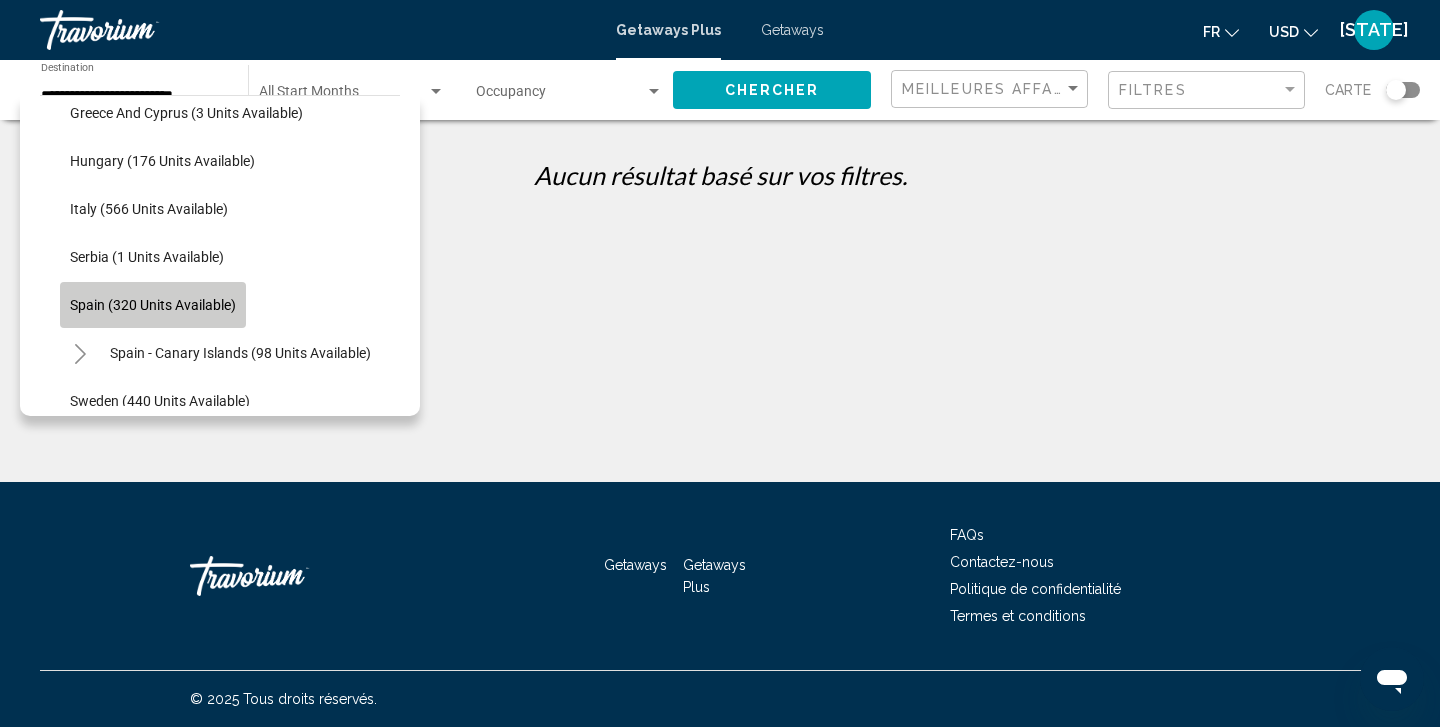 click on "Spain (320 units available)" 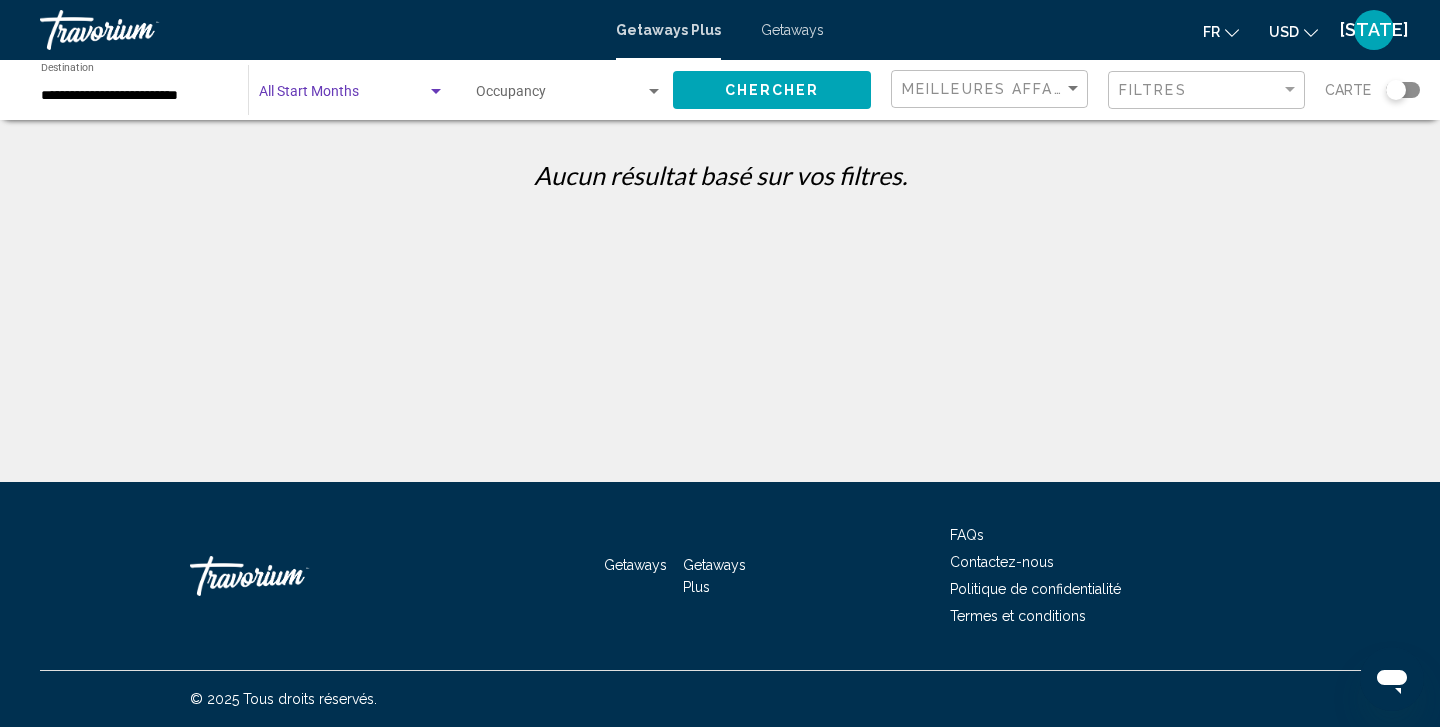 click at bounding box center (436, 92) 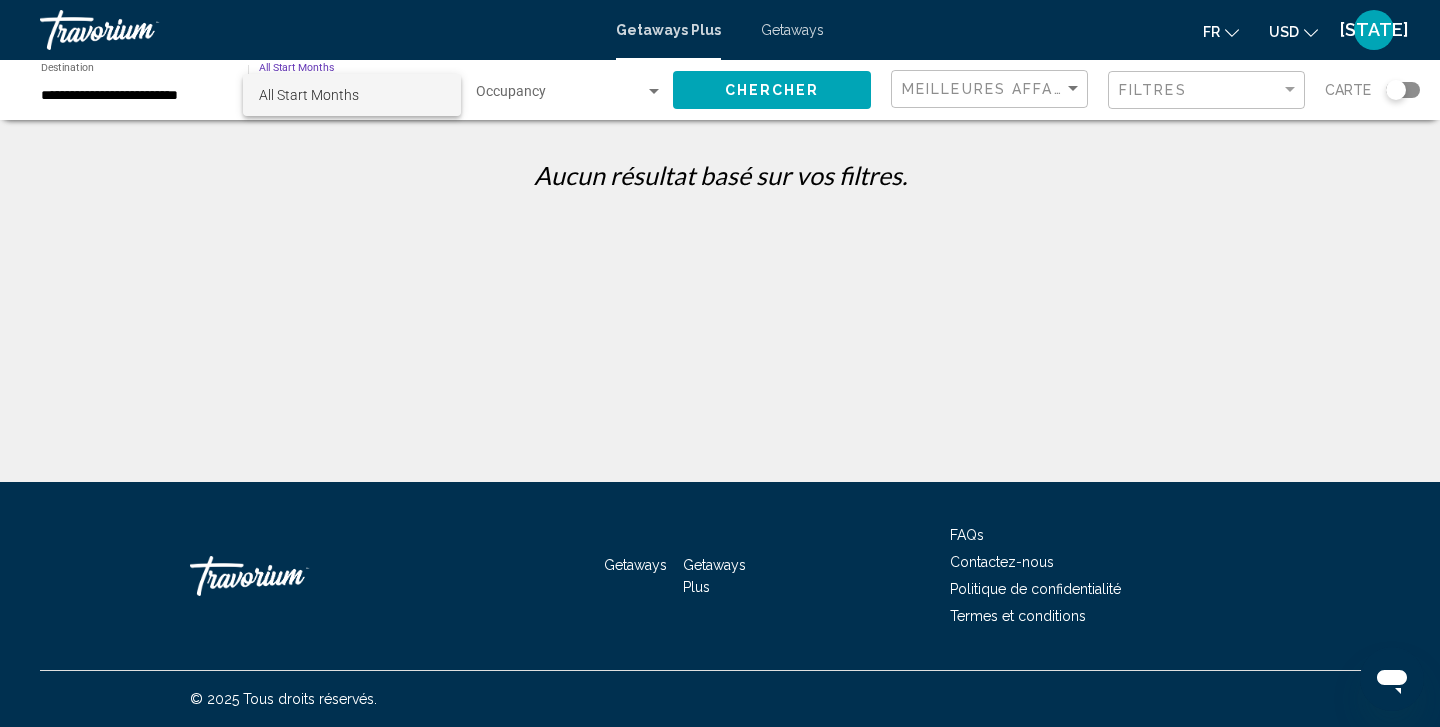 click on "All Start Months" at bounding box center [352, 95] 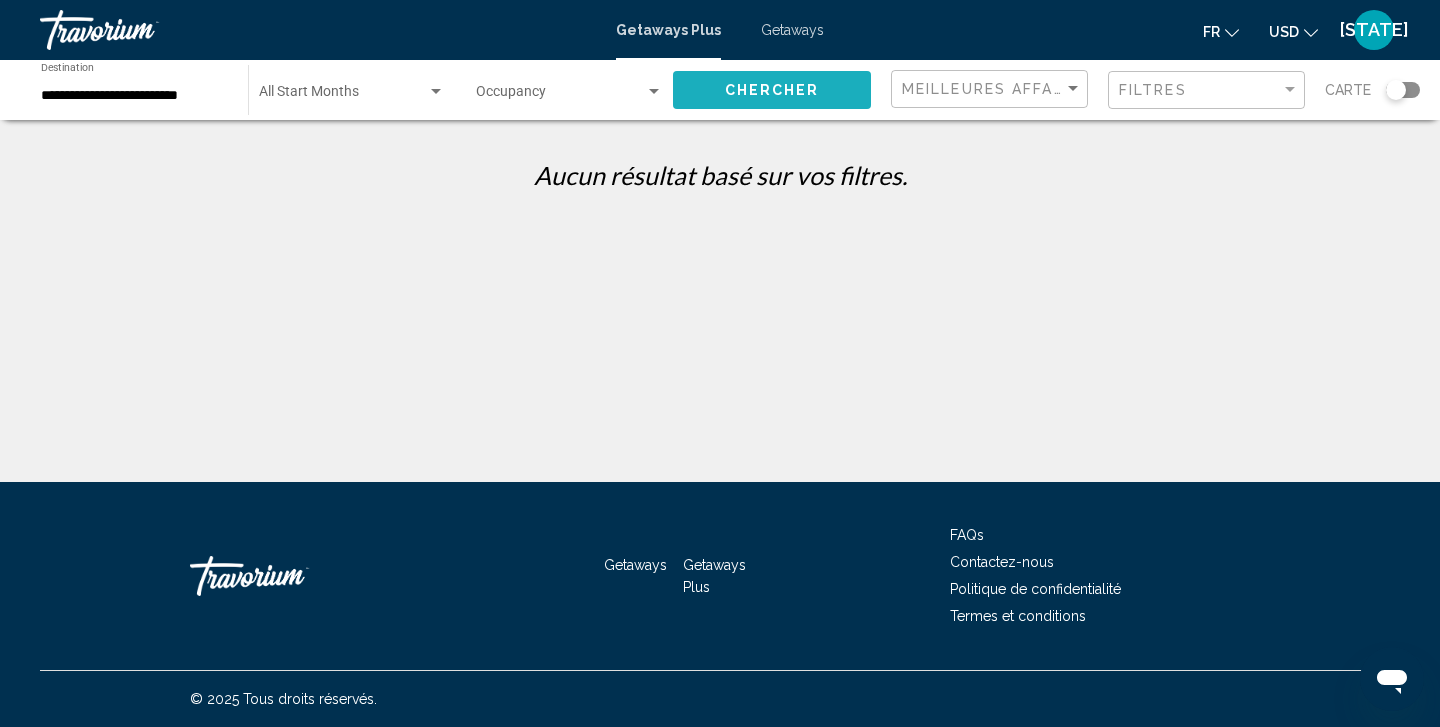 click on "Chercher" 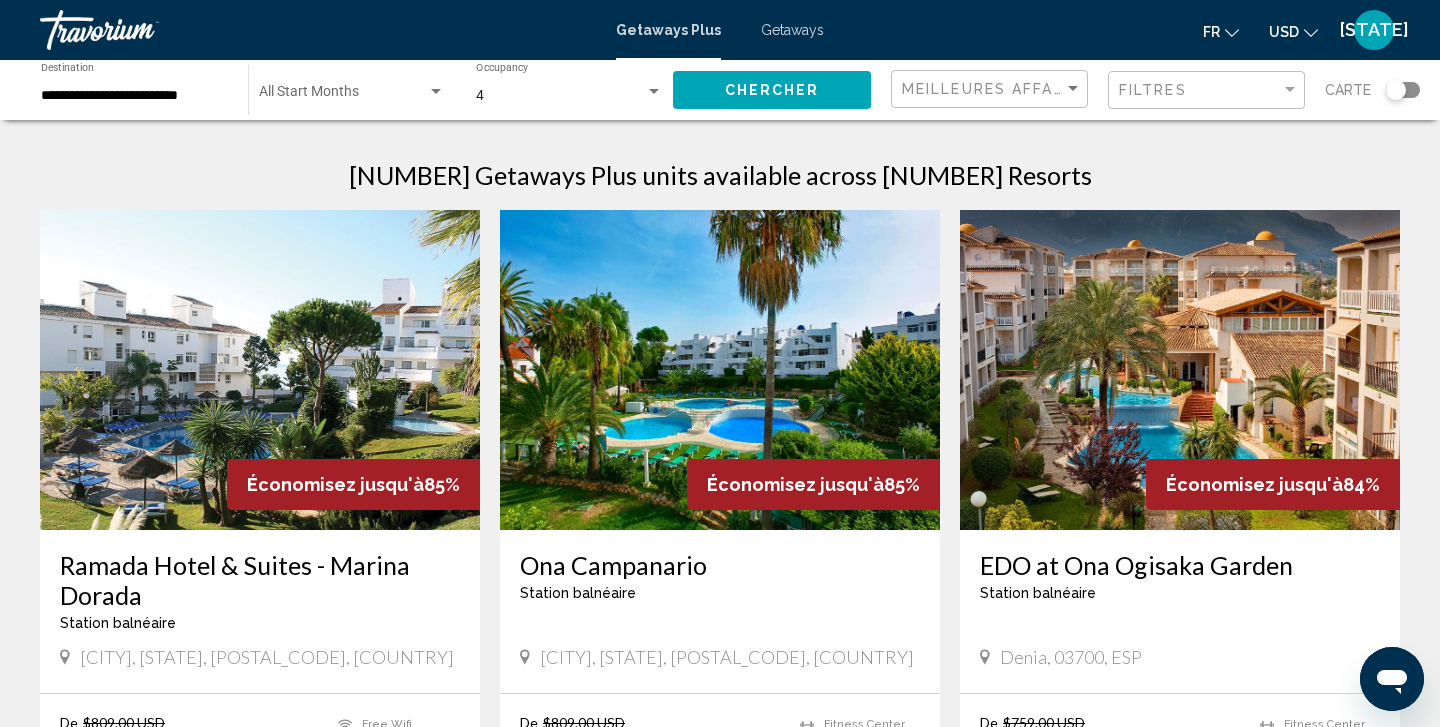 click on "Start Month All Start Months" 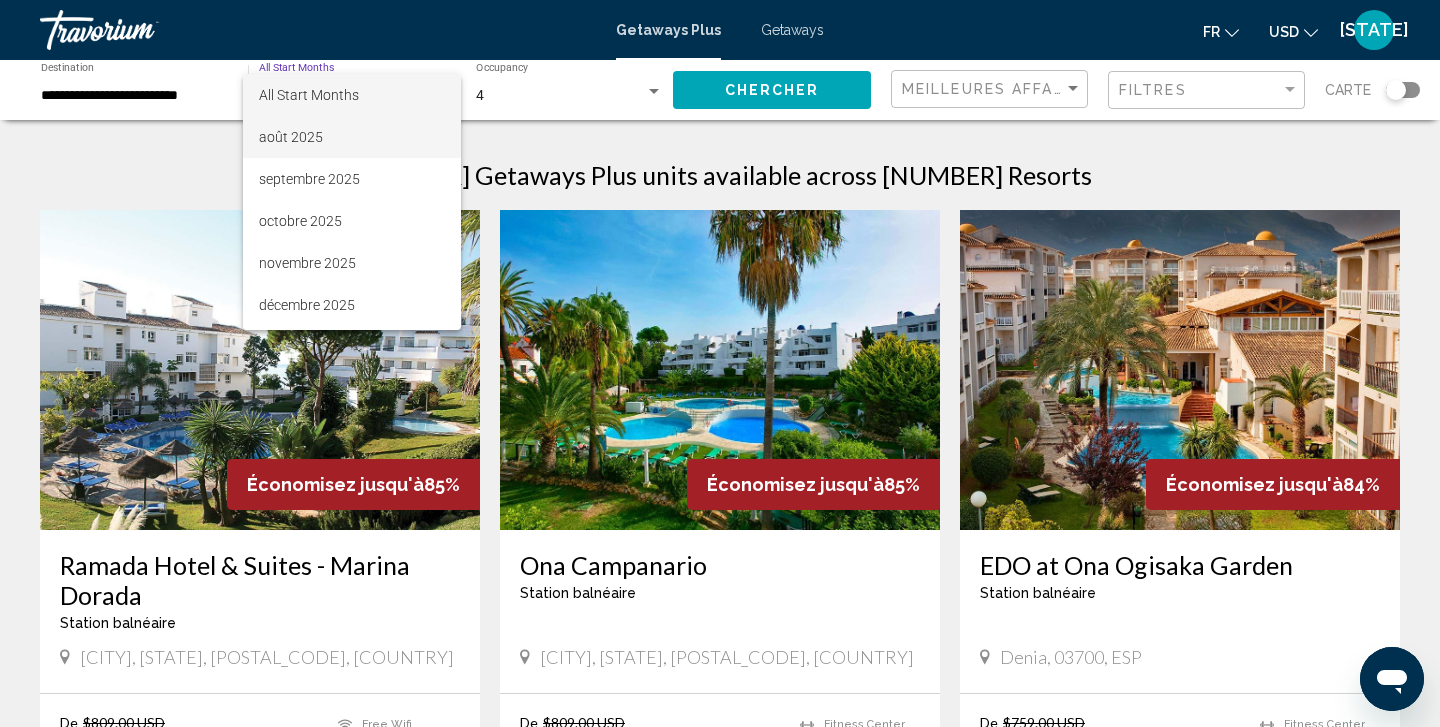 click on "août 2025" at bounding box center (352, 137) 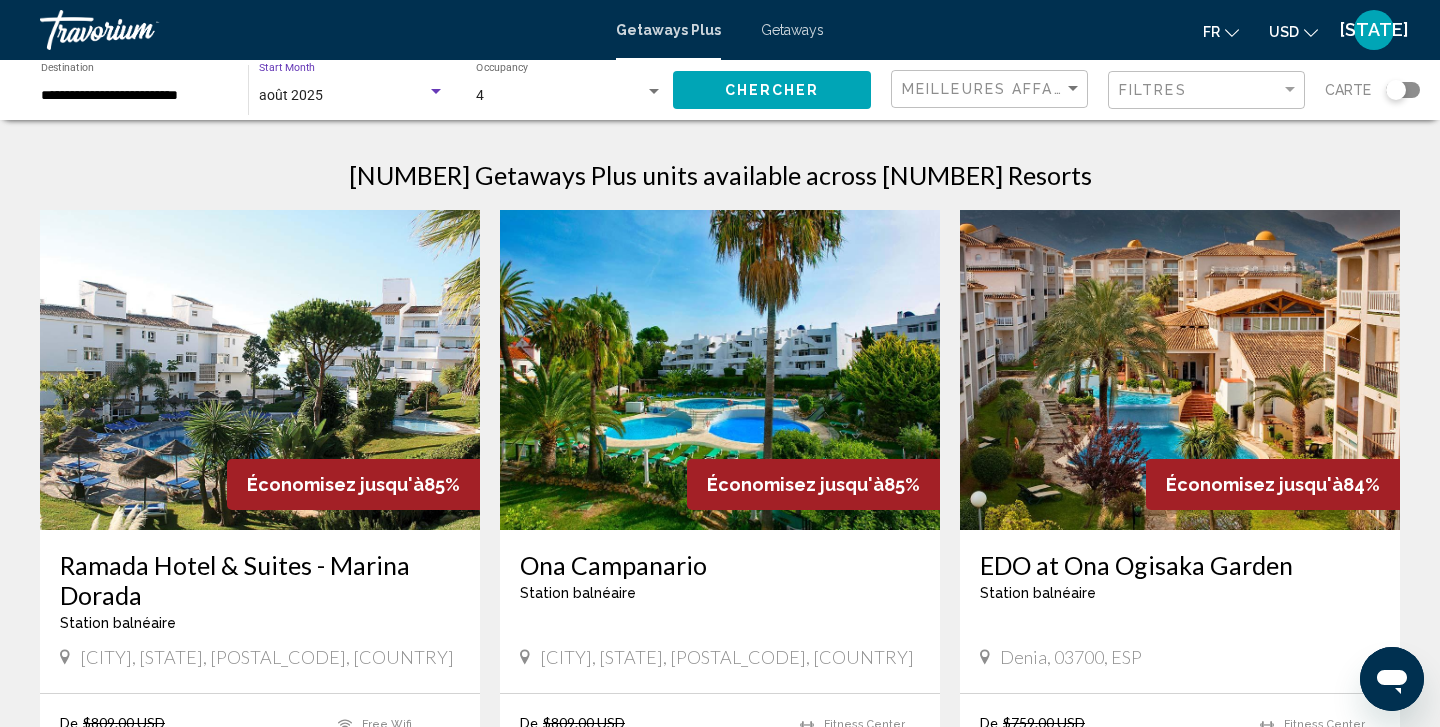 click on "août 2025 Start Month All Start Months" 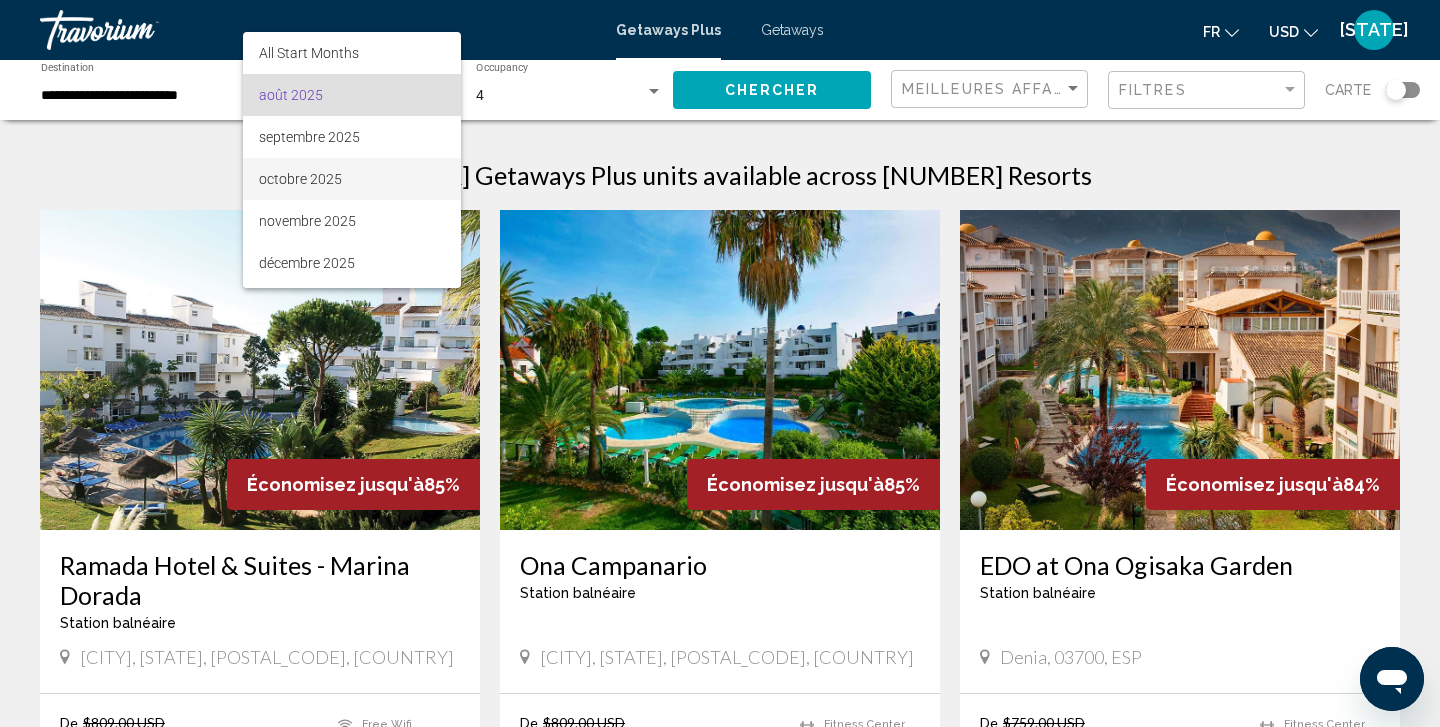 click on "octobre 2025" at bounding box center [352, 179] 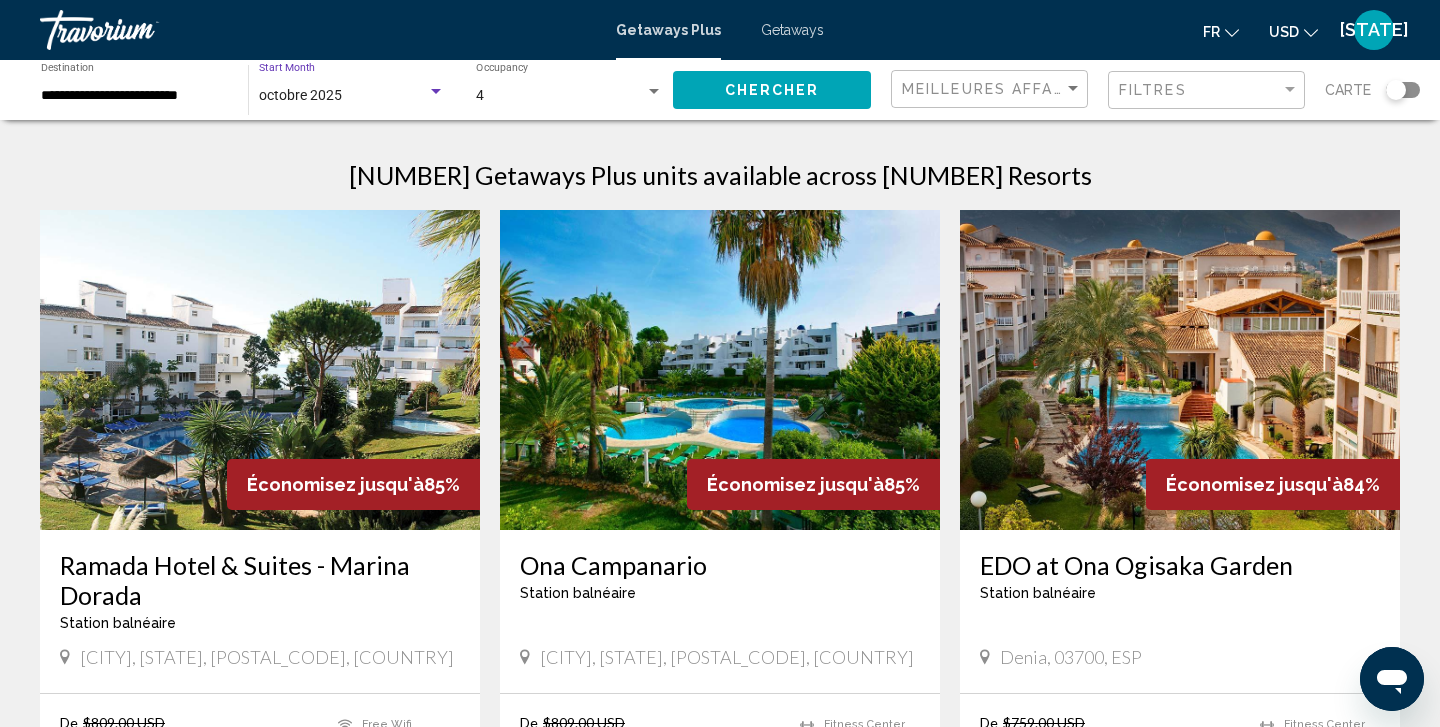 click on "Chercher" 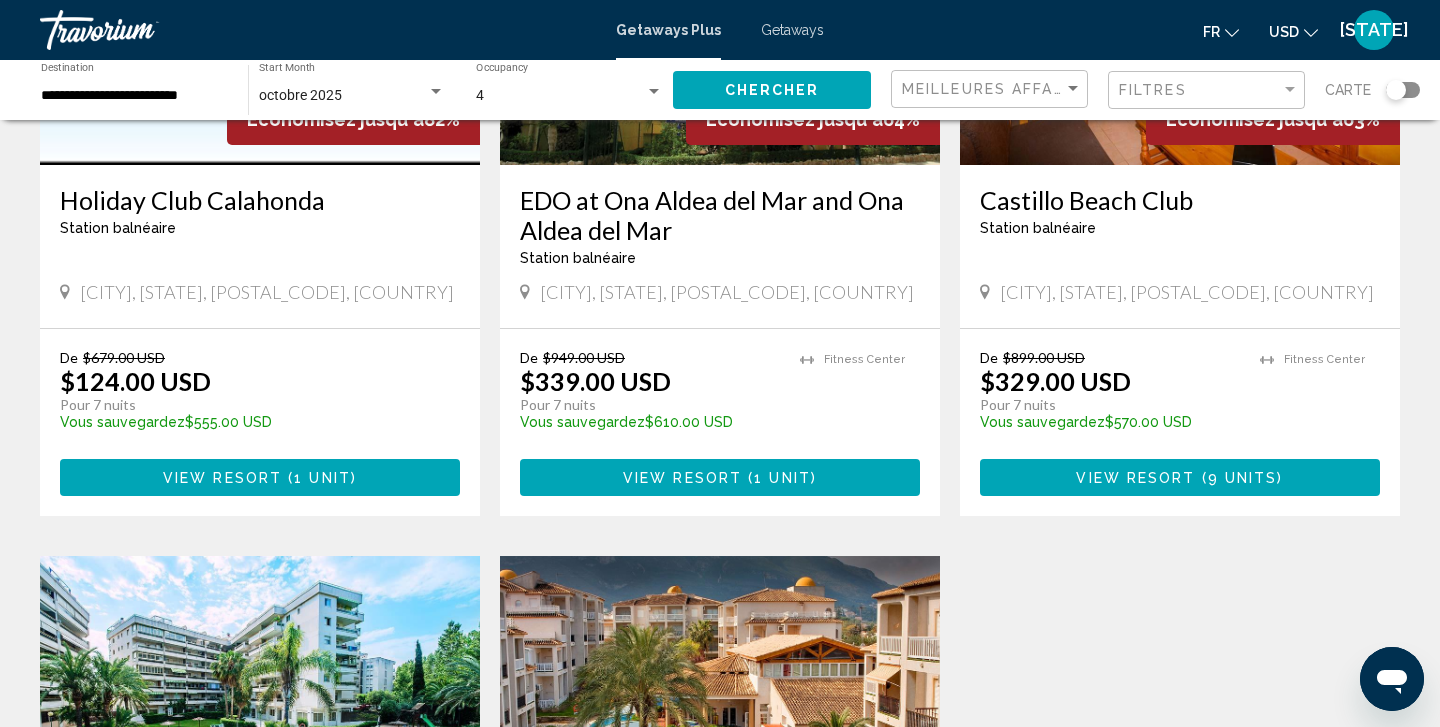 scroll, scrollTop: 364, scrollLeft: 0, axis: vertical 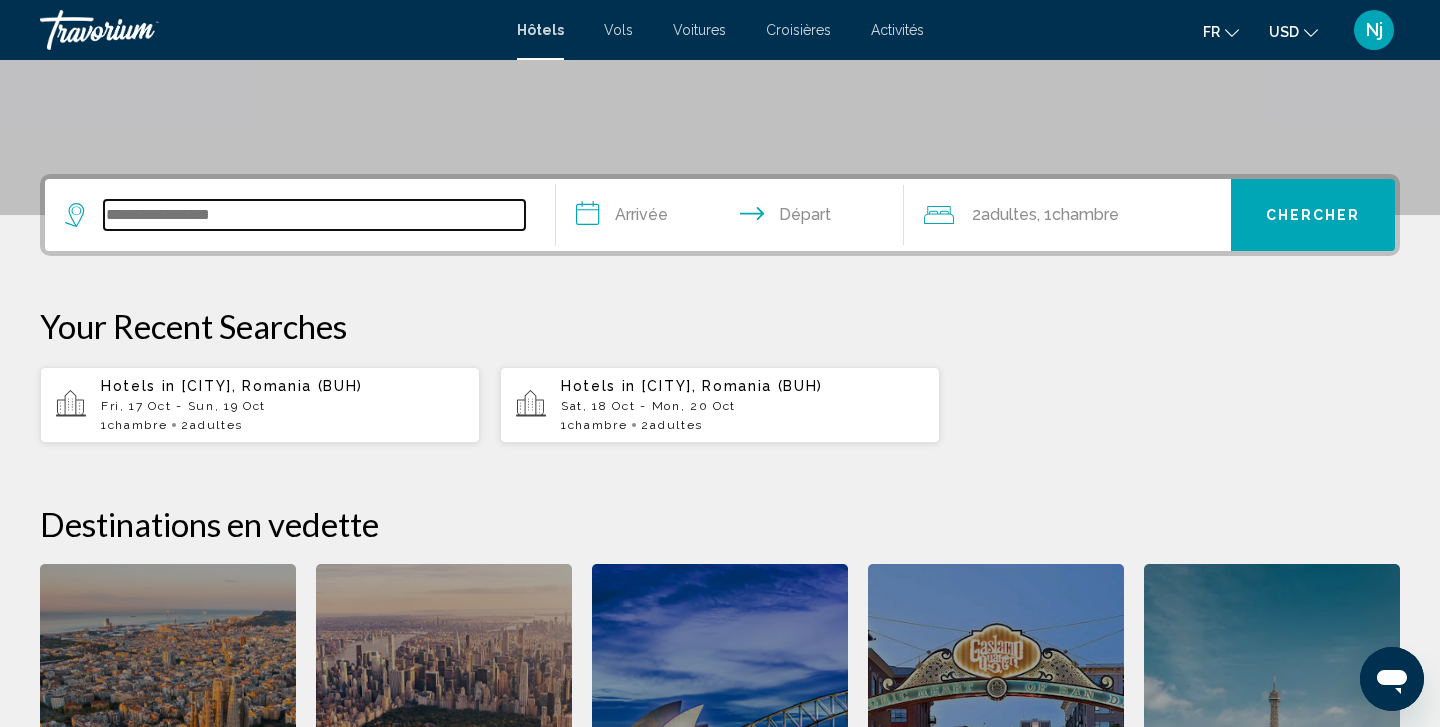 click at bounding box center [314, 215] 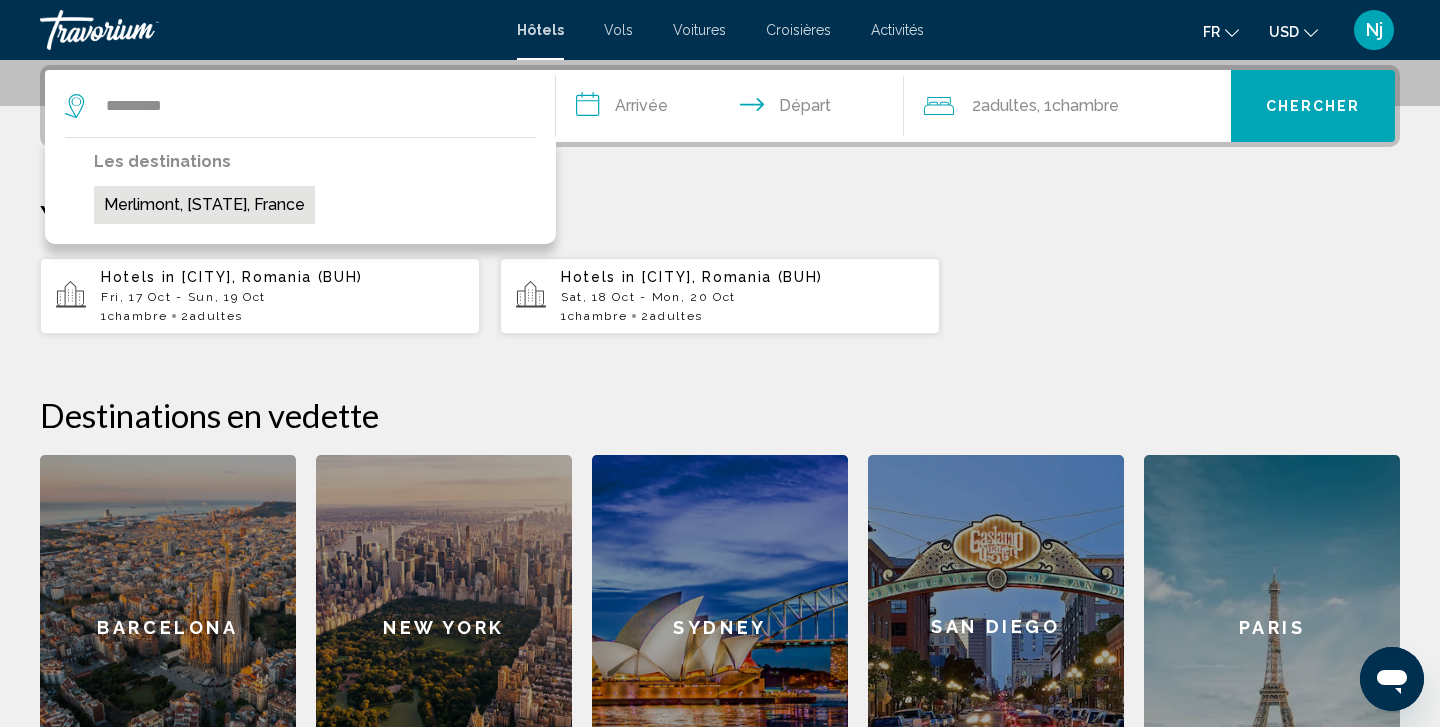 drag, startPoint x: 147, startPoint y: 214, endPoint x: 312, endPoint y: 204, distance: 165.30275 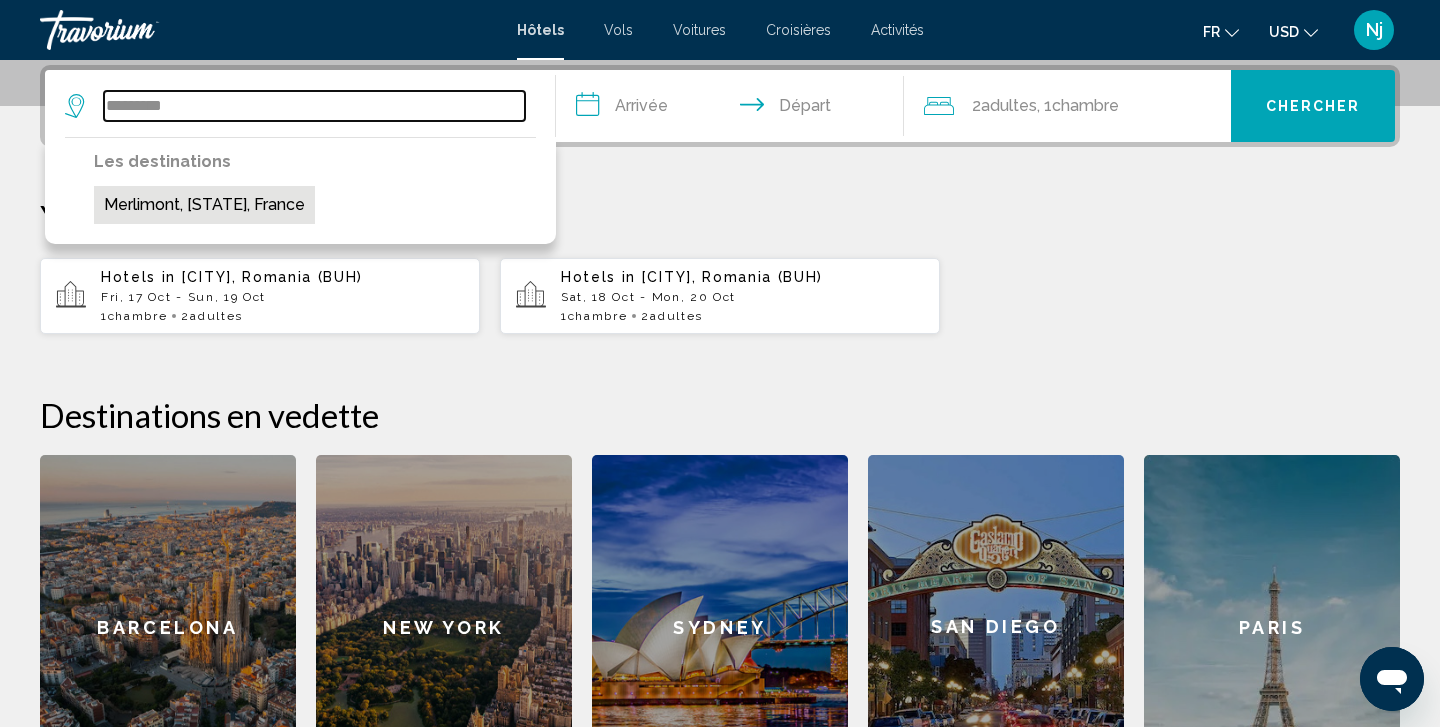 type on "**********" 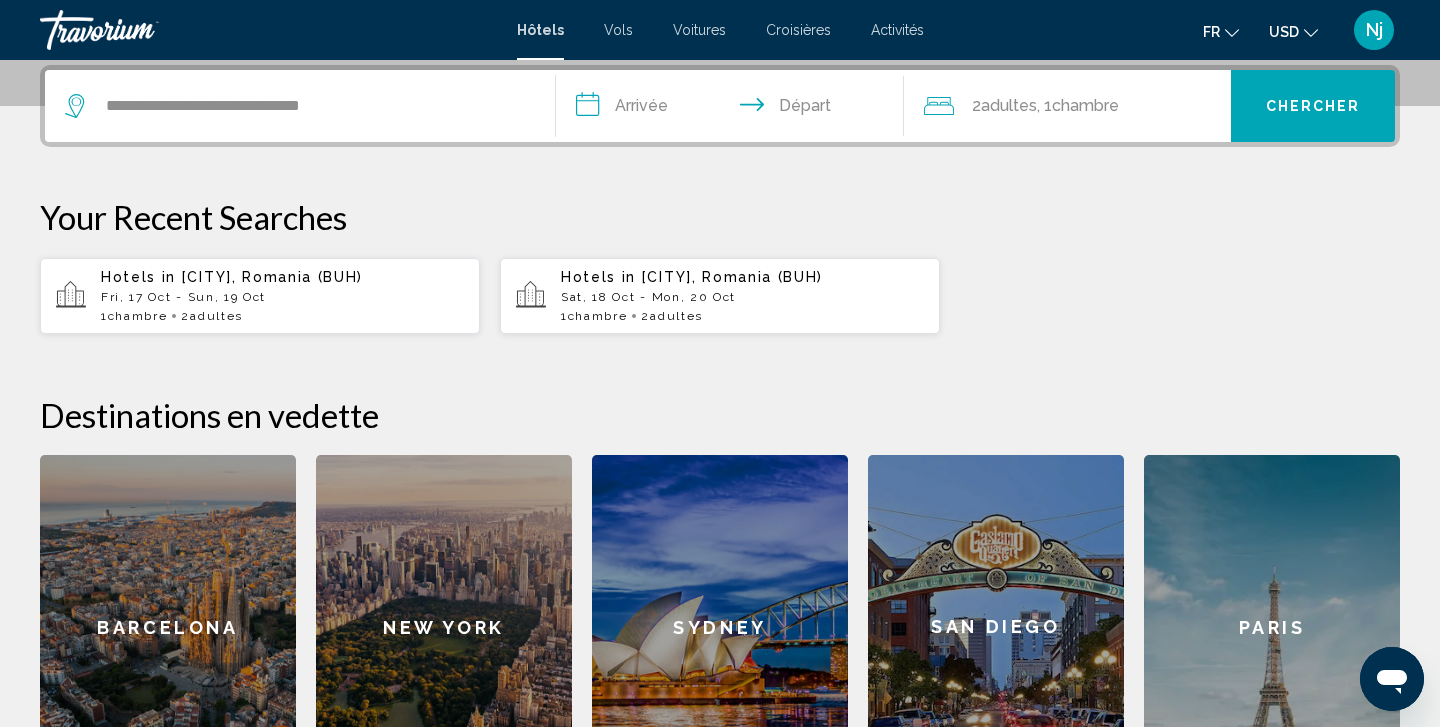 click on "**********" at bounding box center [734, 109] 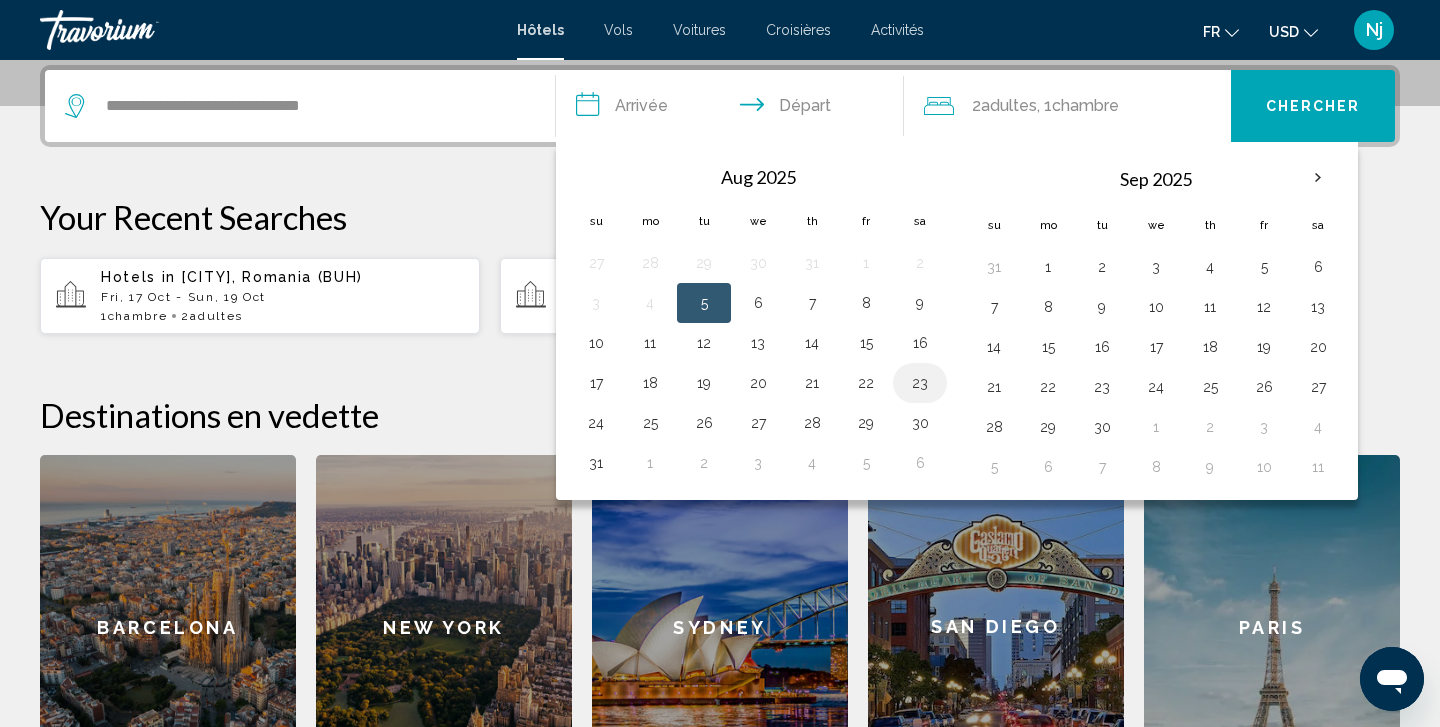 click on "23" at bounding box center (920, 383) 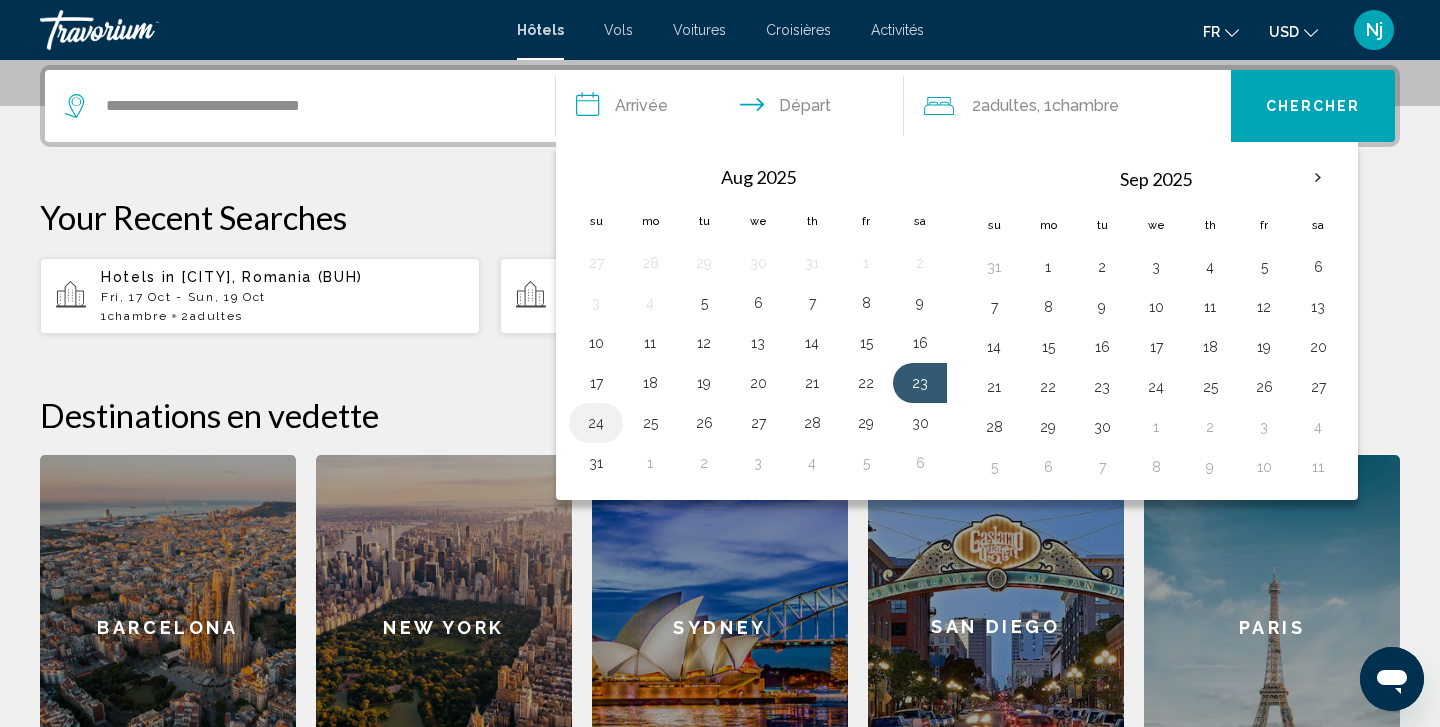 click on "24" at bounding box center (596, 423) 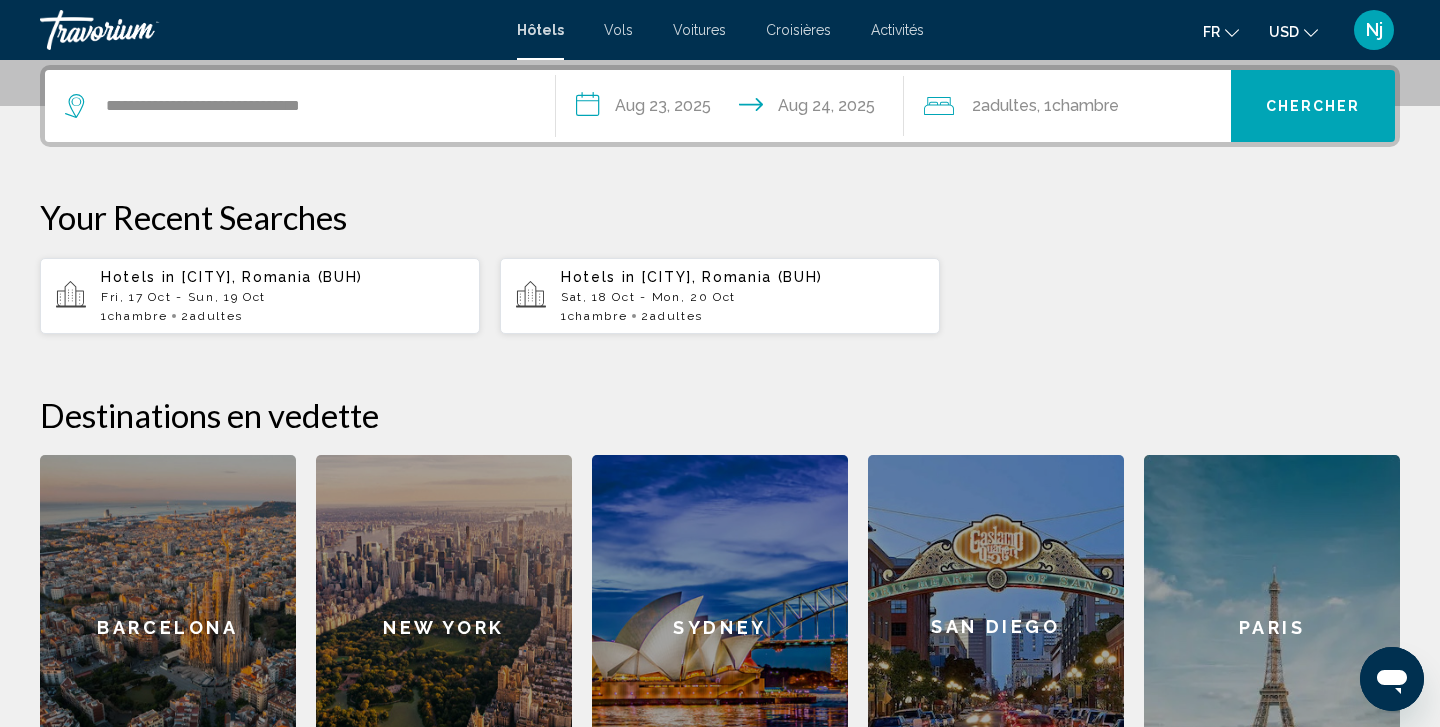click on "2  Adulte Adultes , 1  Chambre pièces" 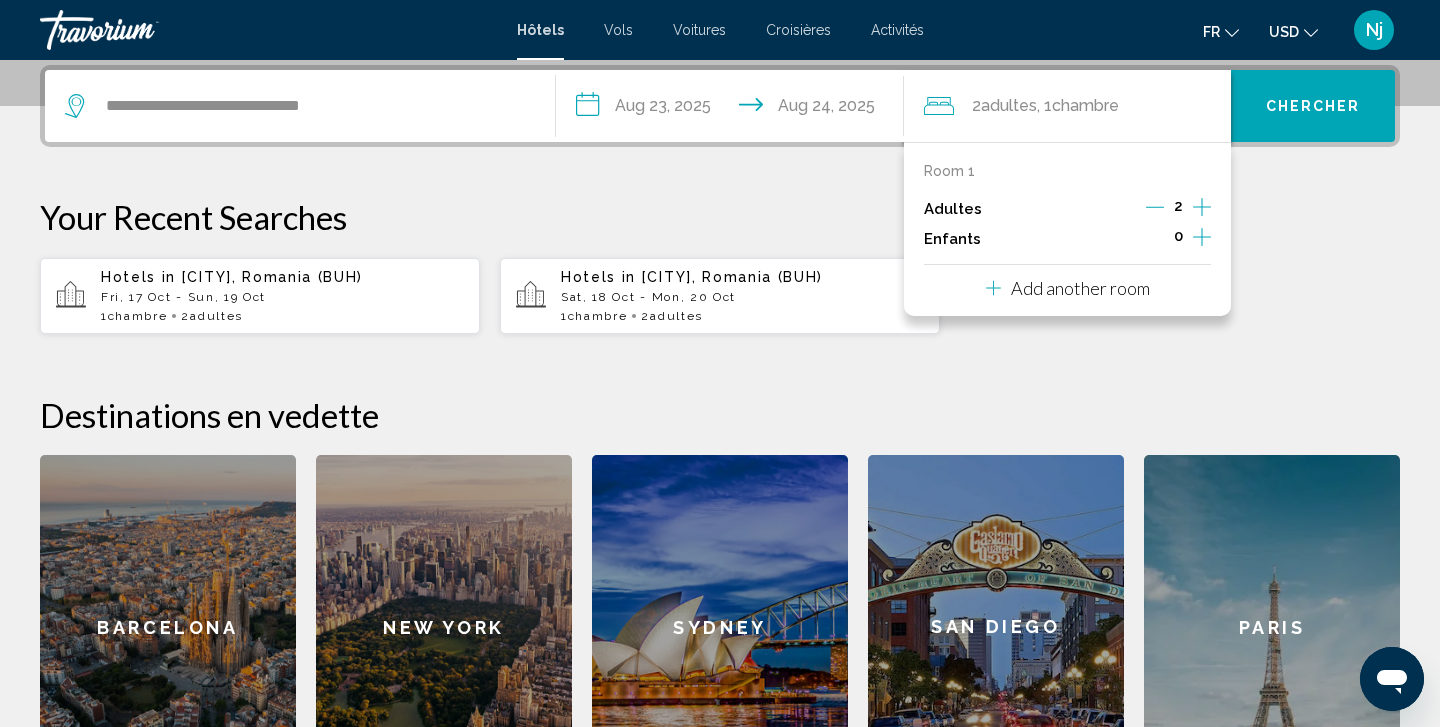 click 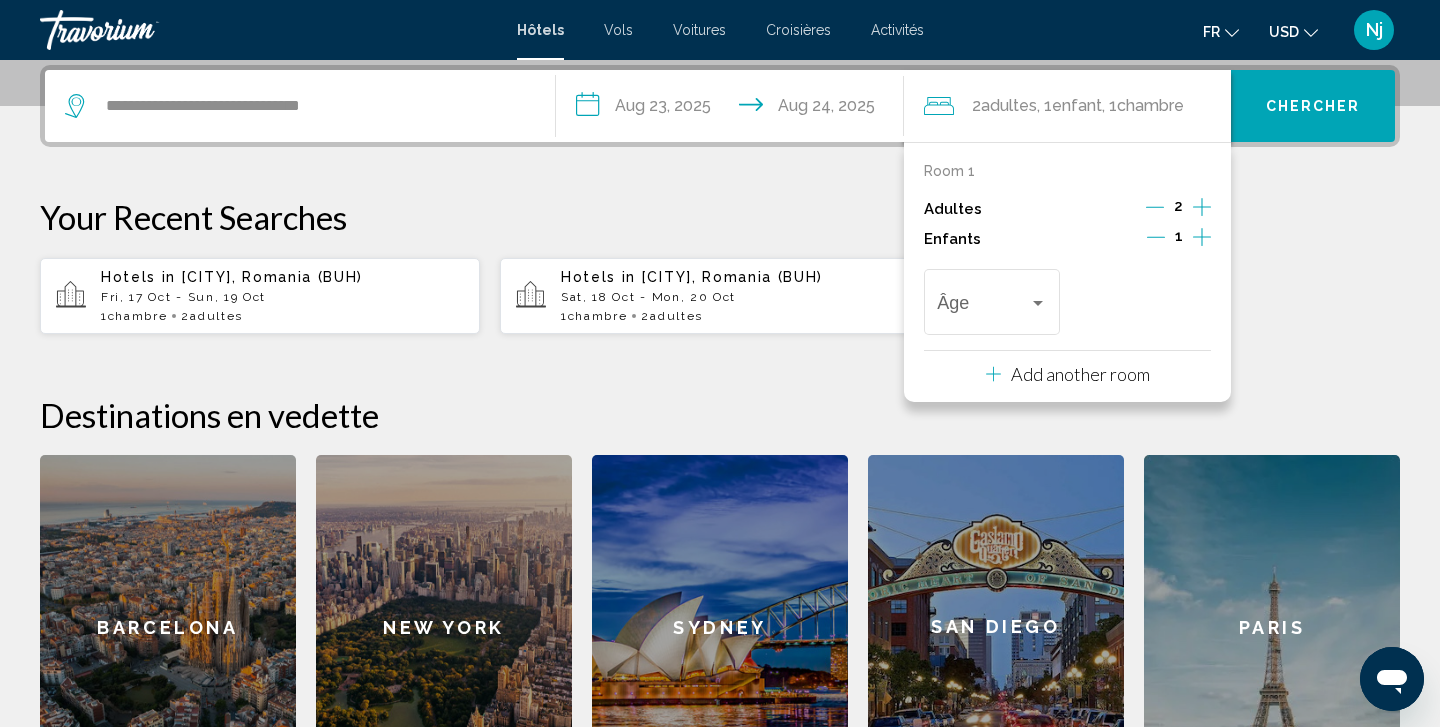 click 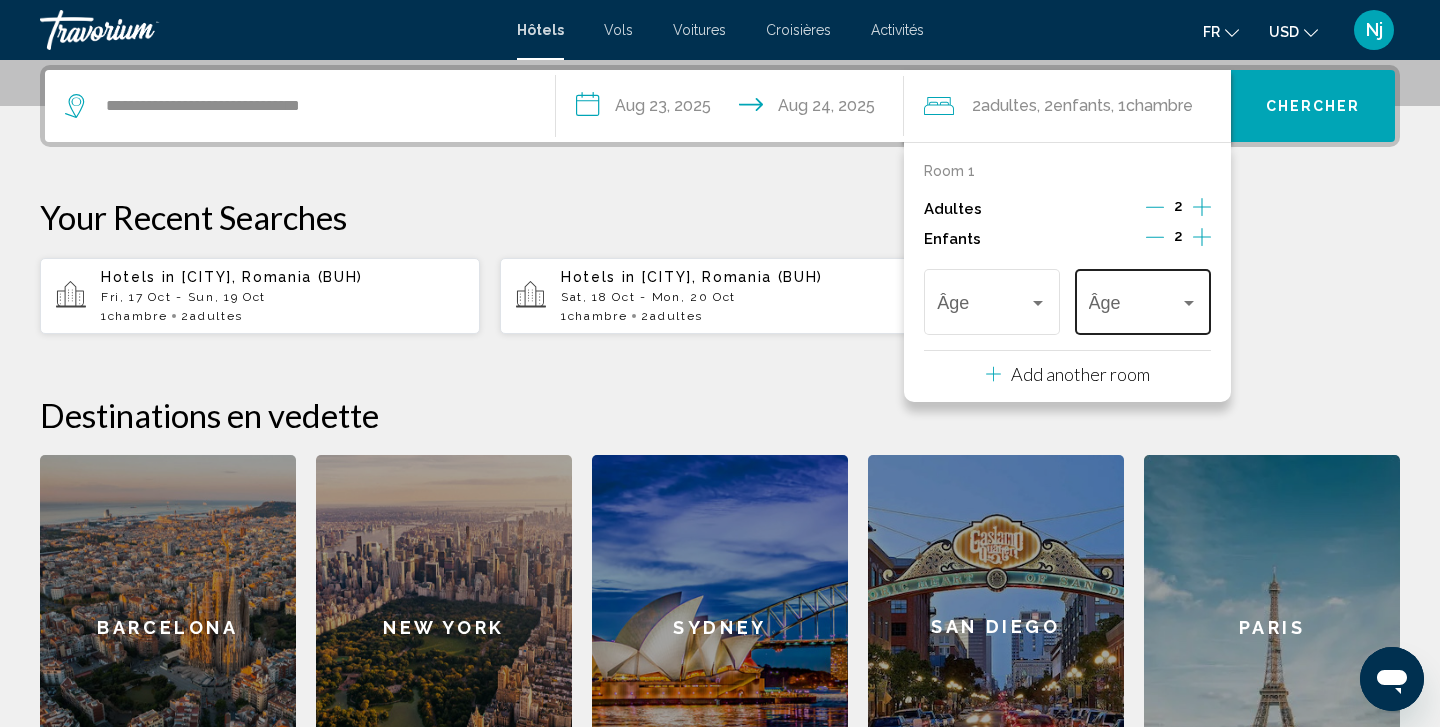 click on "Âge" at bounding box center (1143, 299) 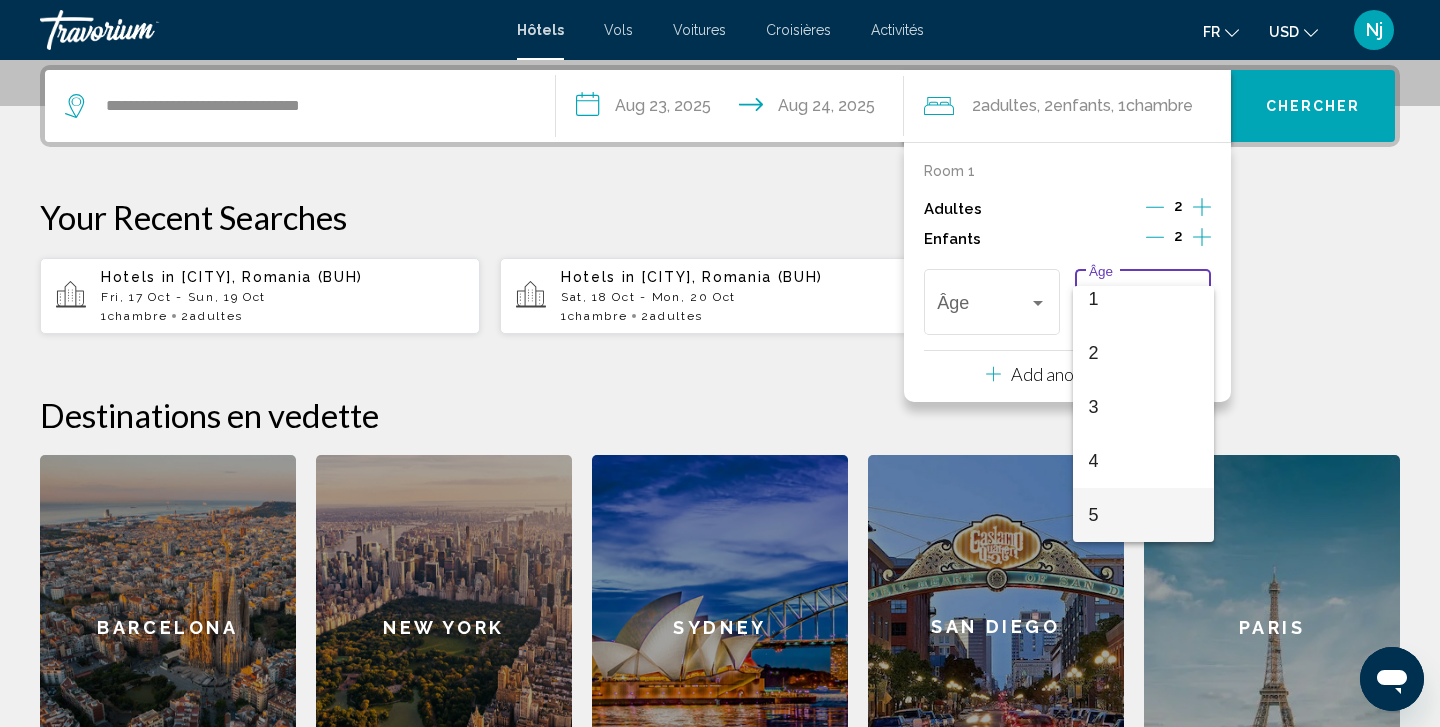 scroll, scrollTop: 122, scrollLeft: 0, axis: vertical 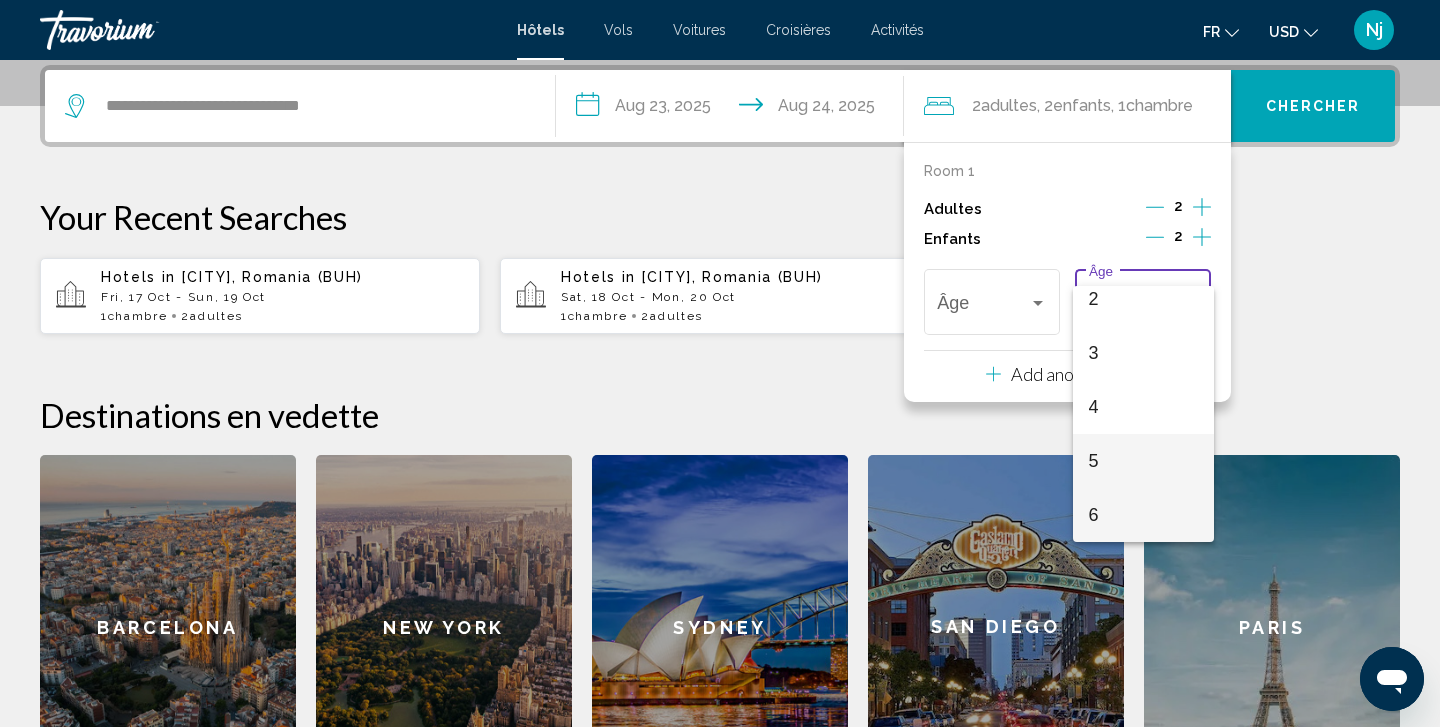 click on "5" at bounding box center (1143, 461) 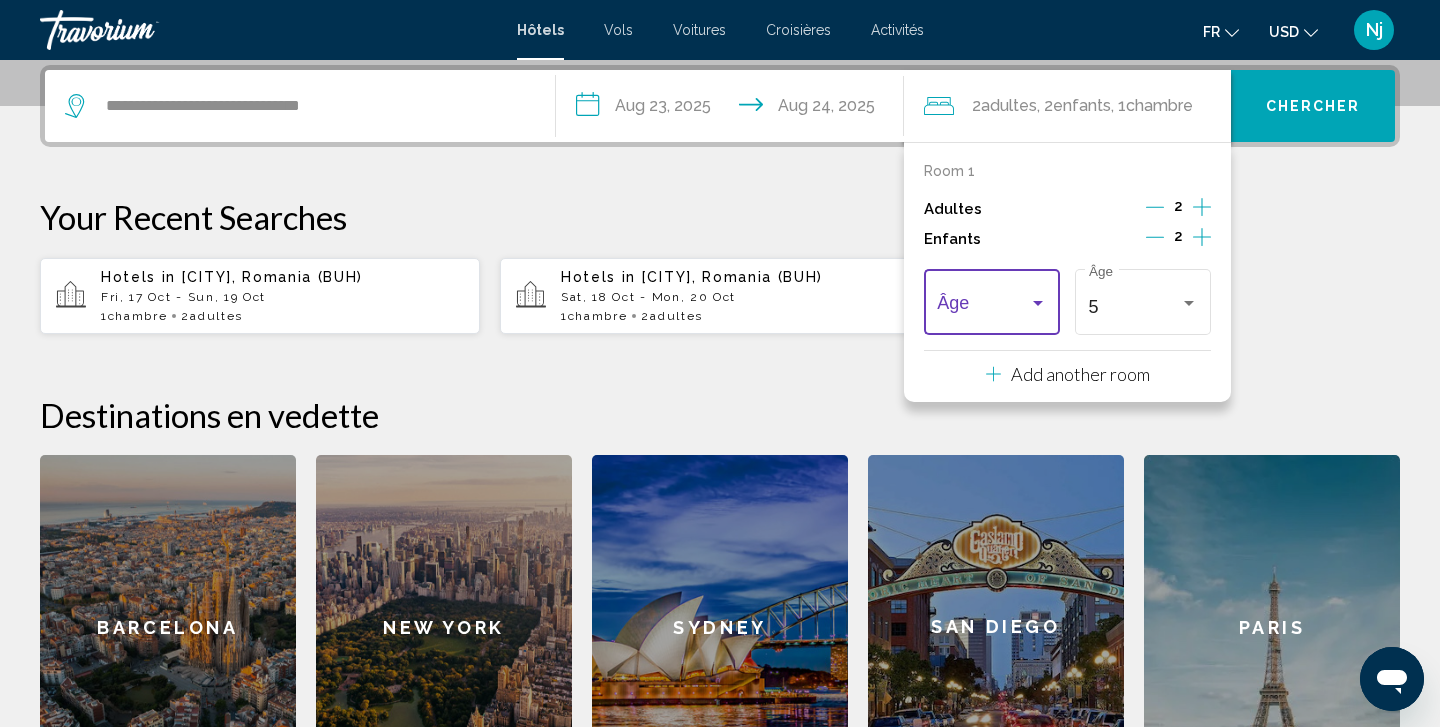 click at bounding box center [1038, 303] 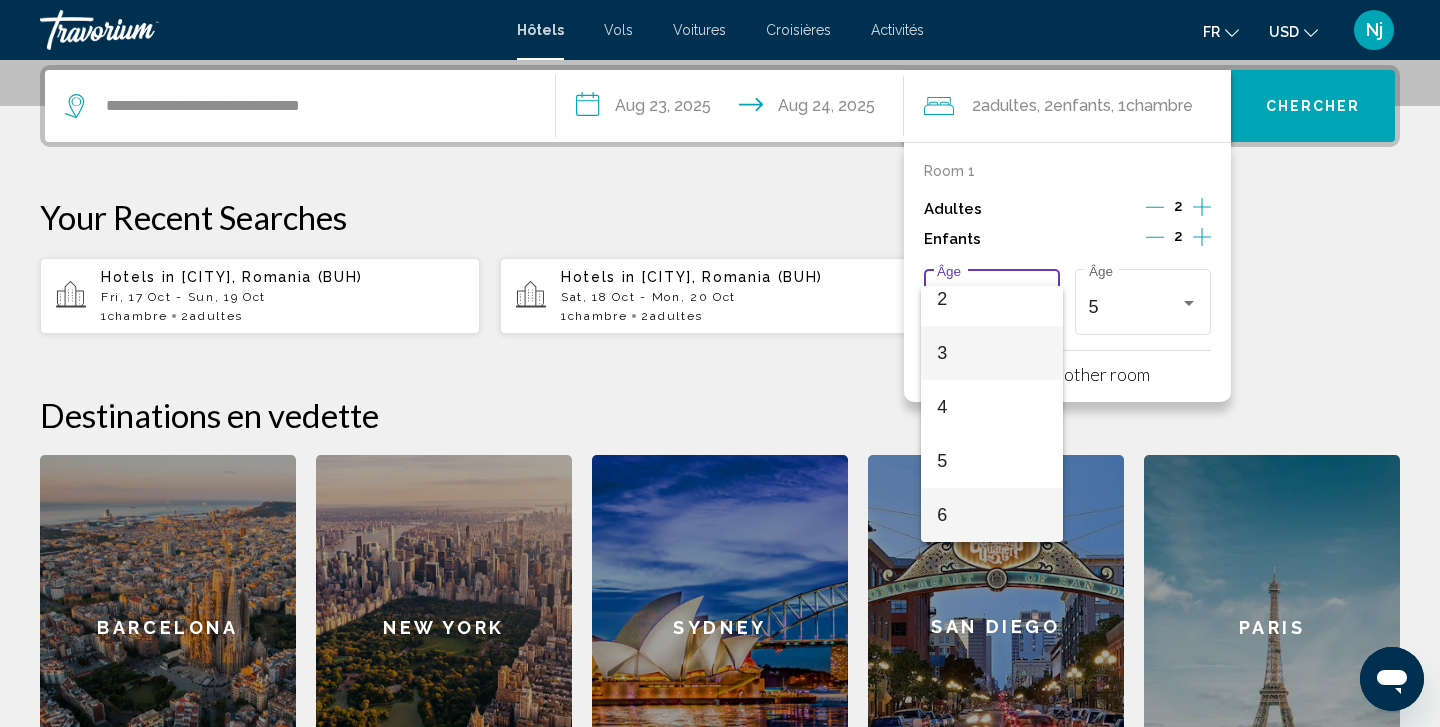 scroll, scrollTop: 176, scrollLeft: 0, axis: vertical 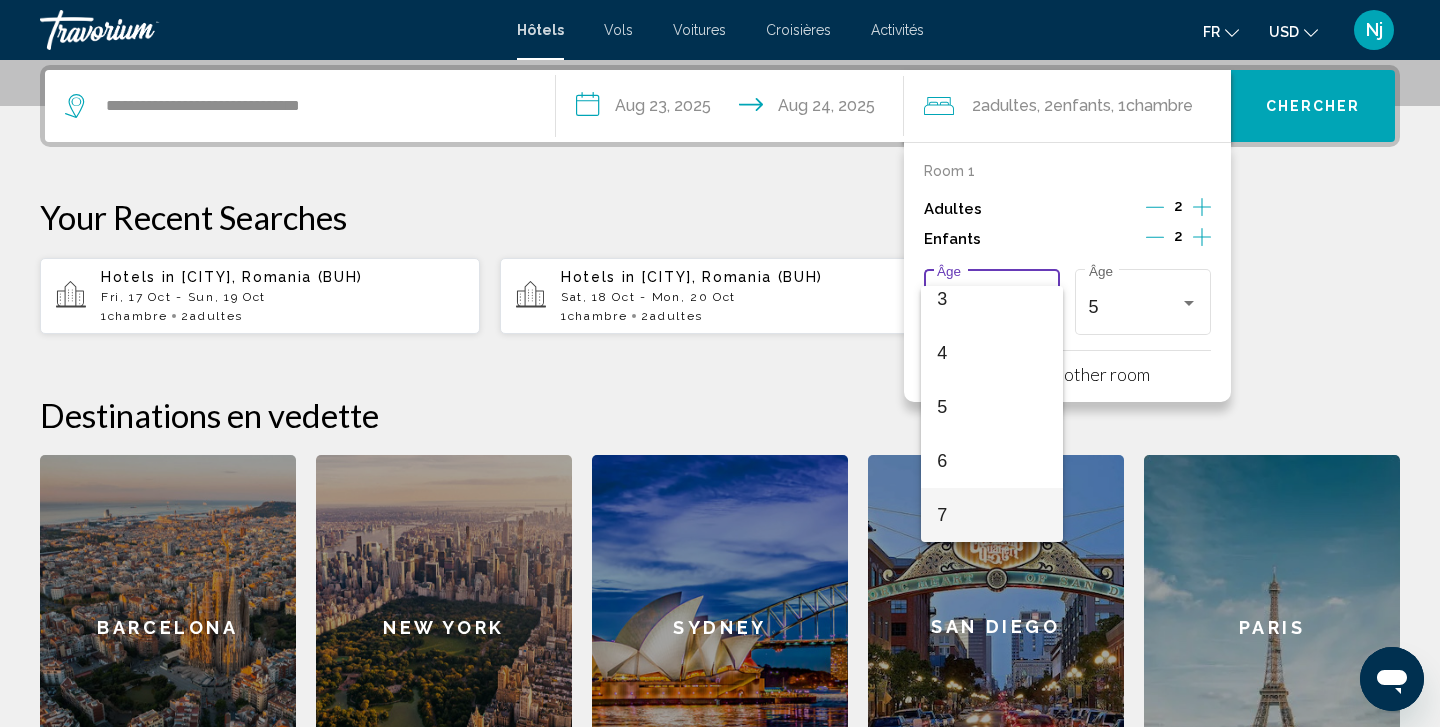 click on "7" at bounding box center [991, 515] 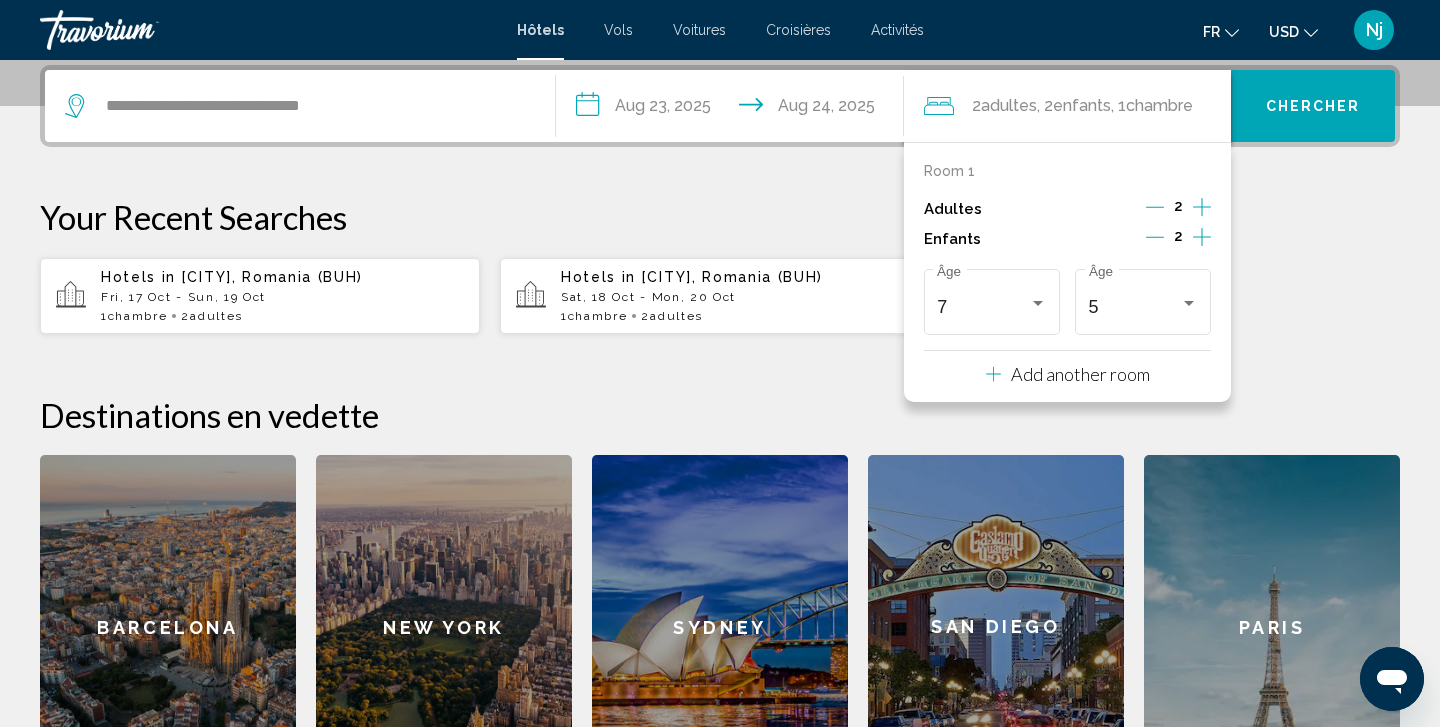 click on "Chercher" at bounding box center (1313, 107) 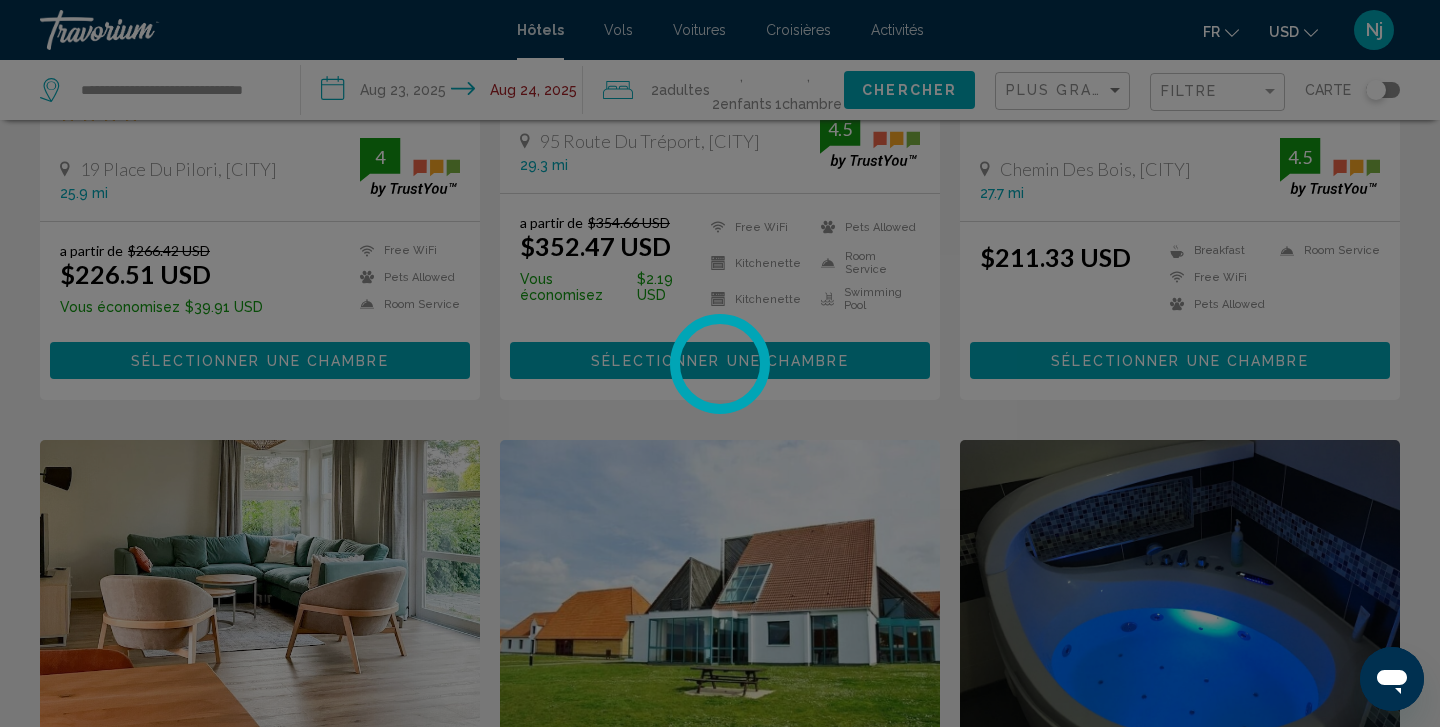 scroll, scrollTop: 0, scrollLeft: 0, axis: both 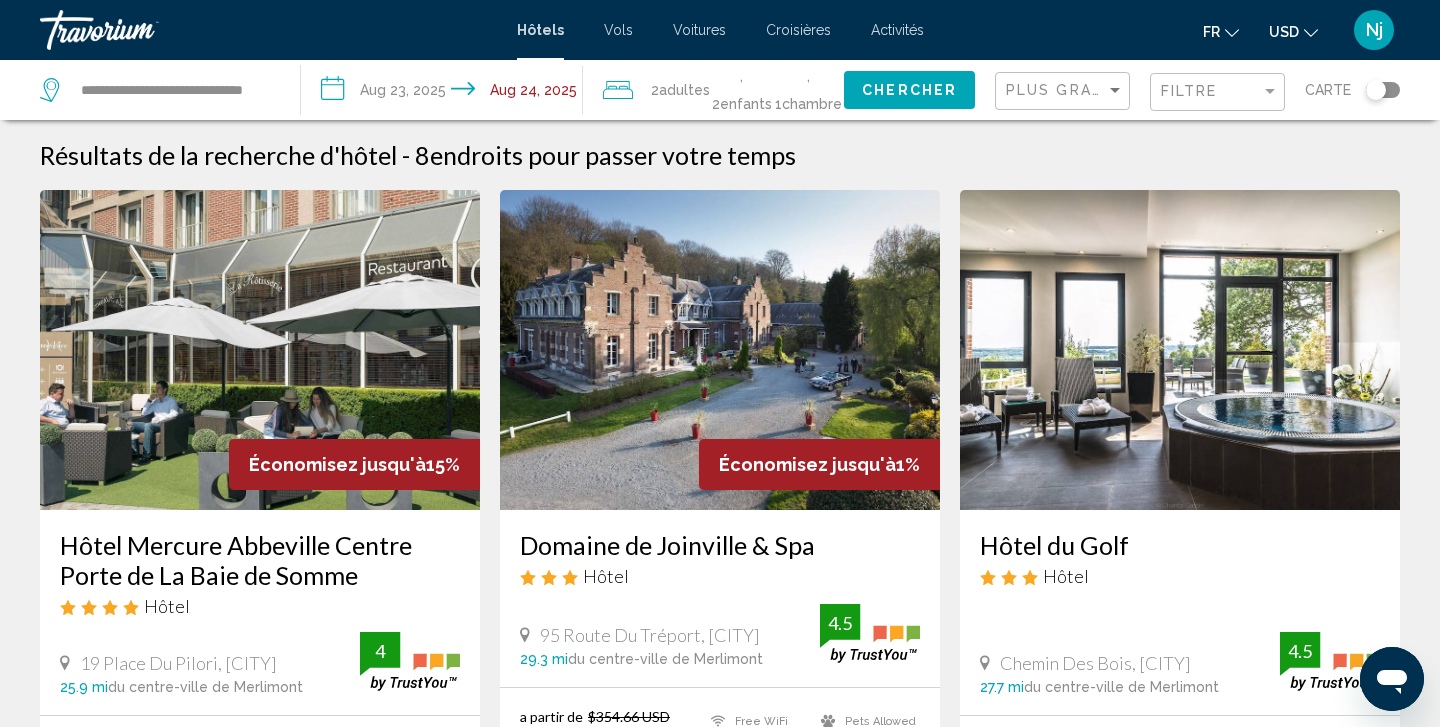 click on "Hôtel Mercure Abbeville Centre Porte de La Baie de Somme
Hôtel
19 Place Du Pilori, [CITY] [ZIP], [STATE] 25.9 mi  du centre-ville de Merlimont de l'hôtel 4 a partir de $266.42 USD $226.51 USD  Vous économisez  $39.91 USD
Free WiFi
Pets Allowed
Room Service  4 Sélectionner une chambre Économisez jusqu'à  1%   Domaine de Joinville & Spa
Hôtel
95 Route Du Tréport, [CITY] 29.3 mi  du centre-ville de Merlimont de l'hôtel 4.5 a partir de $354.66 USD $352.47 USD  Vous économisez  $2.19 USD
Free WiFi" at bounding box center [720, 1260] 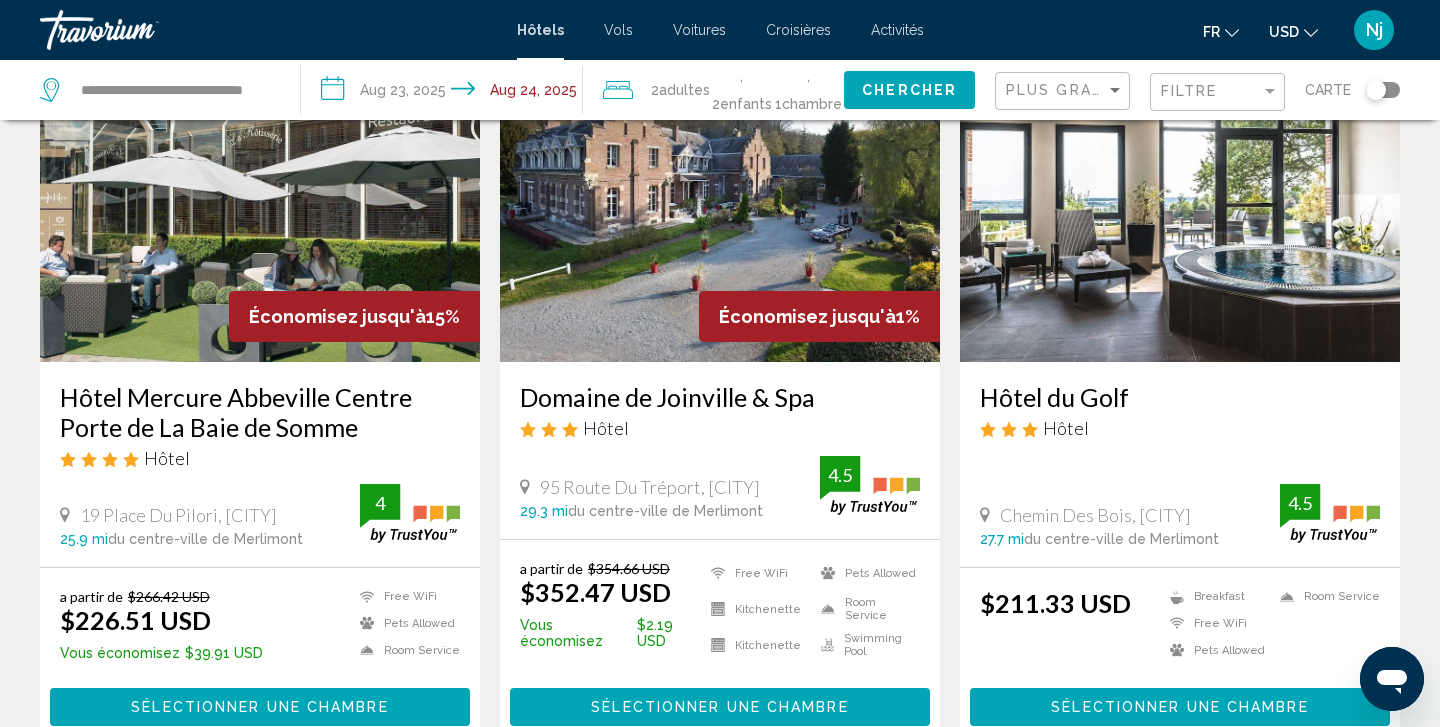 scroll, scrollTop: 151, scrollLeft: 0, axis: vertical 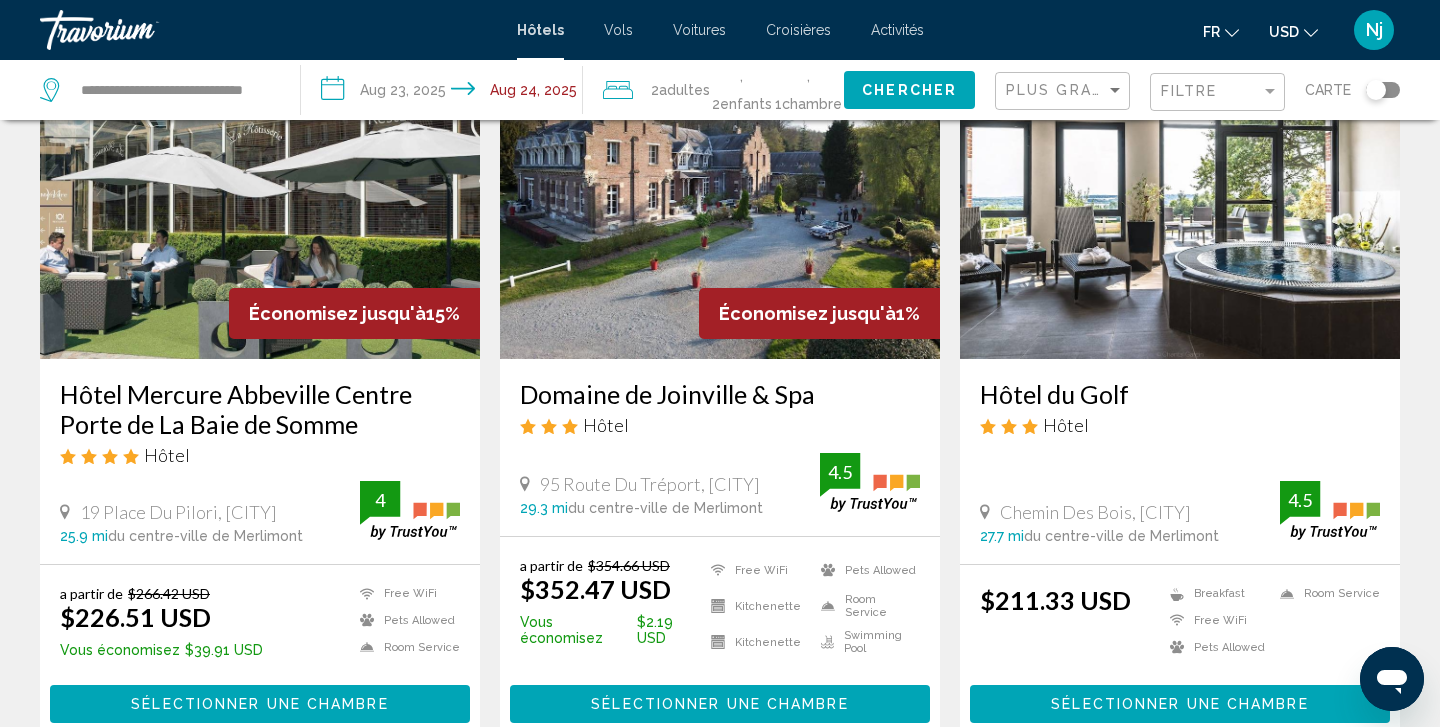 click on "USD" 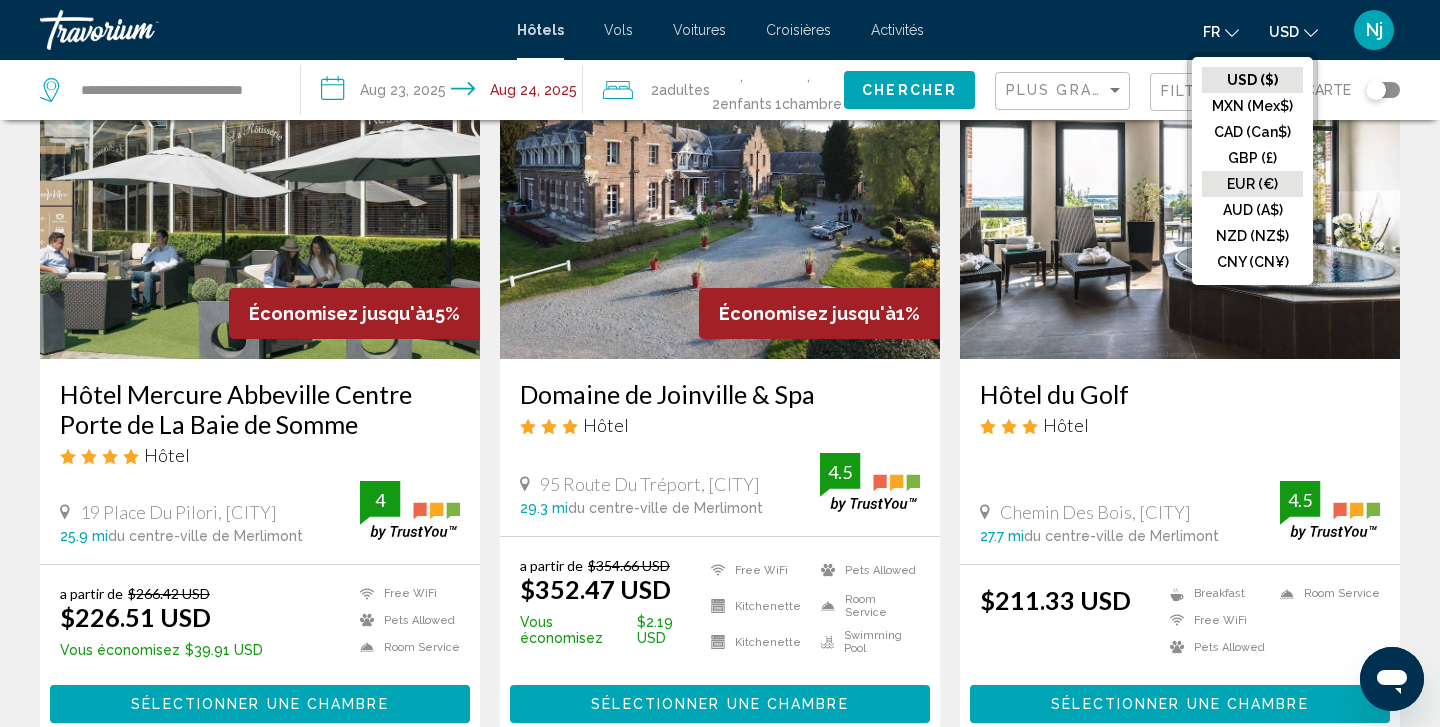click on "EUR (€)" 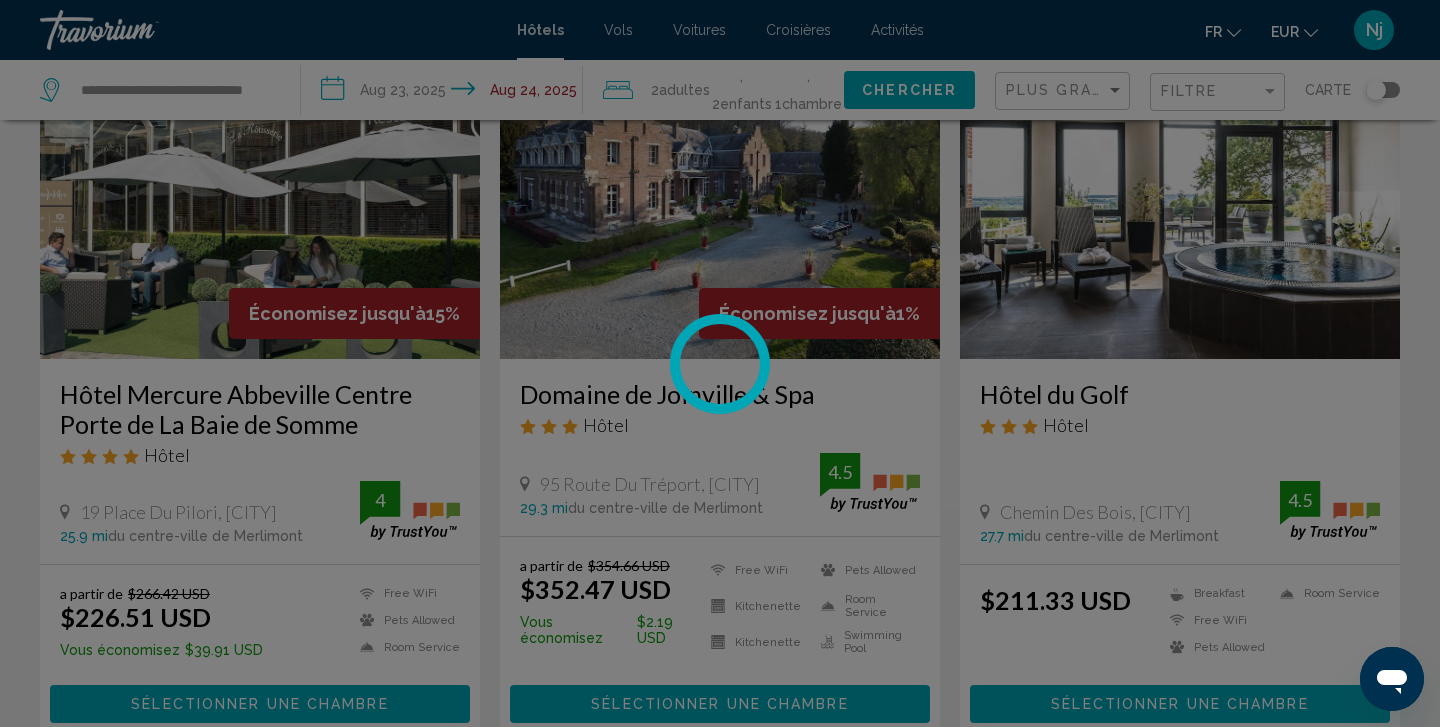 scroll, scrollTop: 0, scrollLeft: 0, axis: both 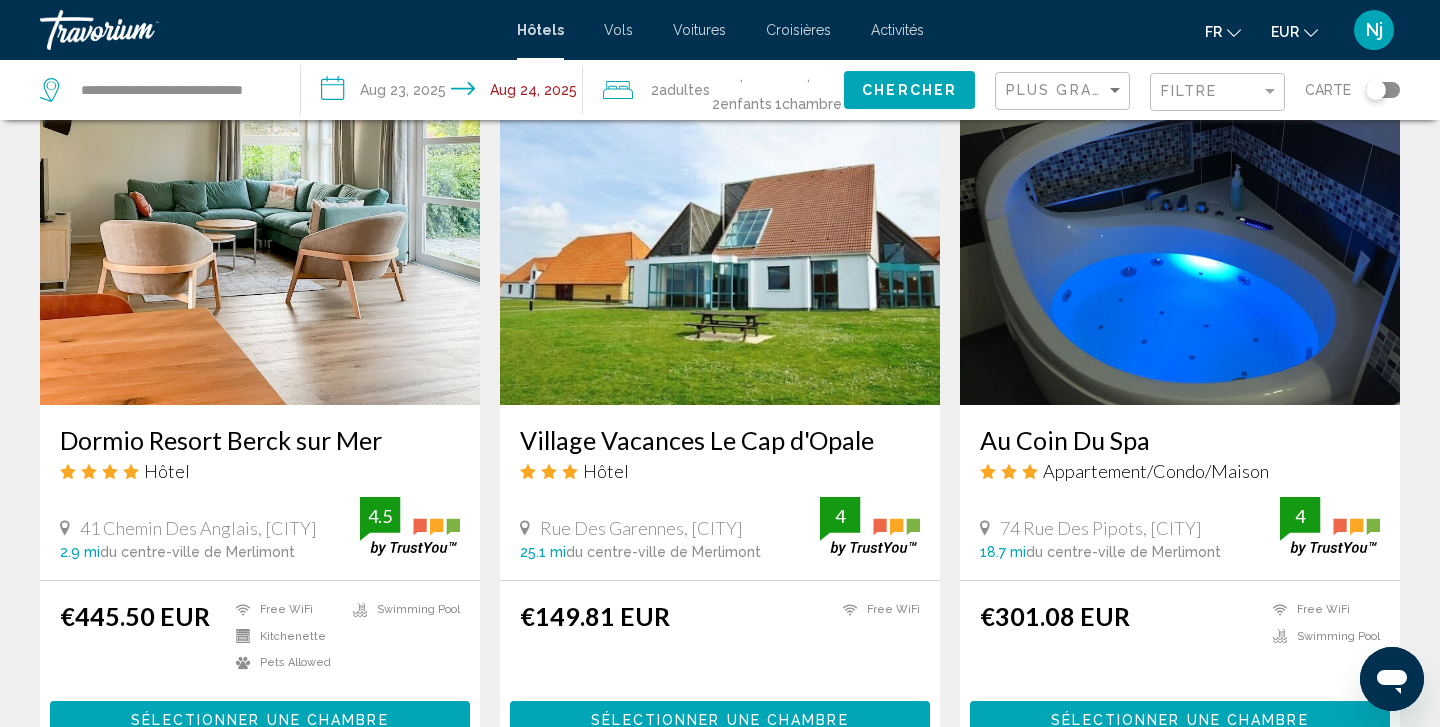 click at bounding box center [720, 245] 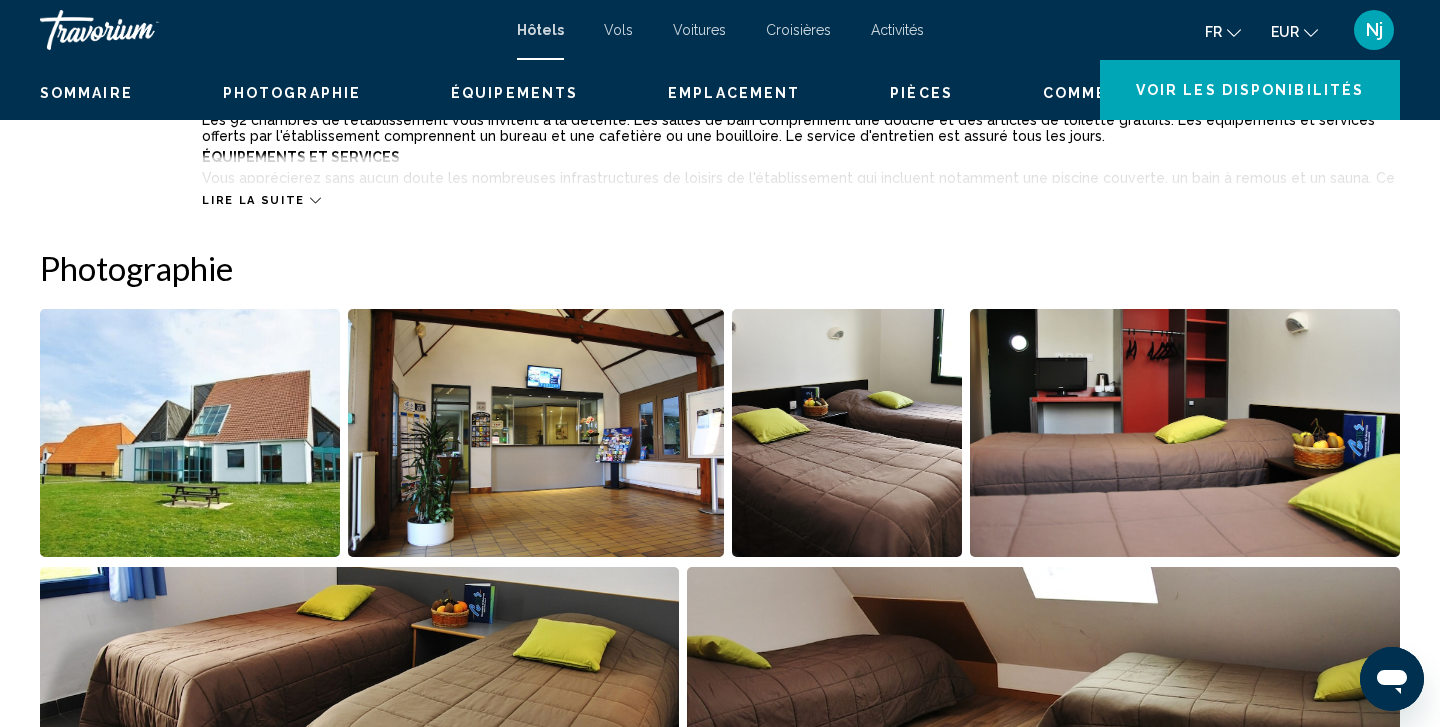 scroll, scrollTop: 0, scrollLeft: 0, axis: both 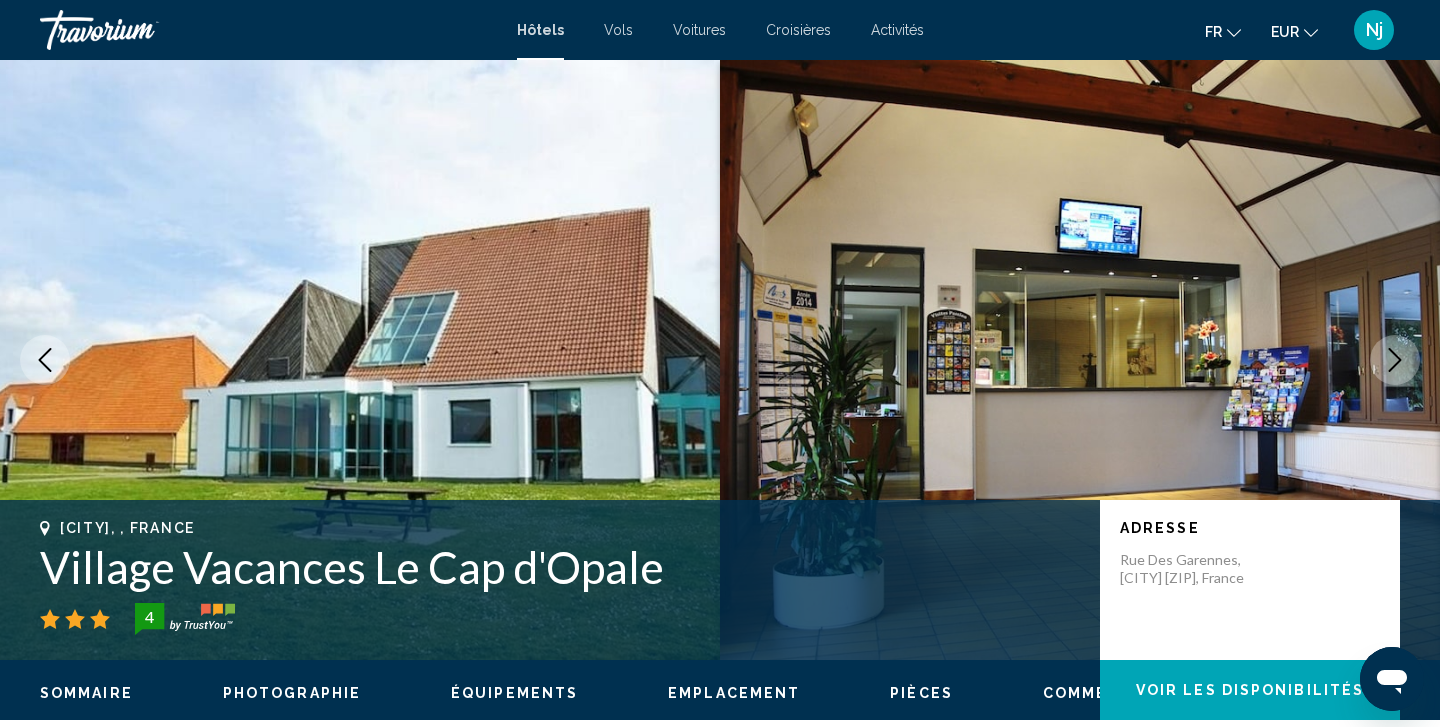 click 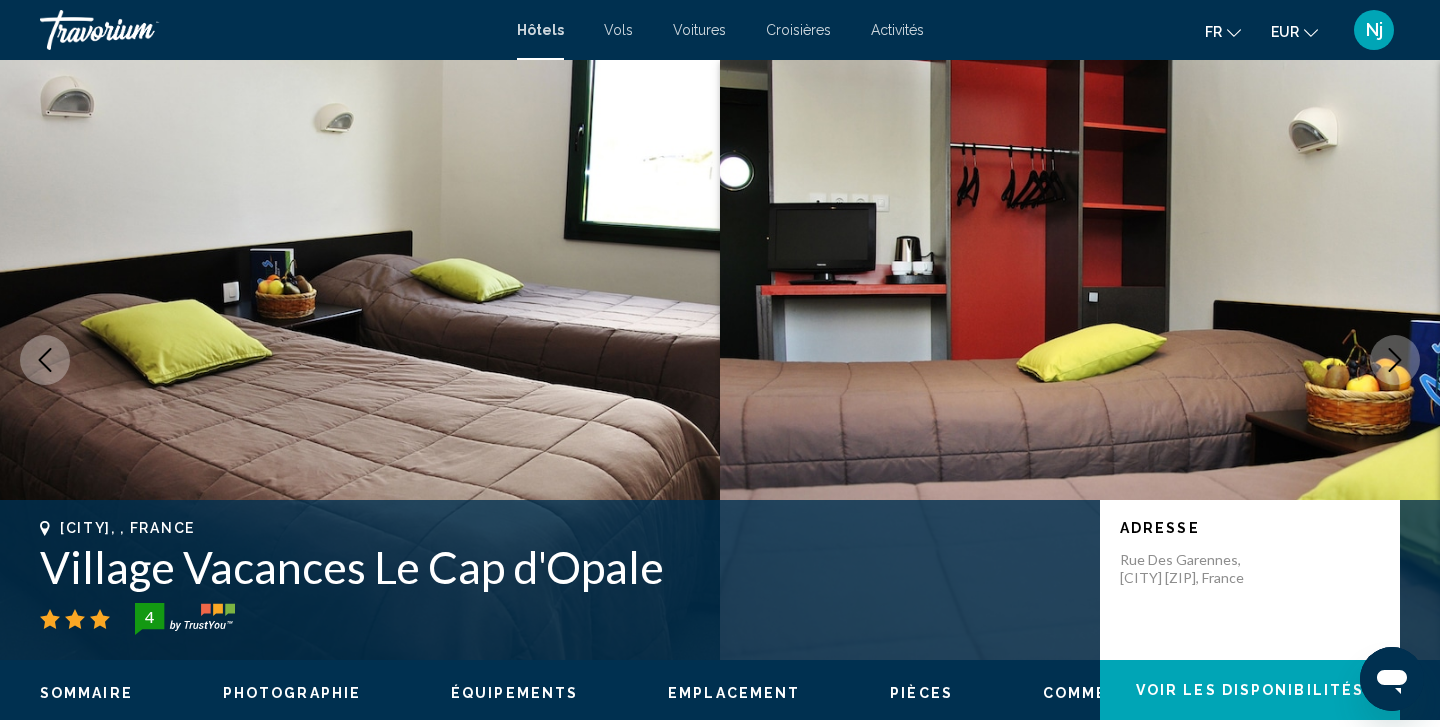 click 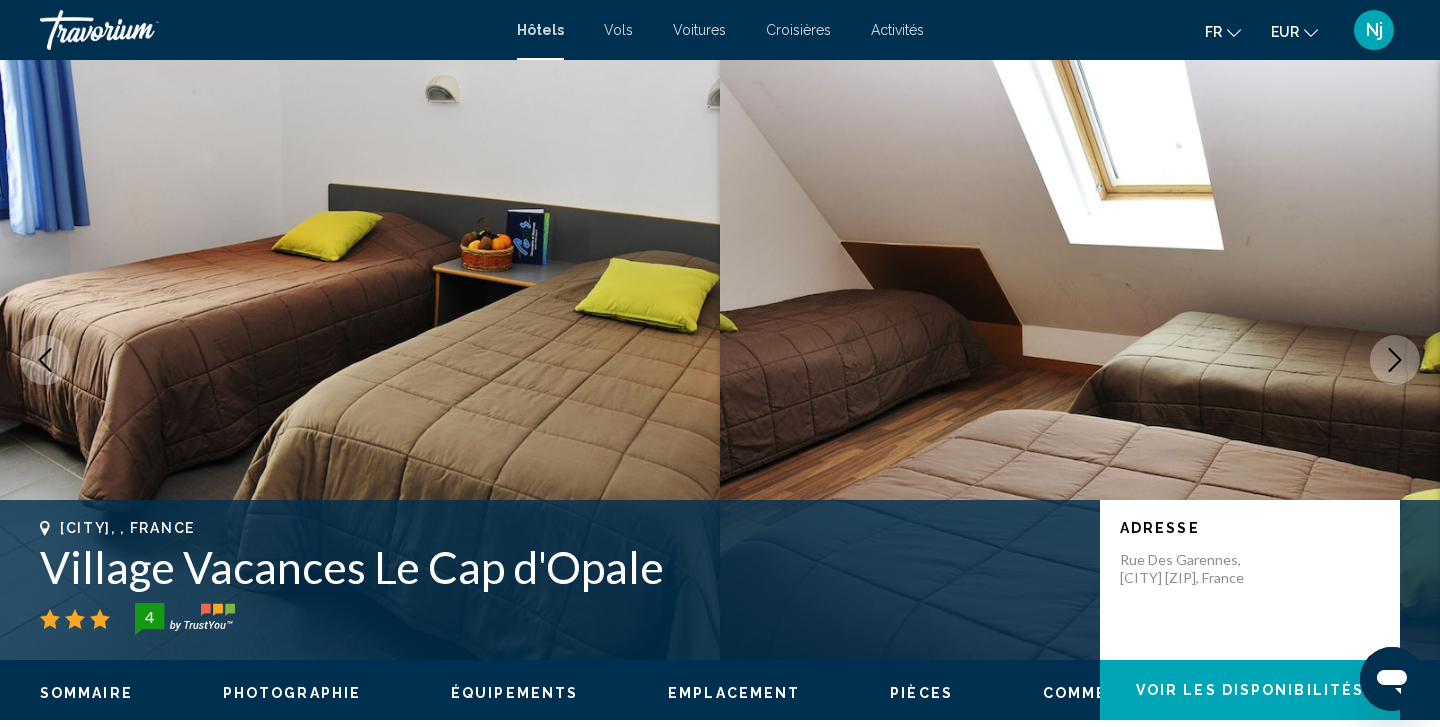 click 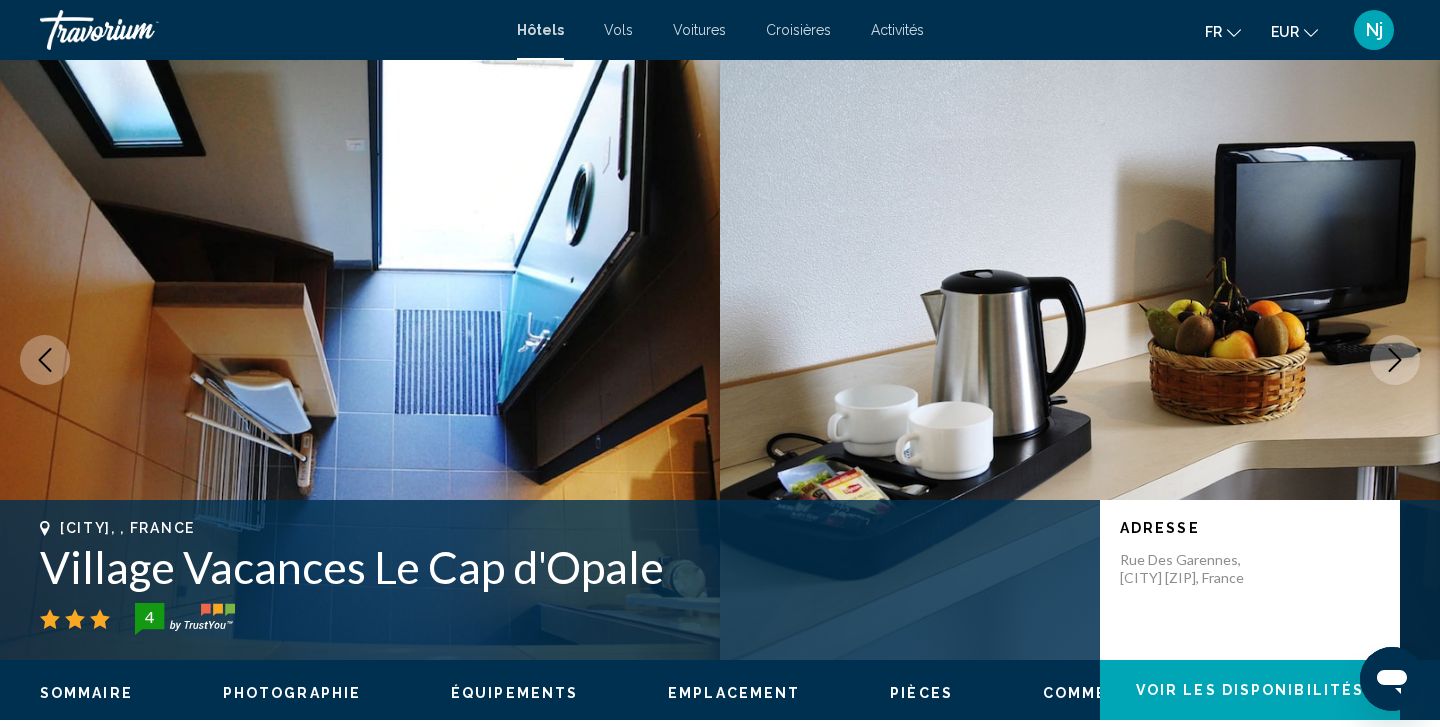 click 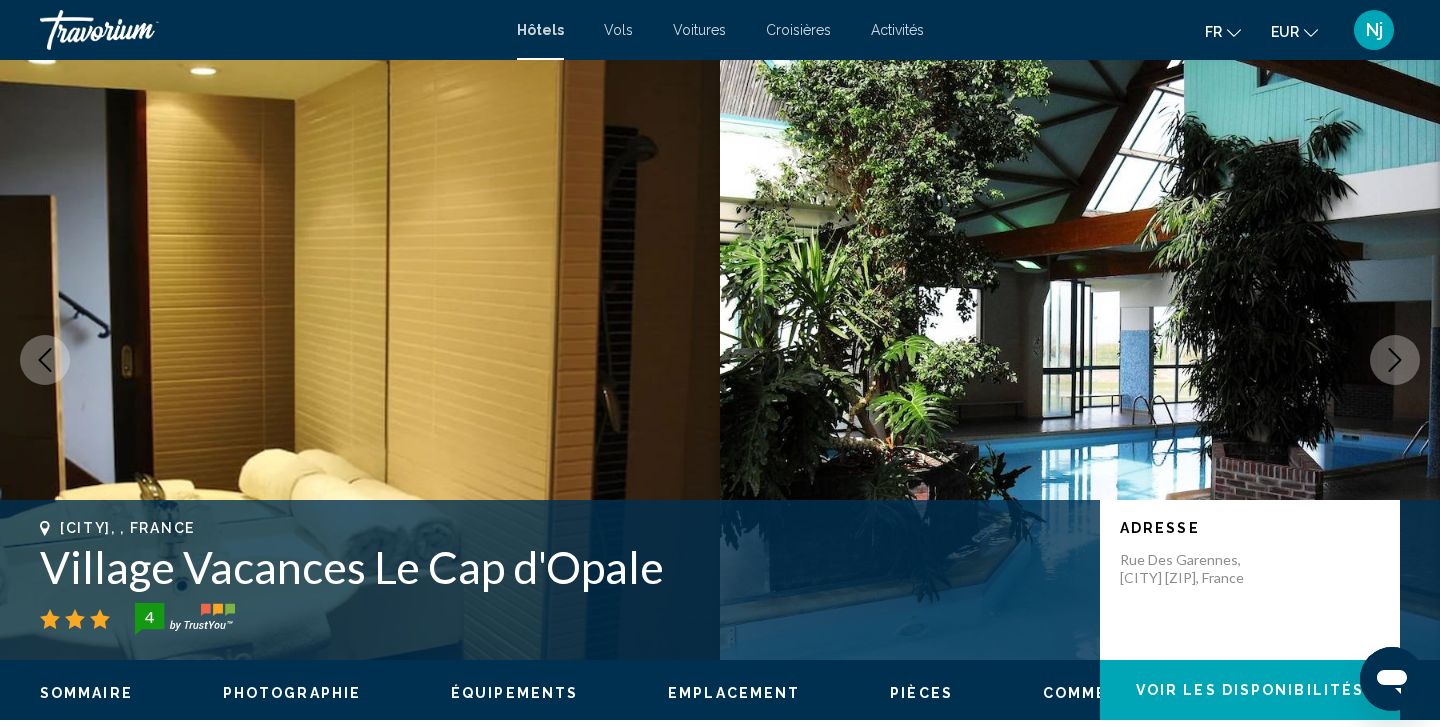 click 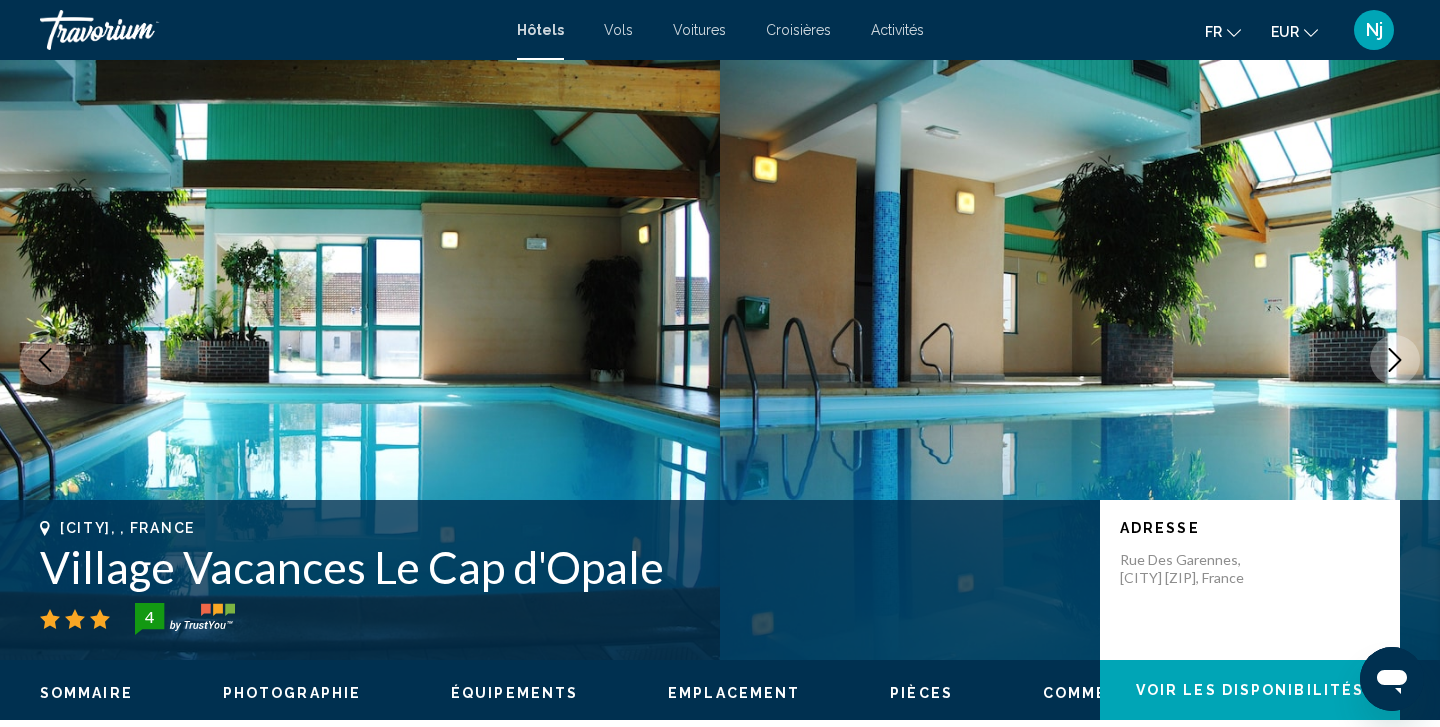 click 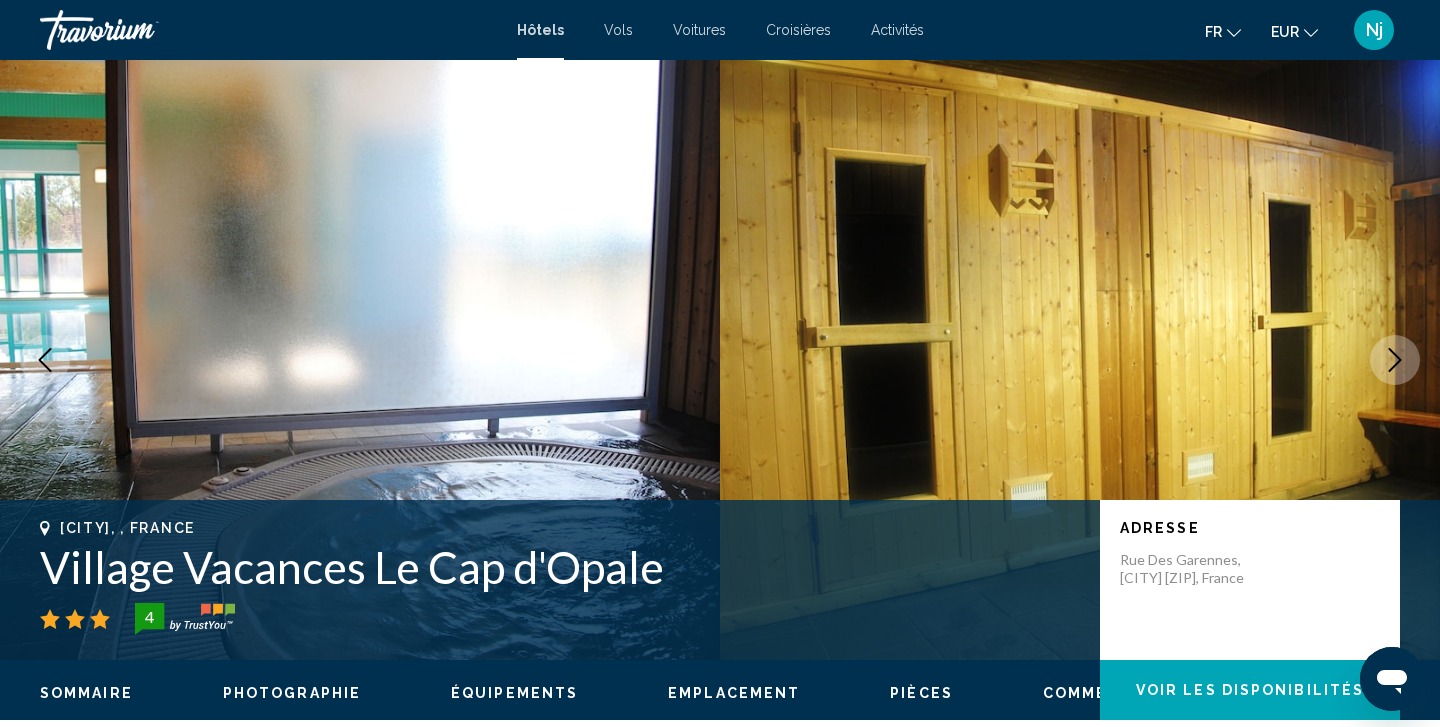 click 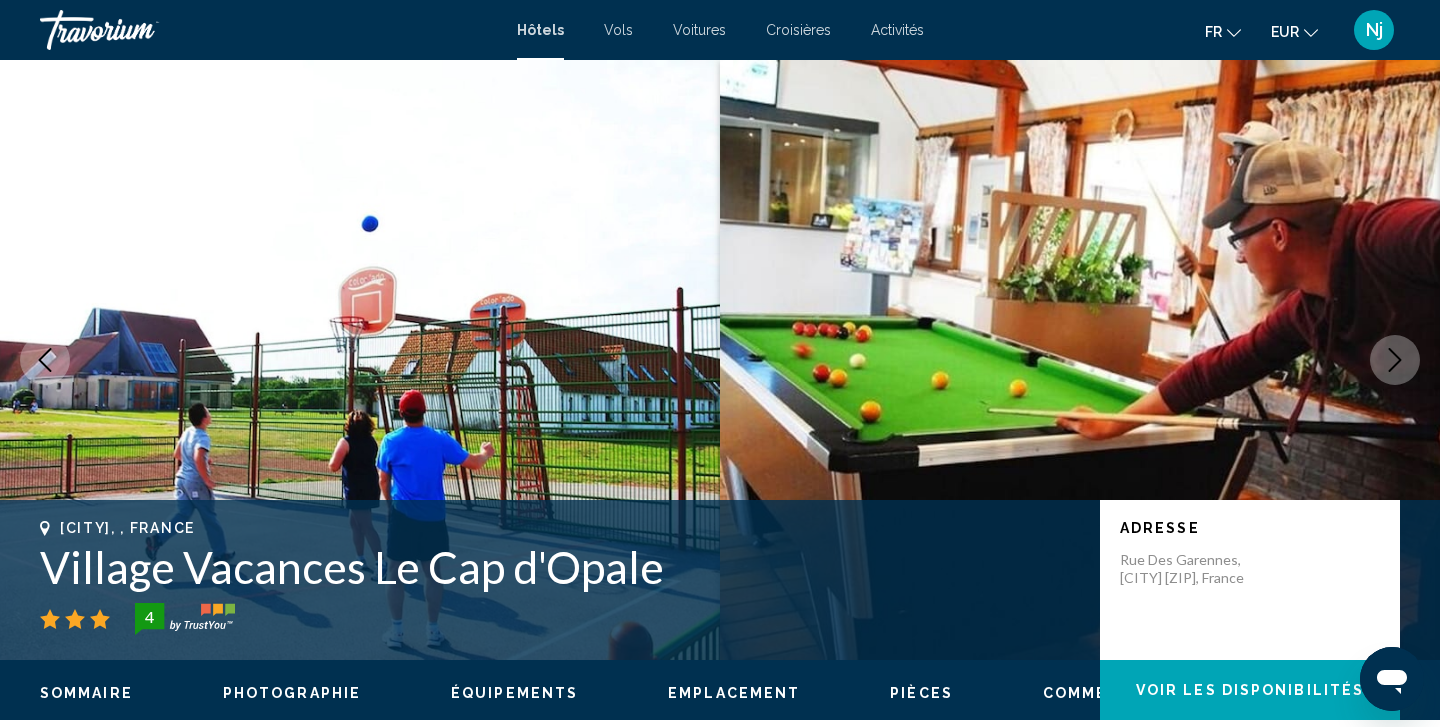 click 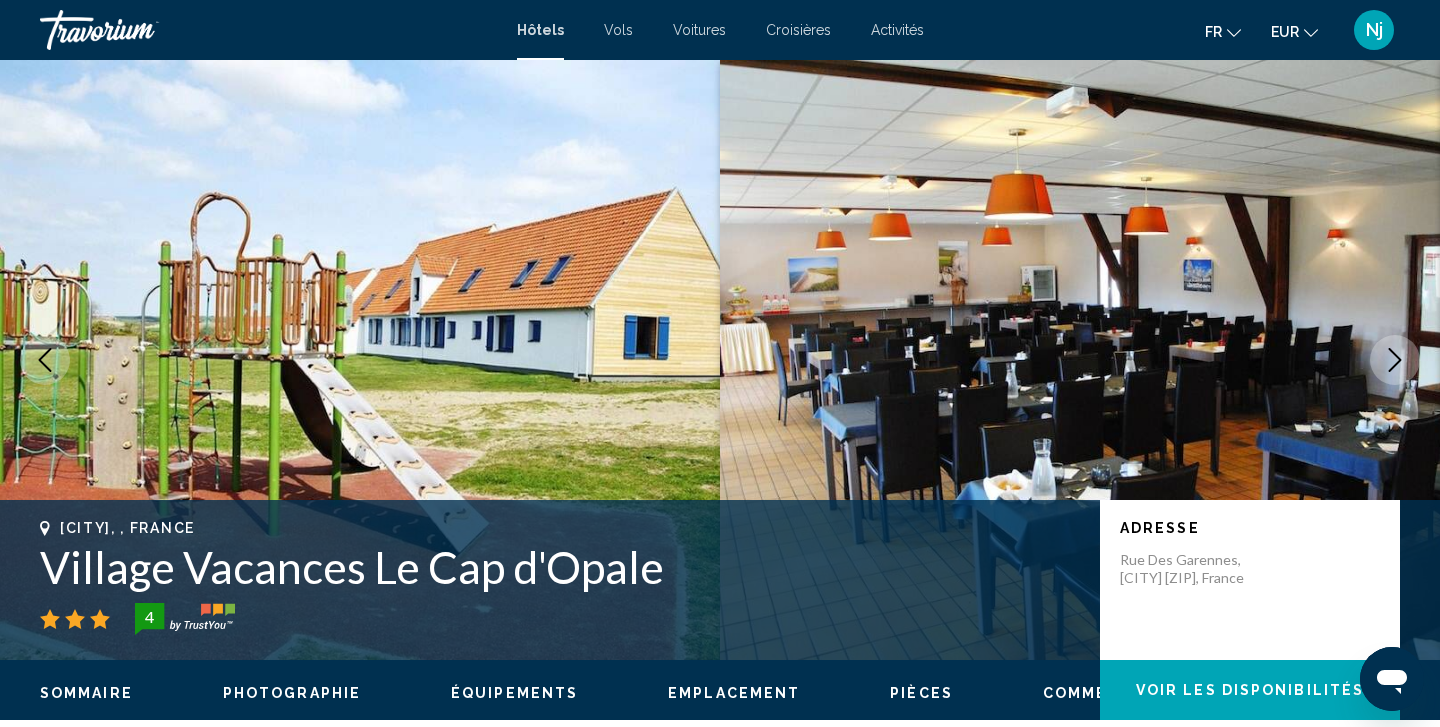 click 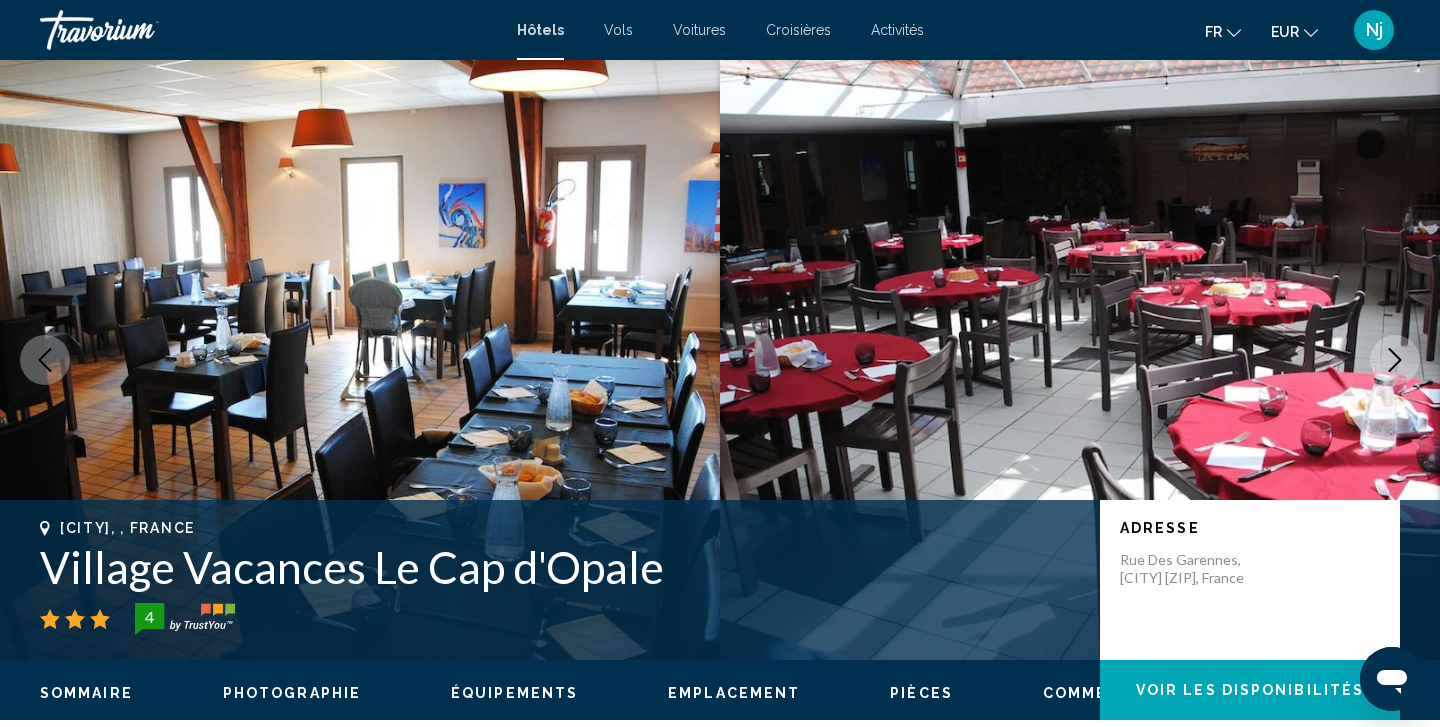 click 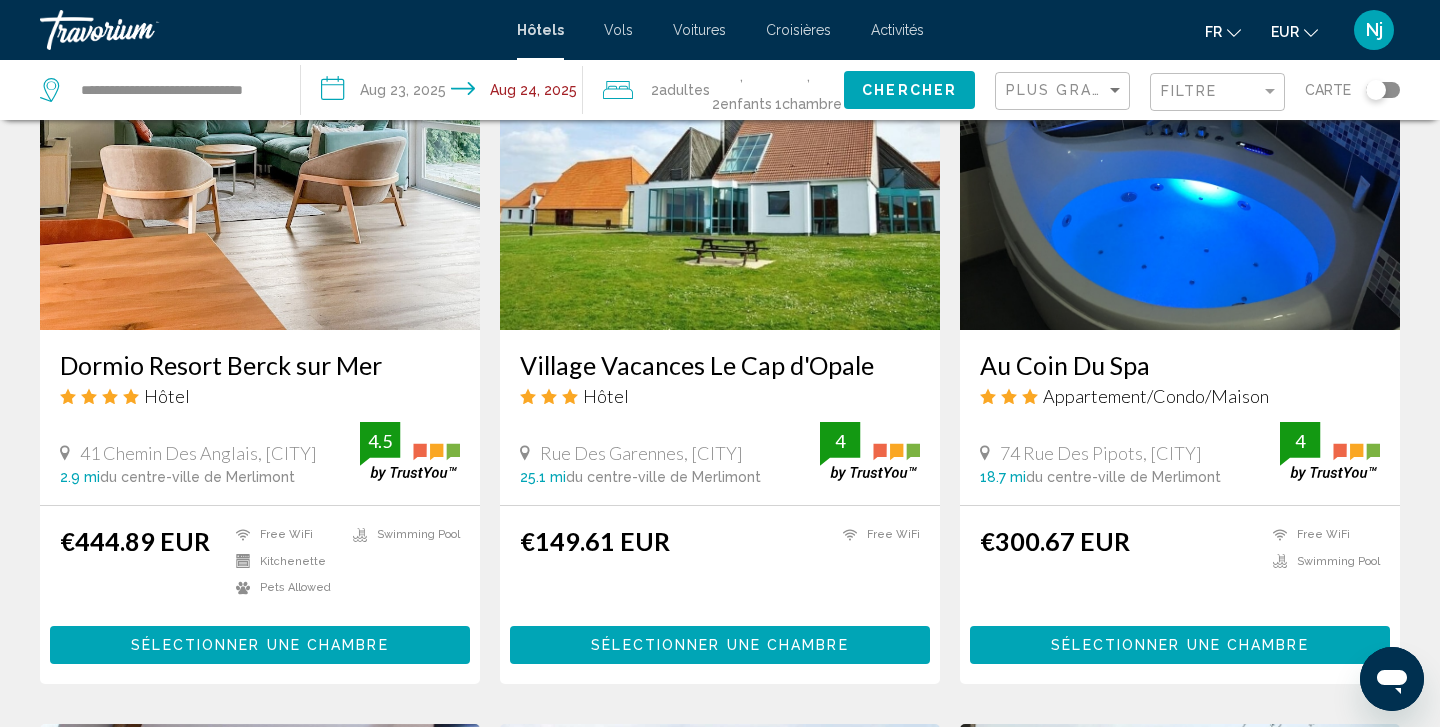scroll, scrollTop: 927, scrollLeft: 0, axis: vertical 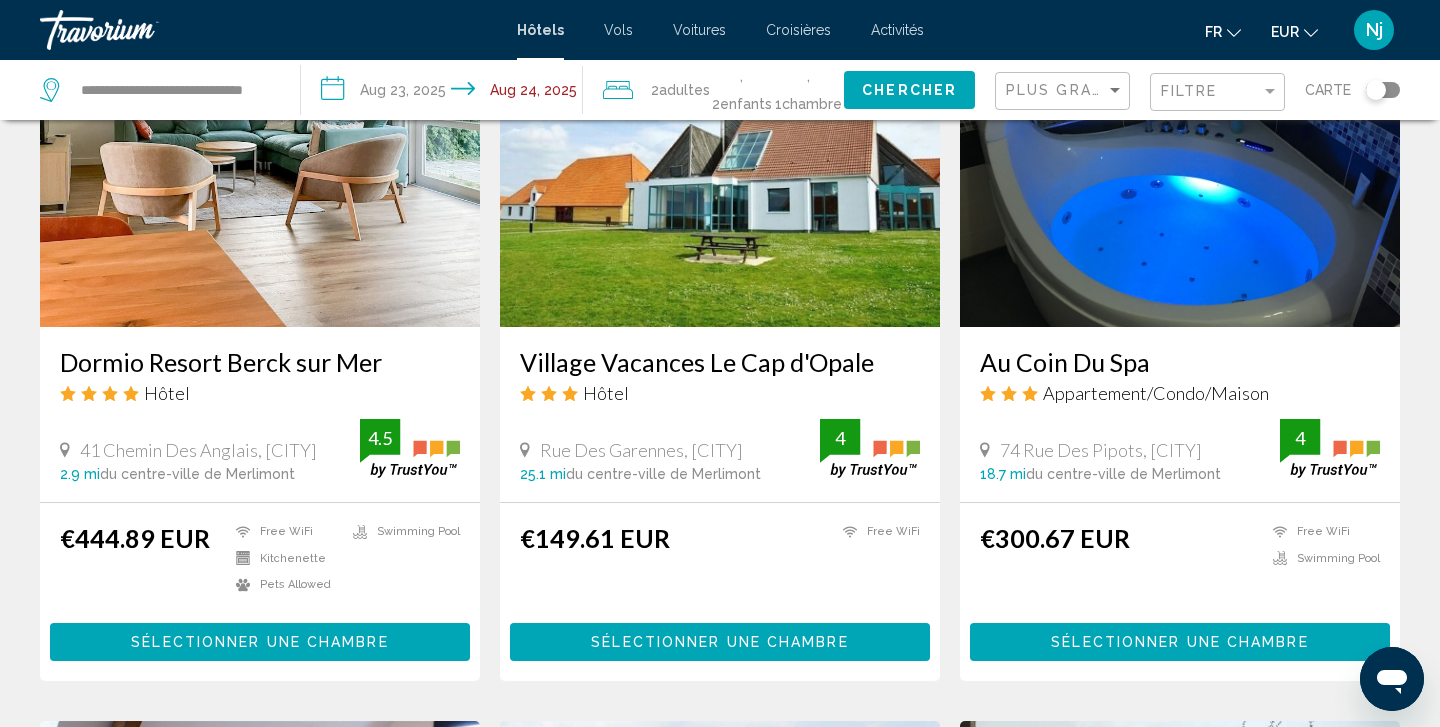 click at bounding box center (720, 167) 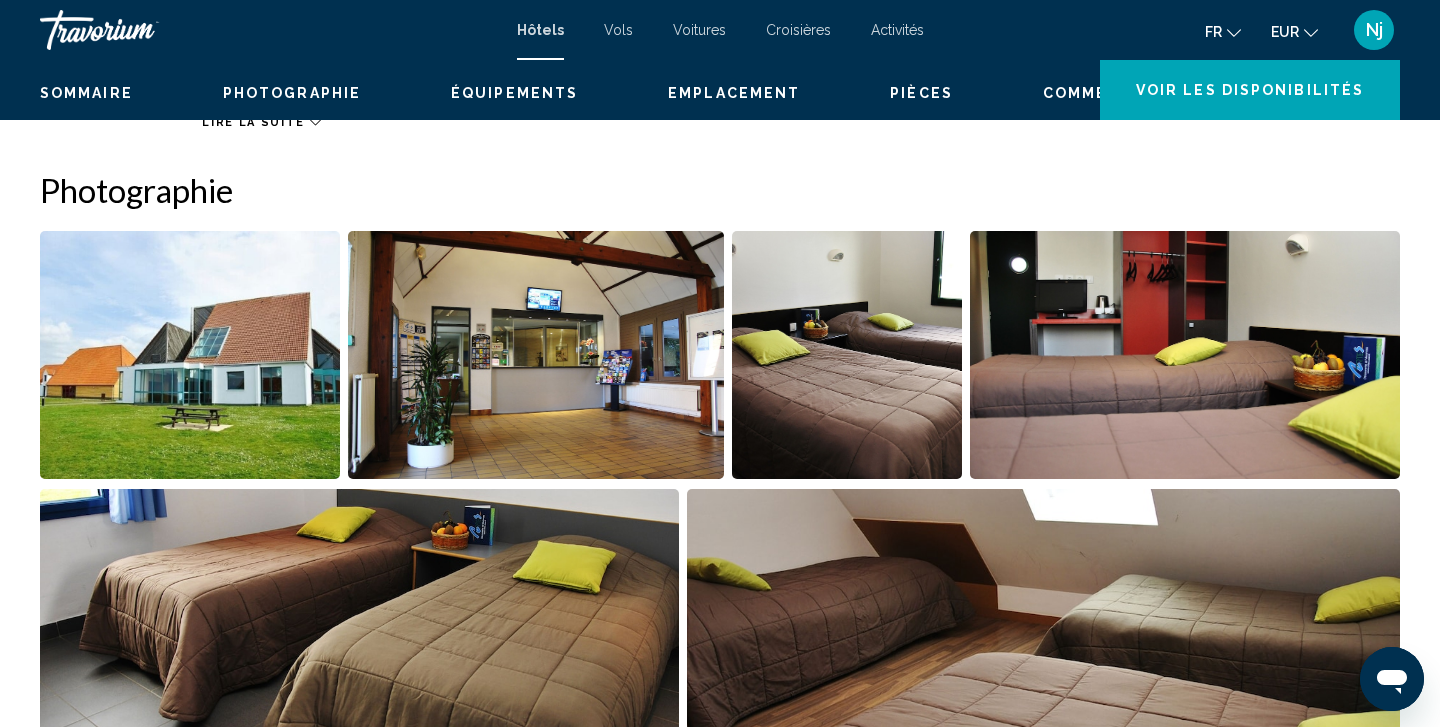 scroll, scrollTop: 0, scrollLeft: 0, axis: both 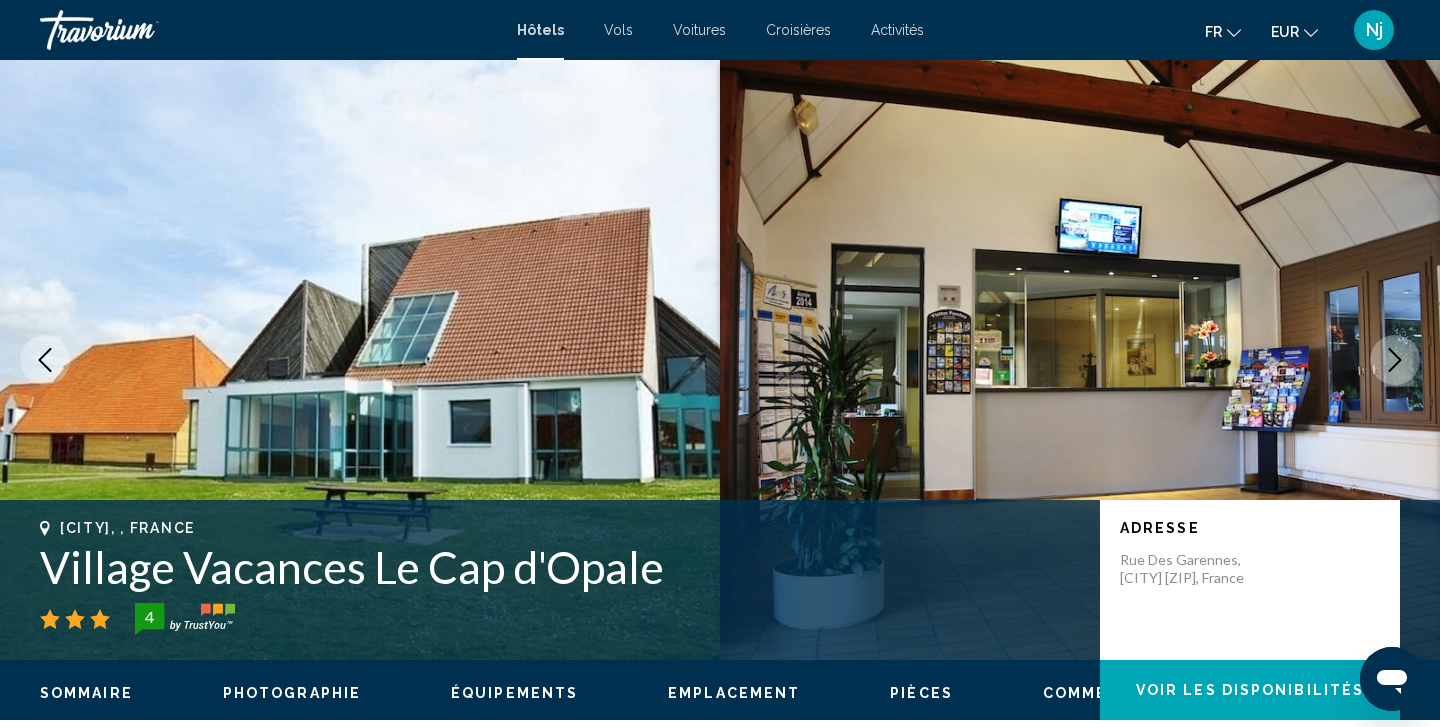 type 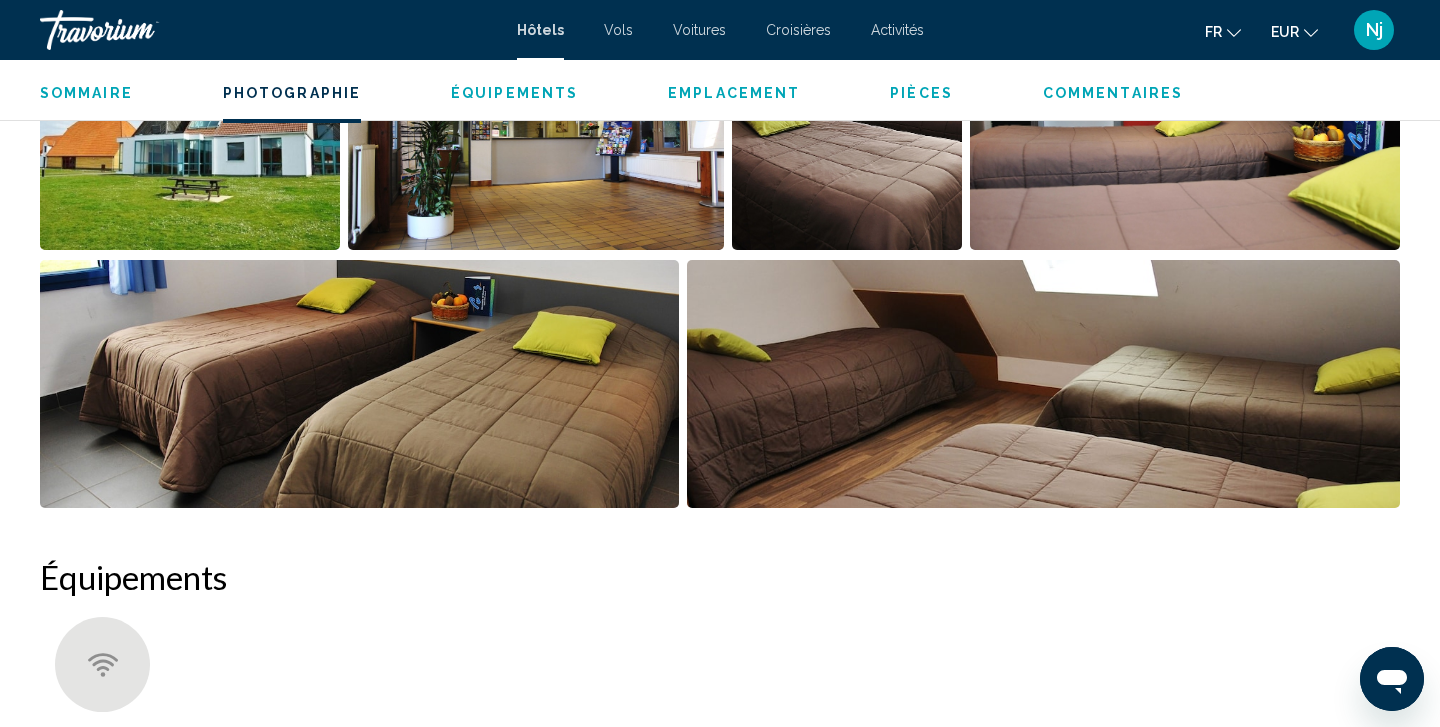 scroll, scrollTop: 1156, scrollLeft: 0, axis: vertical 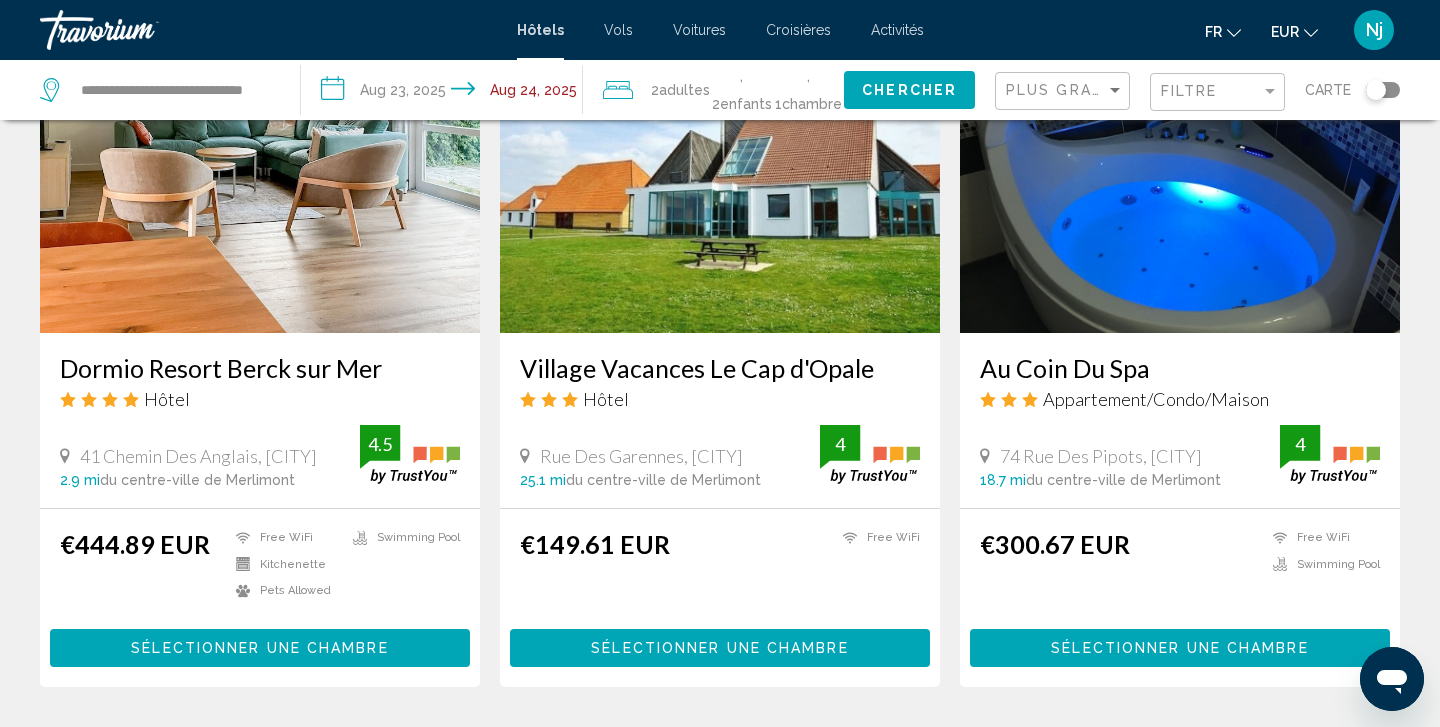 click at bounding box center (720, 173) 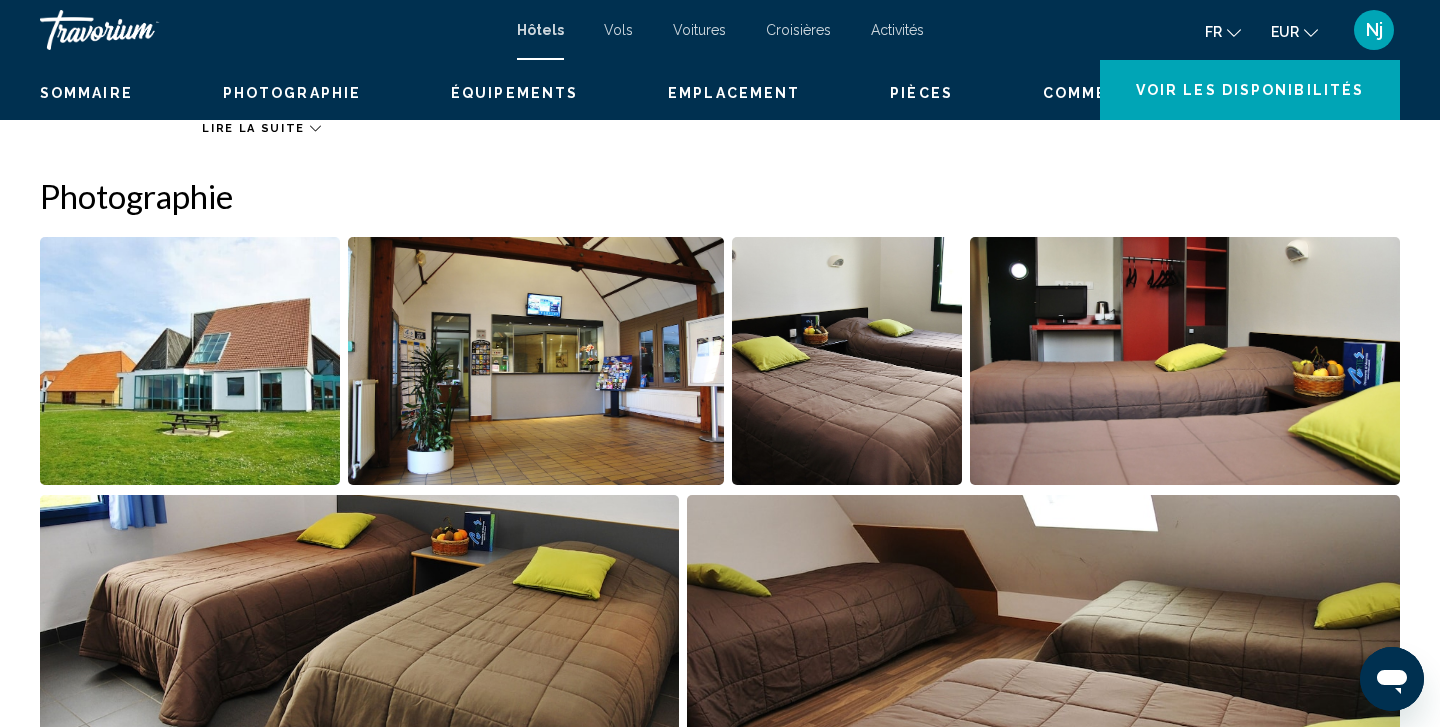 scroll, scrollTop: 0, scrollLeft: 0, axis: both 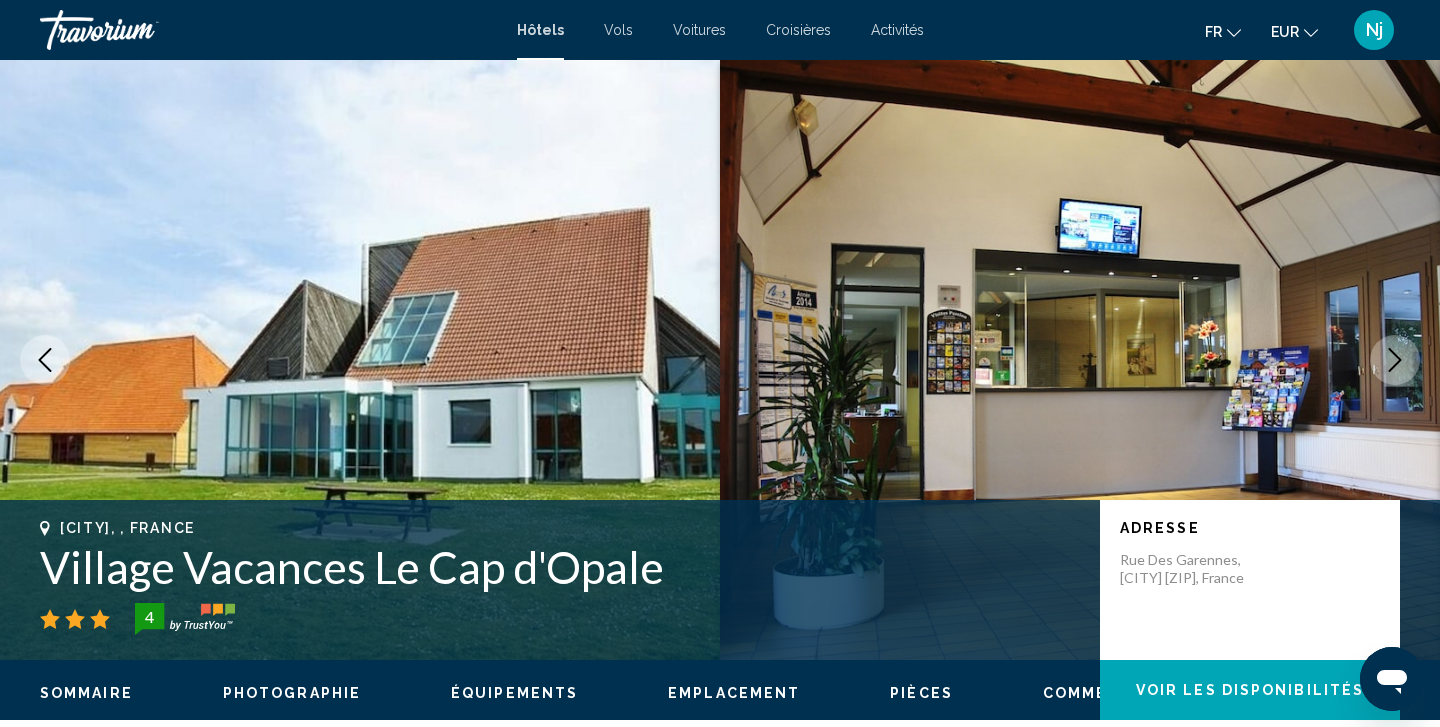 type 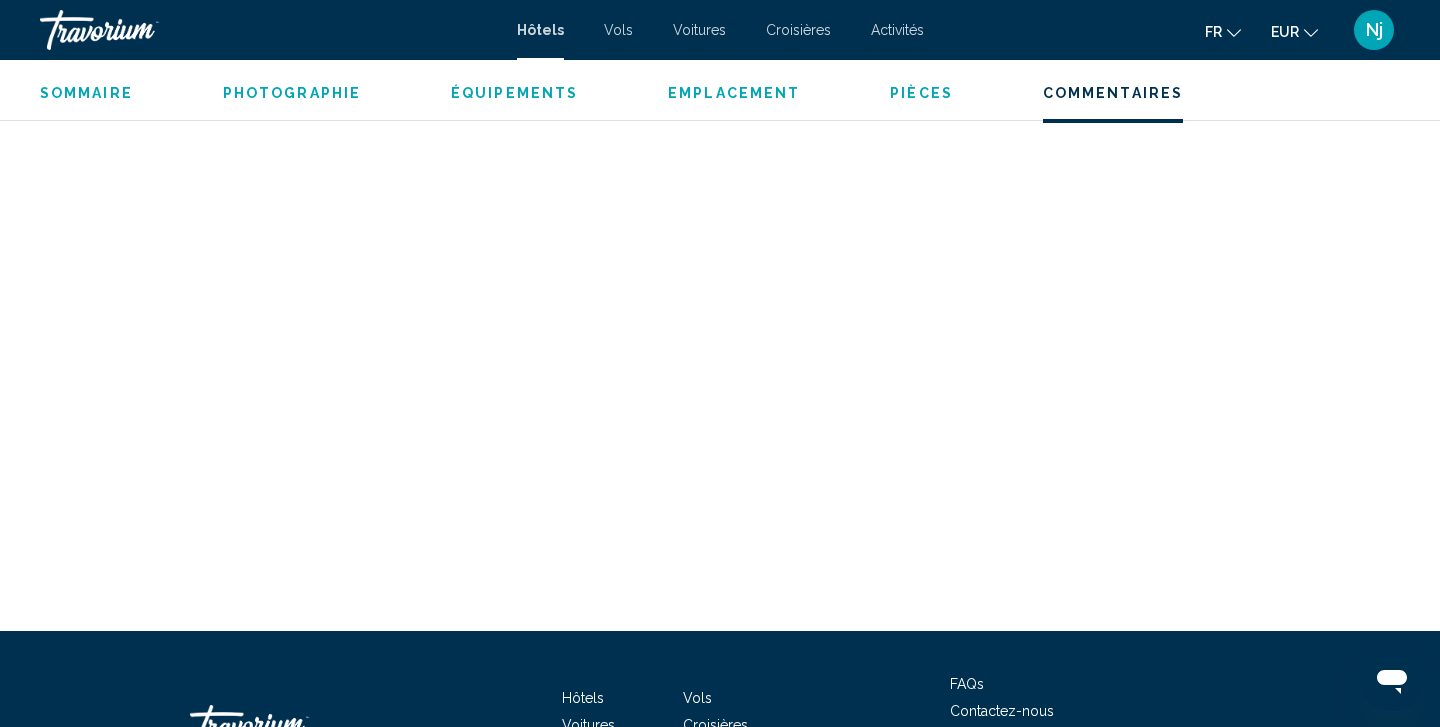 scroll, scrollTop: 3799, scrollLeft: 0, axis: vertical 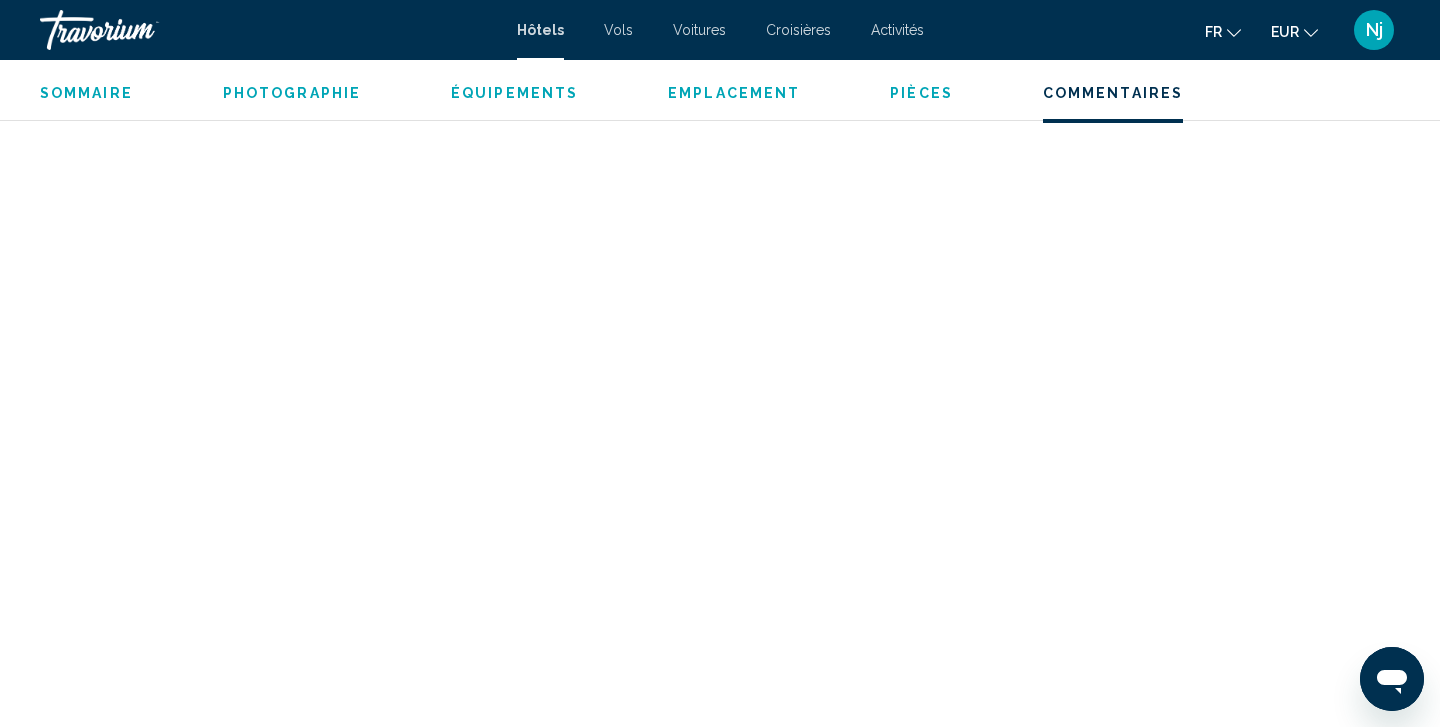 click on "Équipements" at bounding box center [514, 93] 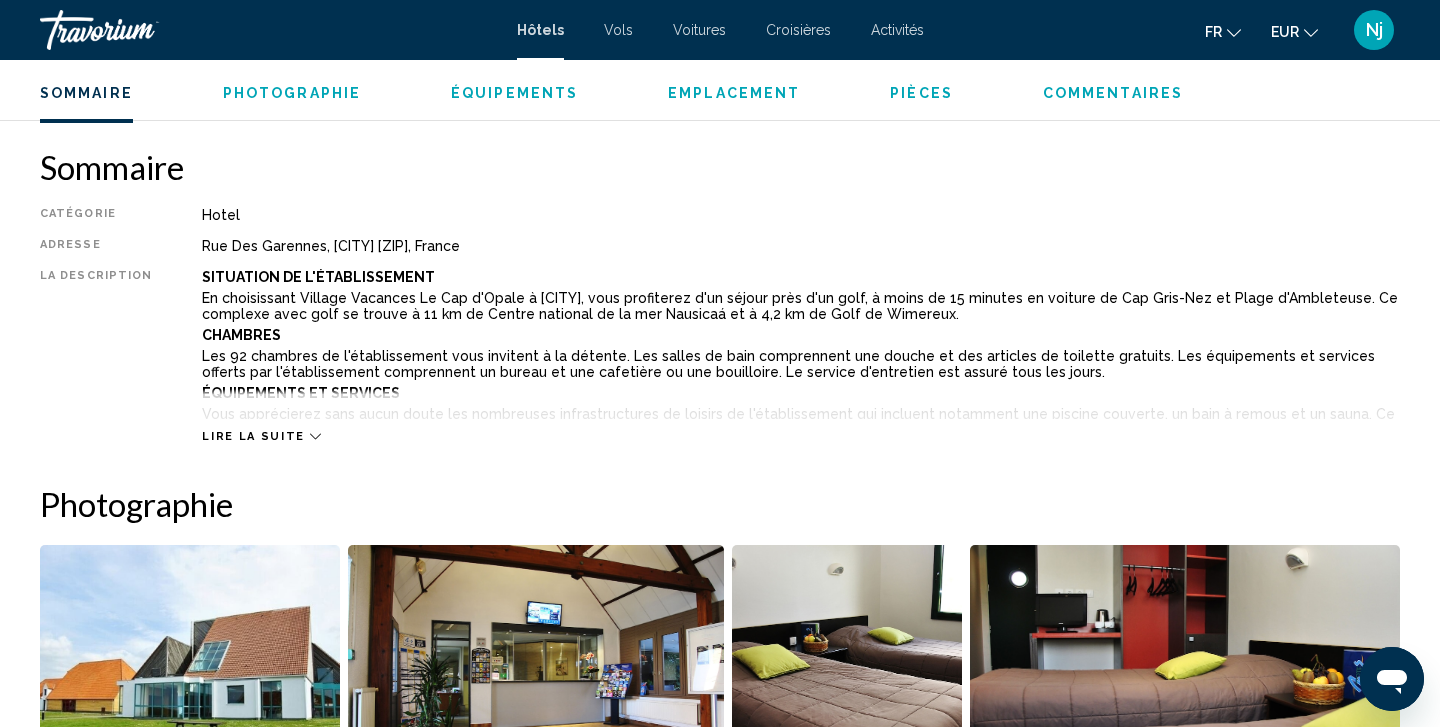 scroll, scrollTop: 607, scrollLeft: 0, axis: vertical 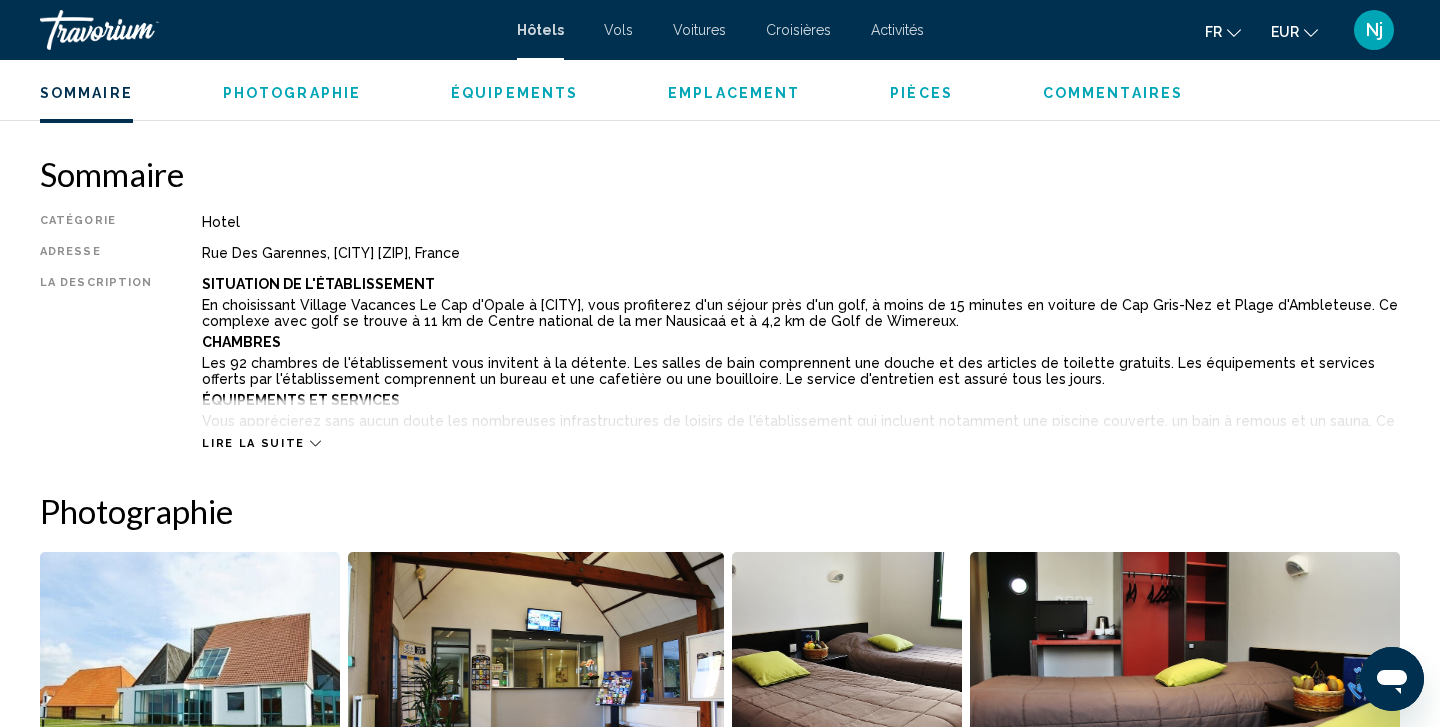 click on "Lire la suite" at bounding box center [253, 443] 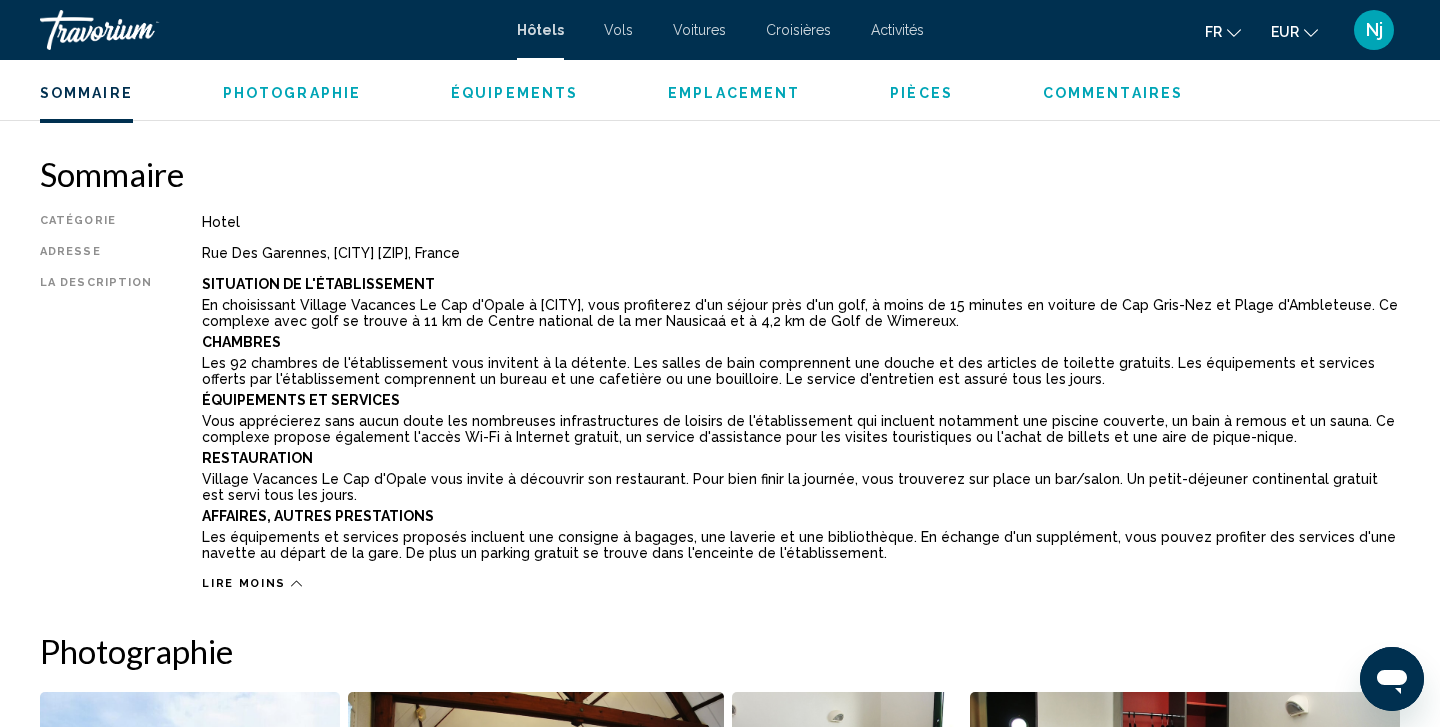 click at bounding box center (268, 30) 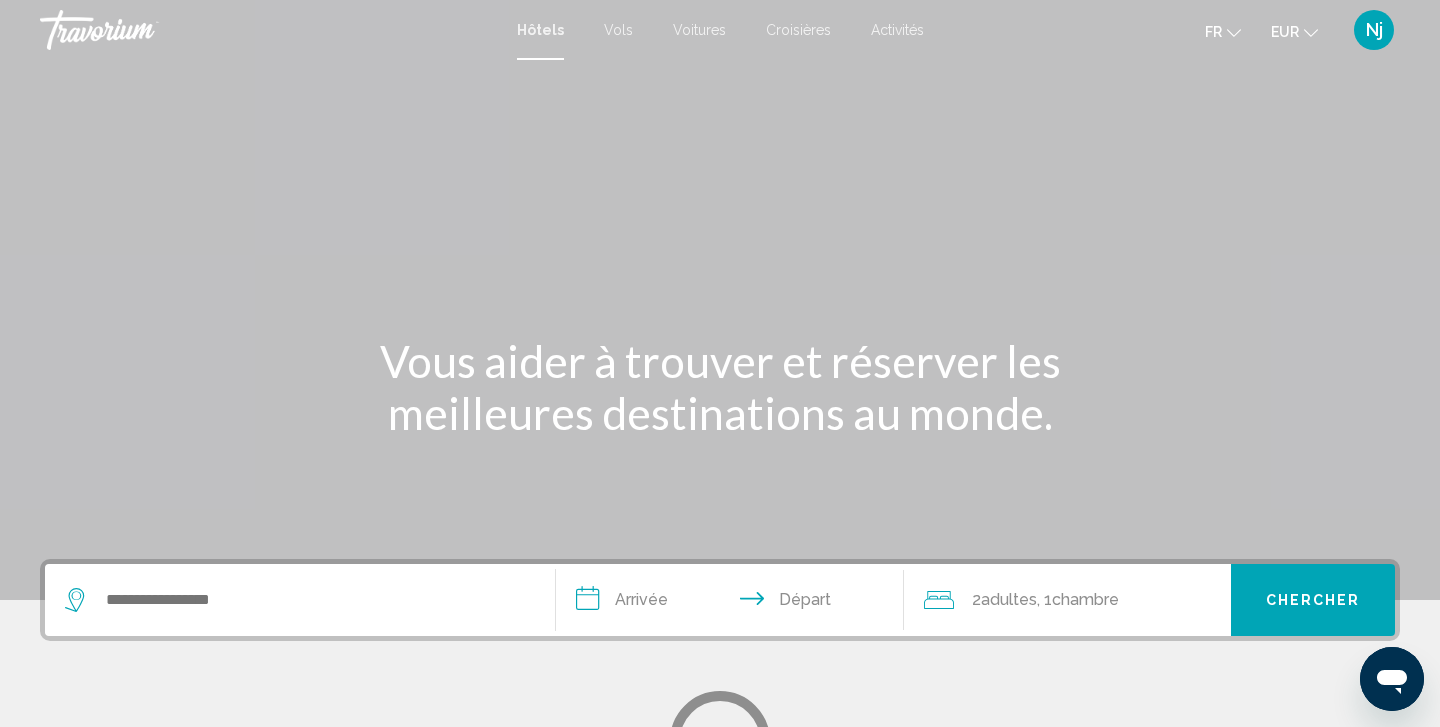 click at bounding box center [720, 300] 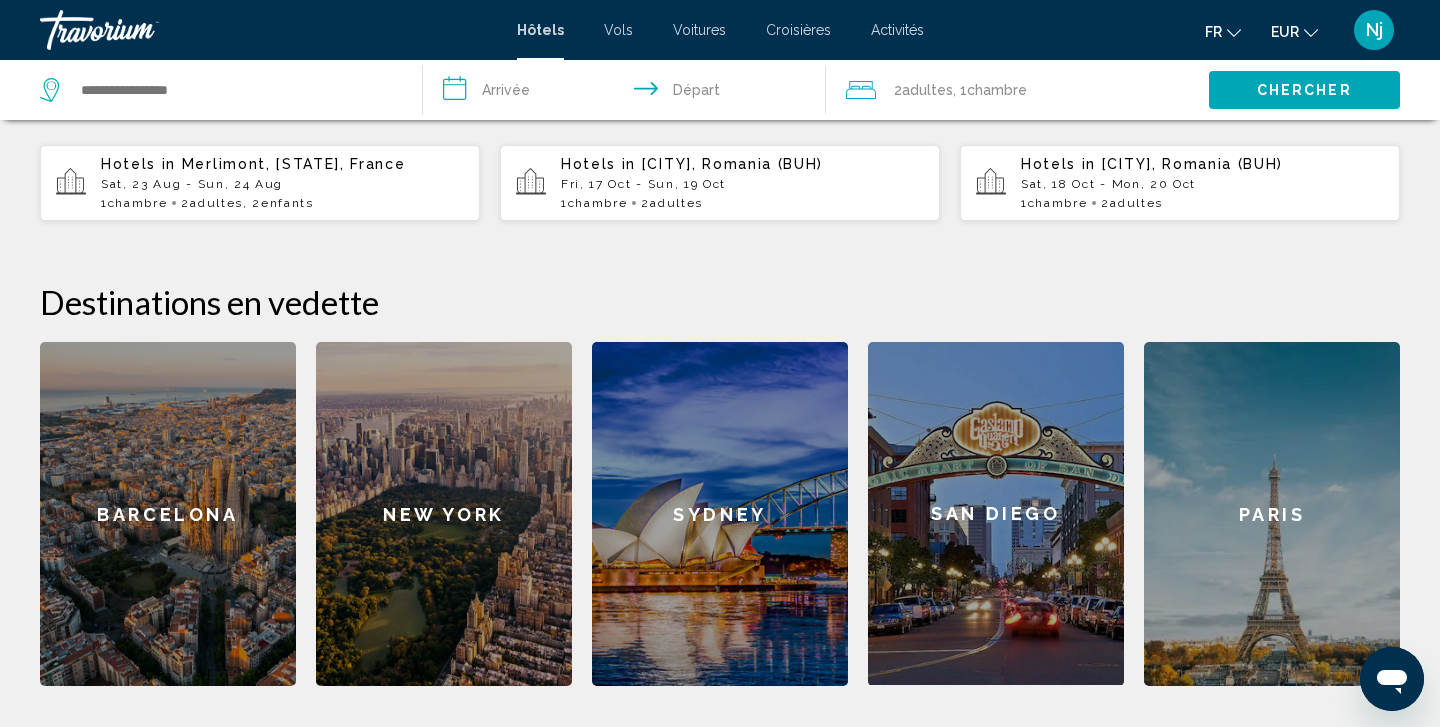 scroll, scrollTop: 606, scrollLeft: 0, axis: vertical 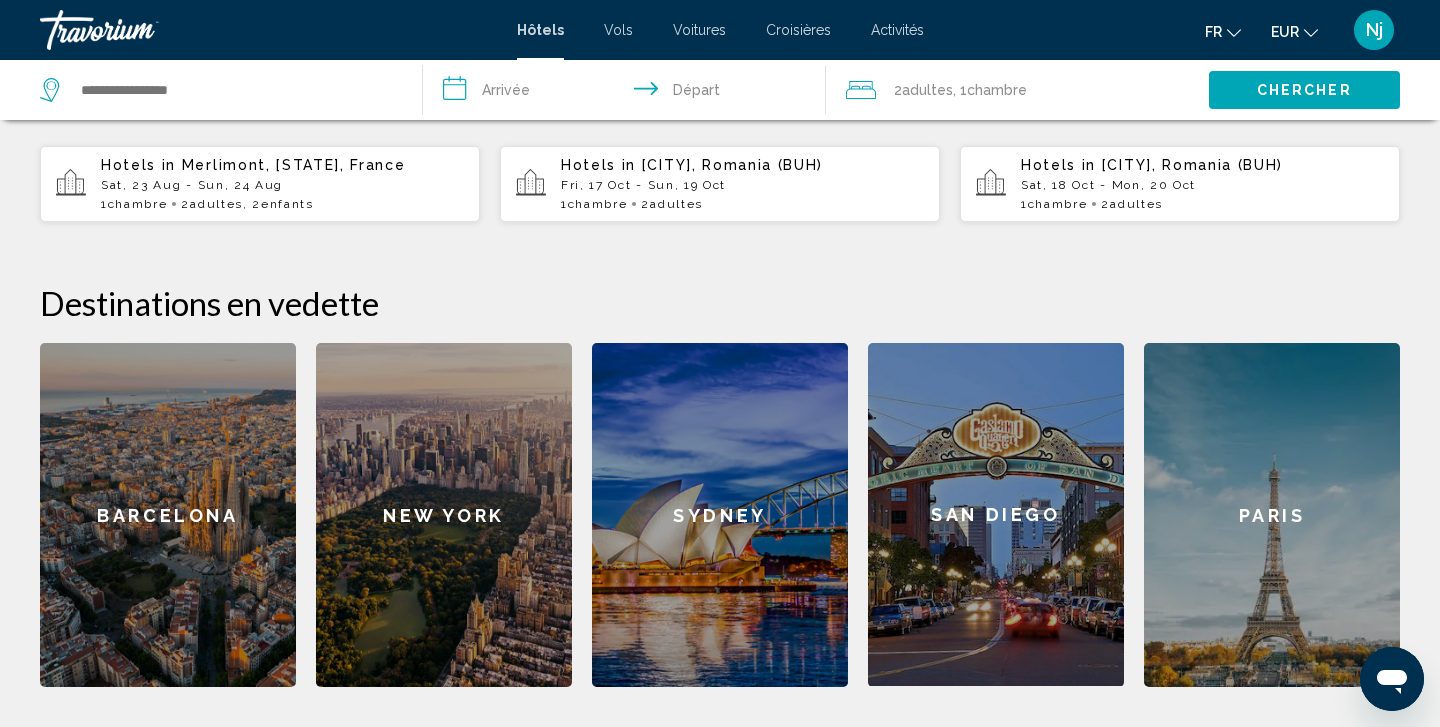 click at bounding box center [221, 90] 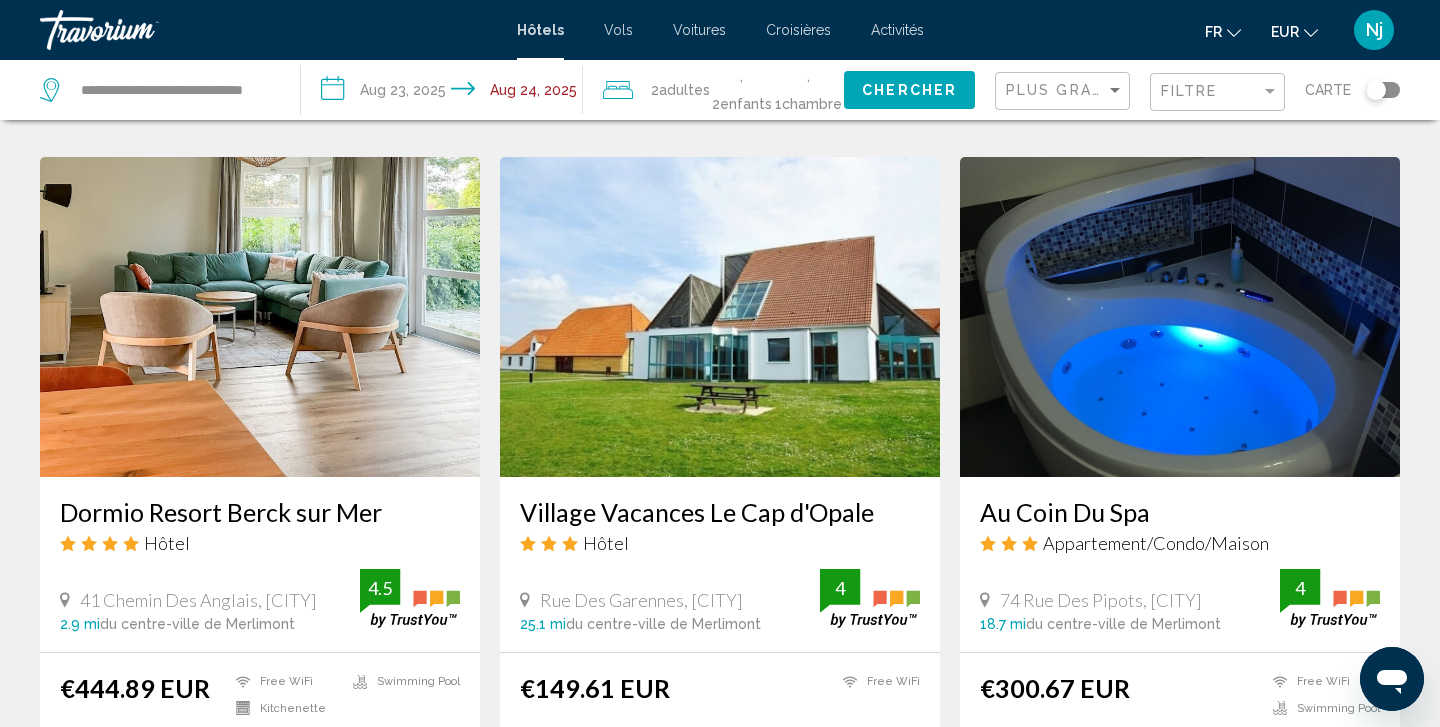 scroll, scrollTop: 755, scrollLeft: 0, axis: vertical 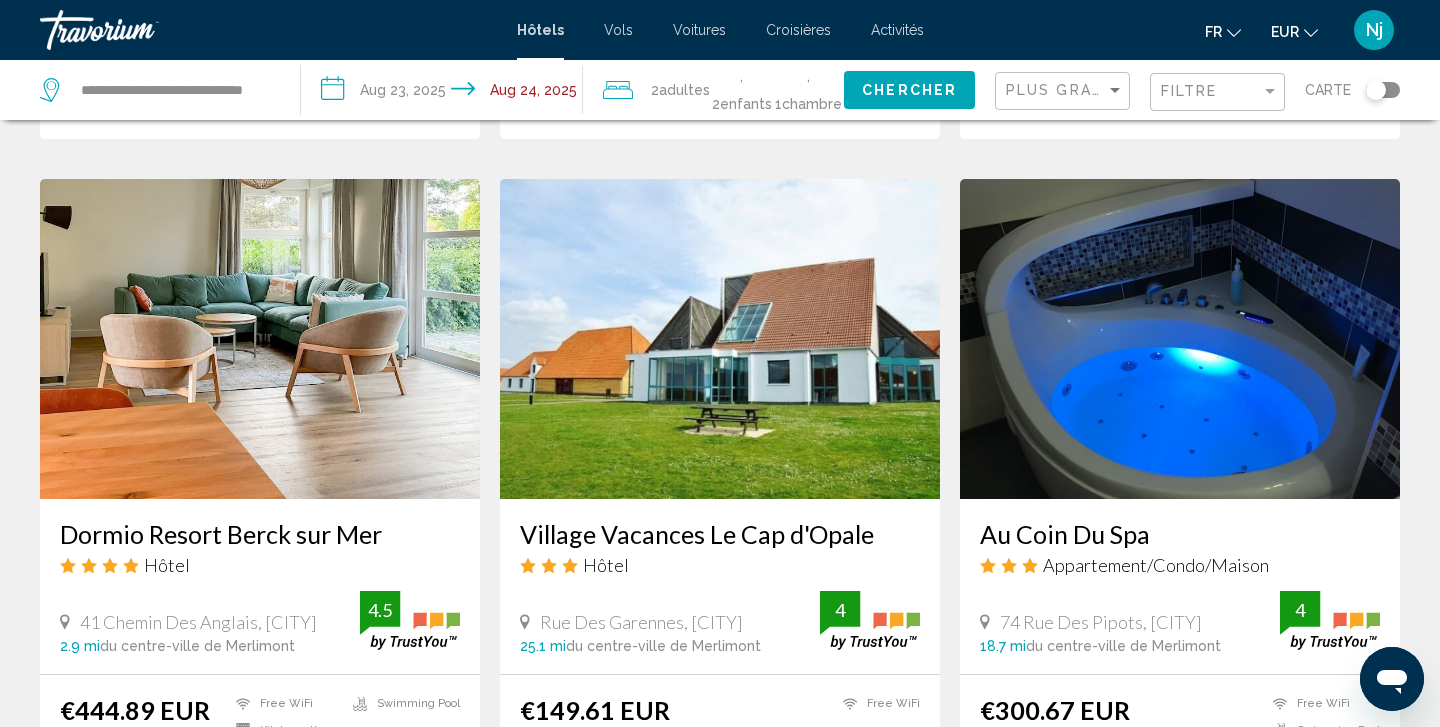 click at bounding box center [720, 339] 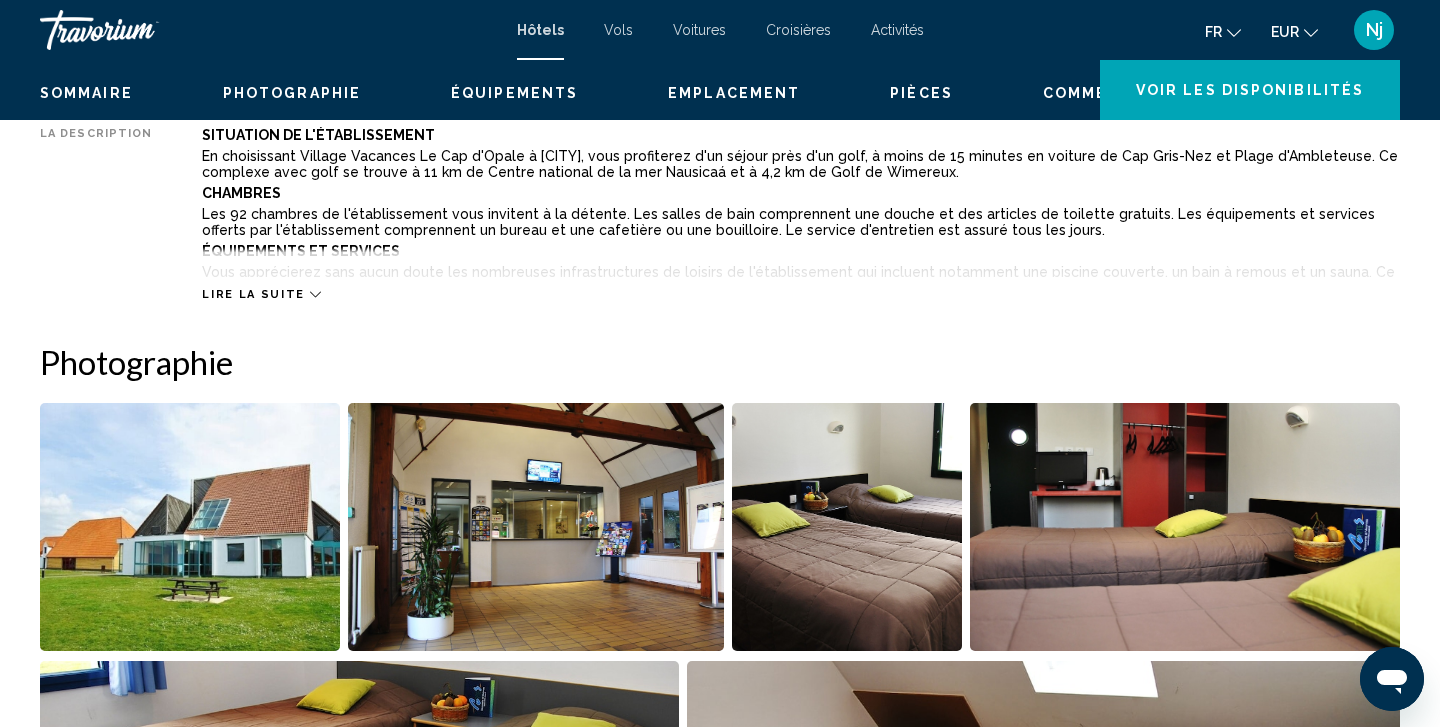 scroll, scrollTop: 0, scrollLeft: 0, axis: both 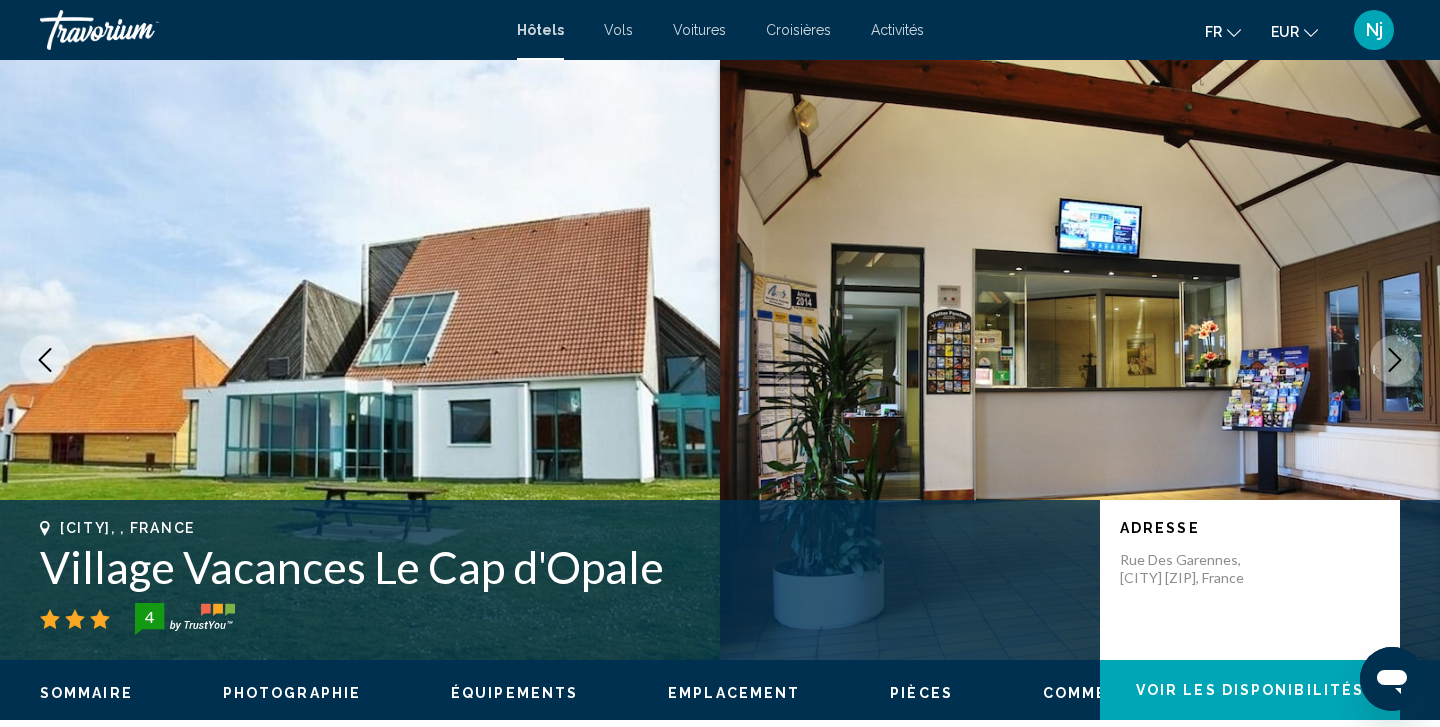 type 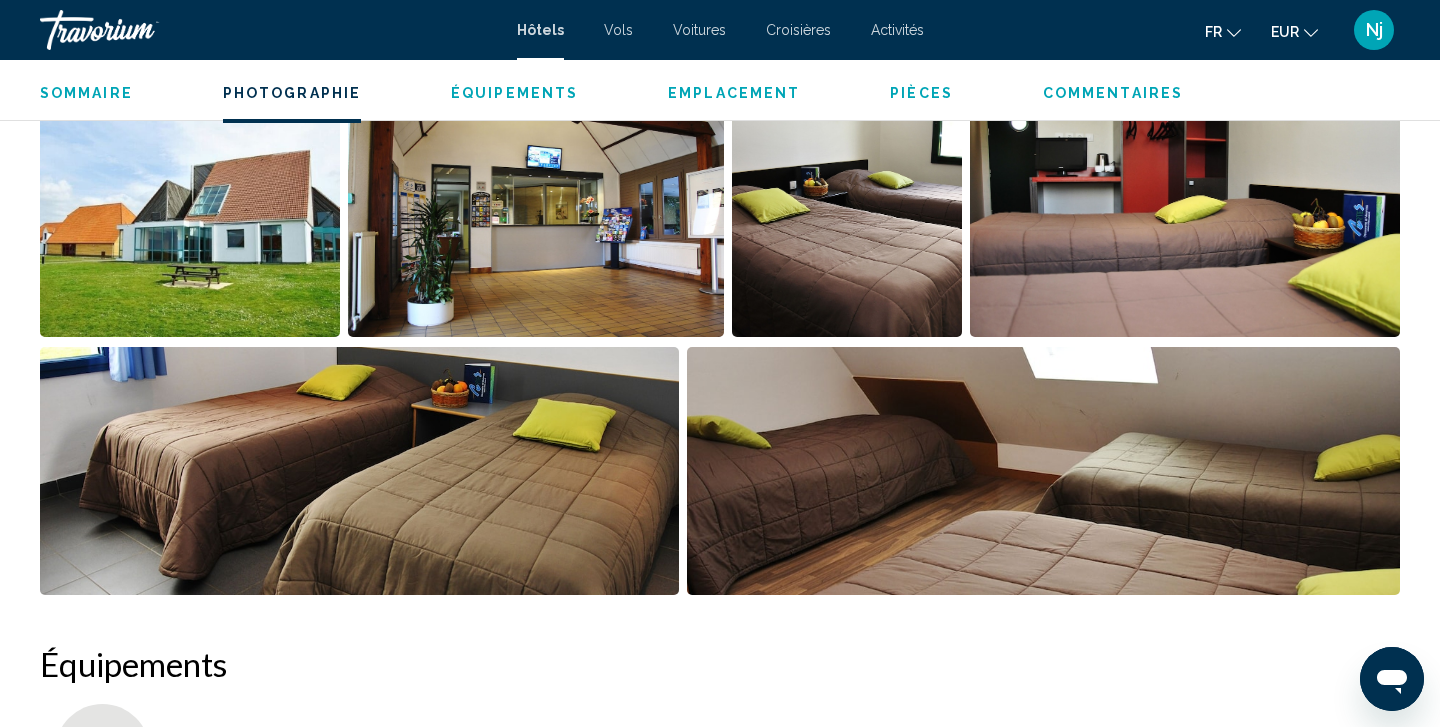 scroll, scrollTop: 1071, scrollLeft: 0, axis: vertical 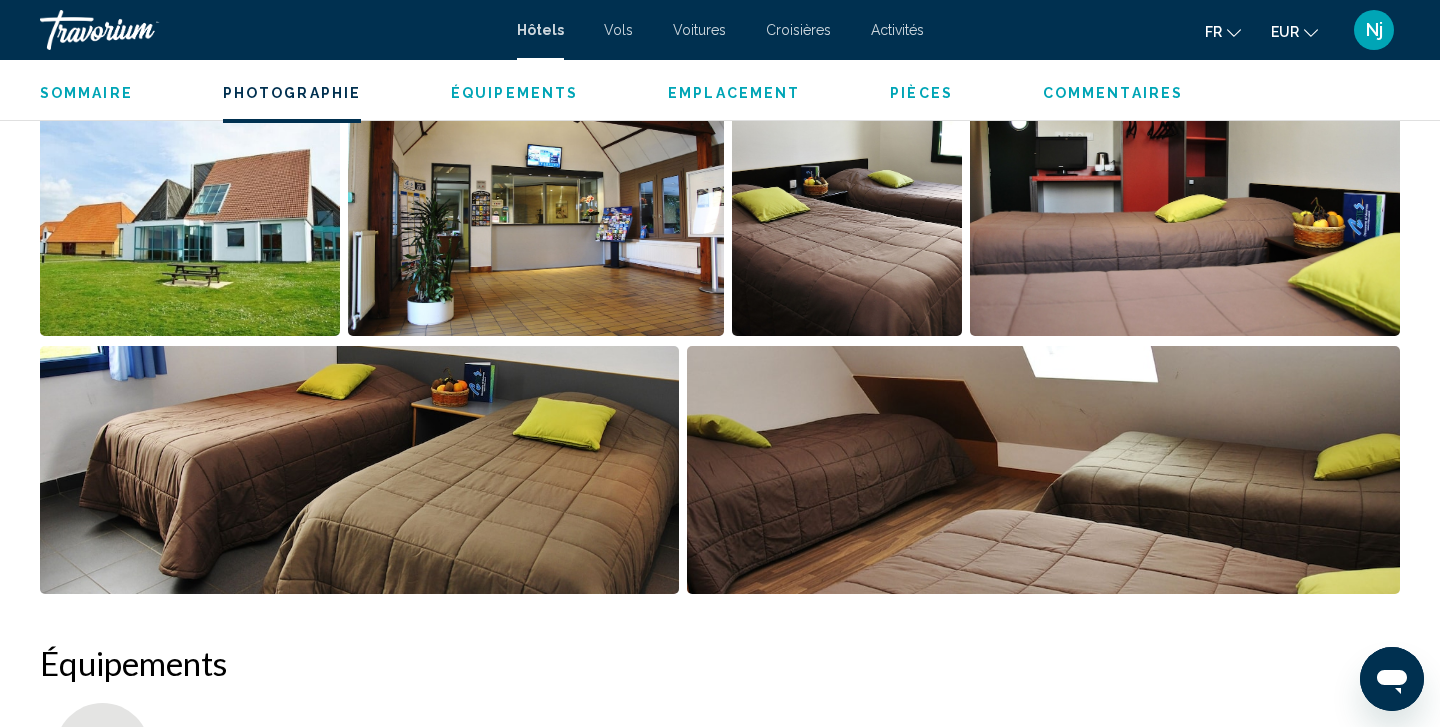 click at bounding box center [1185, 212] 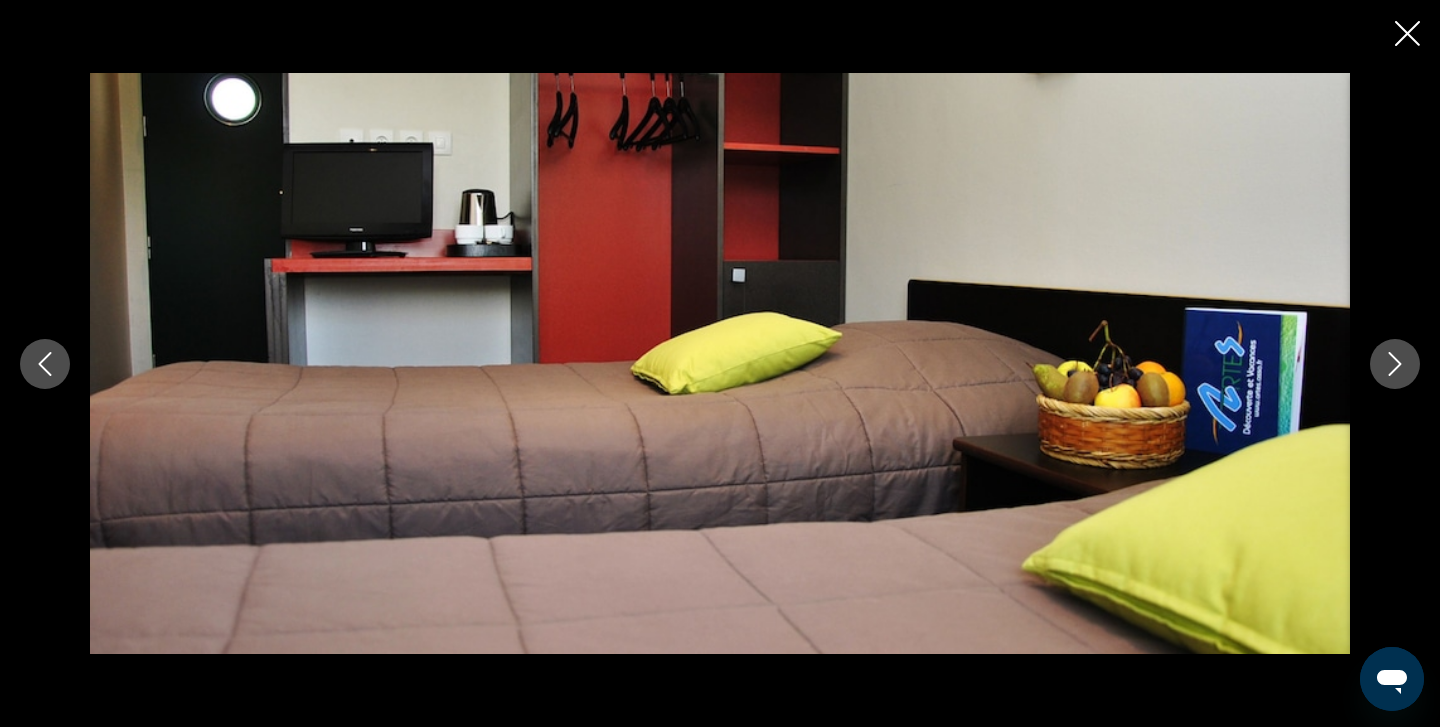 click 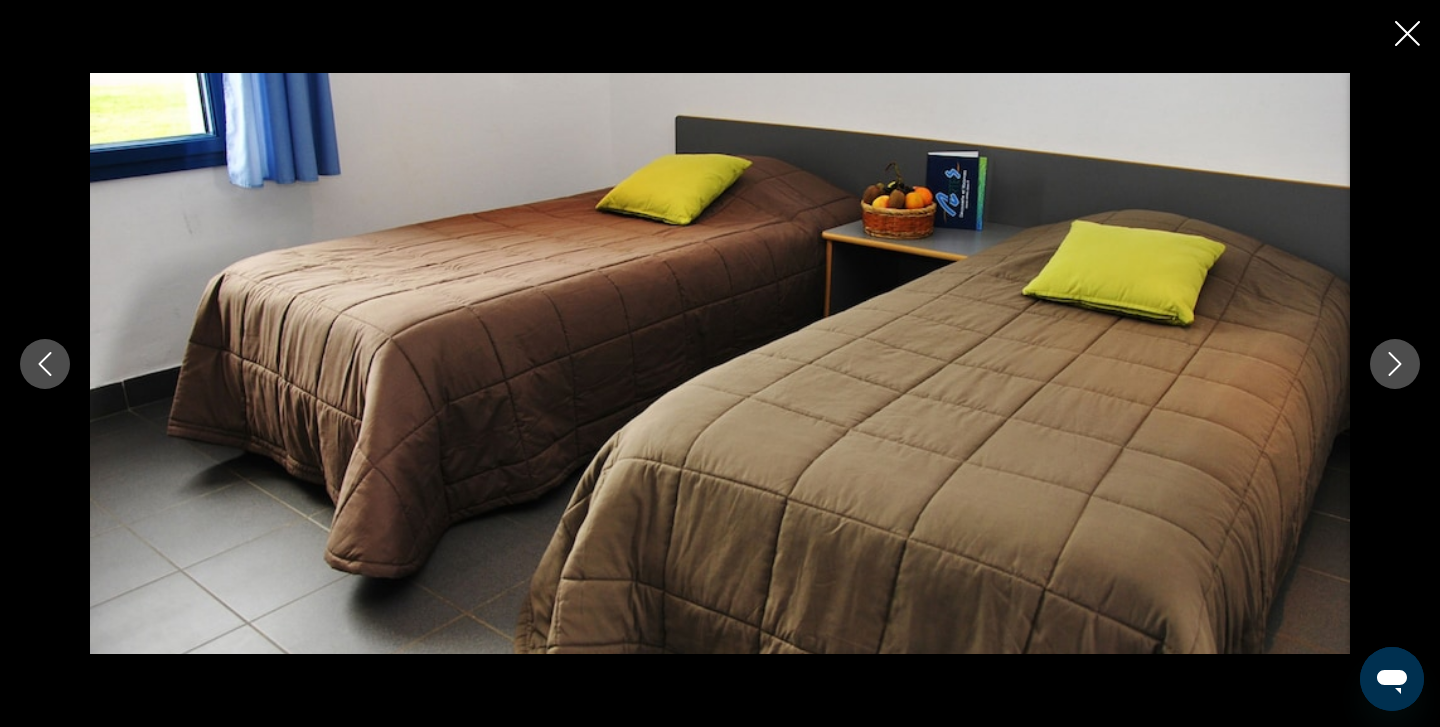click 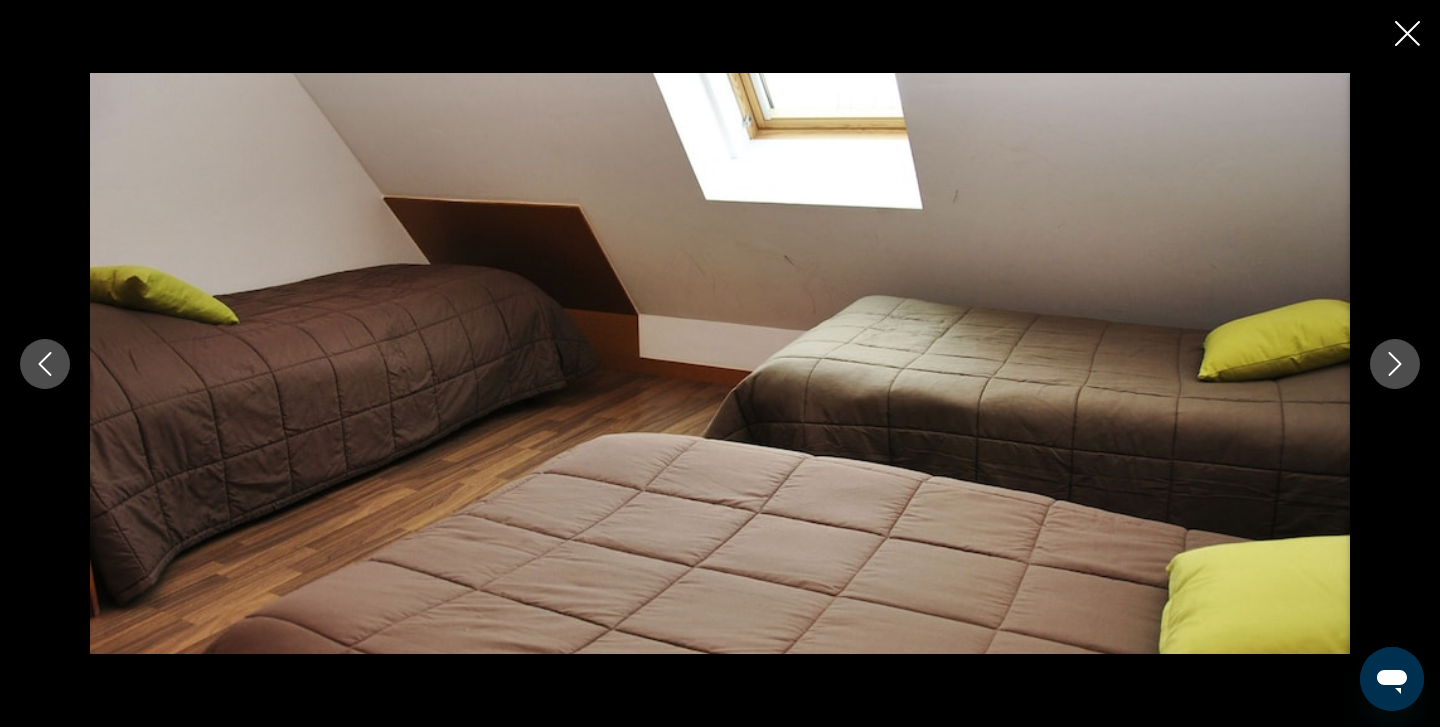 click 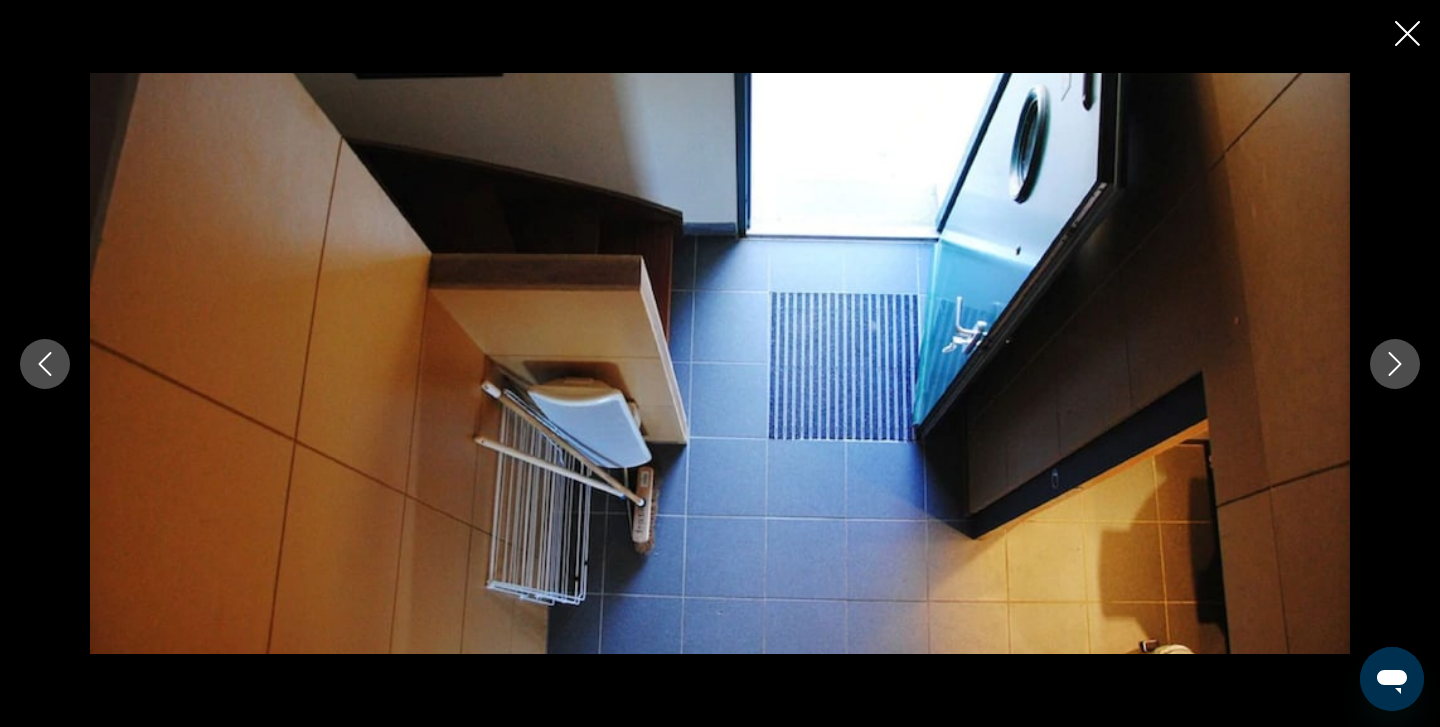 click 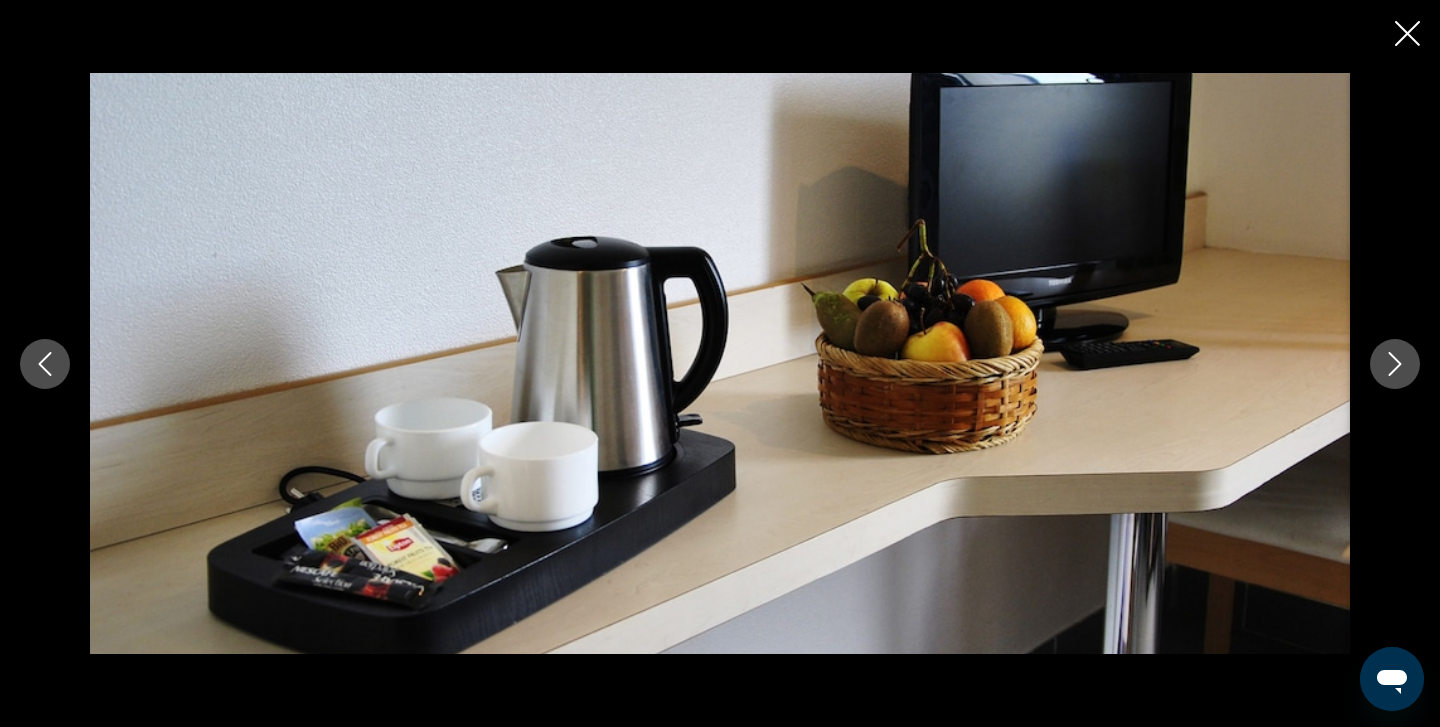 click 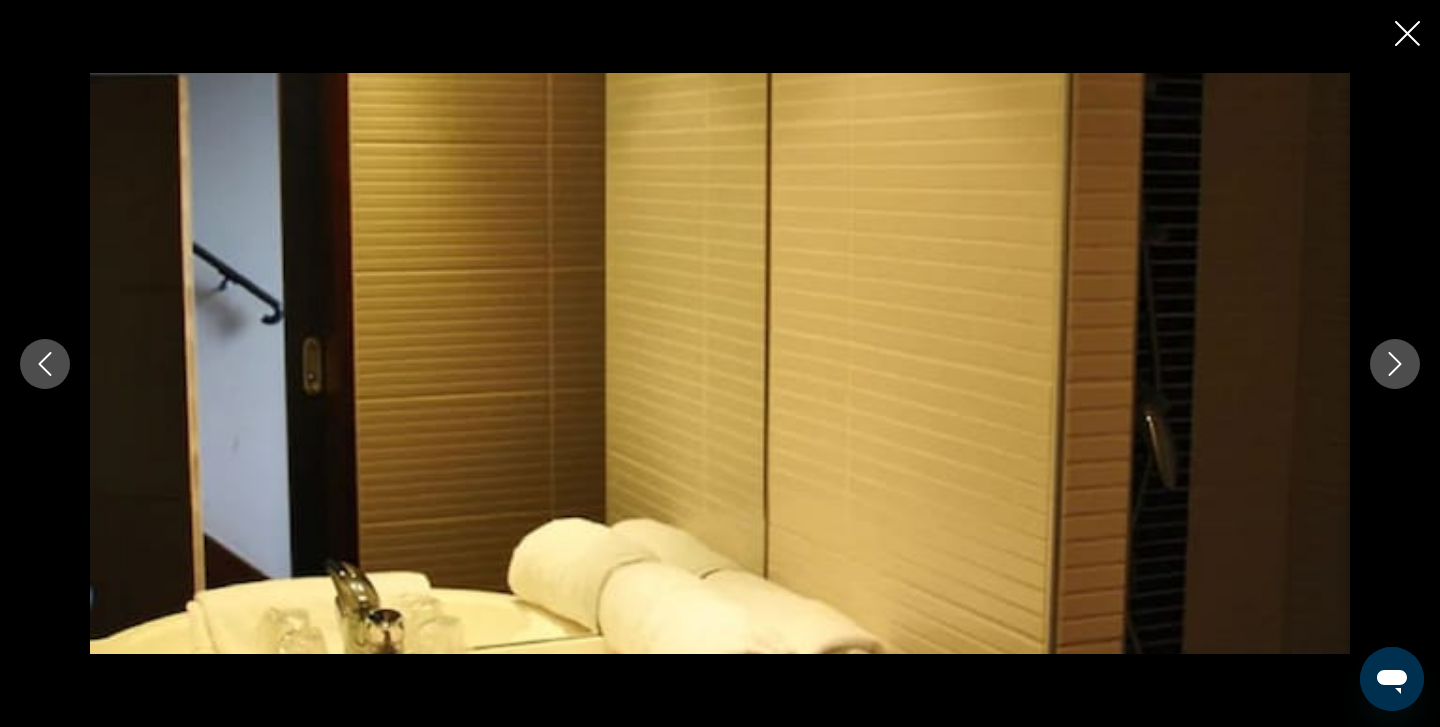 click 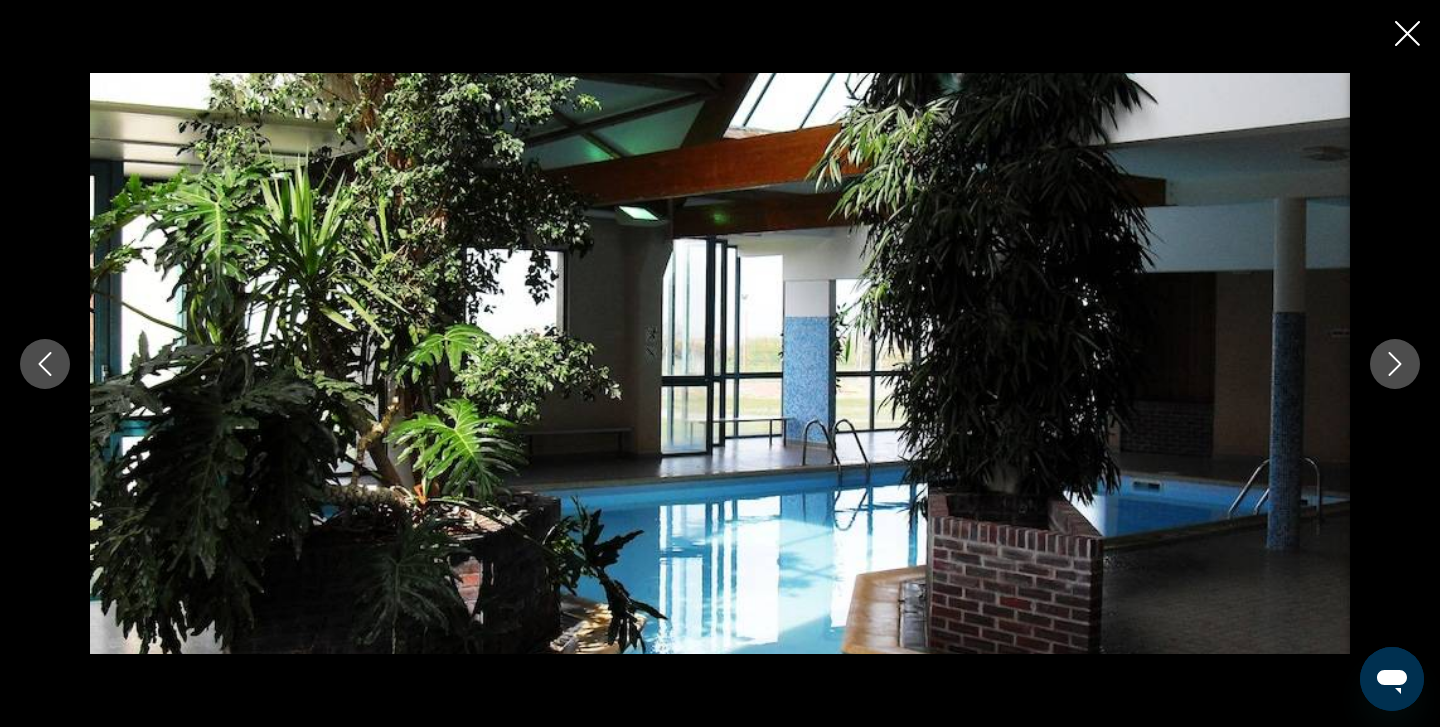 click 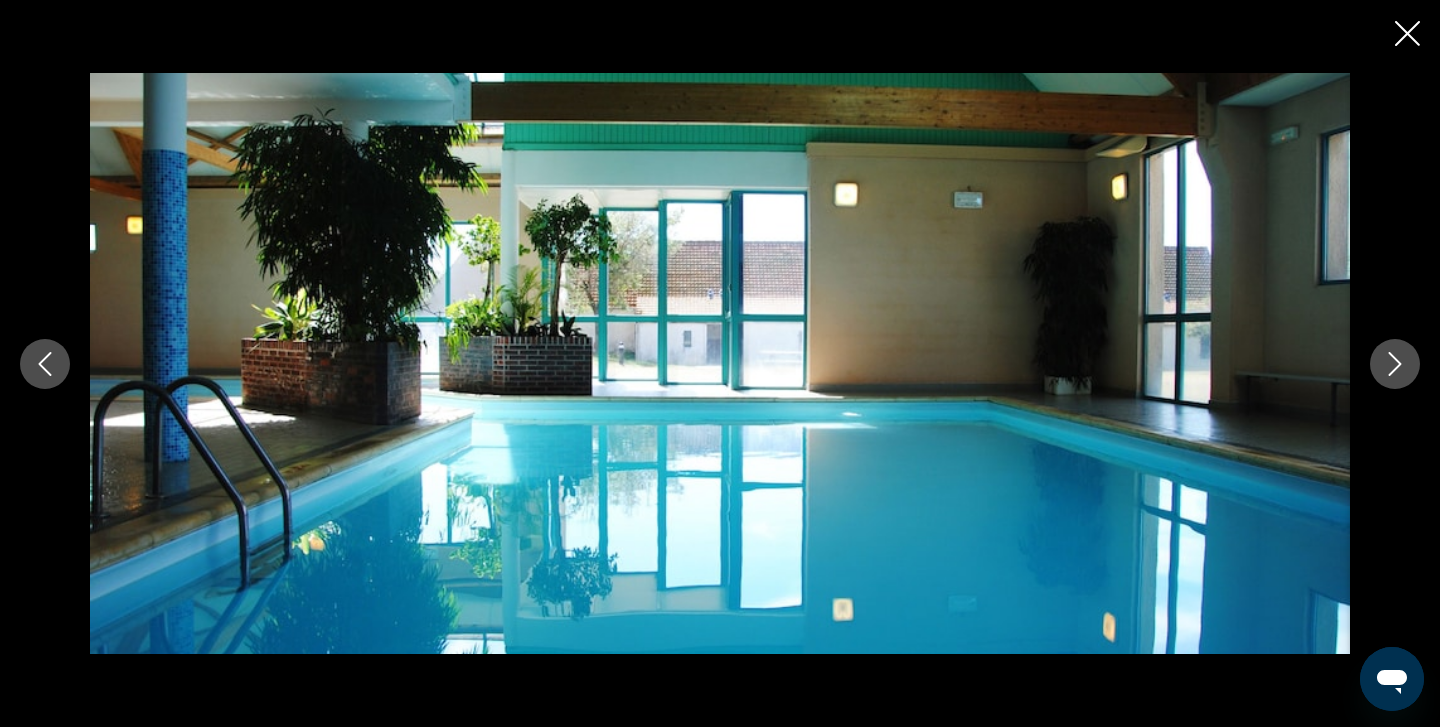 click 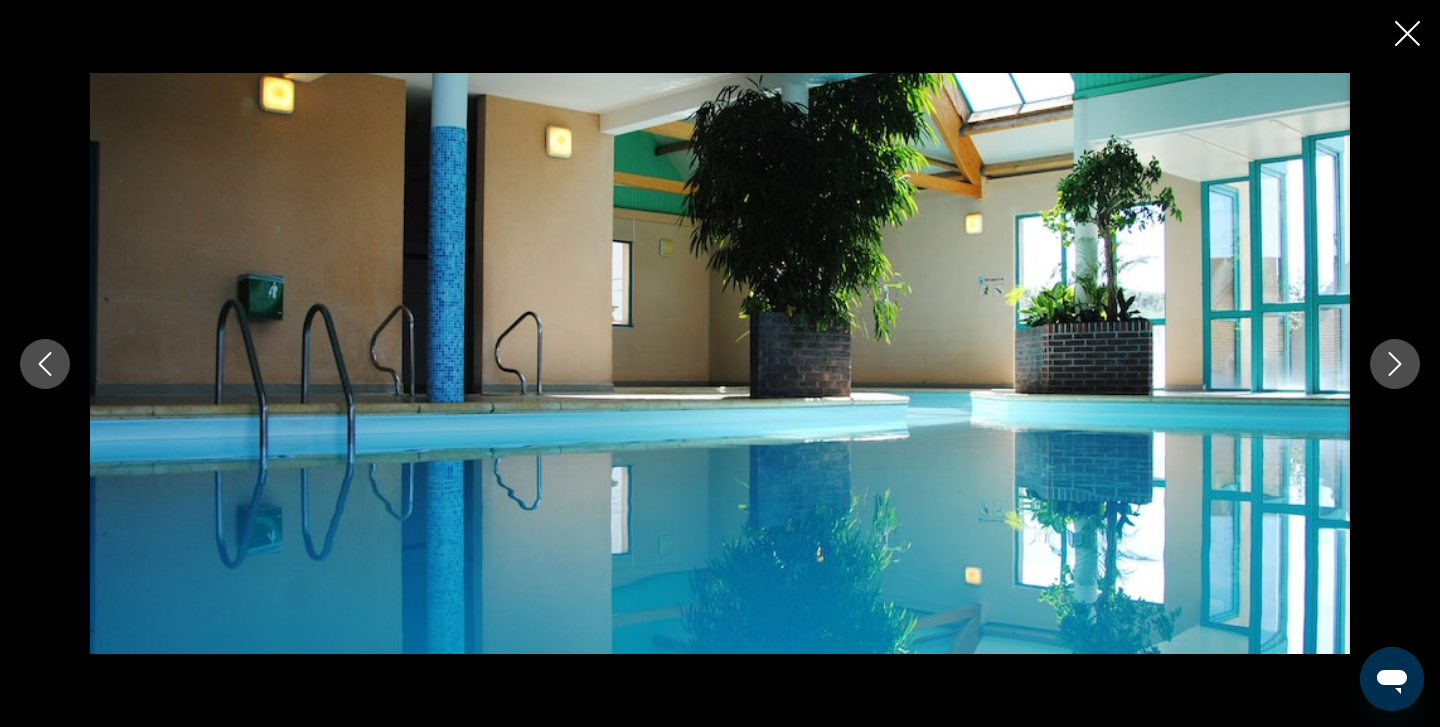 click 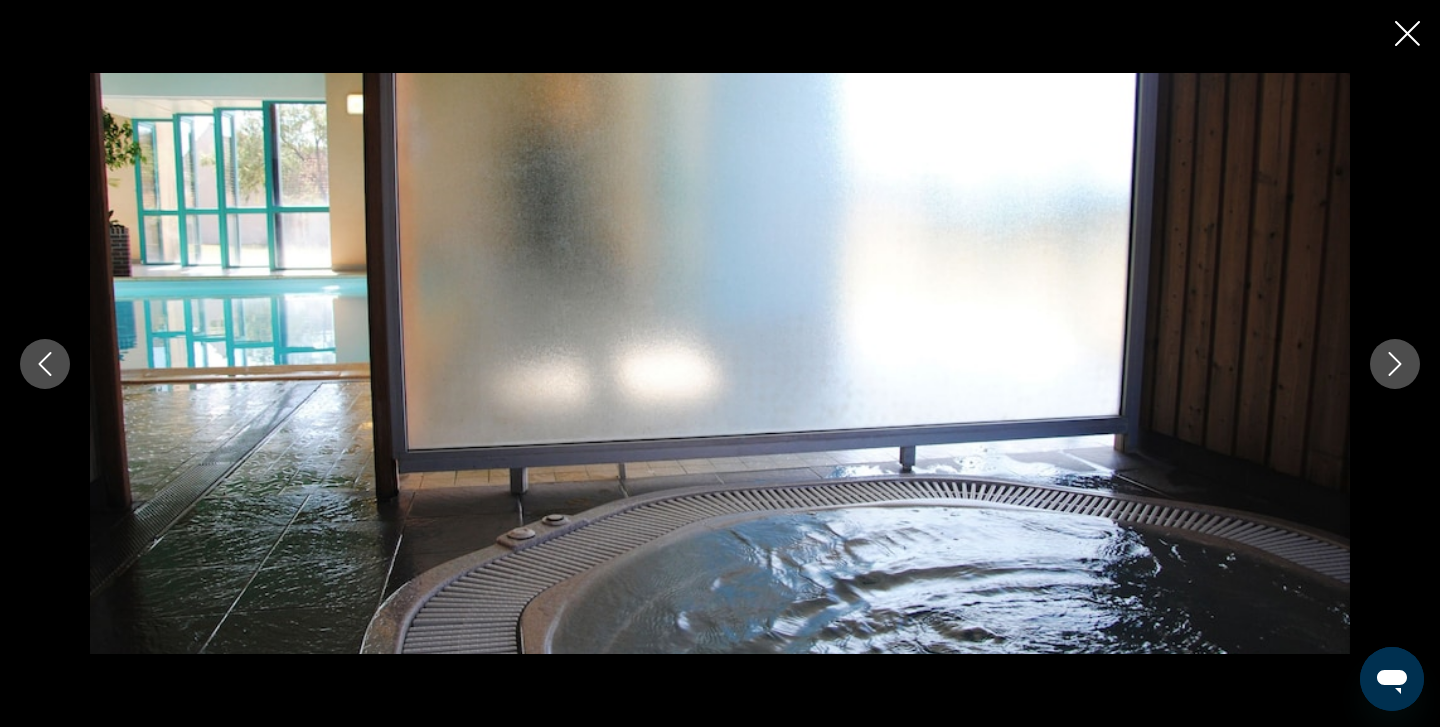 click 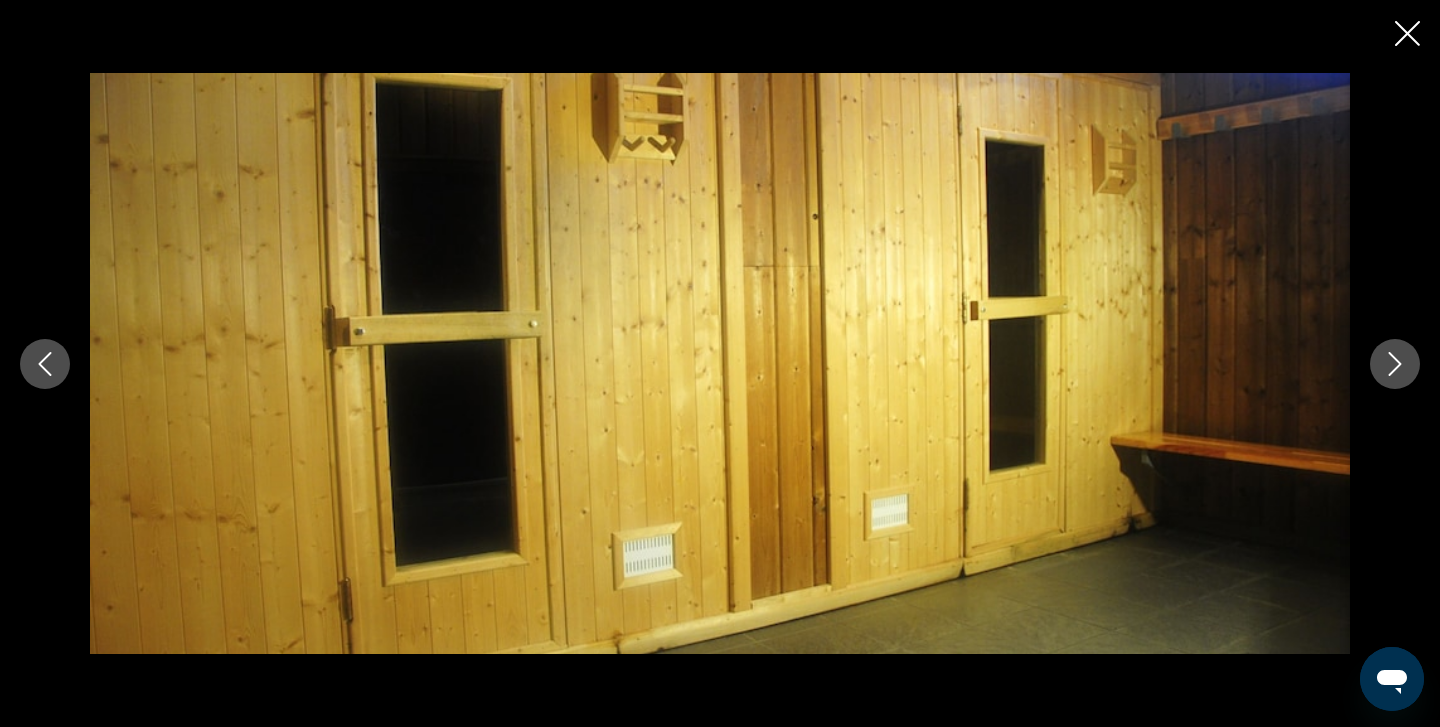 click 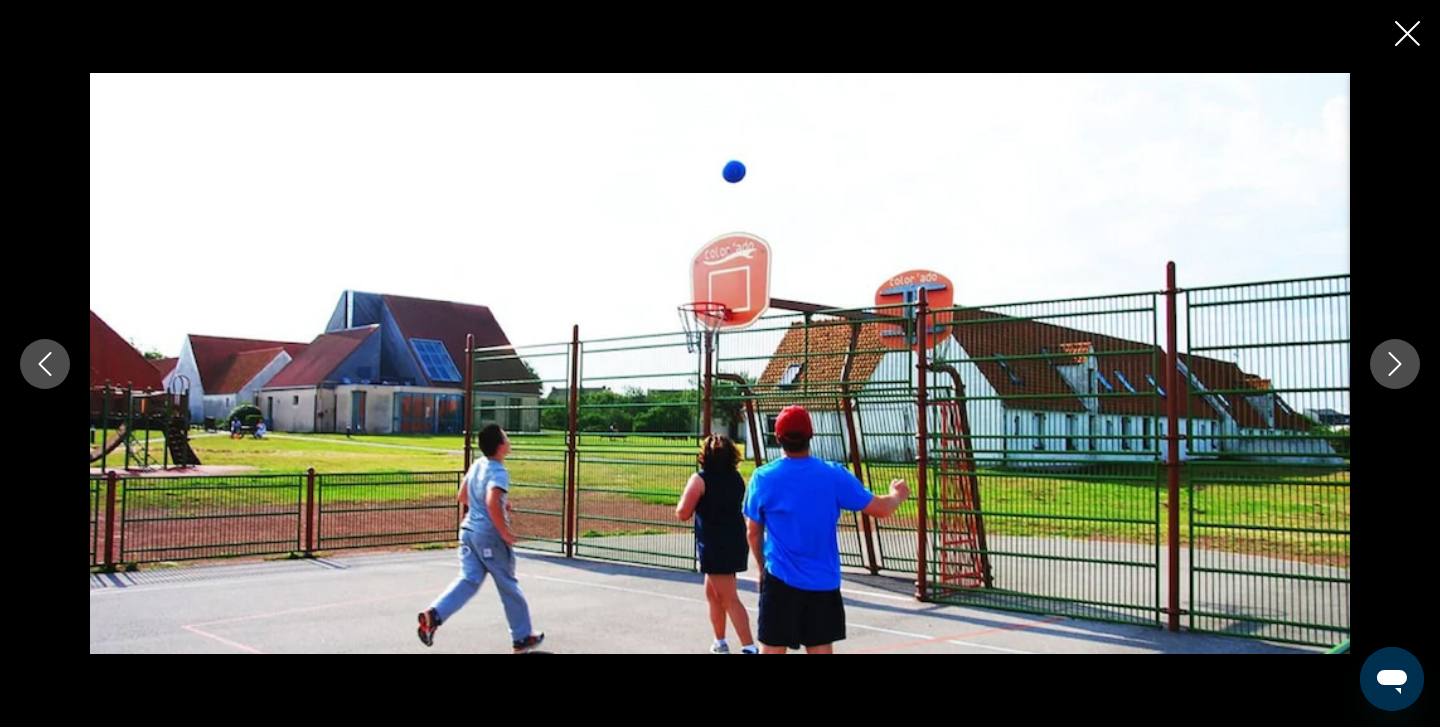 click 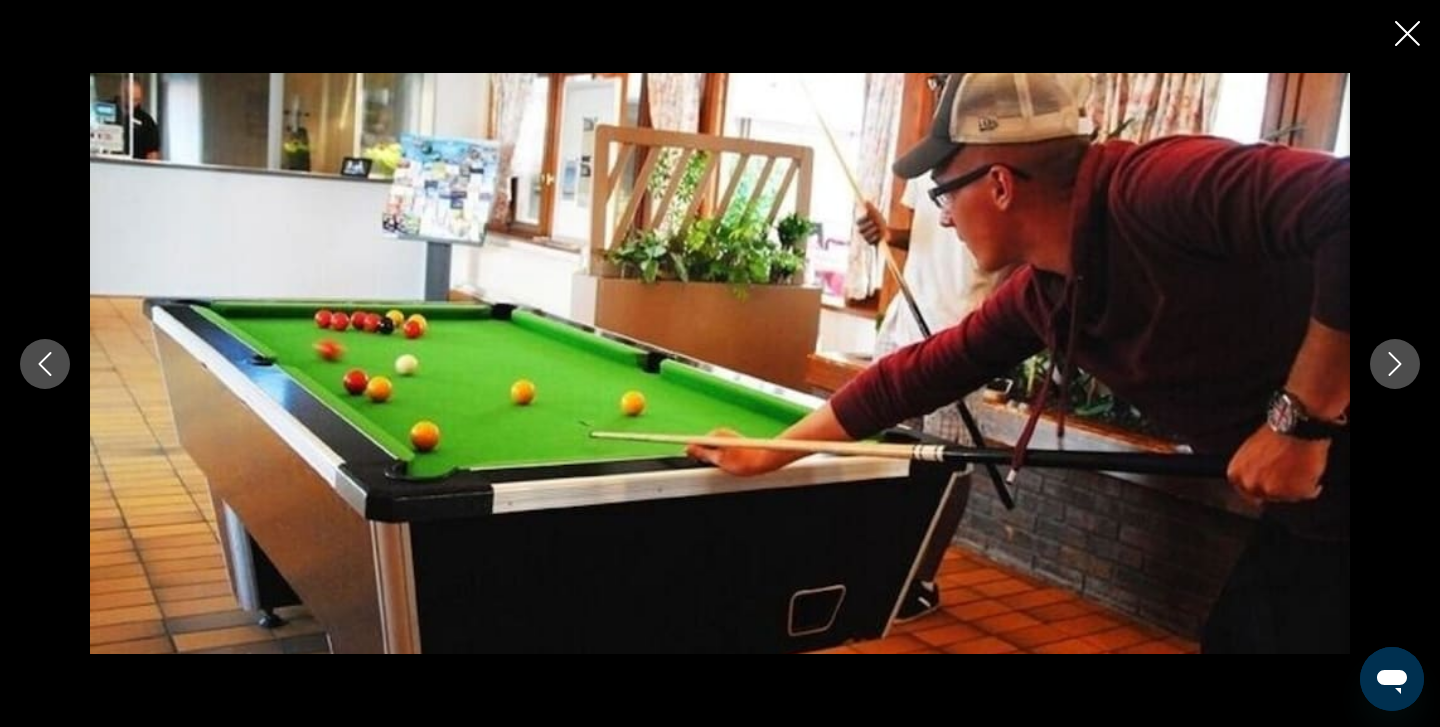 click 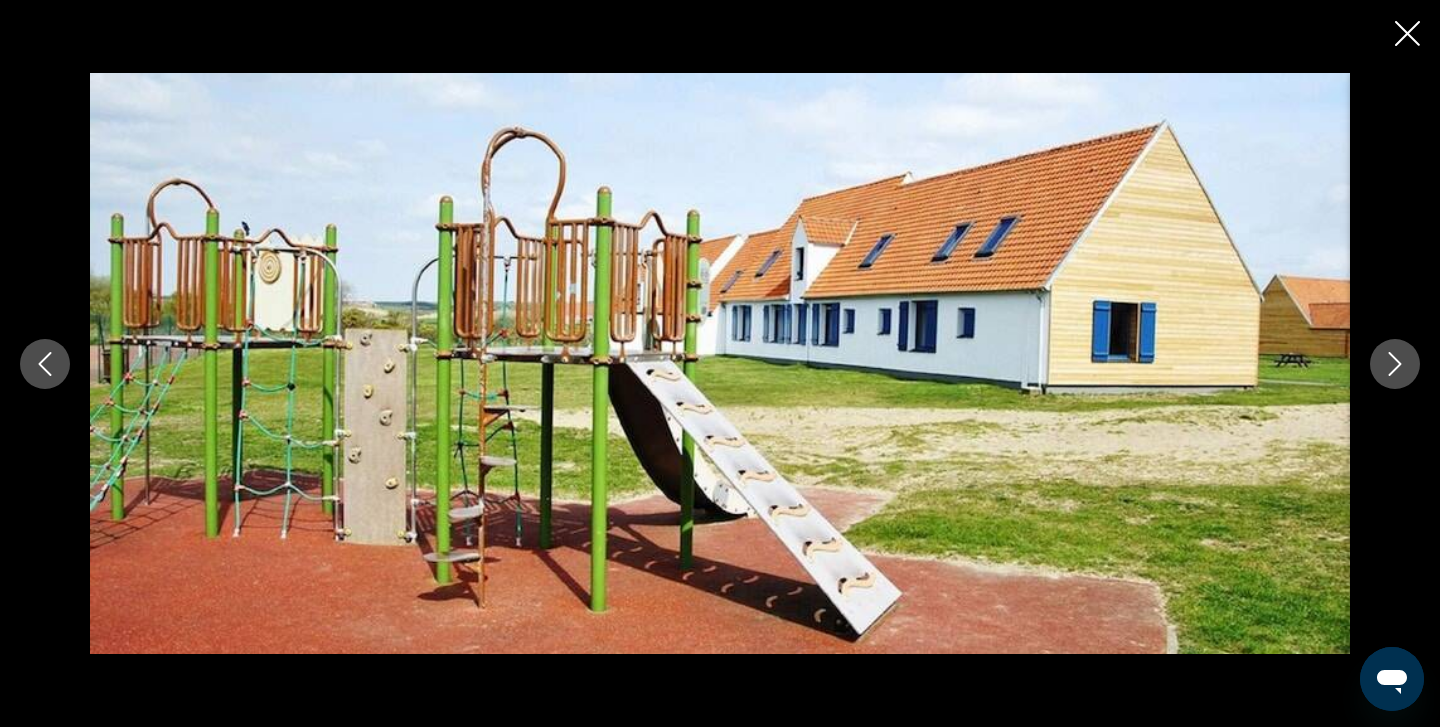 click 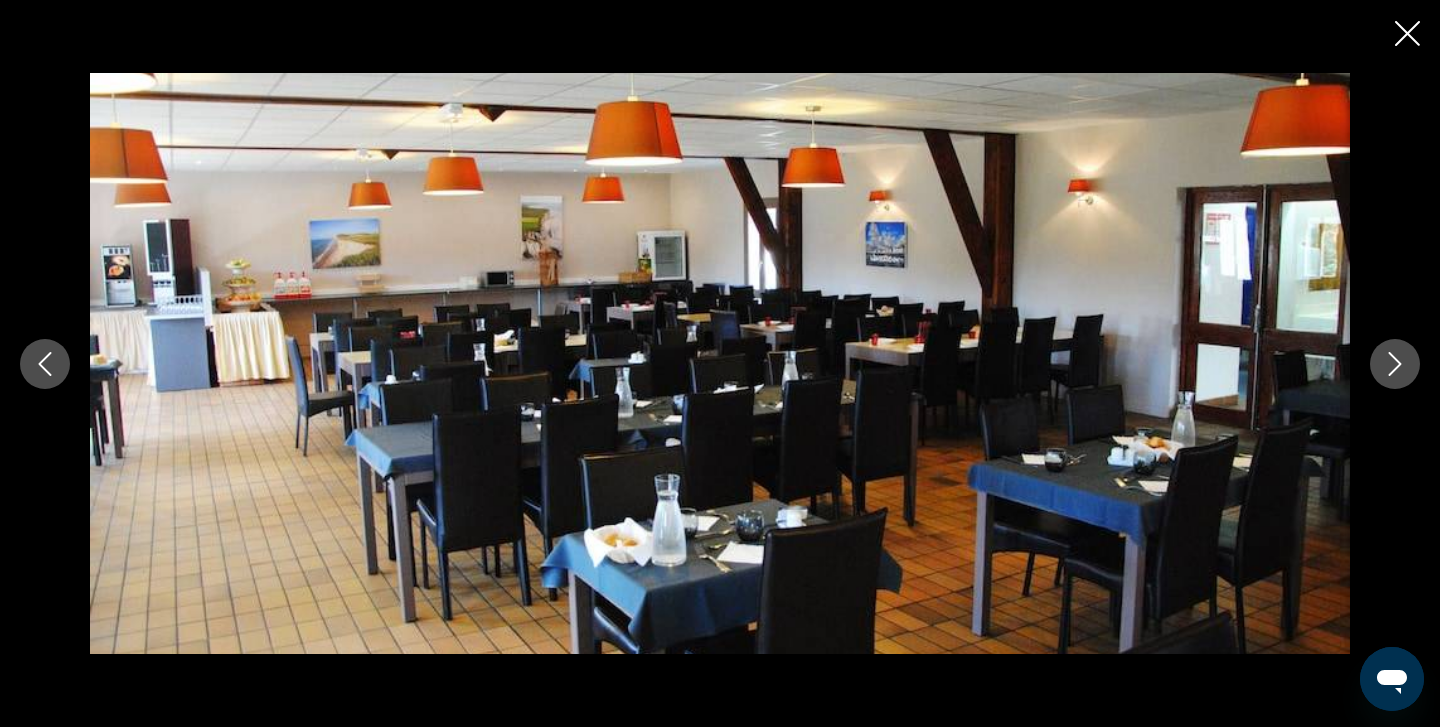 click 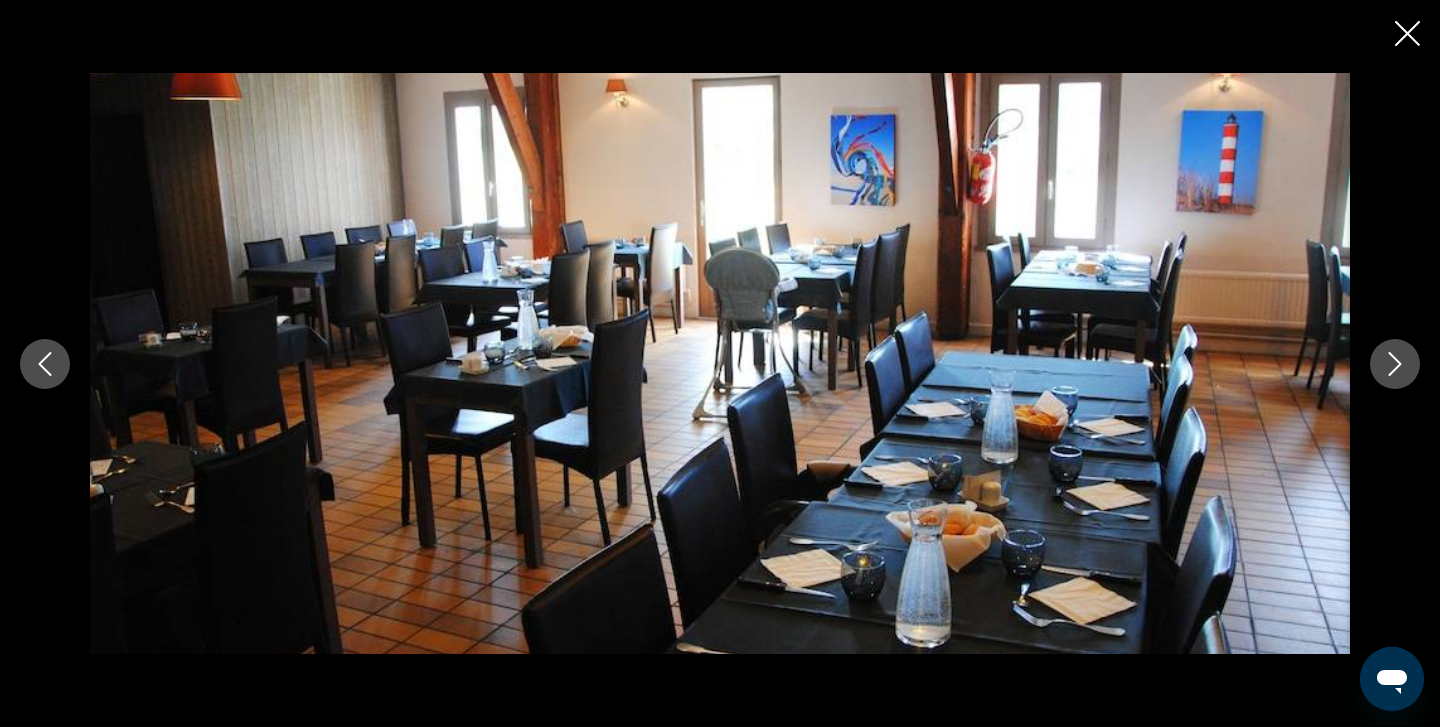 click 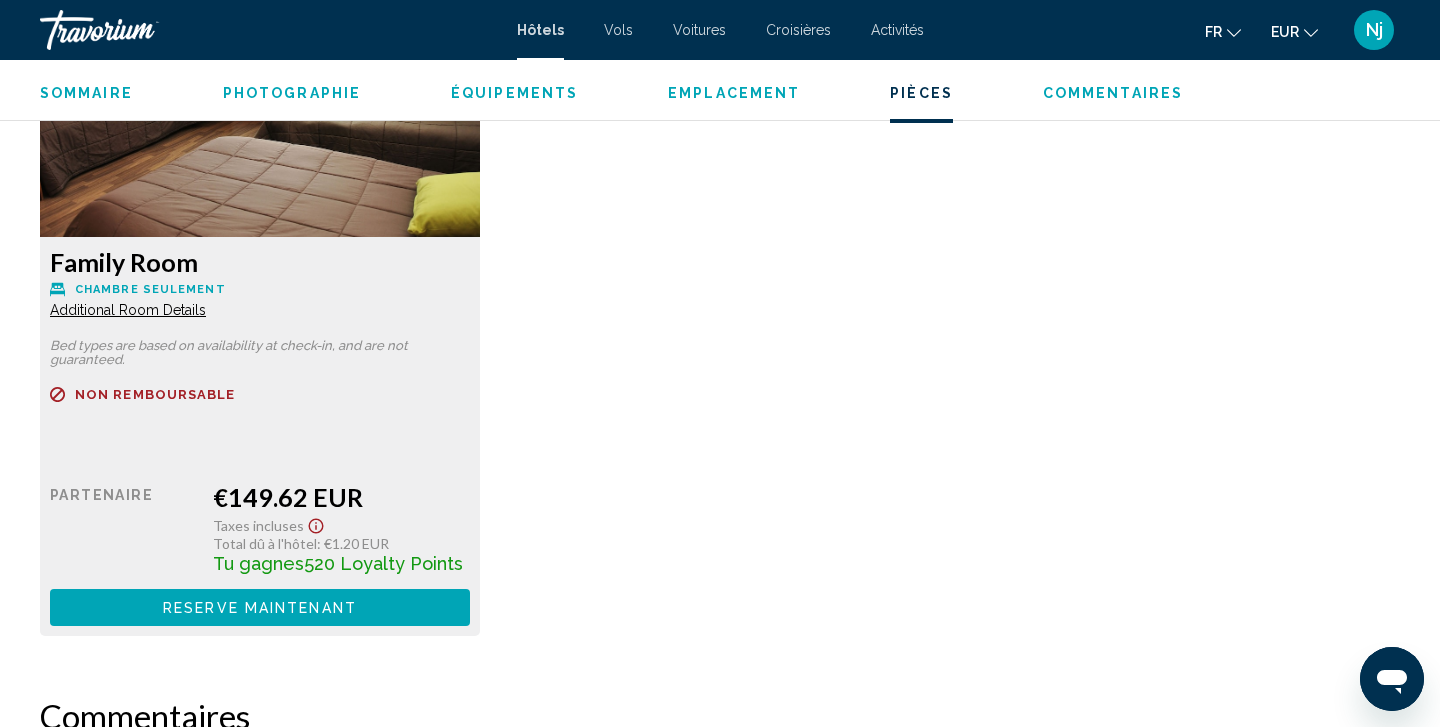 scroll, scrollTop: 2844, scrollLeft: 0, axis: vertical 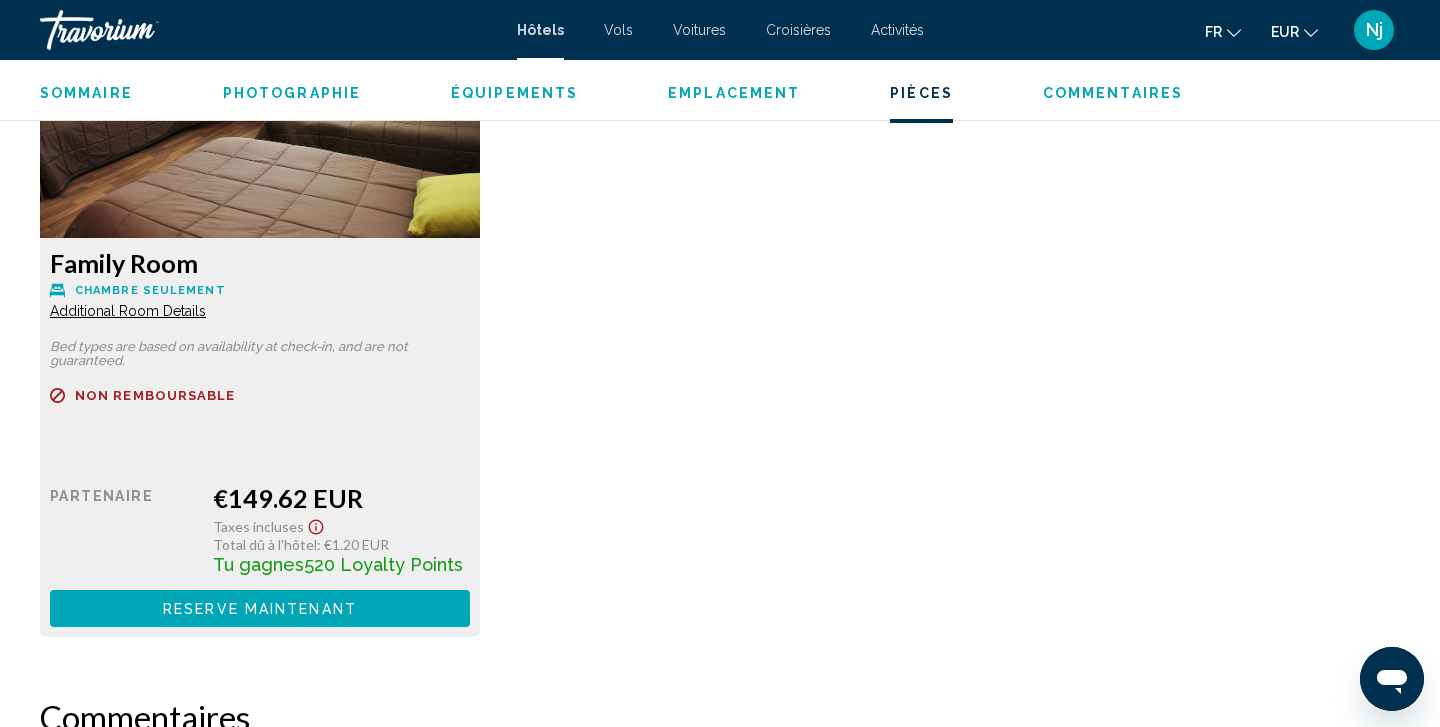 click at bounding box center (260, 113) 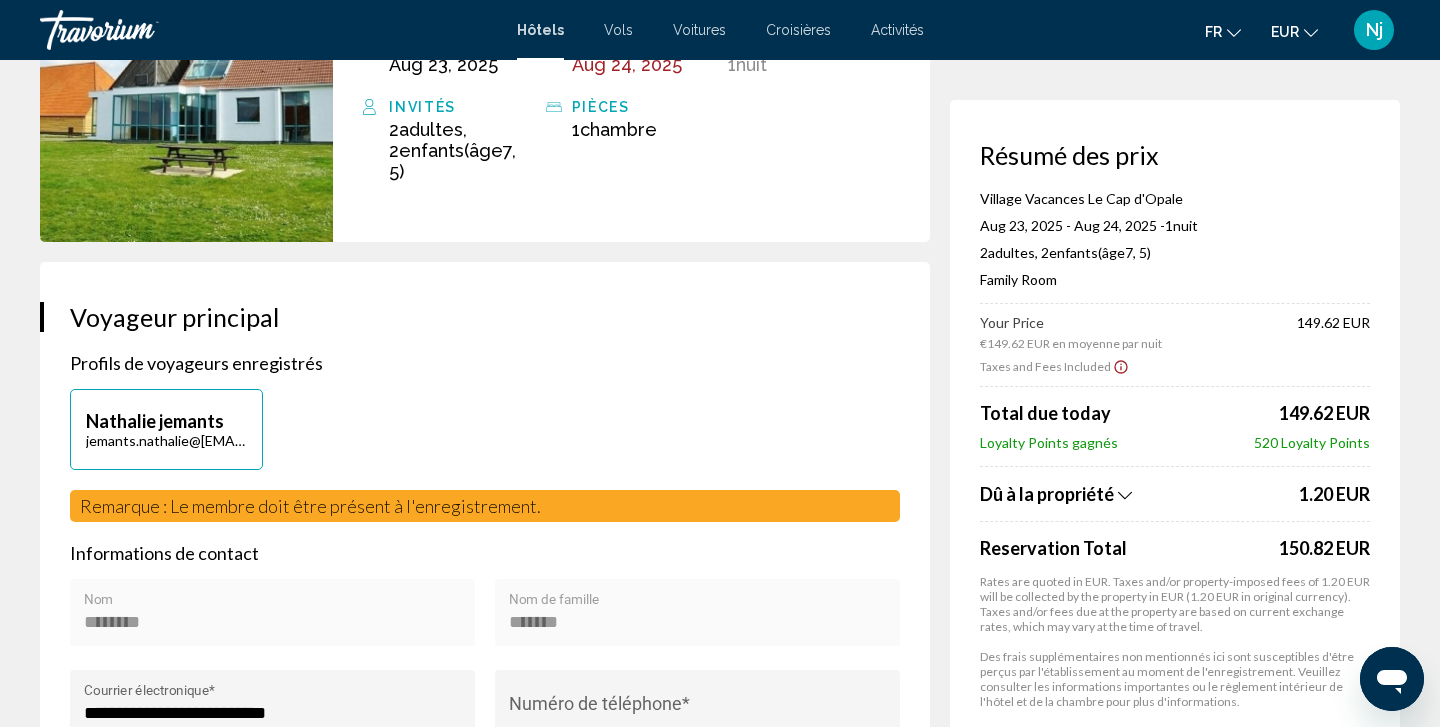 scroll, scrollTop: 240, scrollLeft: 0, axis: vertical 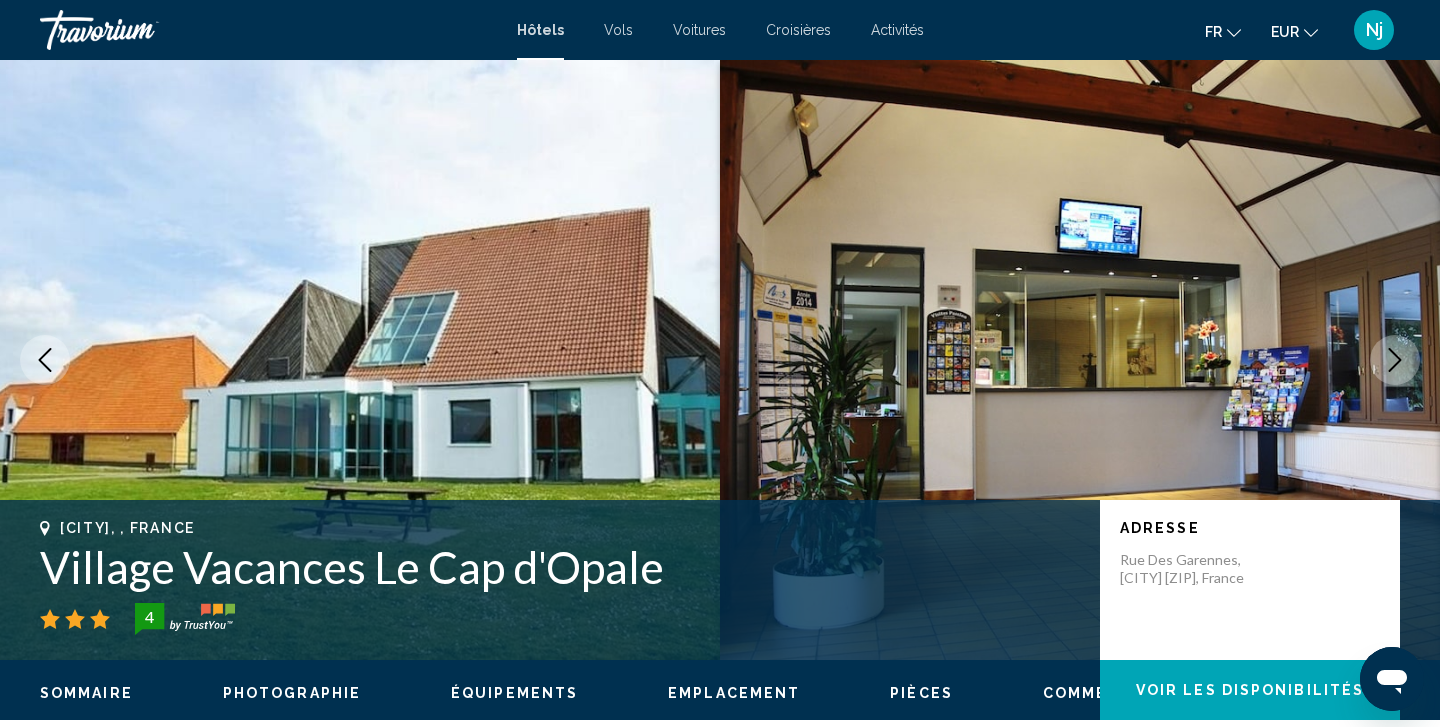 type 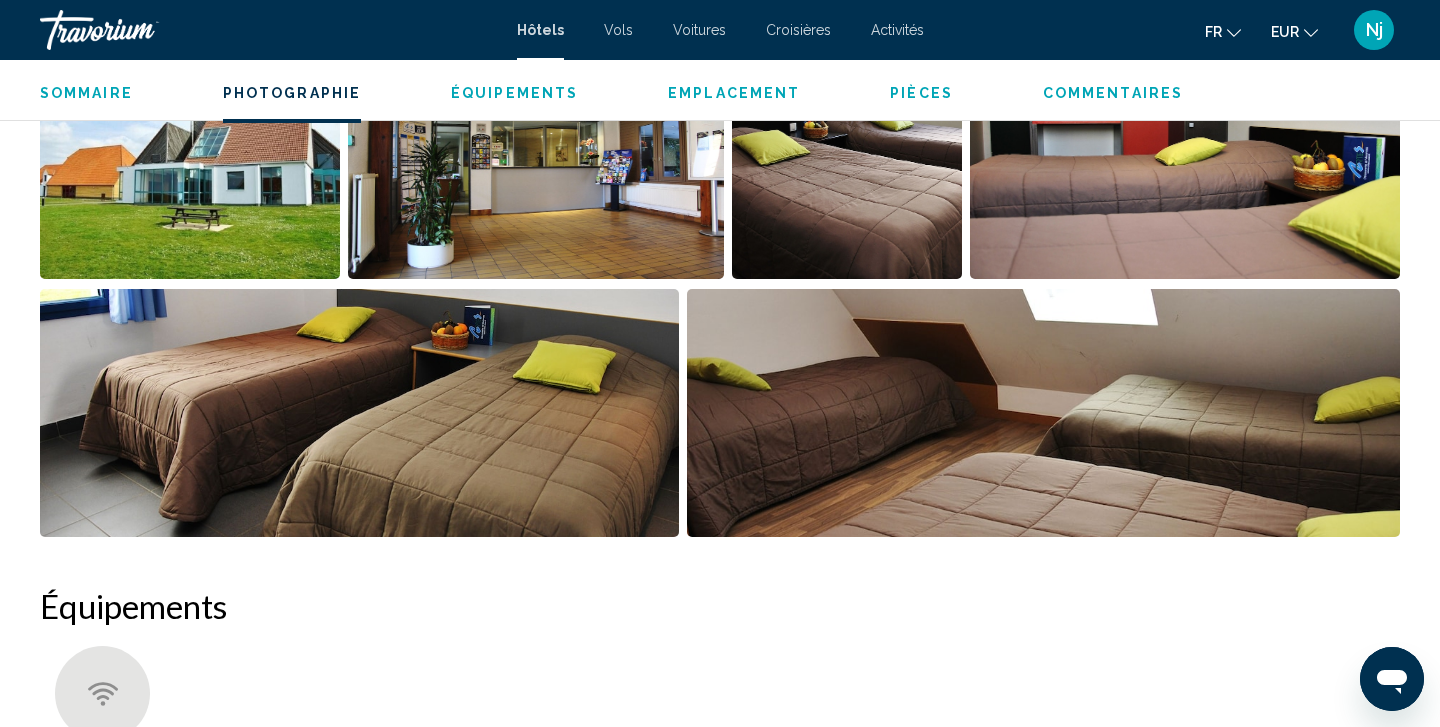 scroll, scrollTop: 1151, scrollLeft: 0, axis: vertical 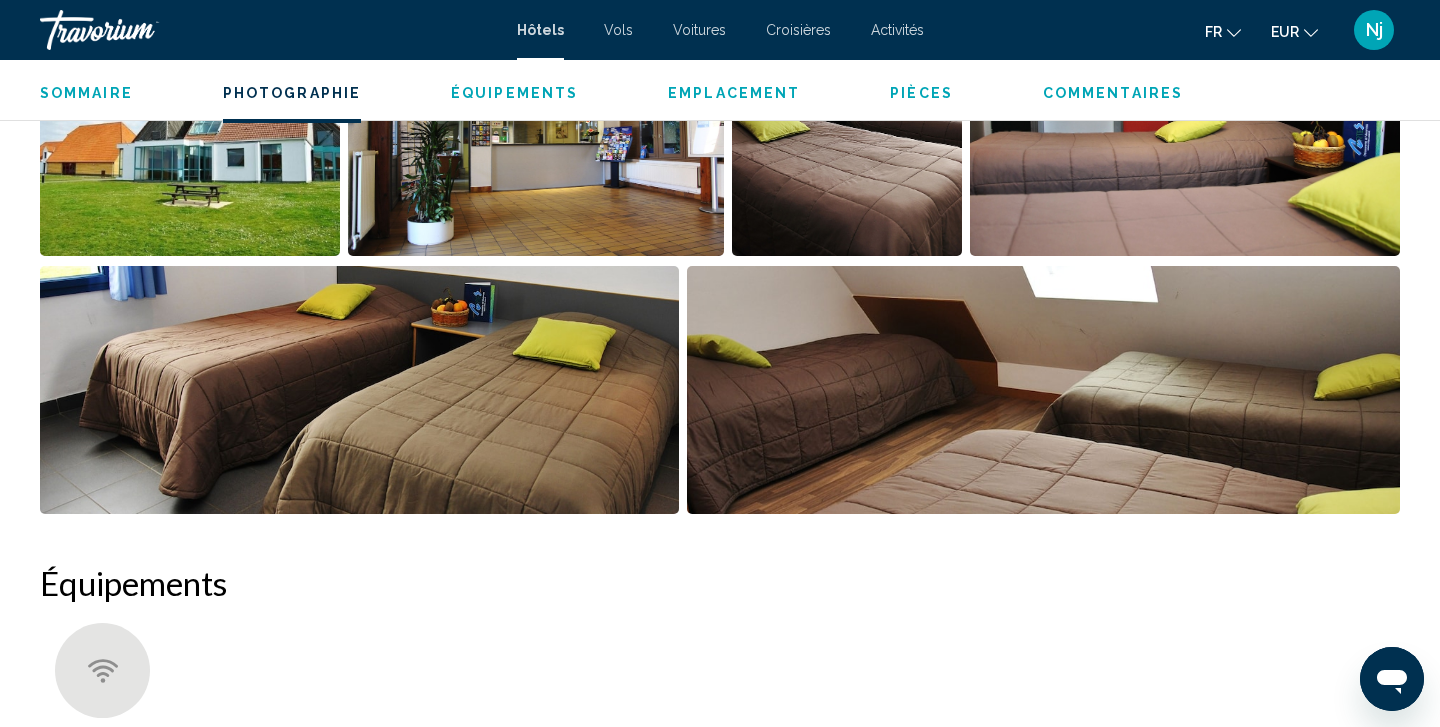 click at bounding box center [1044, 390] 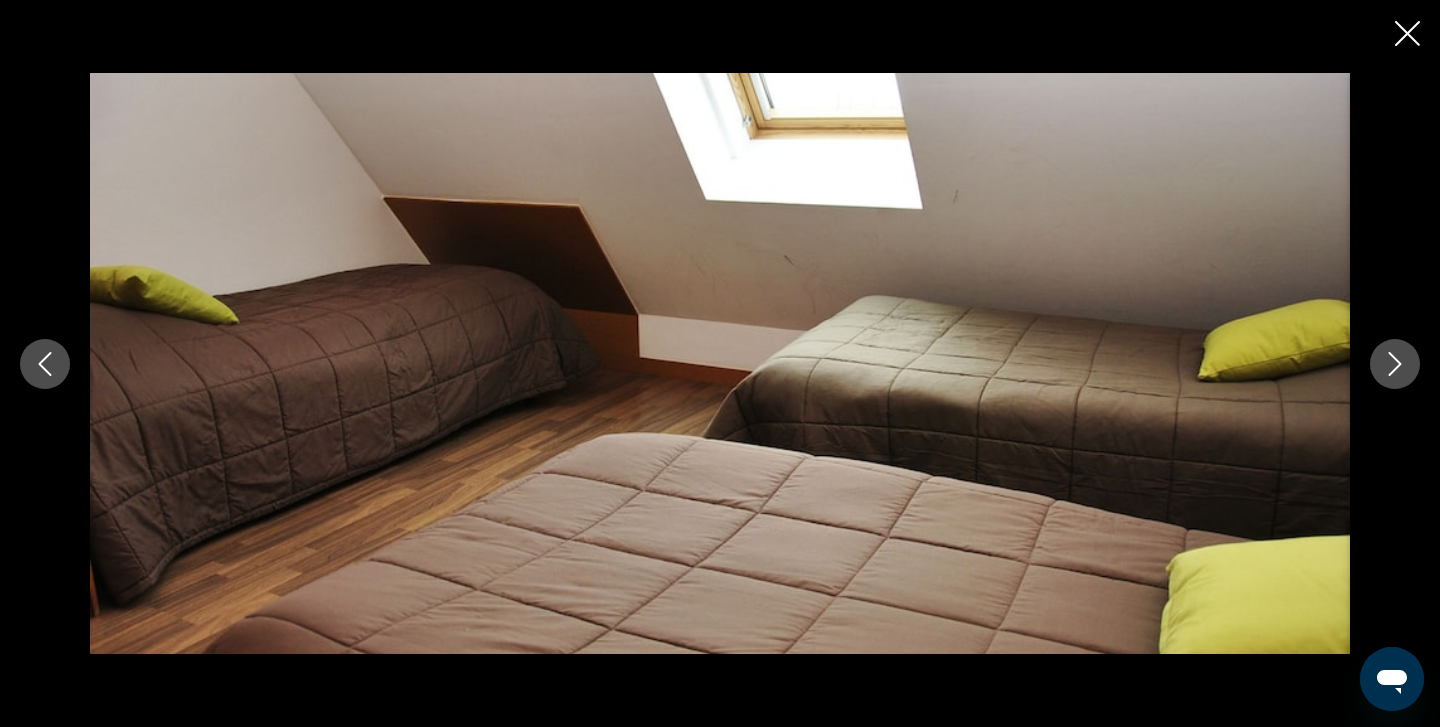 click 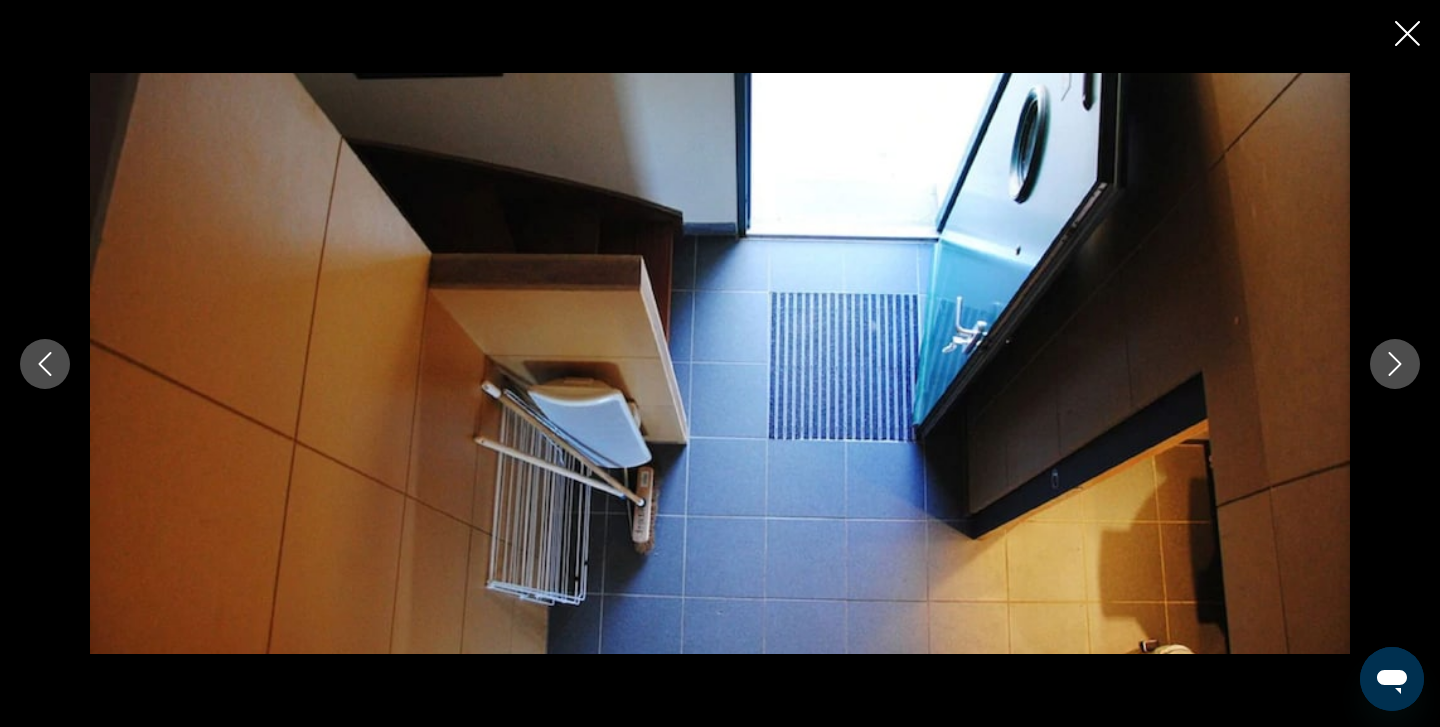click 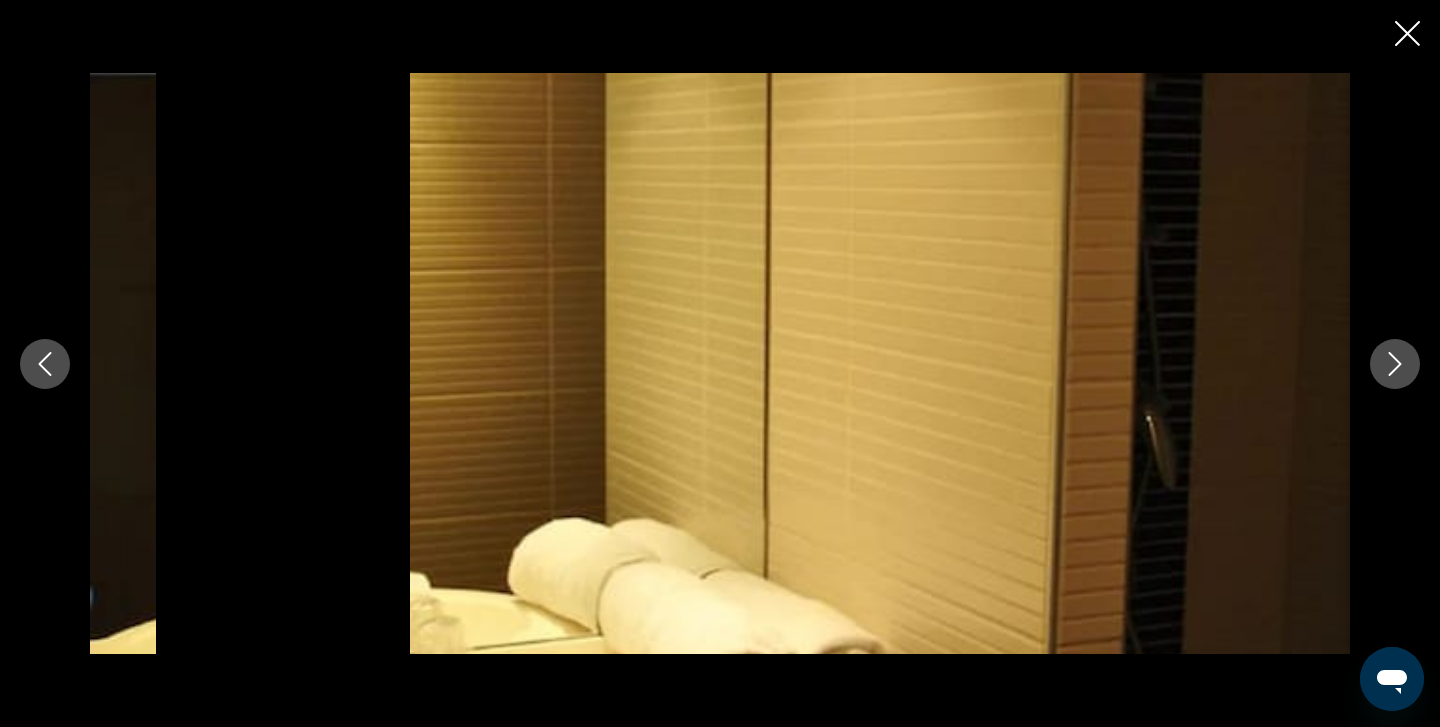 click 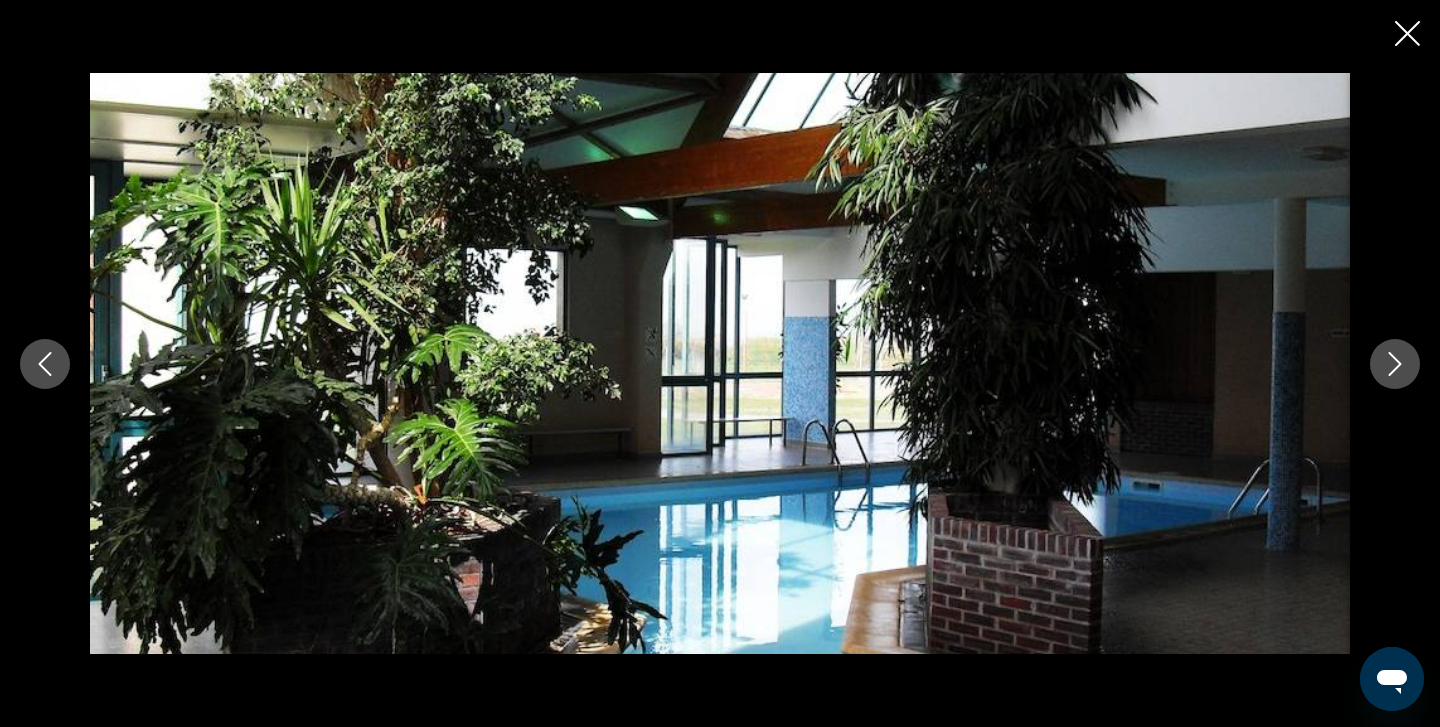 click 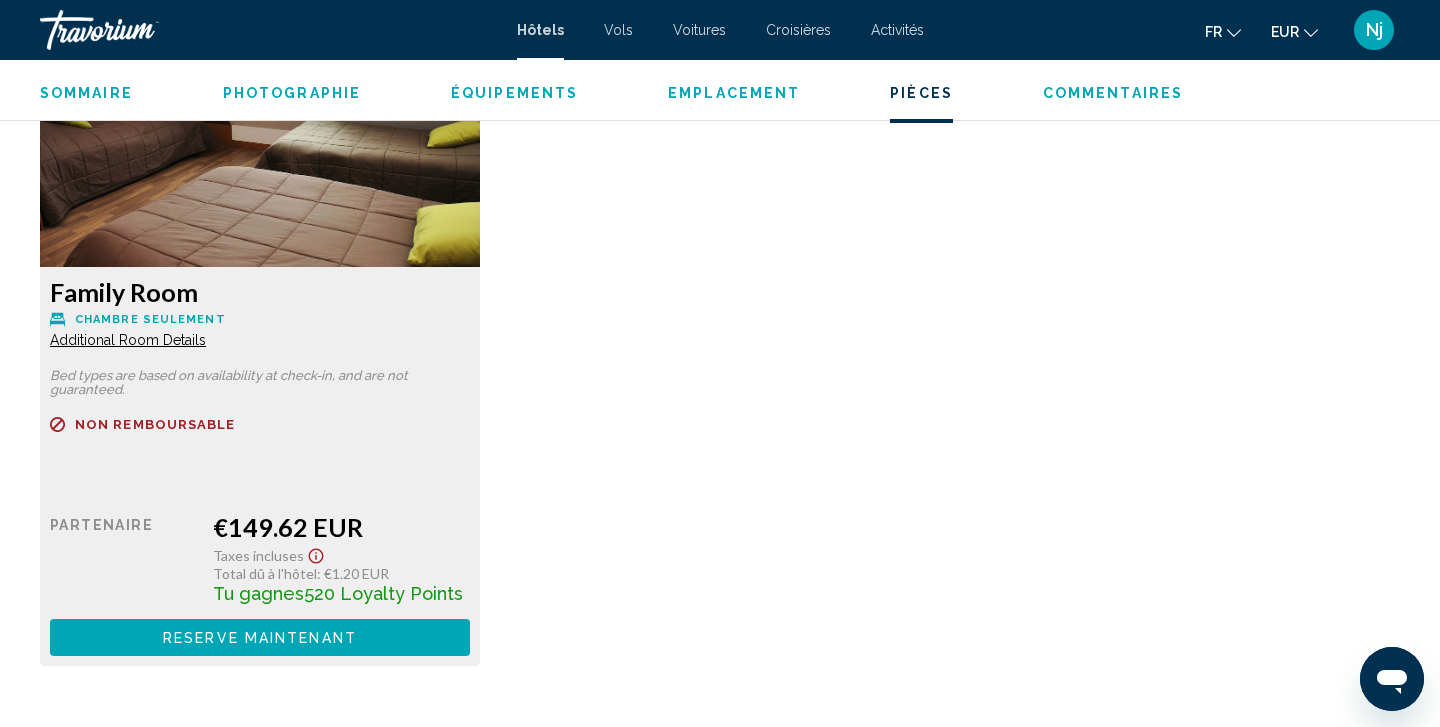 scroll, scrollTop: 2826, scrollLeft: 0, axis: vertical 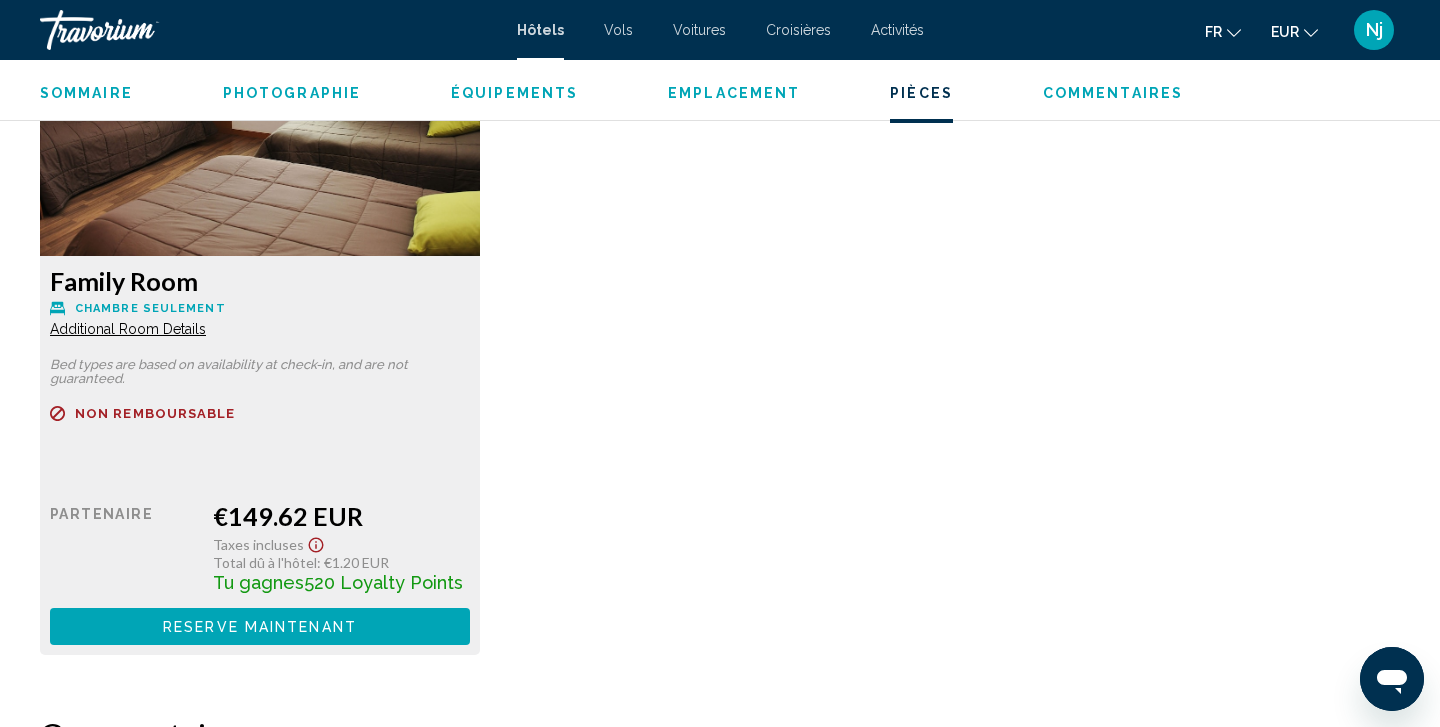 click on "Additional Room Details" at bounding box center [128, 329] 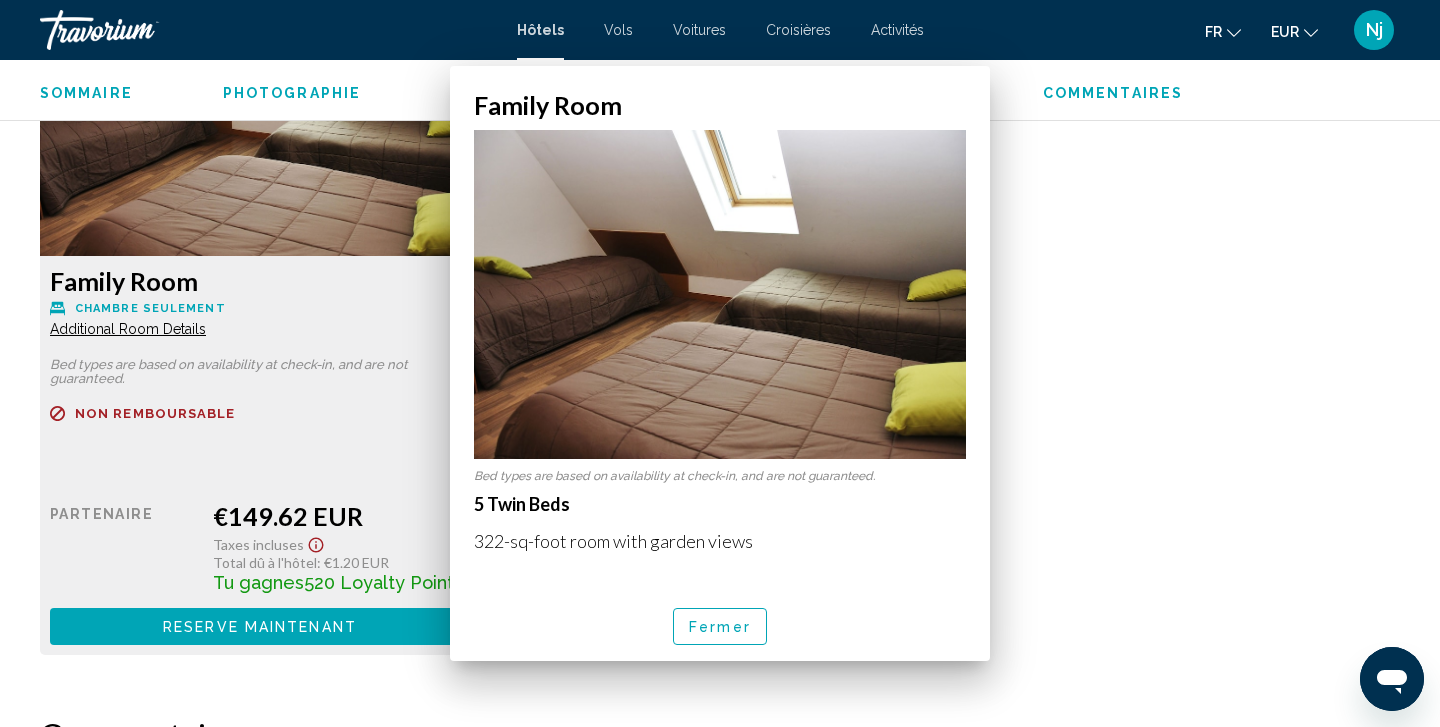 scroll, scrollTop: 0, scrollLeft: 0, axis: both 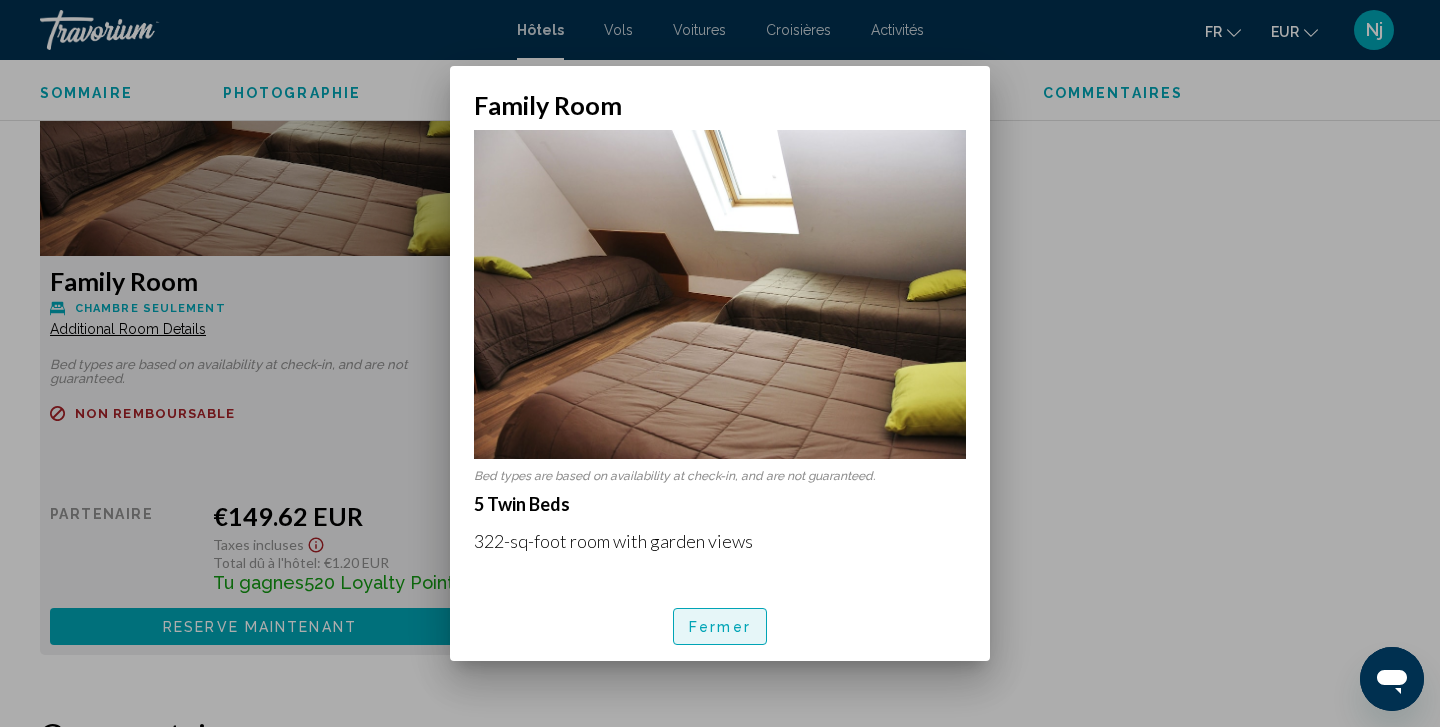 click on "Fermer" at bounding box center (720, 627) 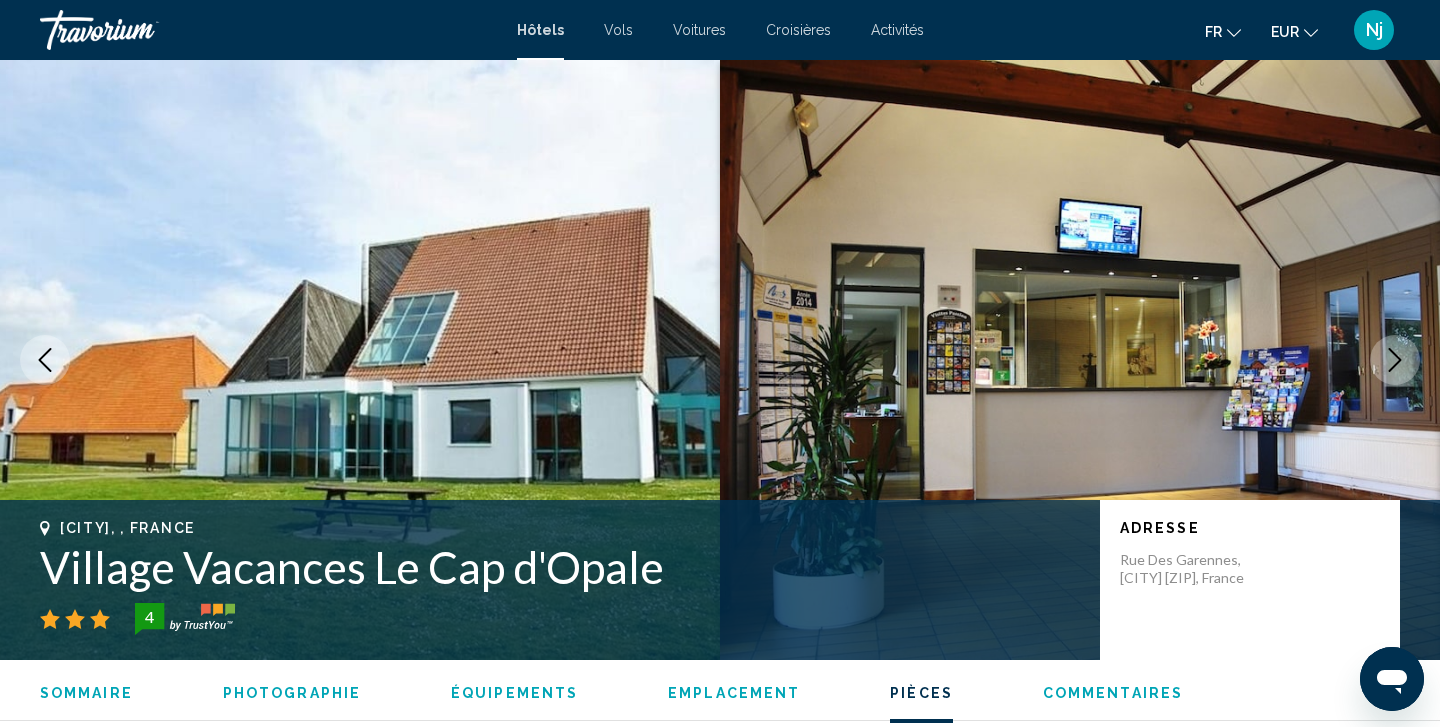 scroll, scrollTop: 2826, scrollLeft: 0, axis: vertical 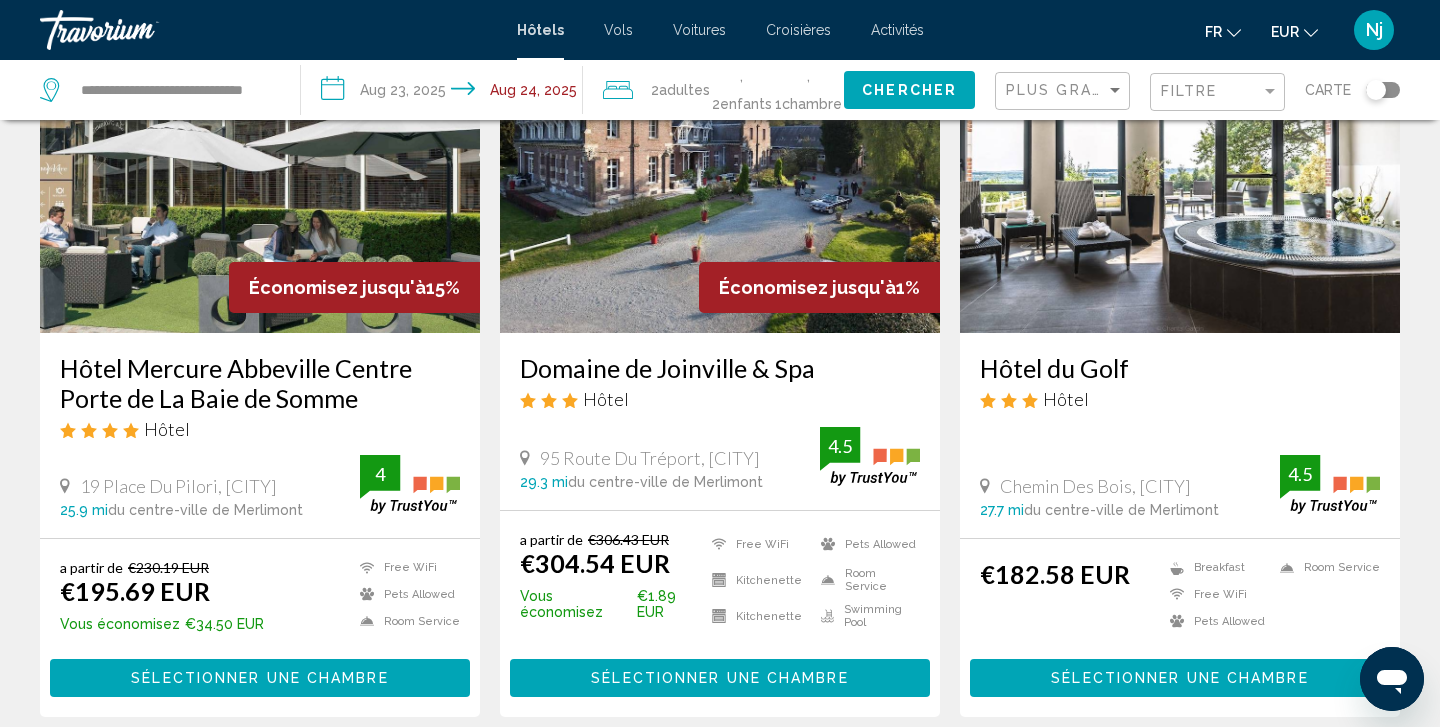 click at bounding box center [260, 173] 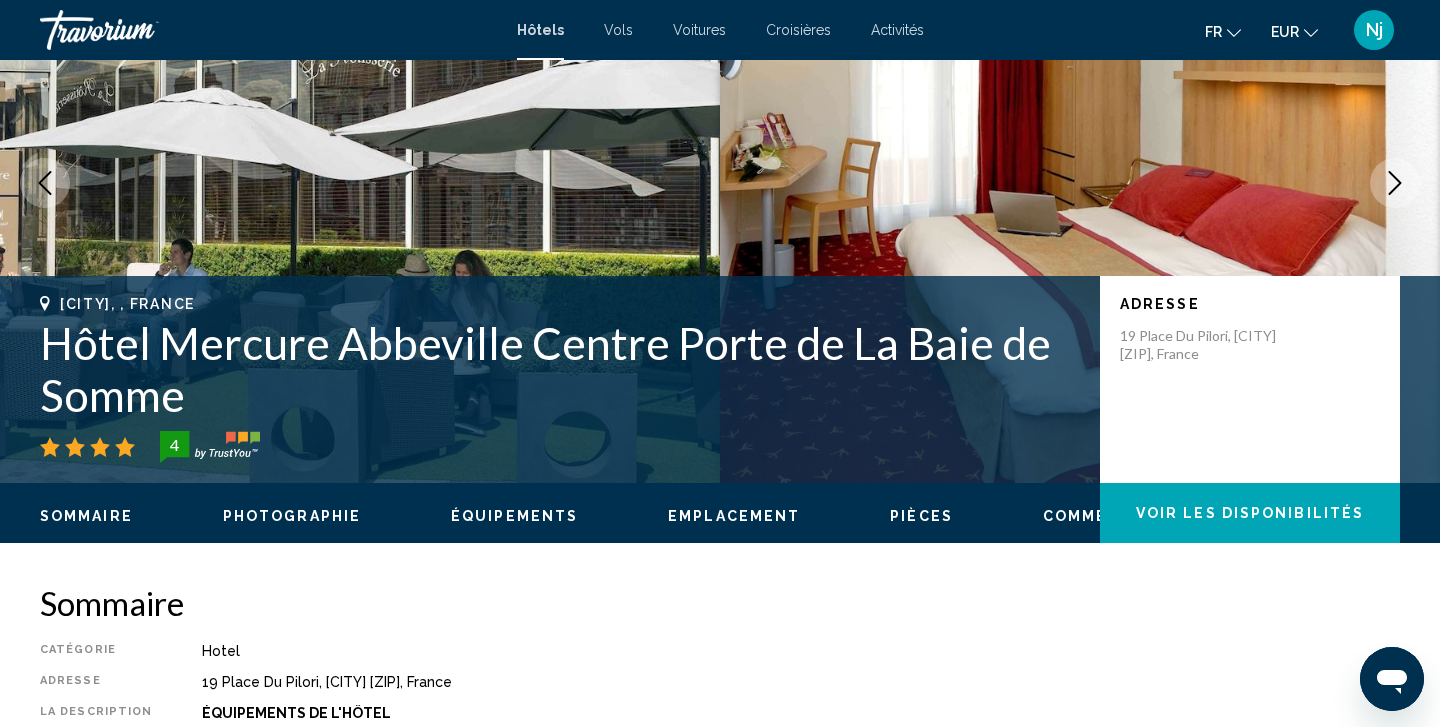 scroll, scrollTop: 0, scrollLeft: 0, axis: both 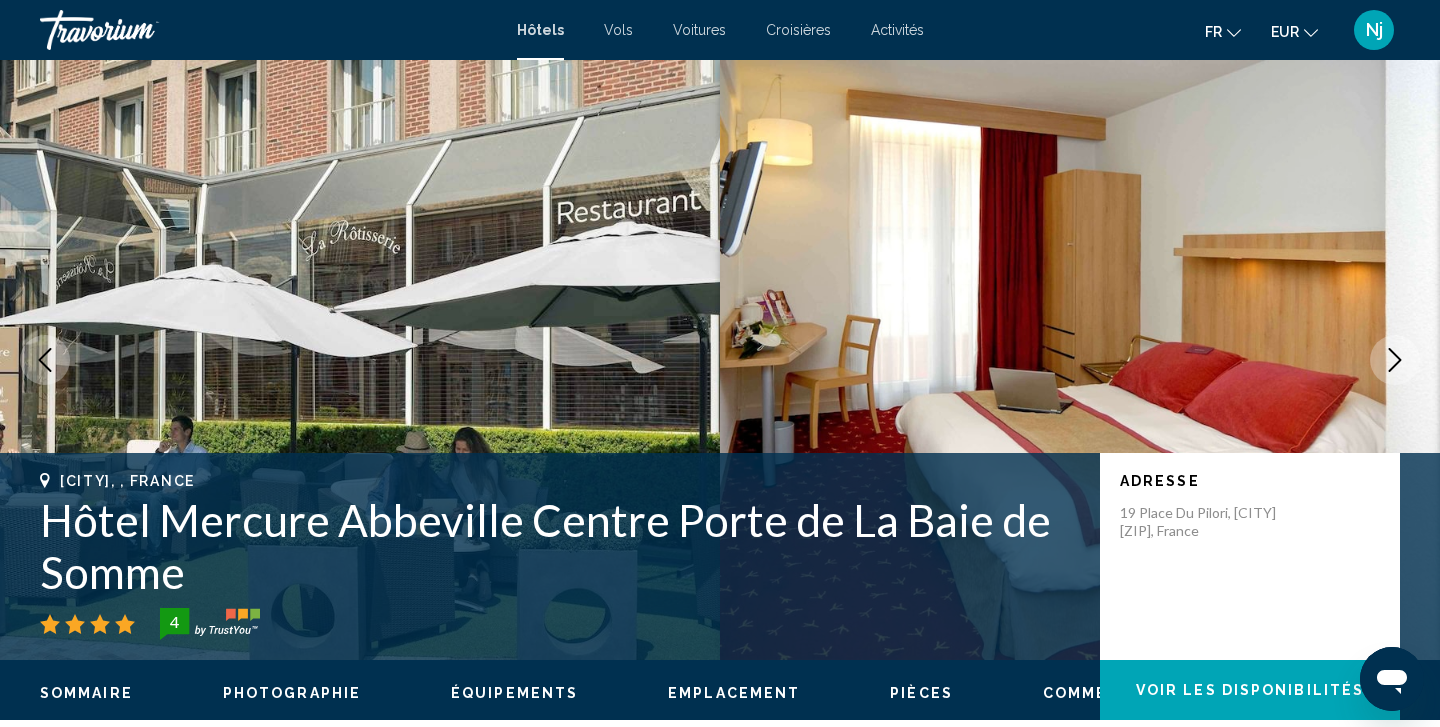 type 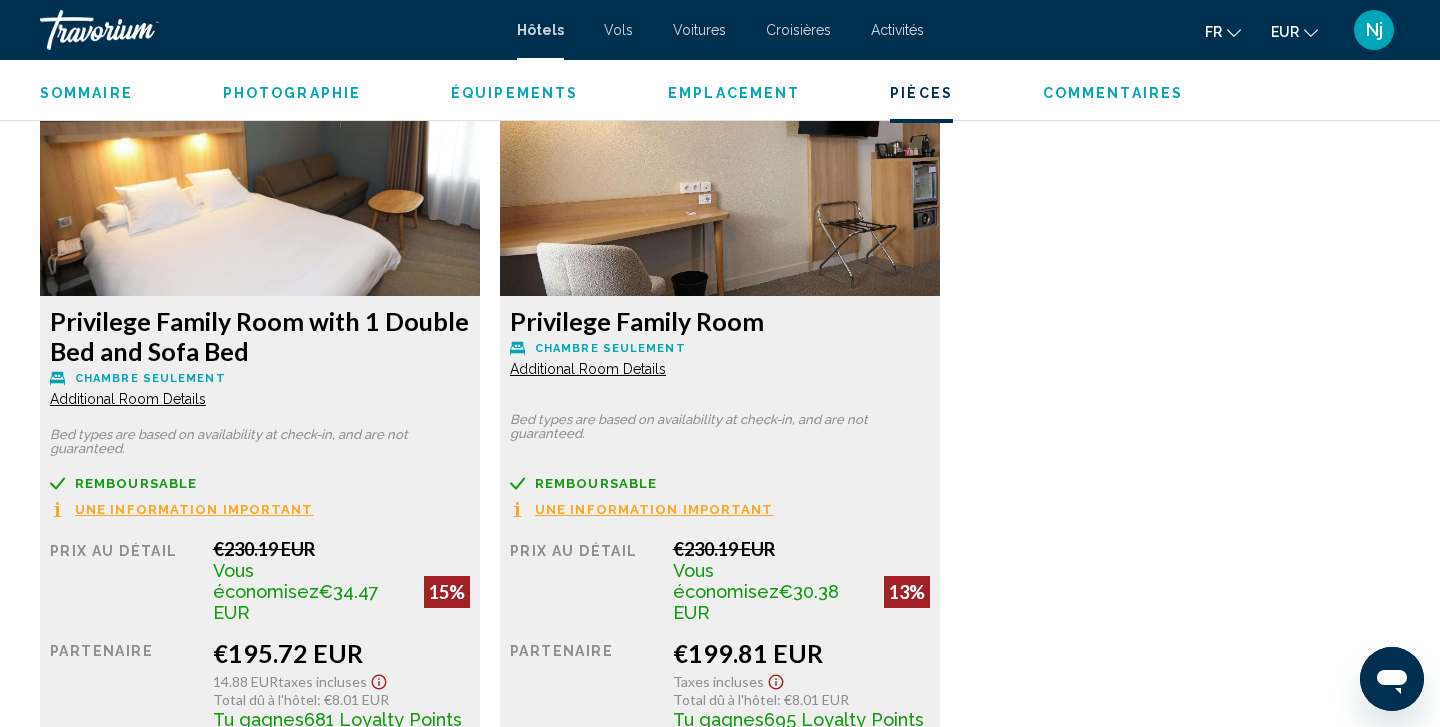scroll, scrollTop: 2712, scrollLeft: 0, axis: vertical 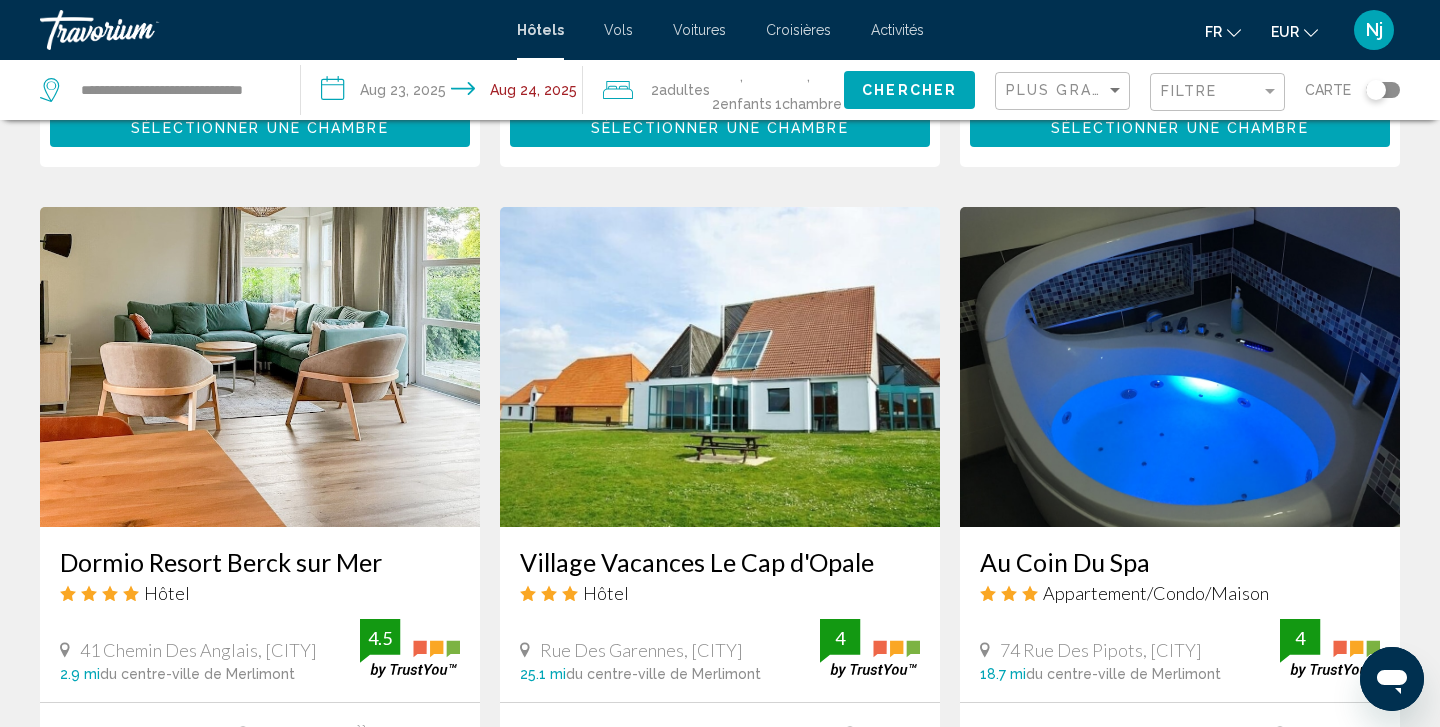click at bounding box center (720, 367) 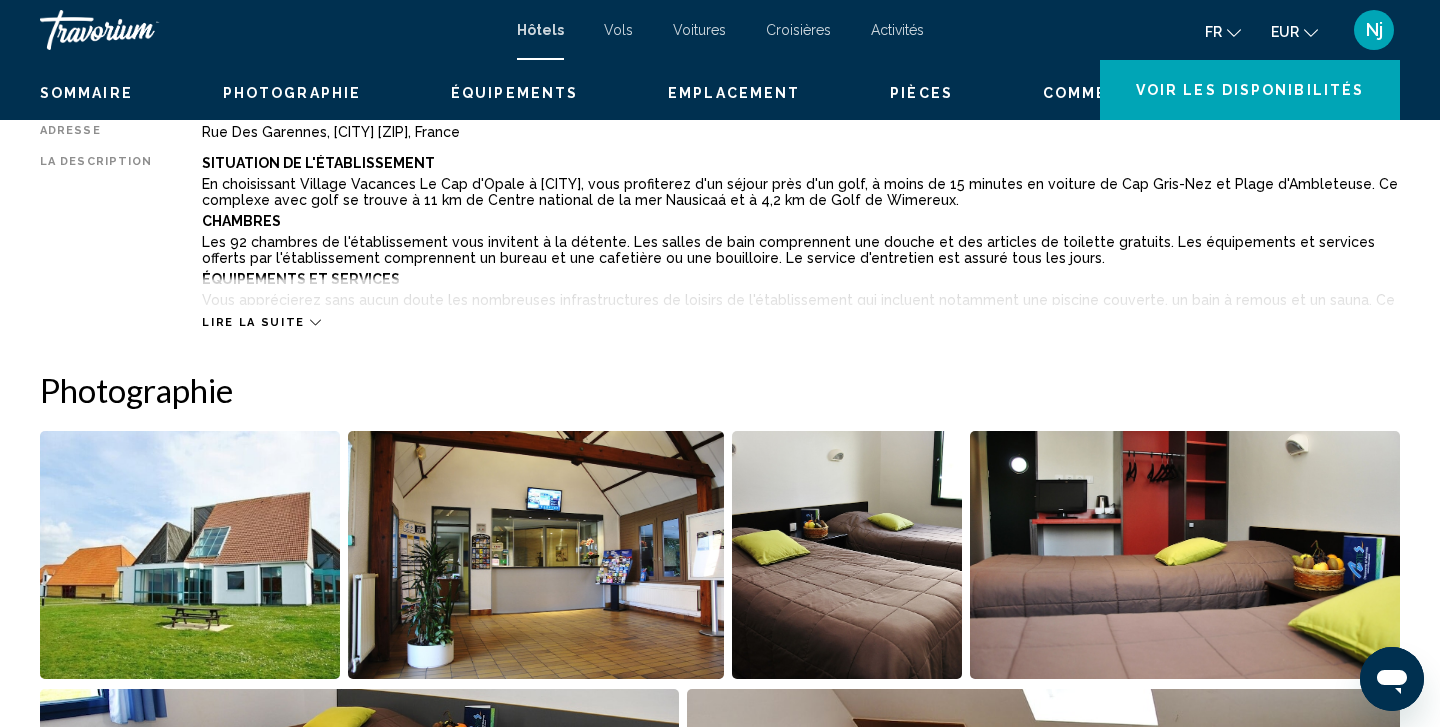 scroll, scrollTop: 0, scrollLeft: 0, axis: both 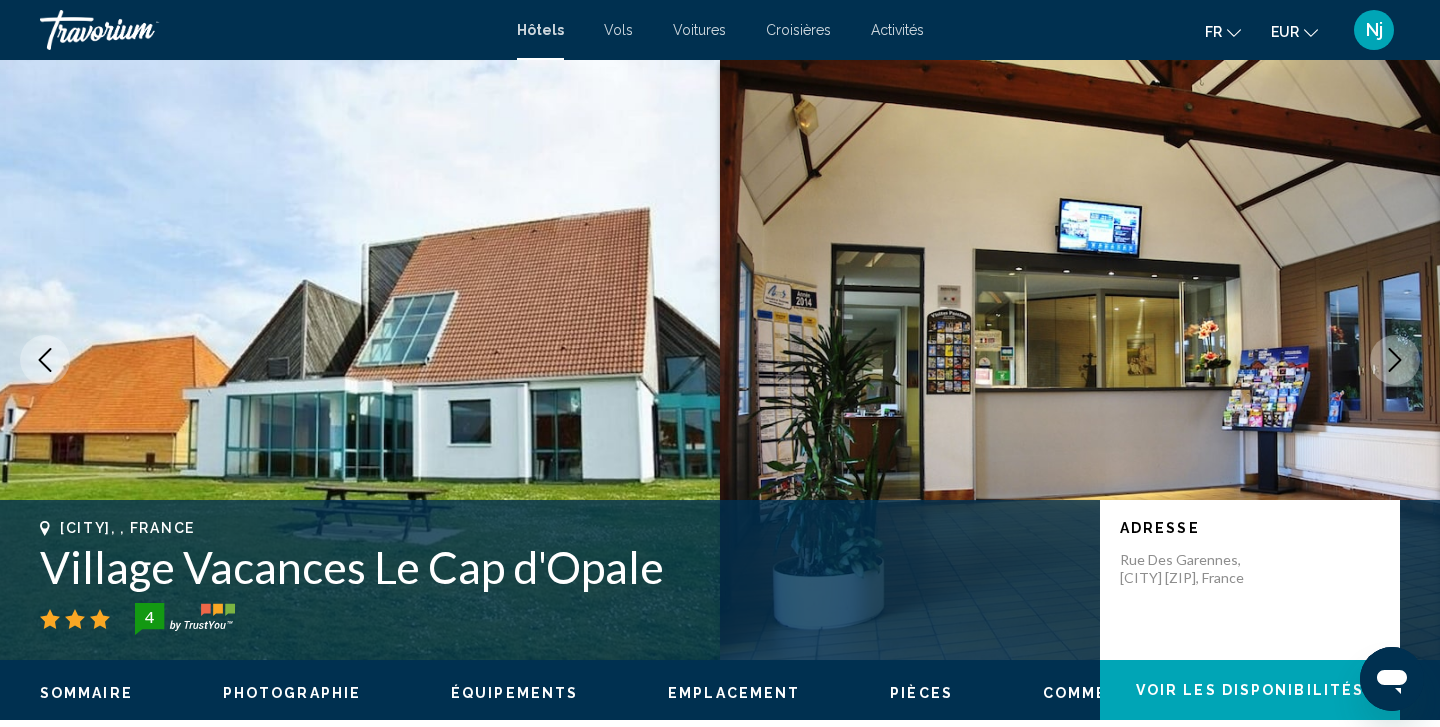 type 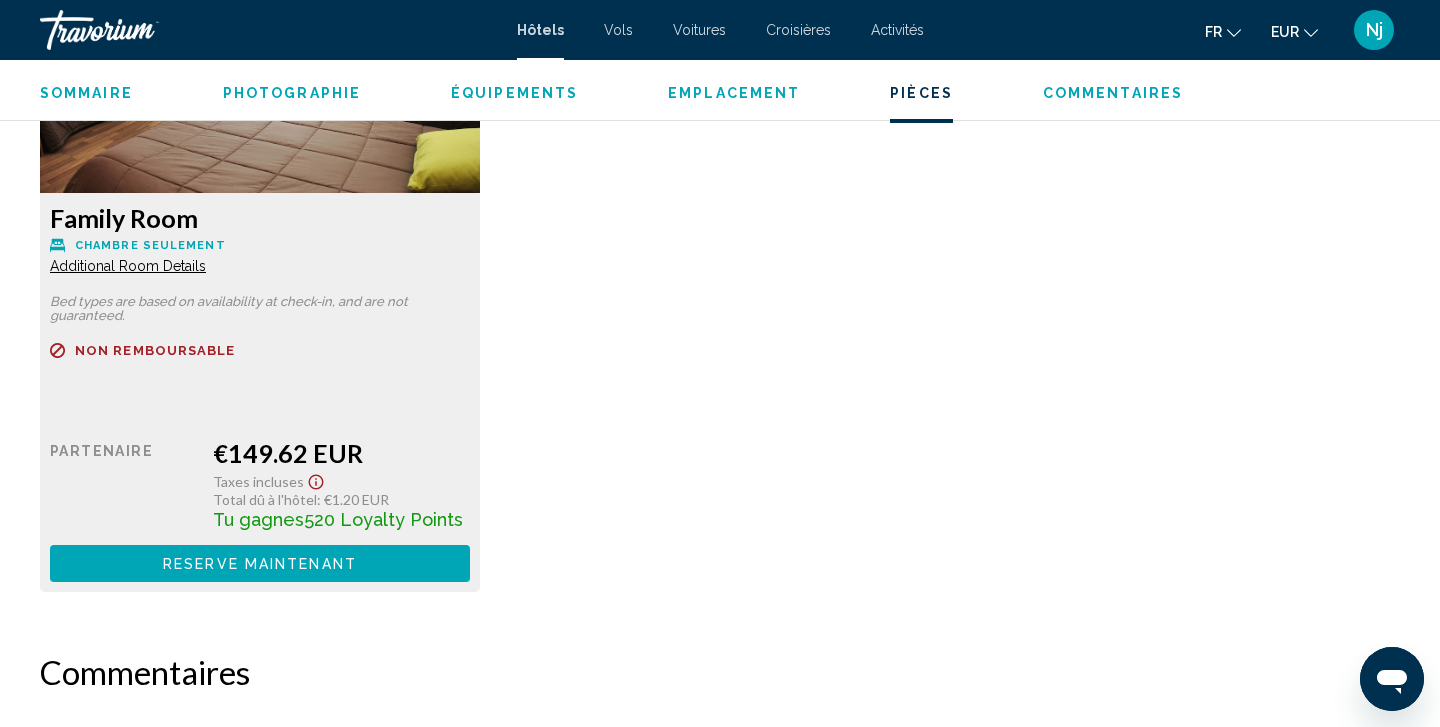 scroll, scrollTop: 2900, scrollLeft: 0, axis: vertical 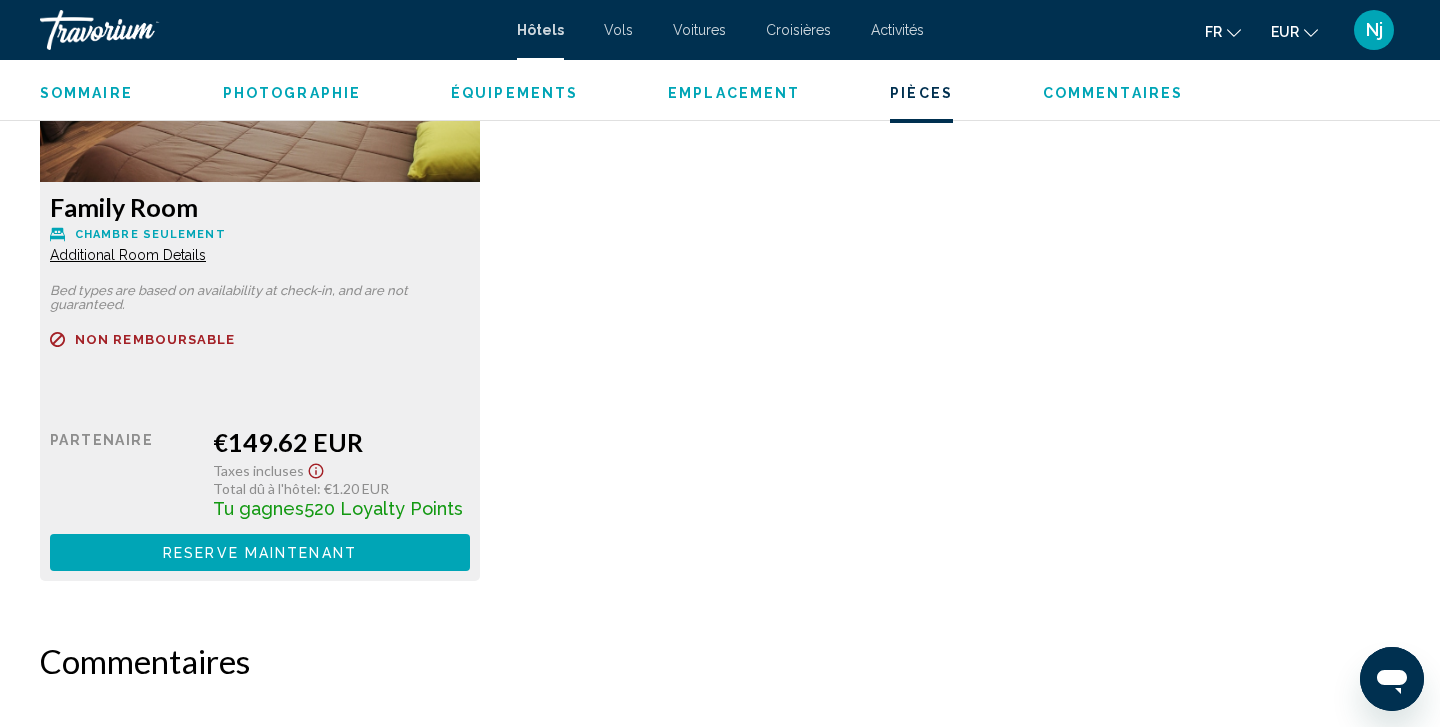 click at bounding box center (260, 57) 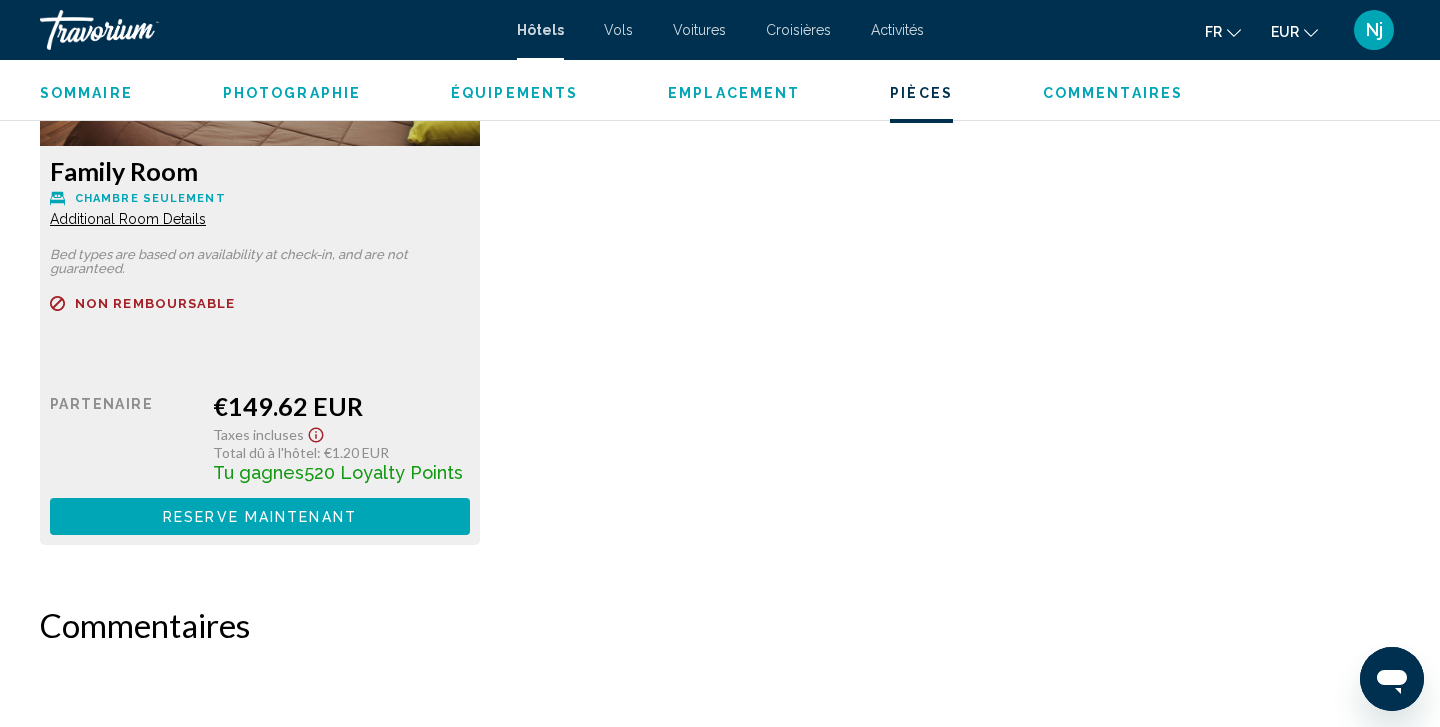 scroll, scrollTop: 2952, scrollLeft: 0, axis: vertical 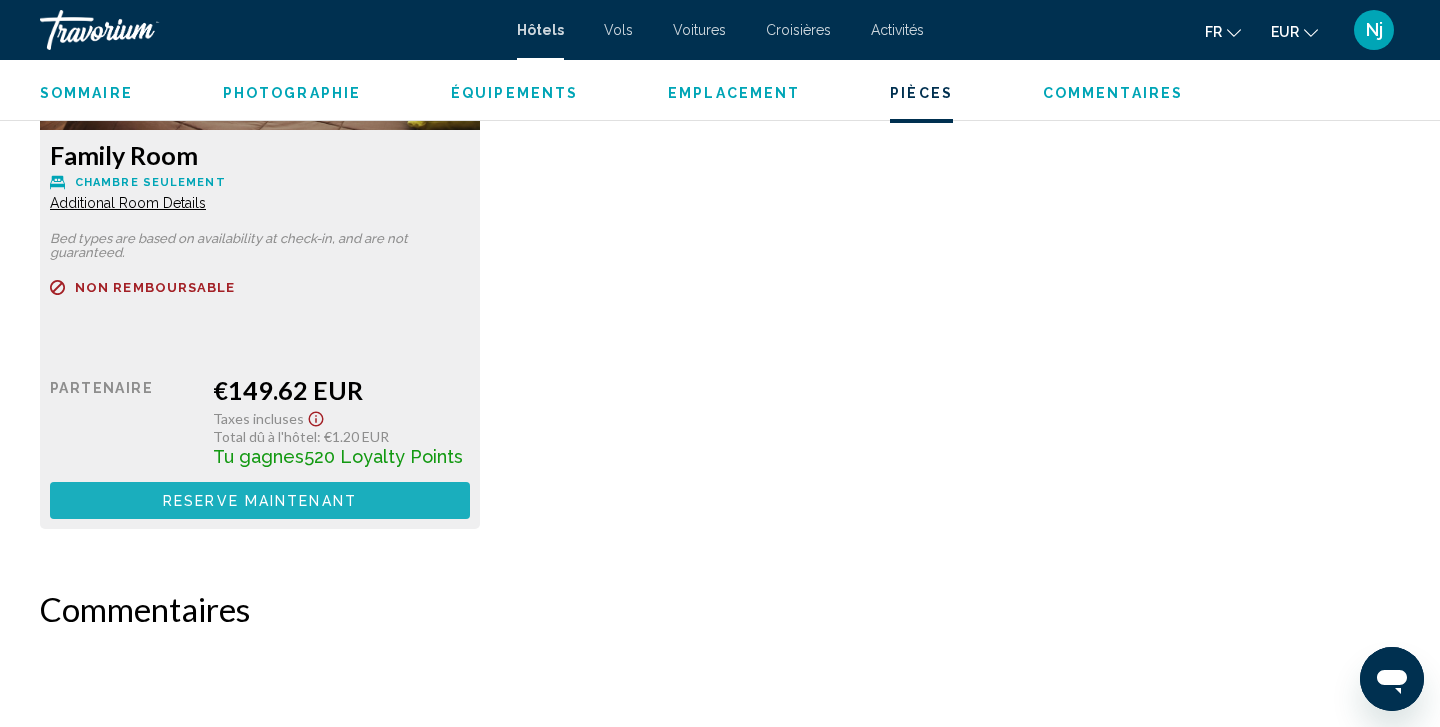 click on "Reserve maintenant" at bounding box center [260, 501] 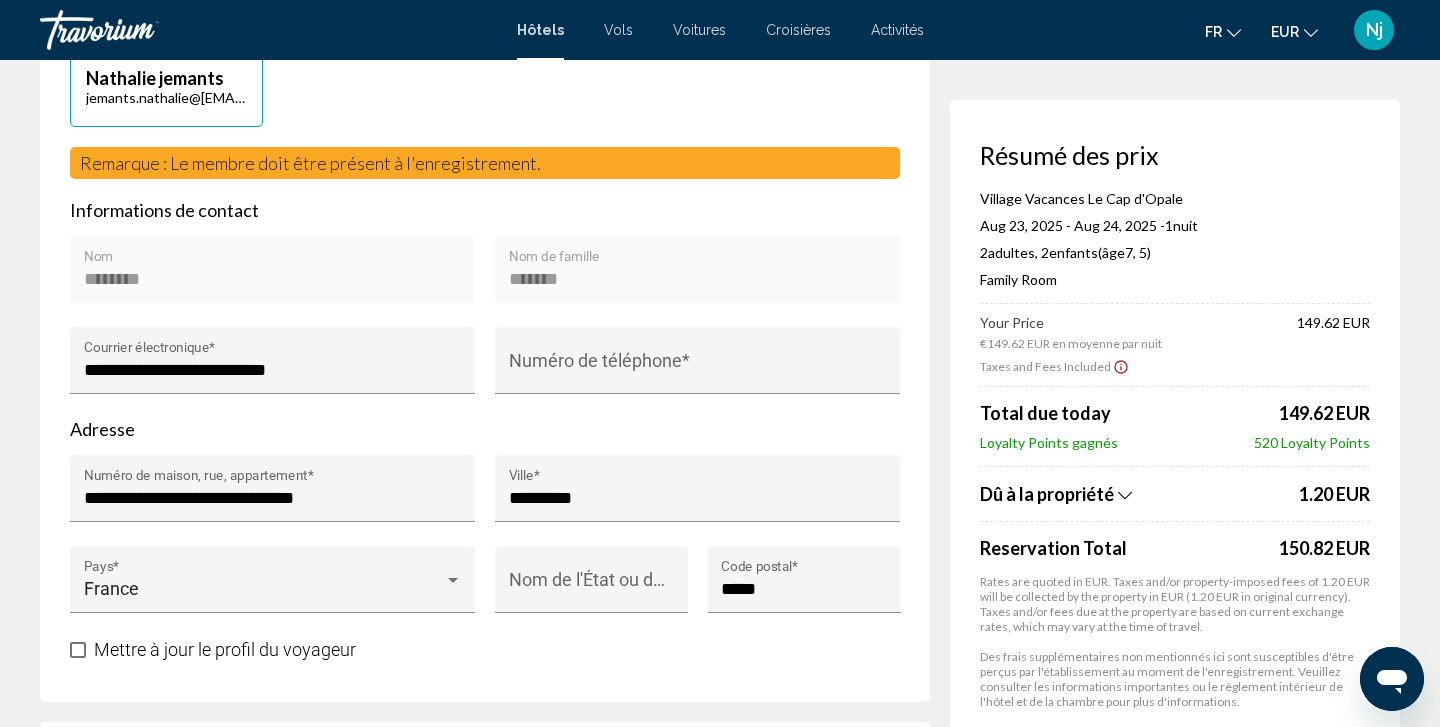 scroll, scrollTop: 591, scrollLeft: 0, axis: vertical 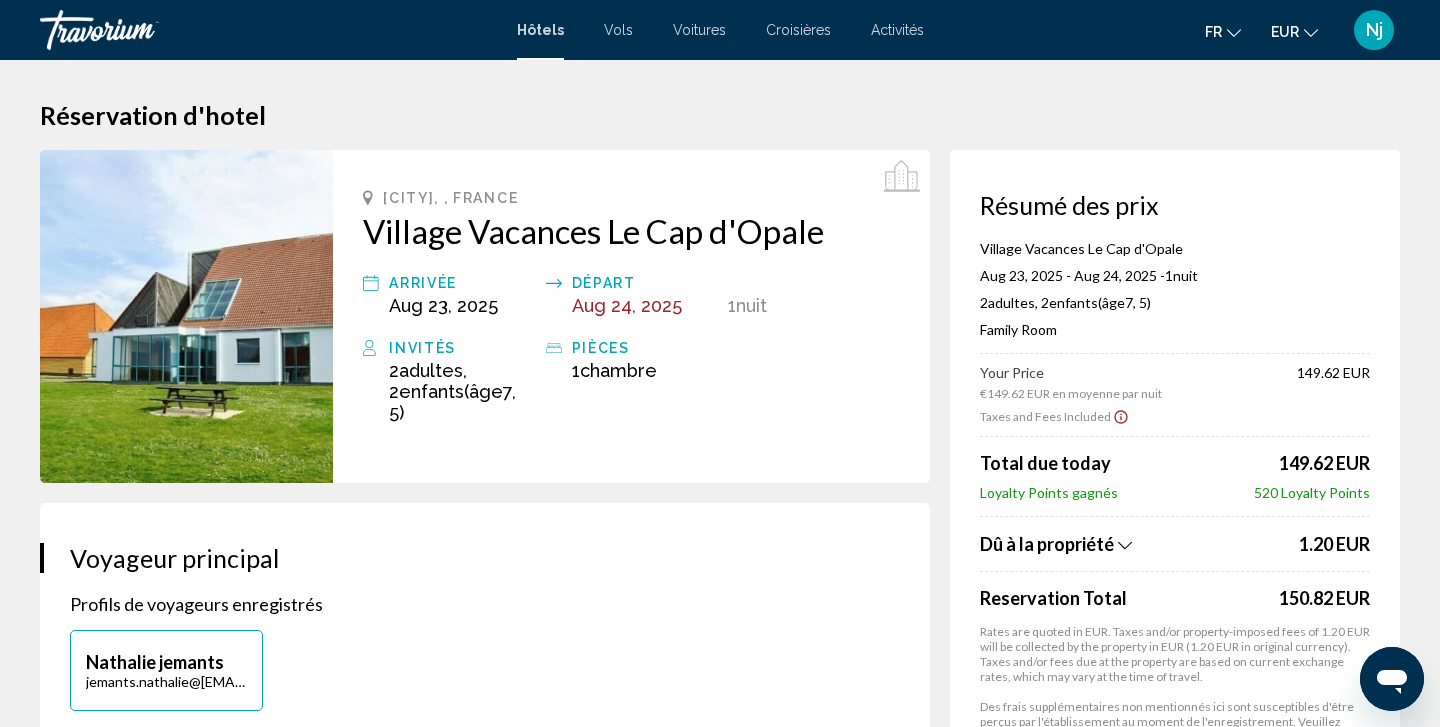 click on "Réservation d'hotel Résumé des prix Village Vacances Le Cap d'Opale  Aug 23, 2025 - Aug 24, 2025 -  1  nuit nuits 2  Adulte Adultes , 2  Enfant Enfants  ( âge   7, 5)   Family Room   Your Price  €149.62 EUR en moyenne par nuit  149.62 EUR  Taxes and Fees Included
Total due today  149.62 EUR  Loyalty Points gagnés  520 Loyalty Points  Dû à la propriété
1.20 EUR Reservation Total  150.82 EUR  Rates are quoted in EUR. Taxes and/or property-imposed fees of 1.20 EUR will be collected by the property in EUR (1.20 EUR in original currency). Taxes and/or fees due at the property are based on current exchange rates, which may vary at the time of travel. Des frais supplémentaires non mentionnés ici sont susceptibles d'être perçus par l'établissement au moment de l'enregistrement. Veuillez consulter les informations importantes ou le règlement intérieur de l'hôtel et de la chambre pour plus d'informations." at bounding box center (720, 1699) 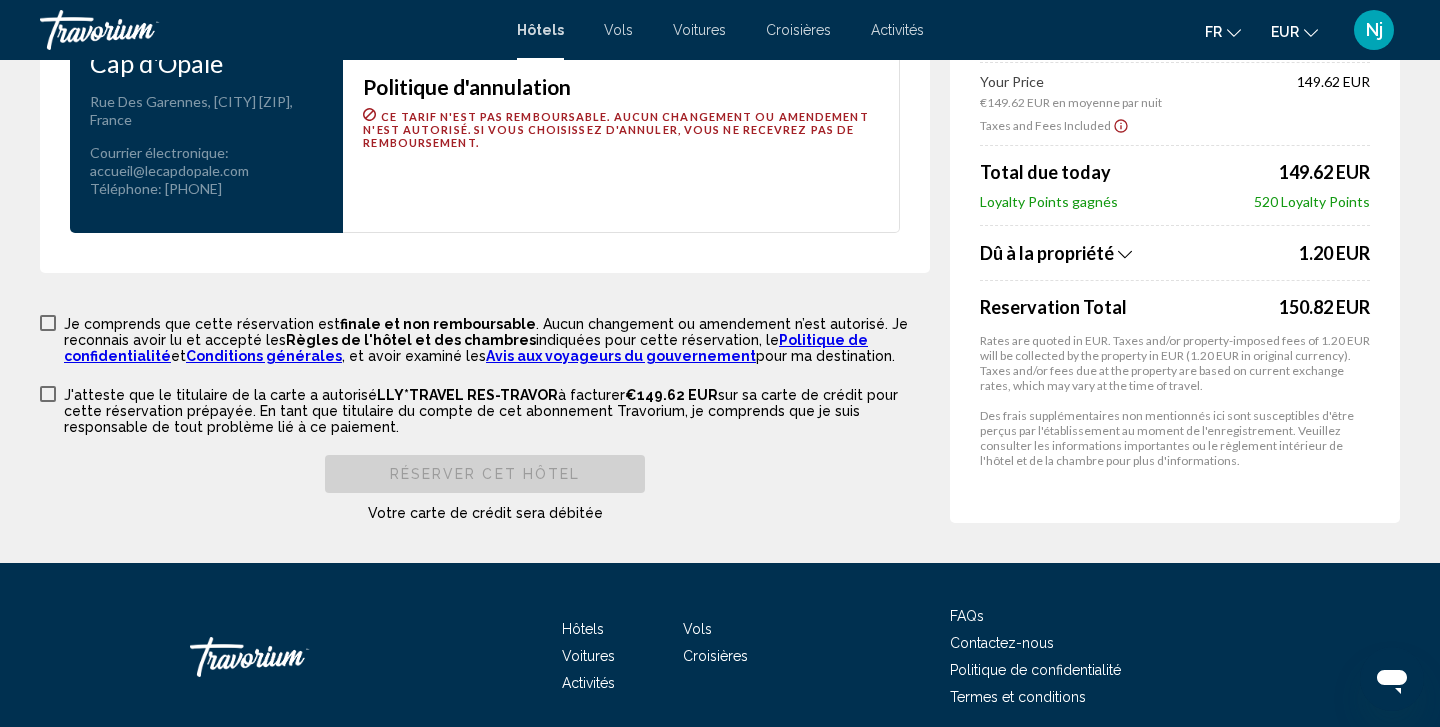 scroll, scrollTop: 2835, scrollLeft: 0, axis: vertical 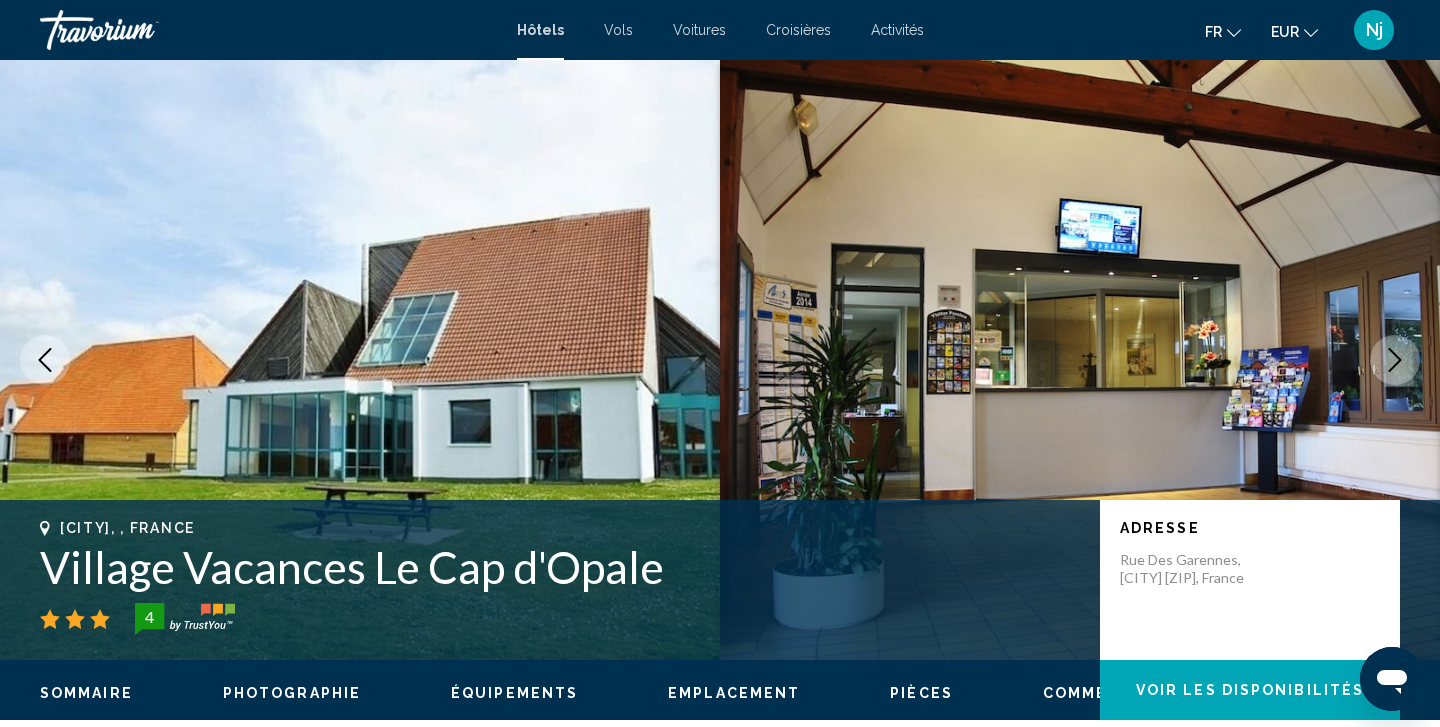 type 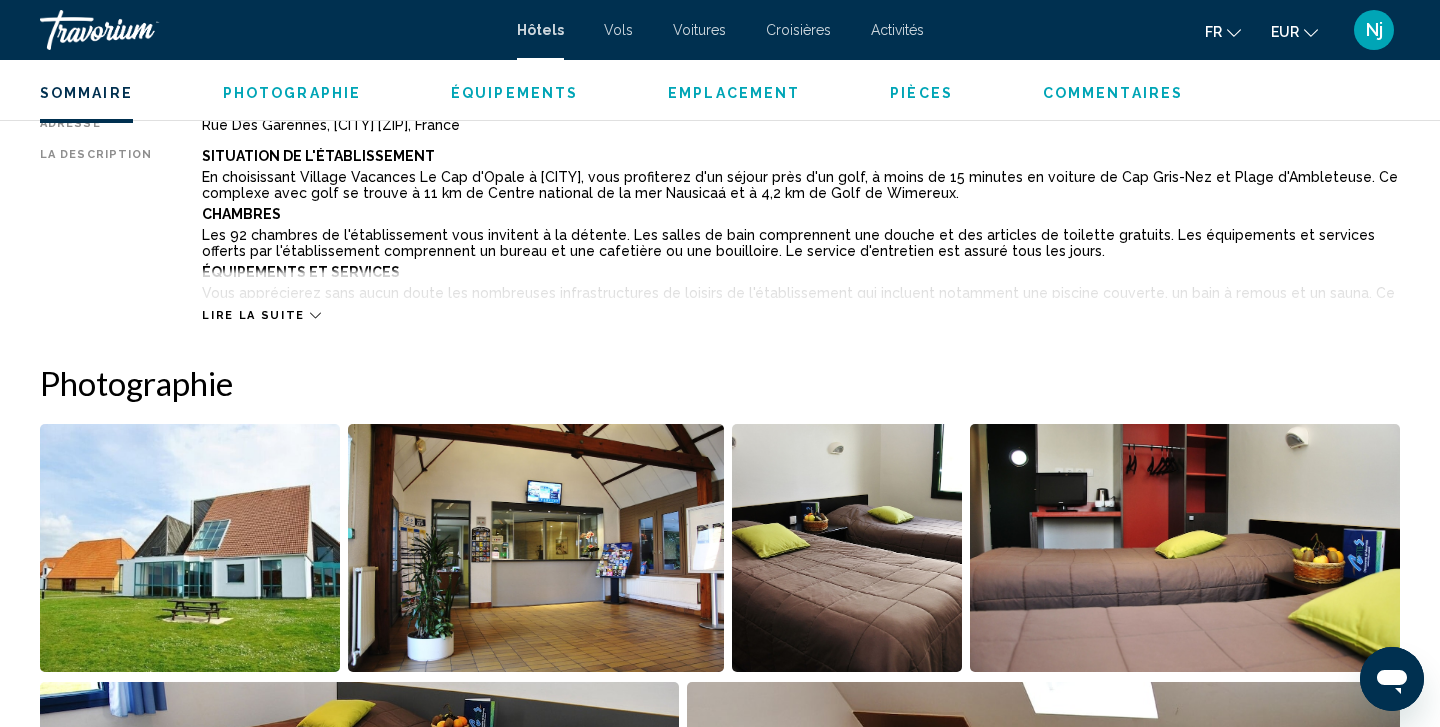scroll, scrollTop: 740, scrollLeft: 0, axis: vertical 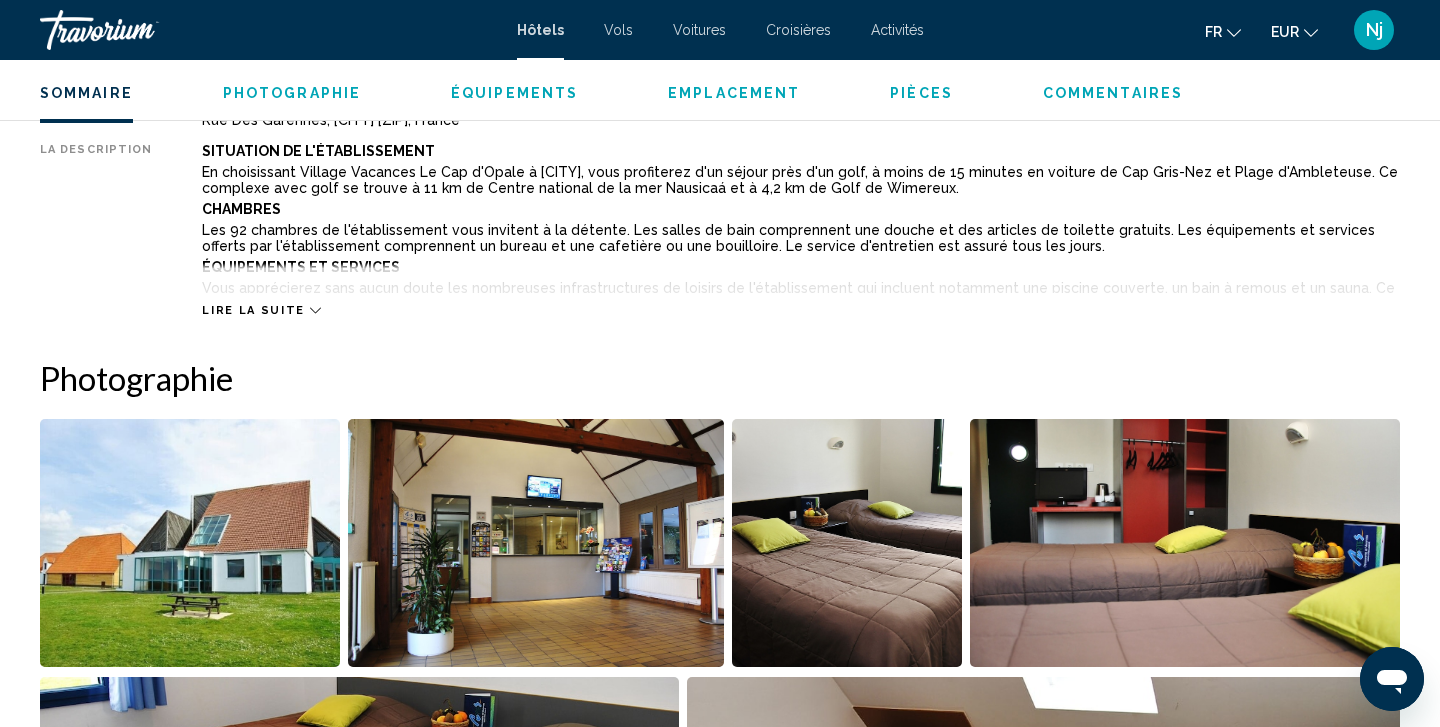 click on "Lire la suite" at bounding box center [253, 310] 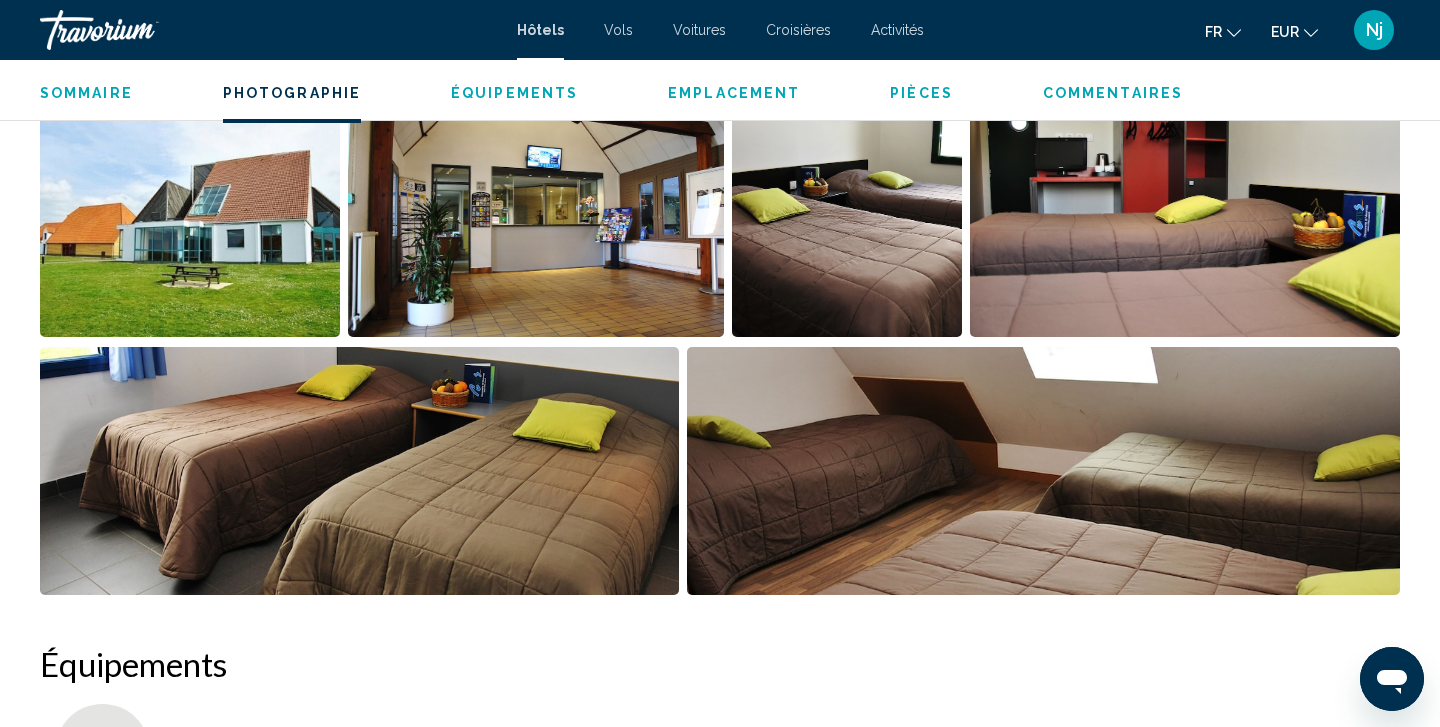 scroll, scrollTop: 1211, scrollLeft: 0, axis: vertical 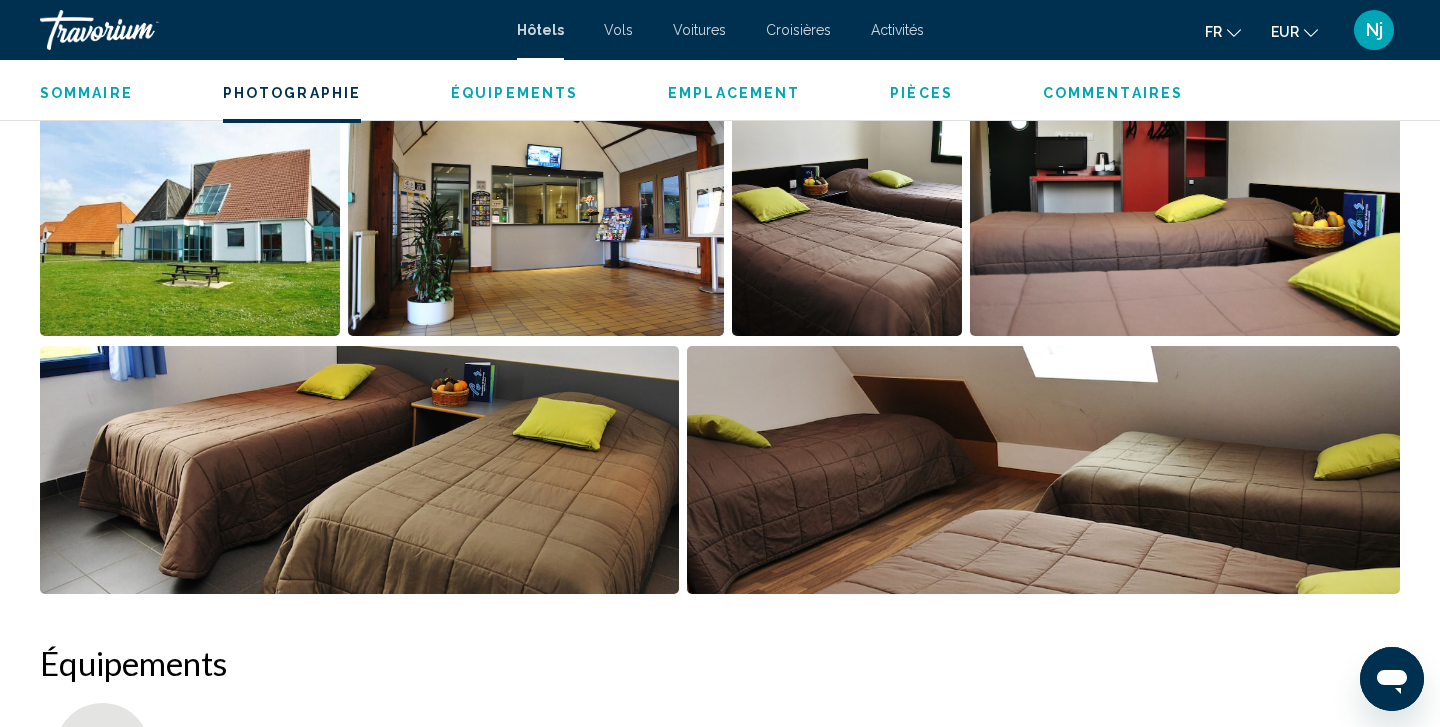 click at bounding box center (1044, 470) 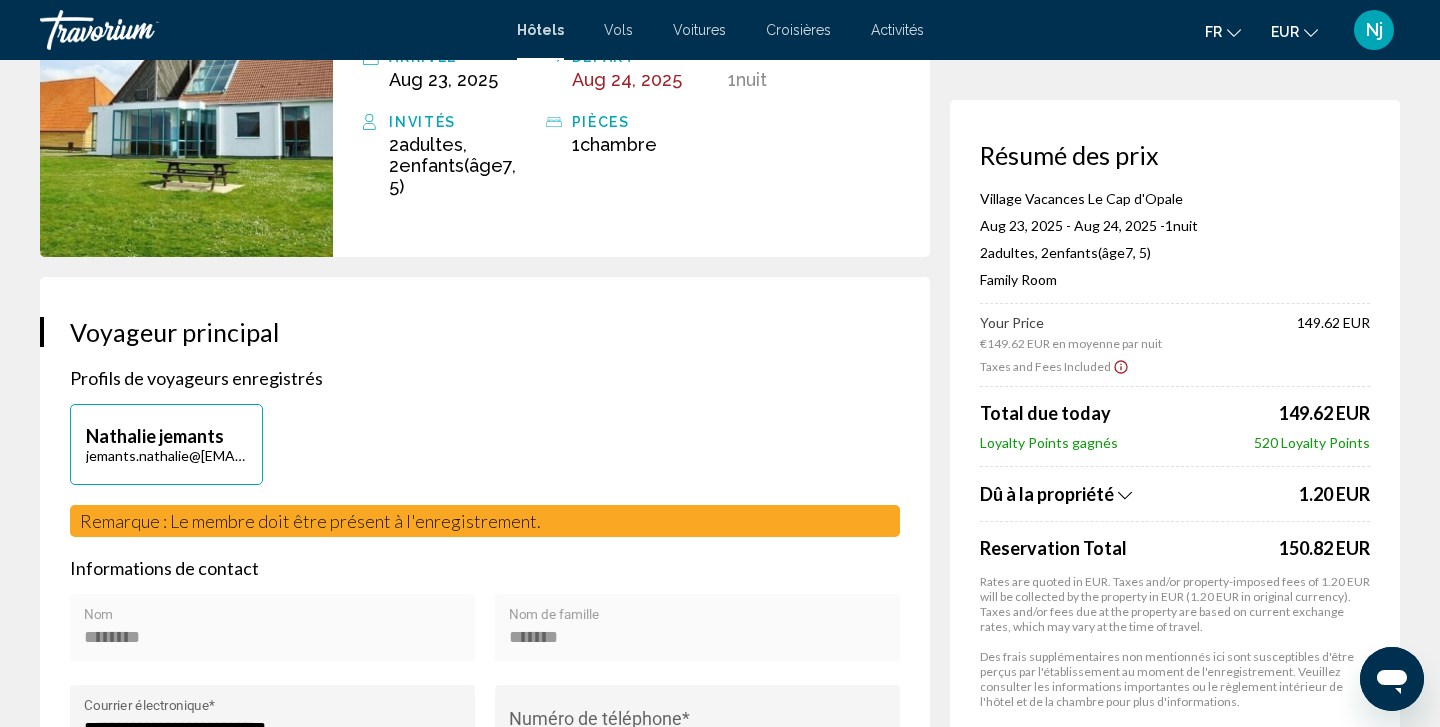 scroll, scrollTop: 227, scrollLeft: 0, axis: vertical 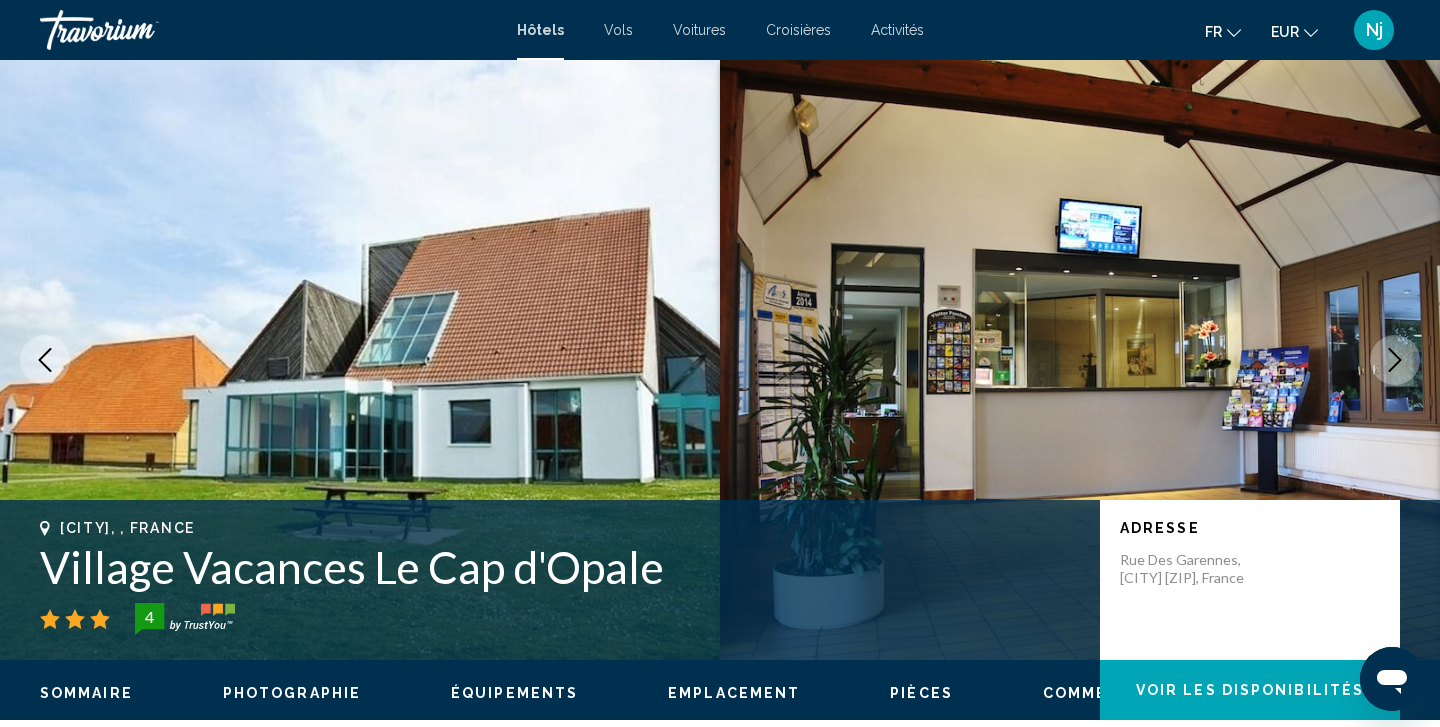 type 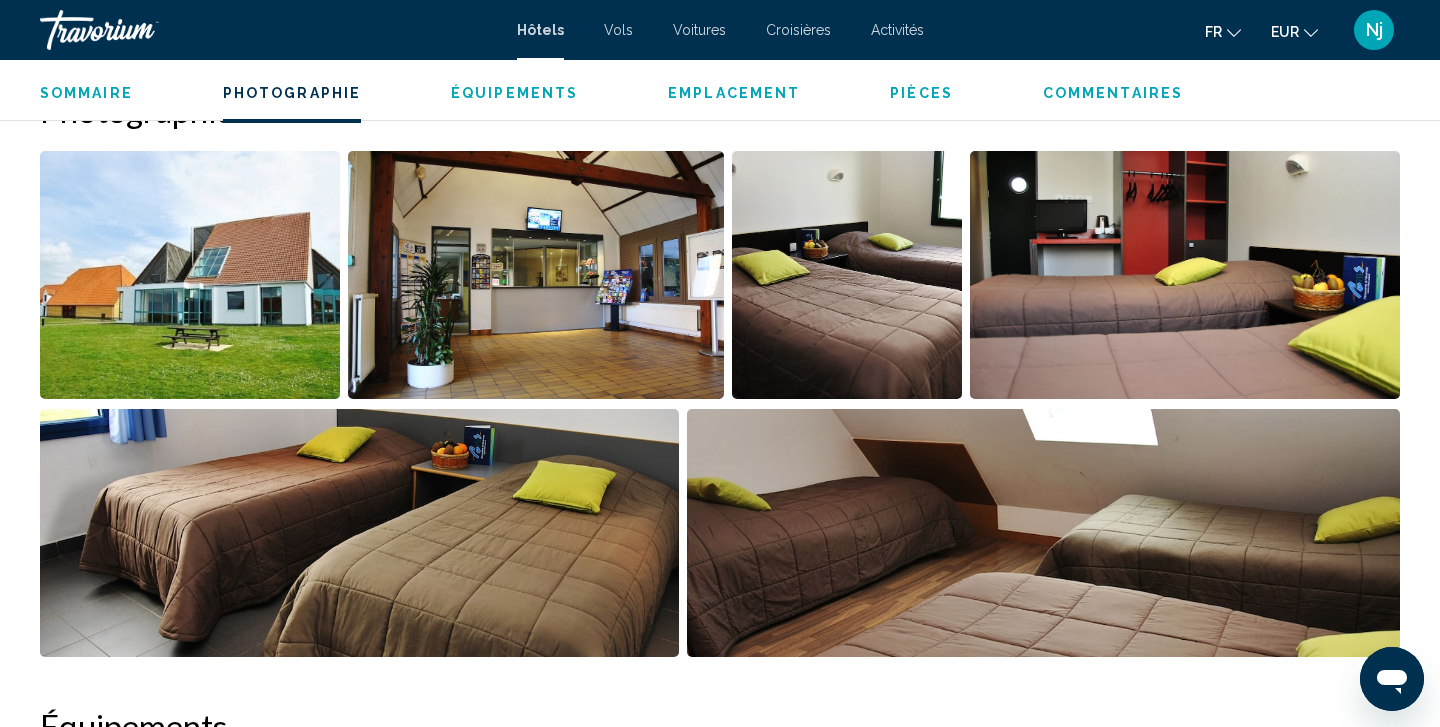 scroll, scrollTop: 1009, scrollLeft: 0, axis: vertical 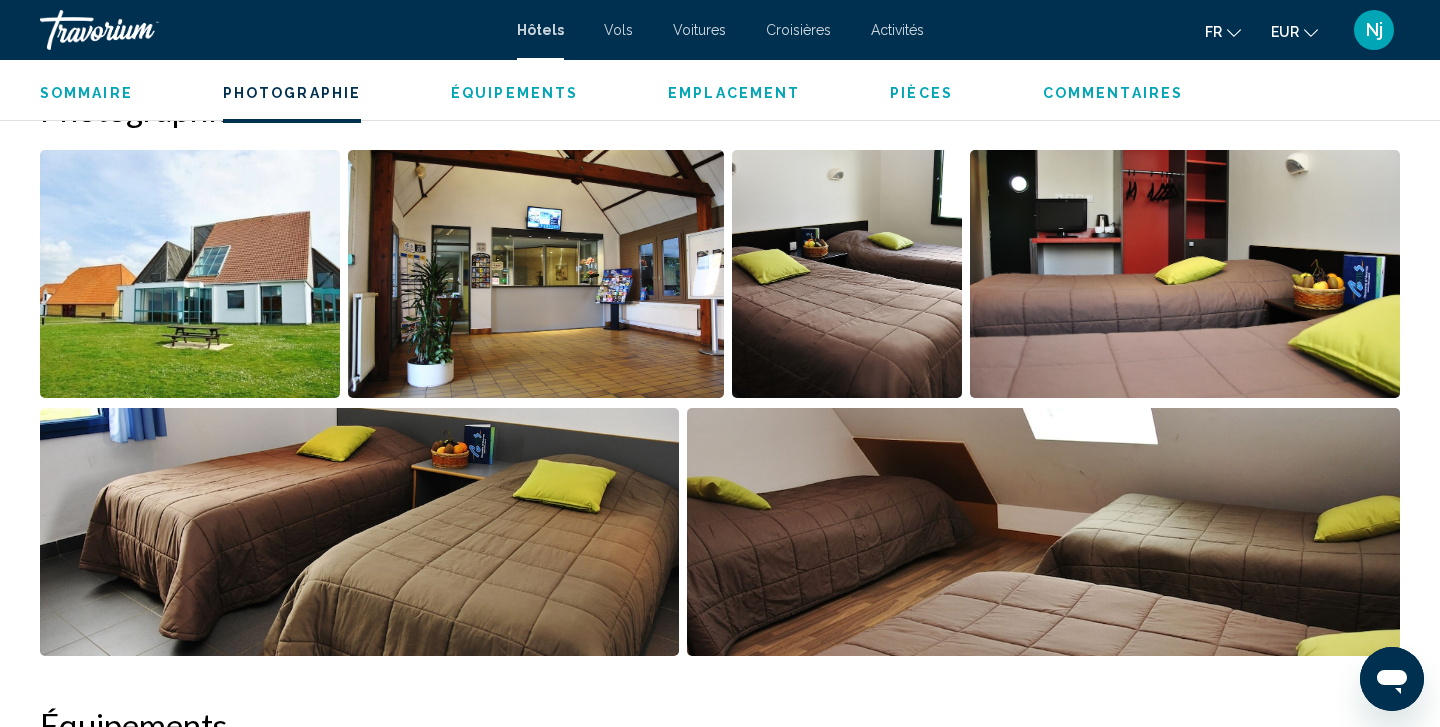 click at bounding box center (1044, 532) 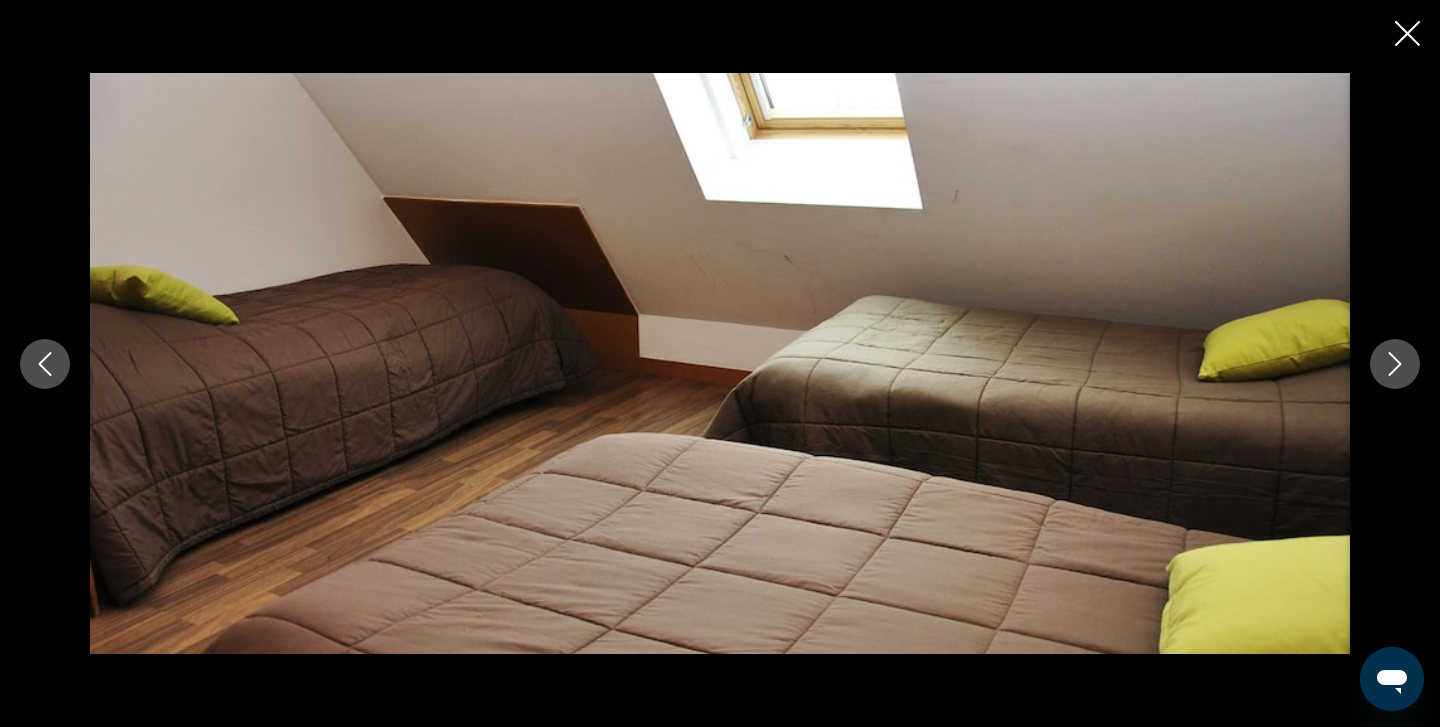 click at bounding box center [720, 364] 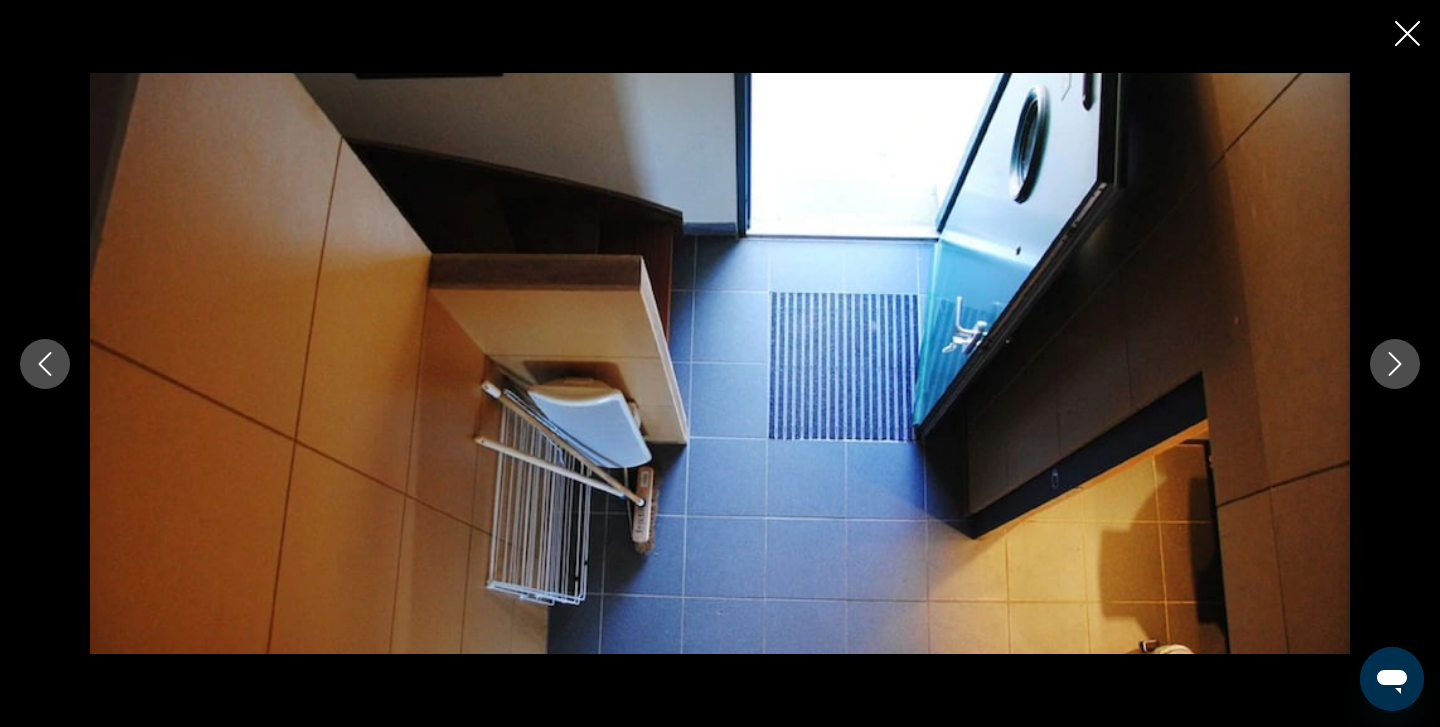 click at bounding box center (1395, 364) 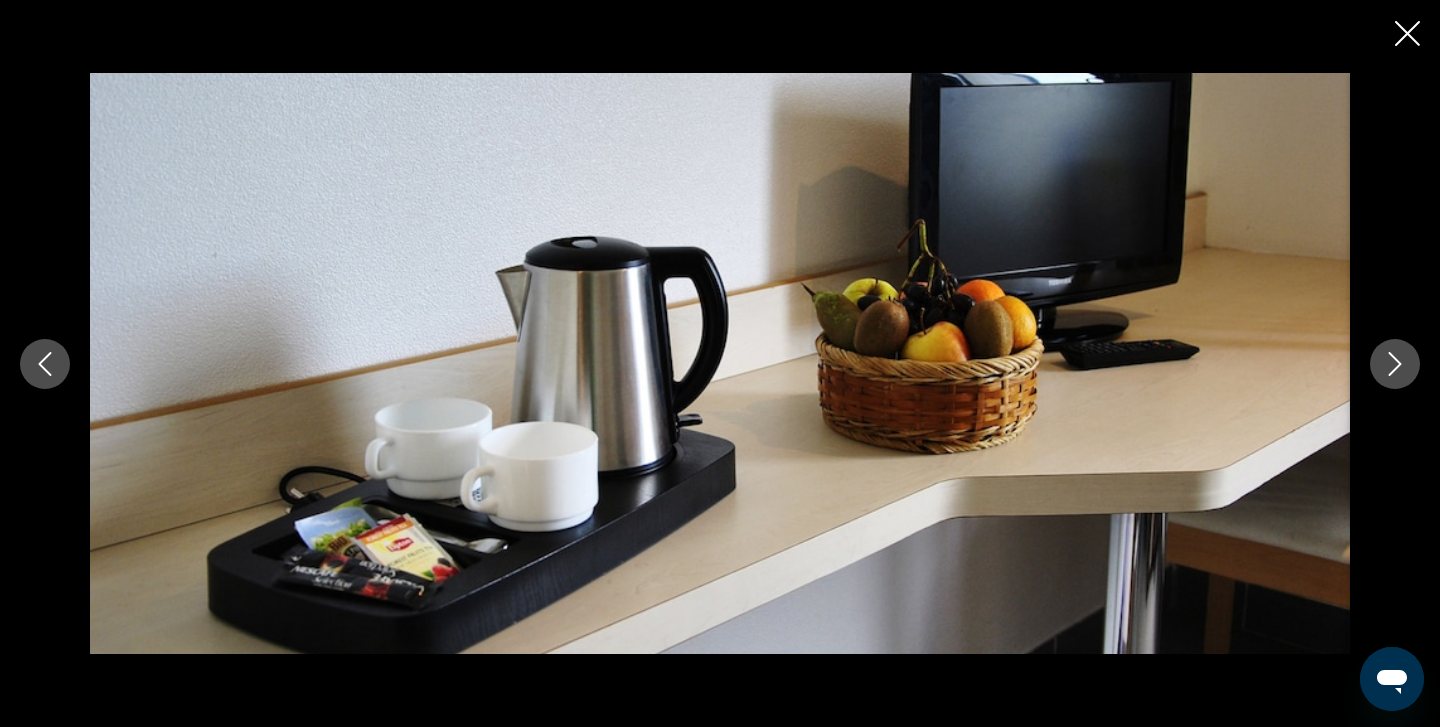 click at bounding box center (1395, 364) 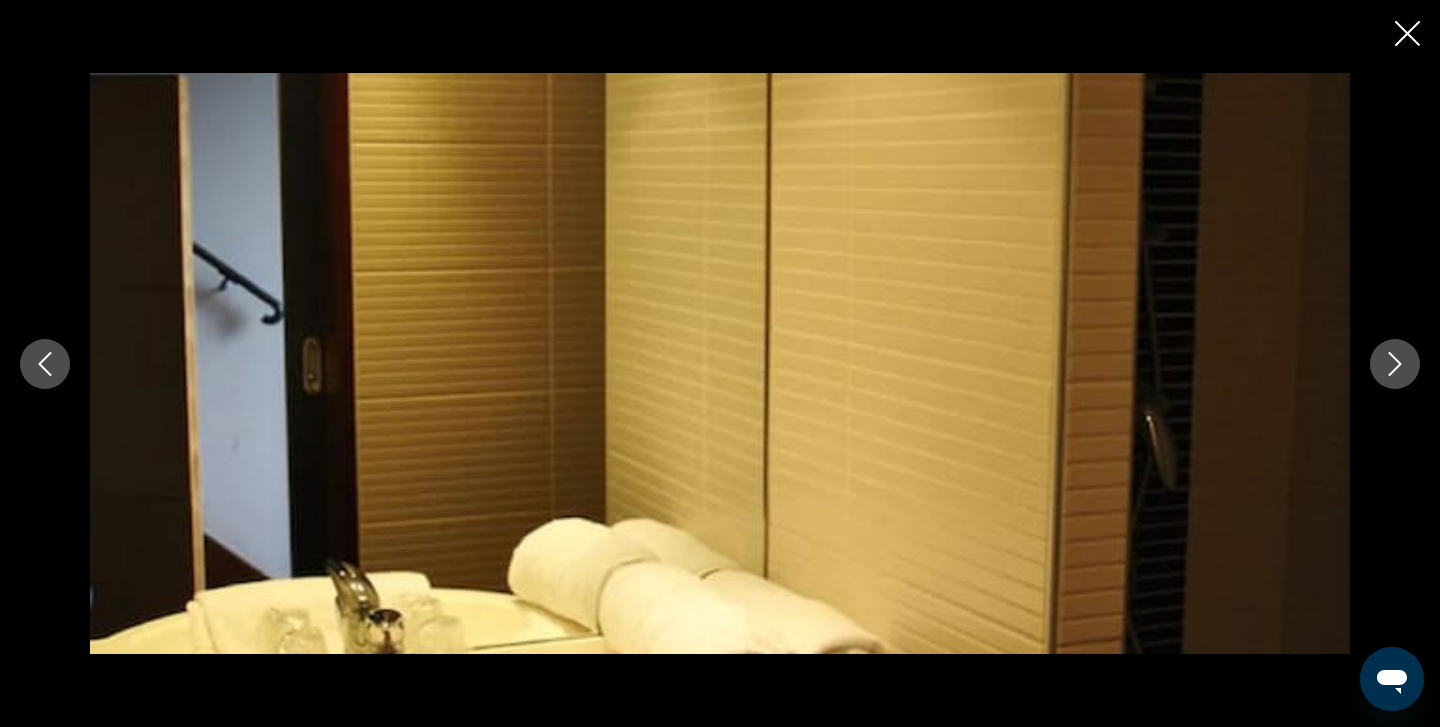 click at bounding box center (1395, 364) 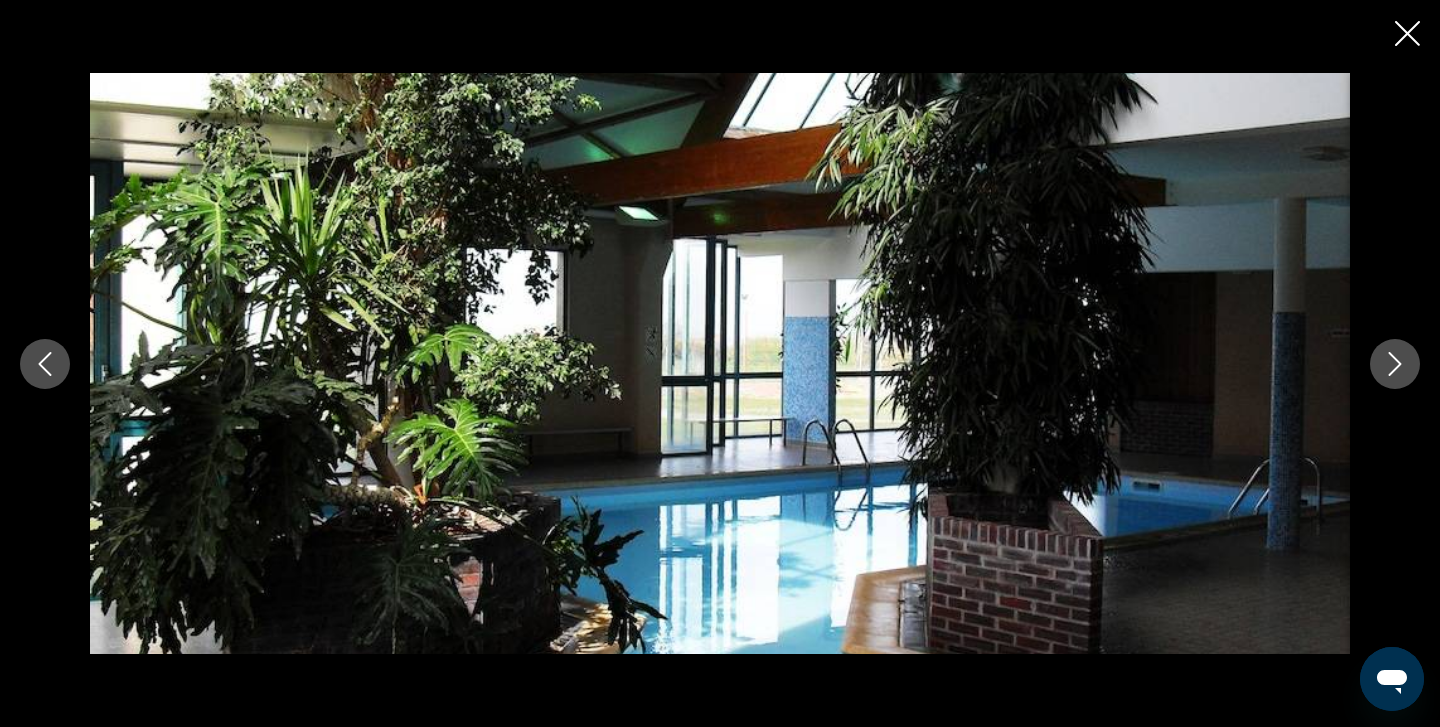 click 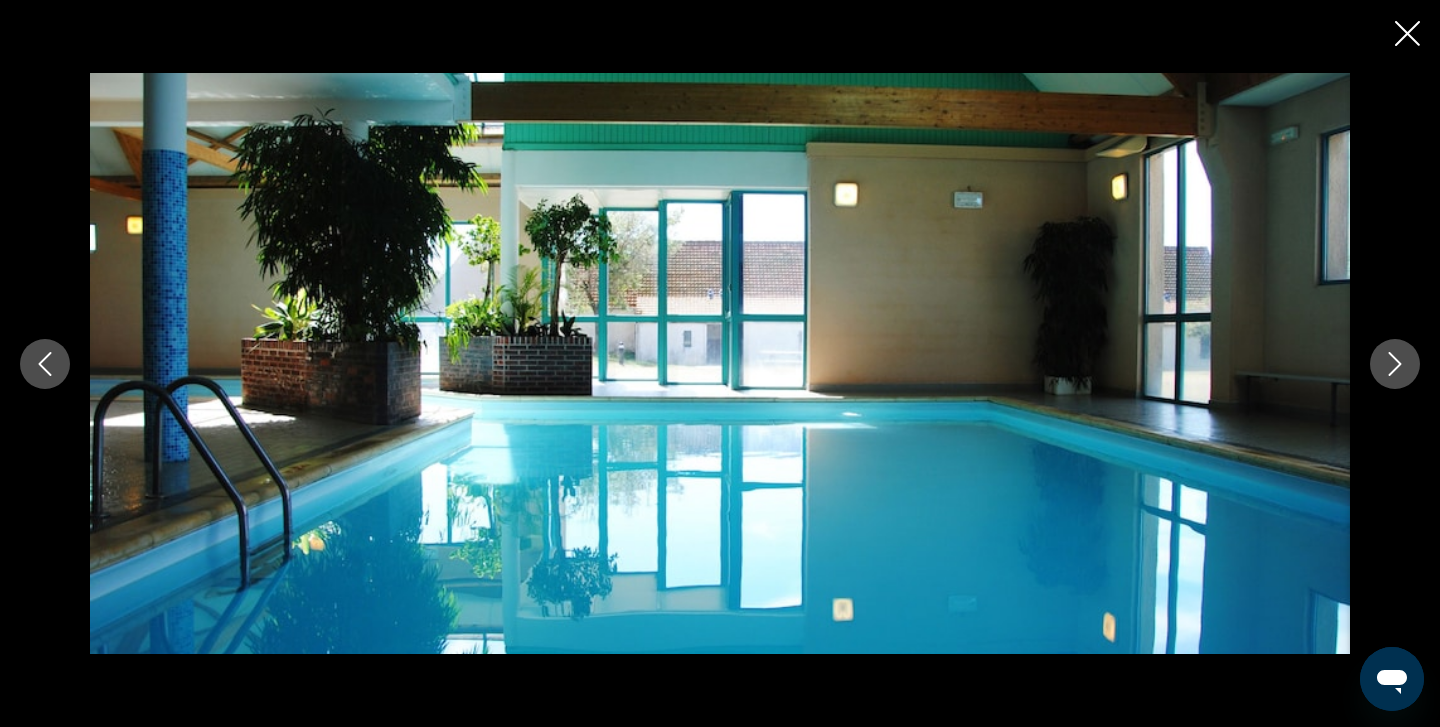 click 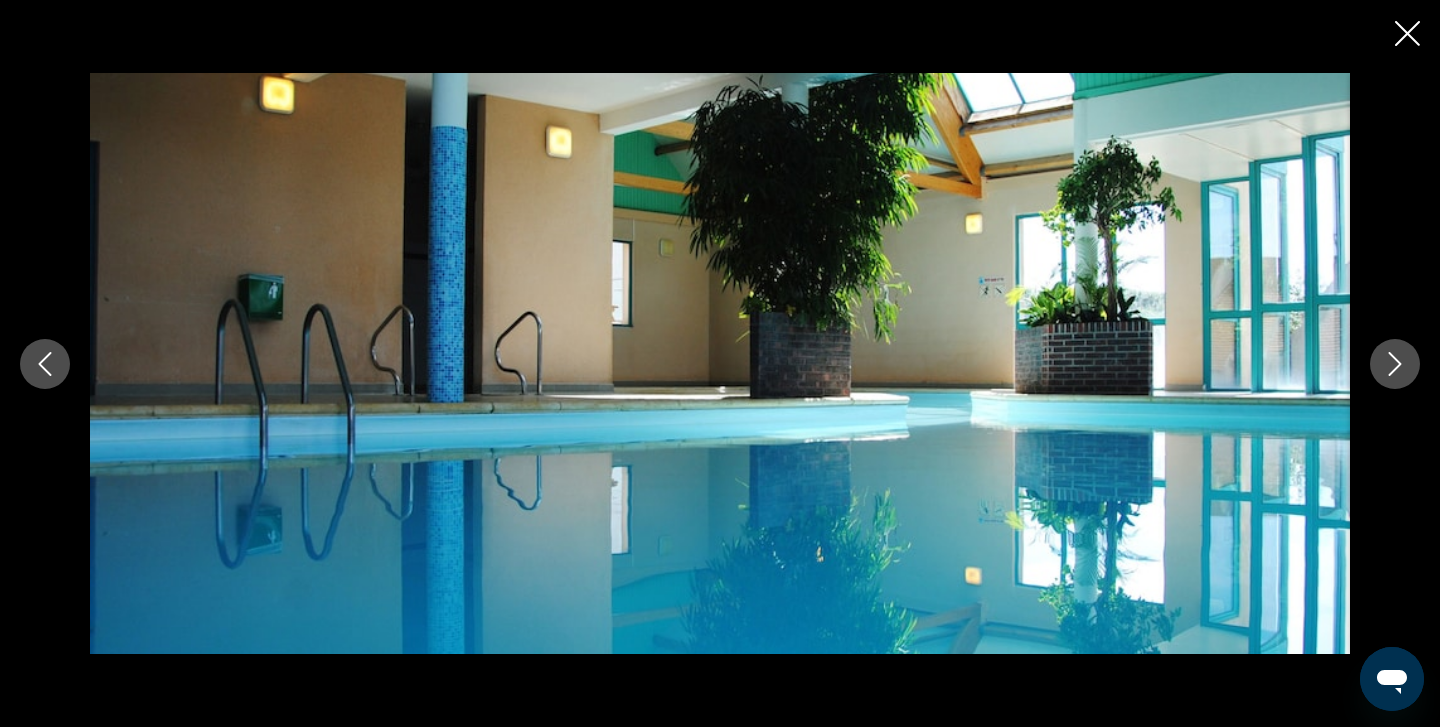 click 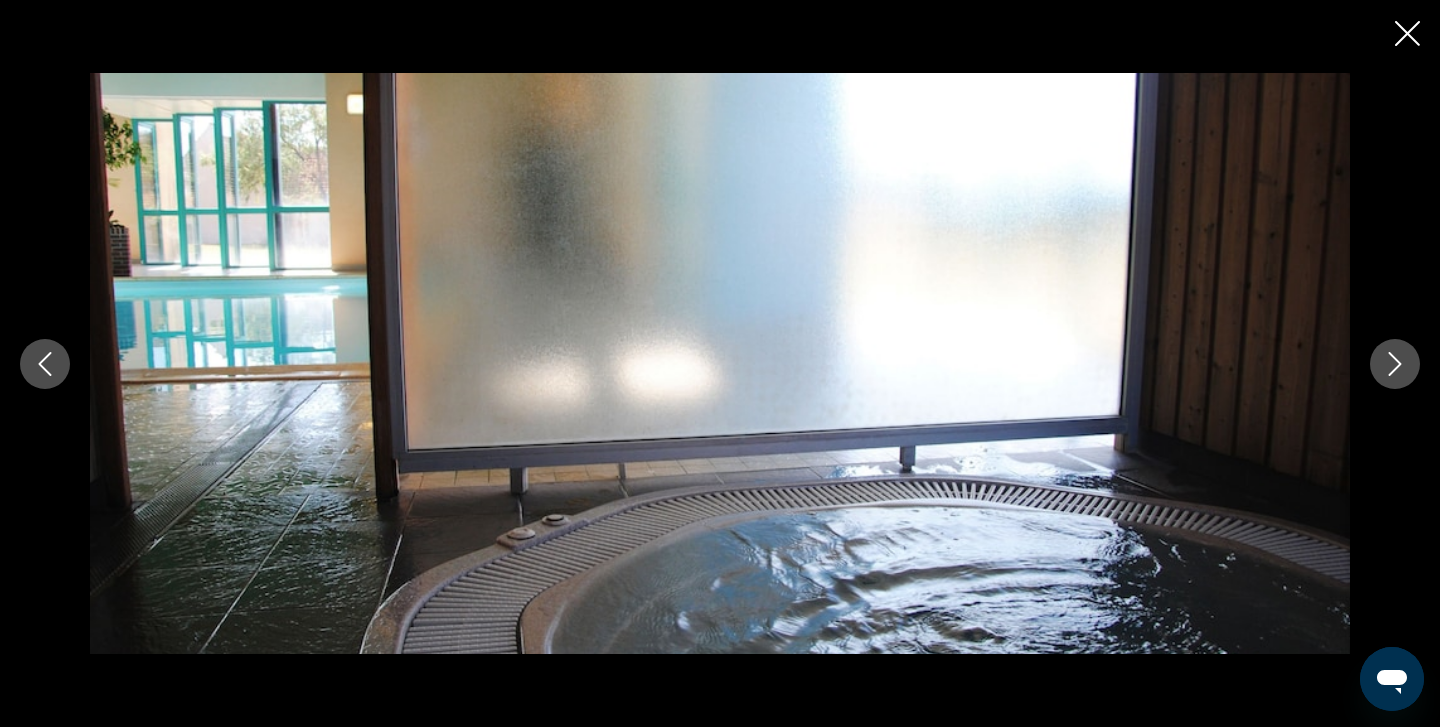 click 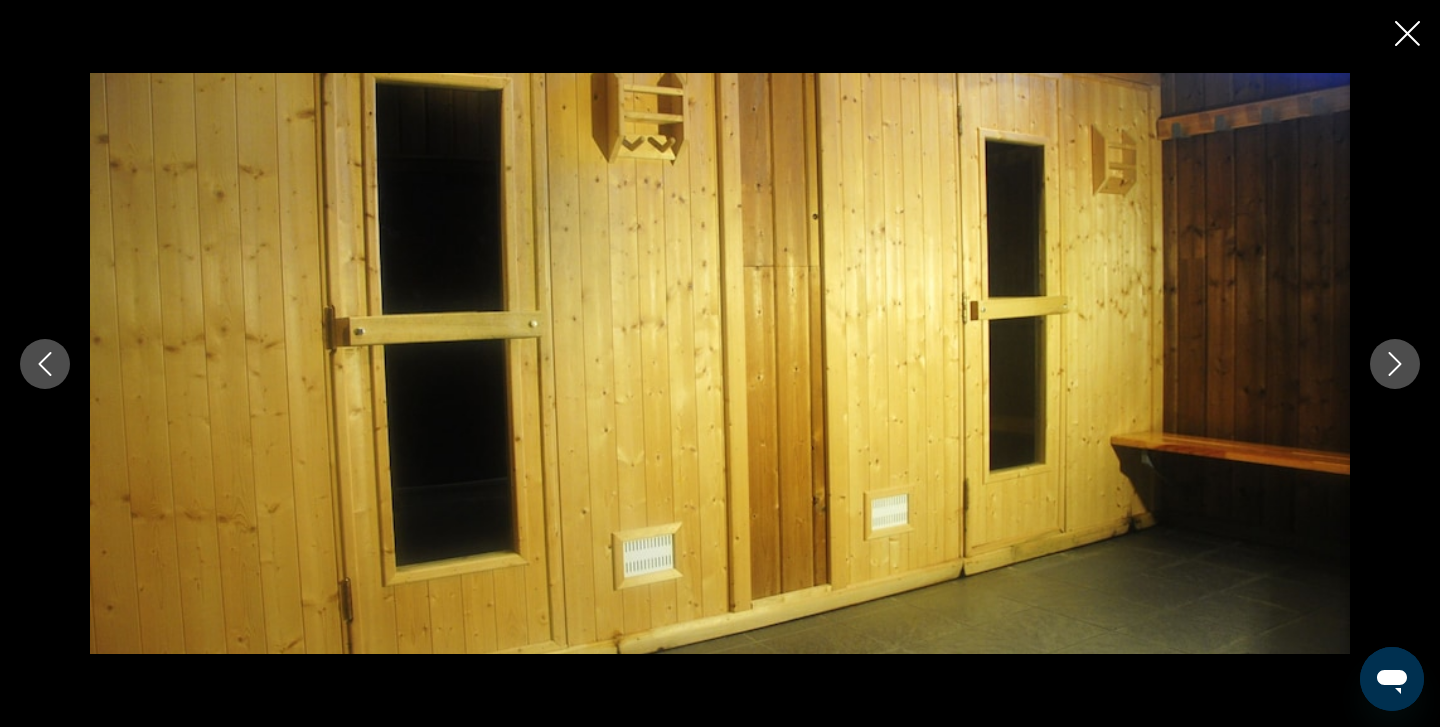 click 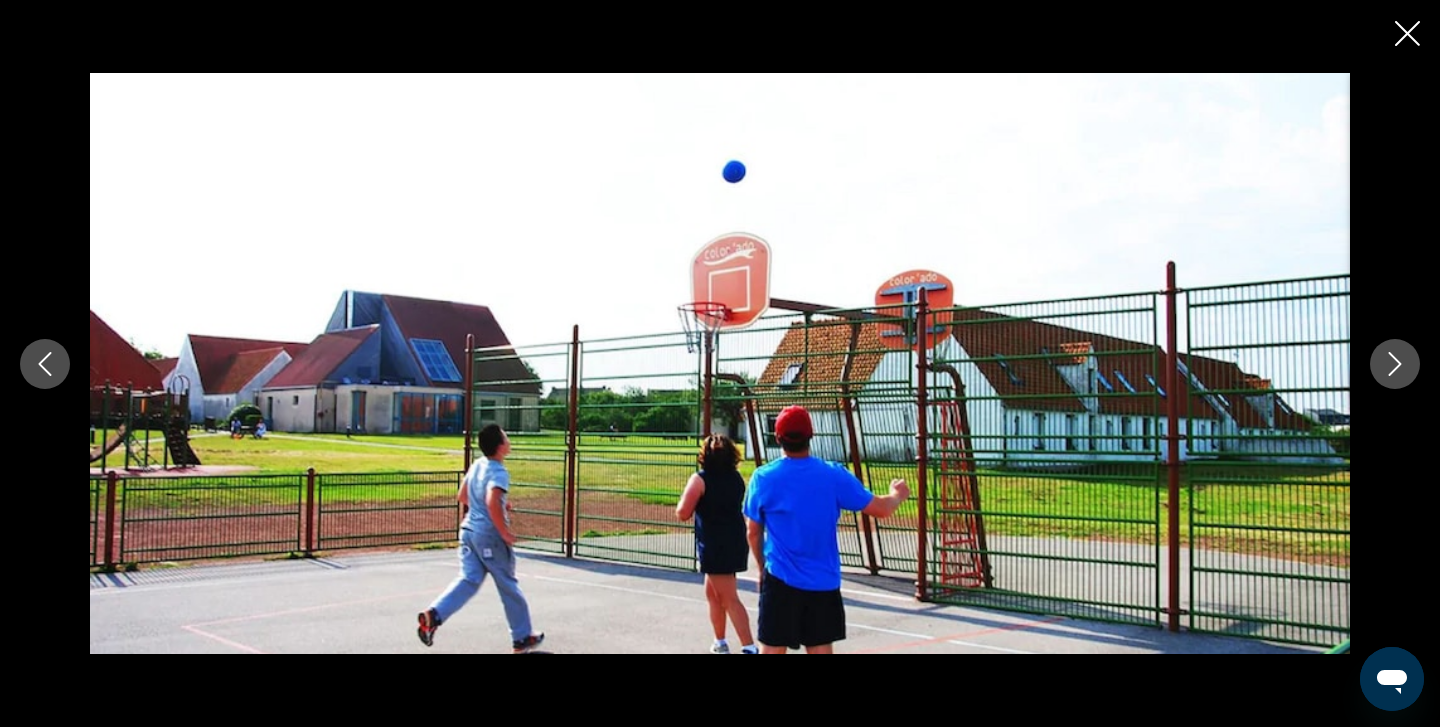 click 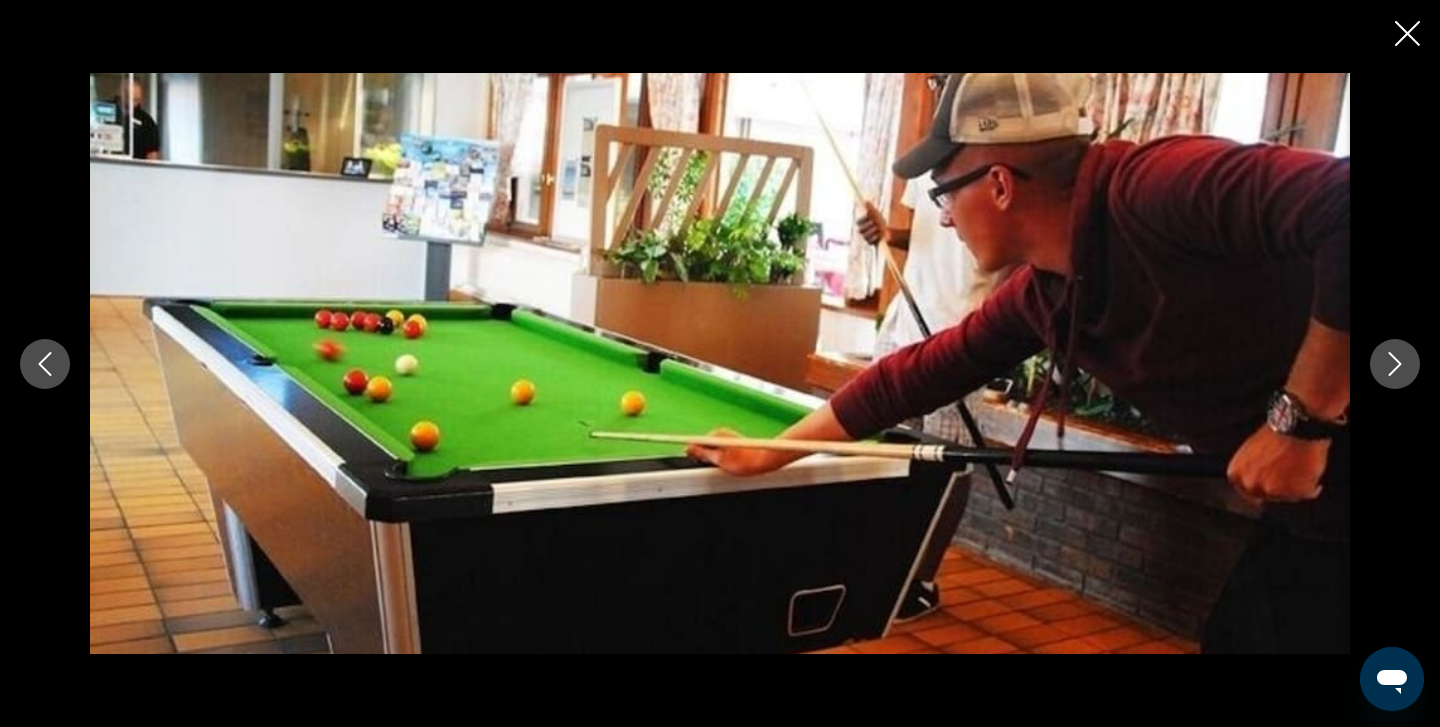 click 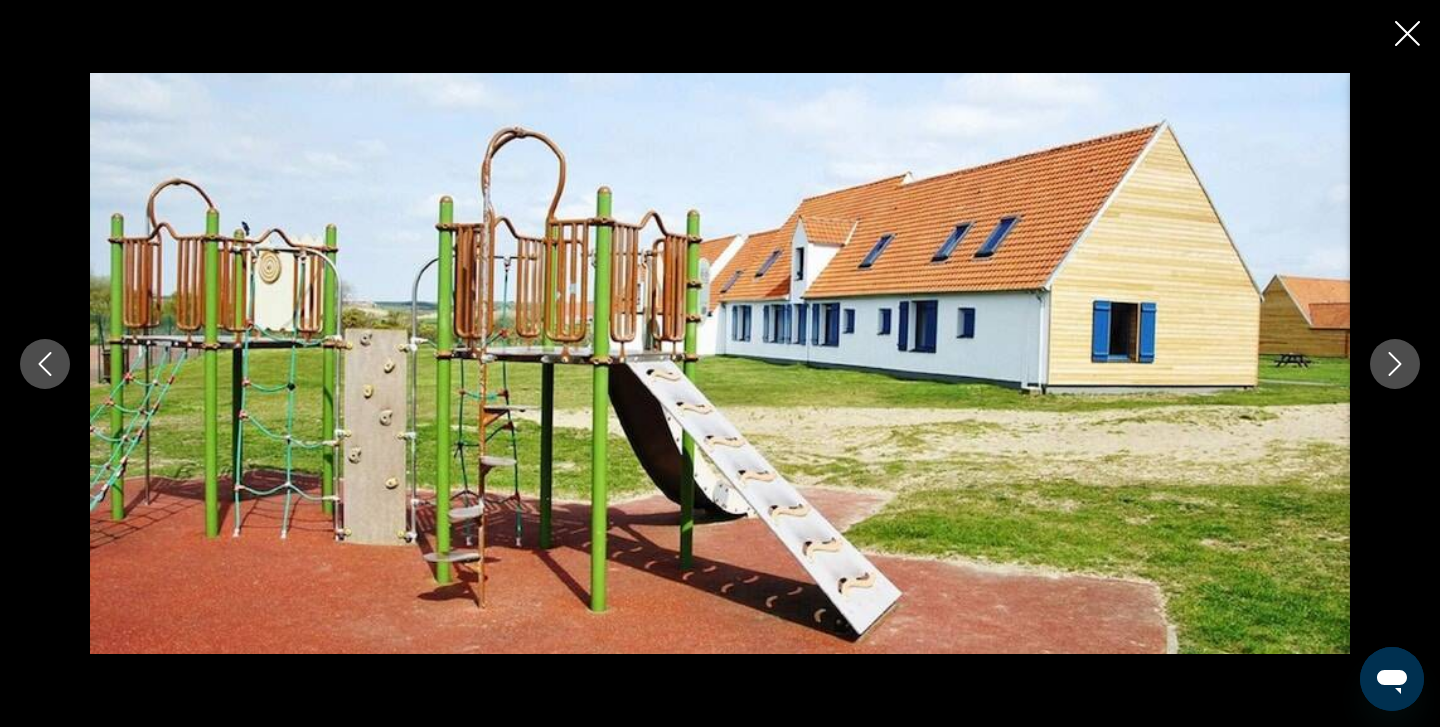 click 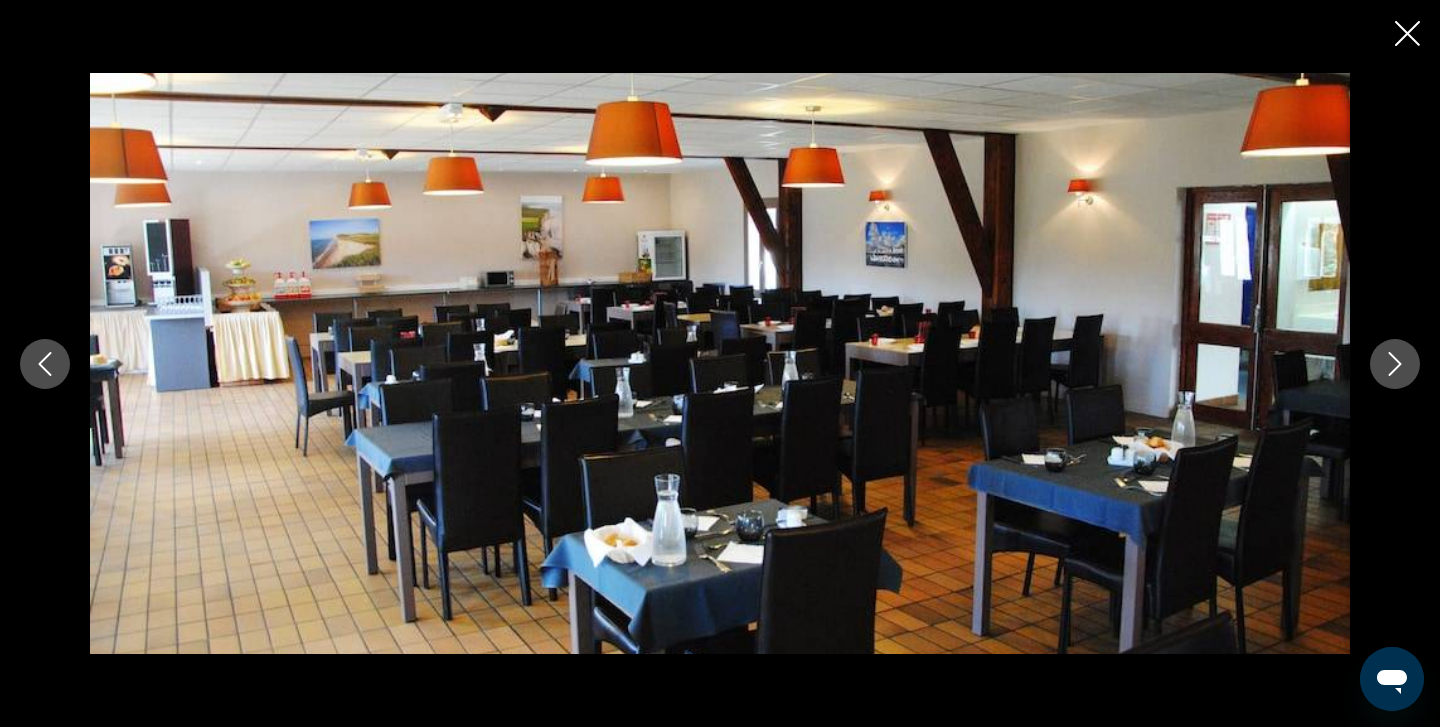 click 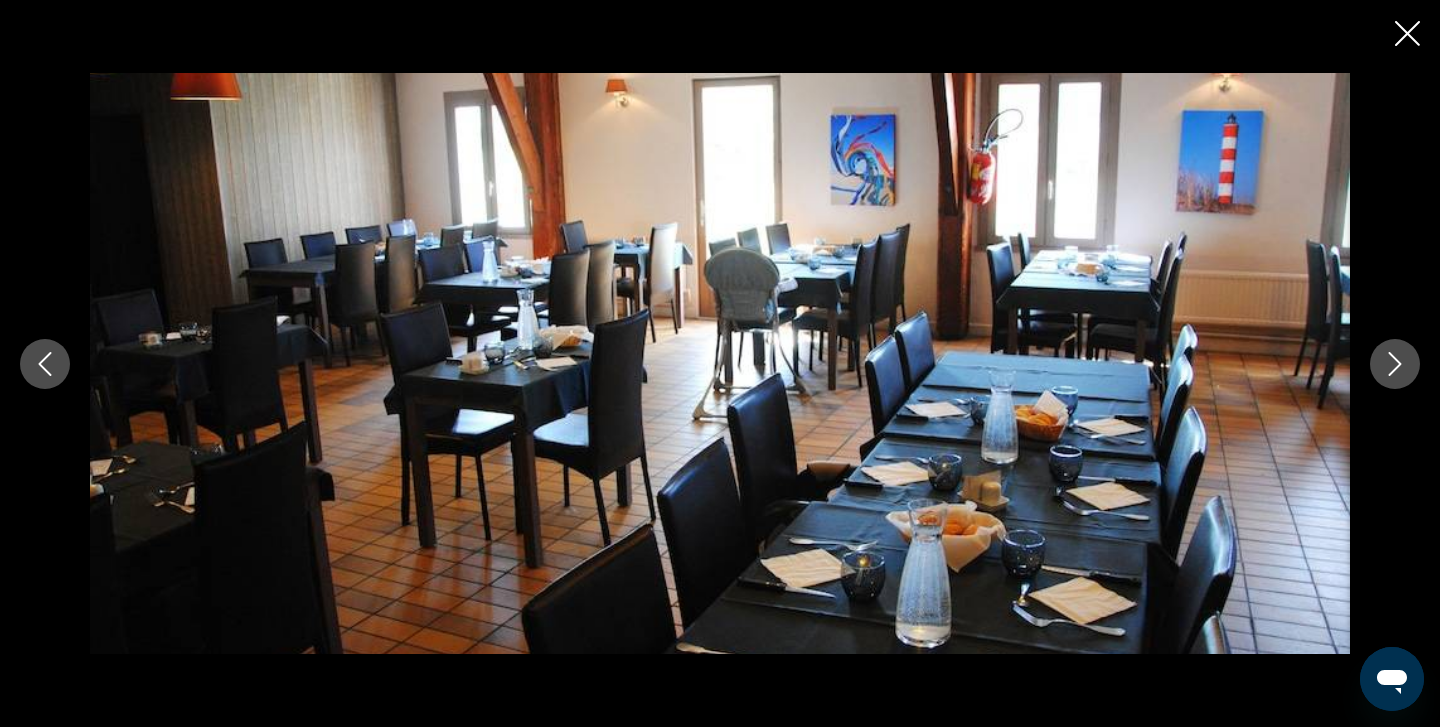 click at bounding box center [720, 363] 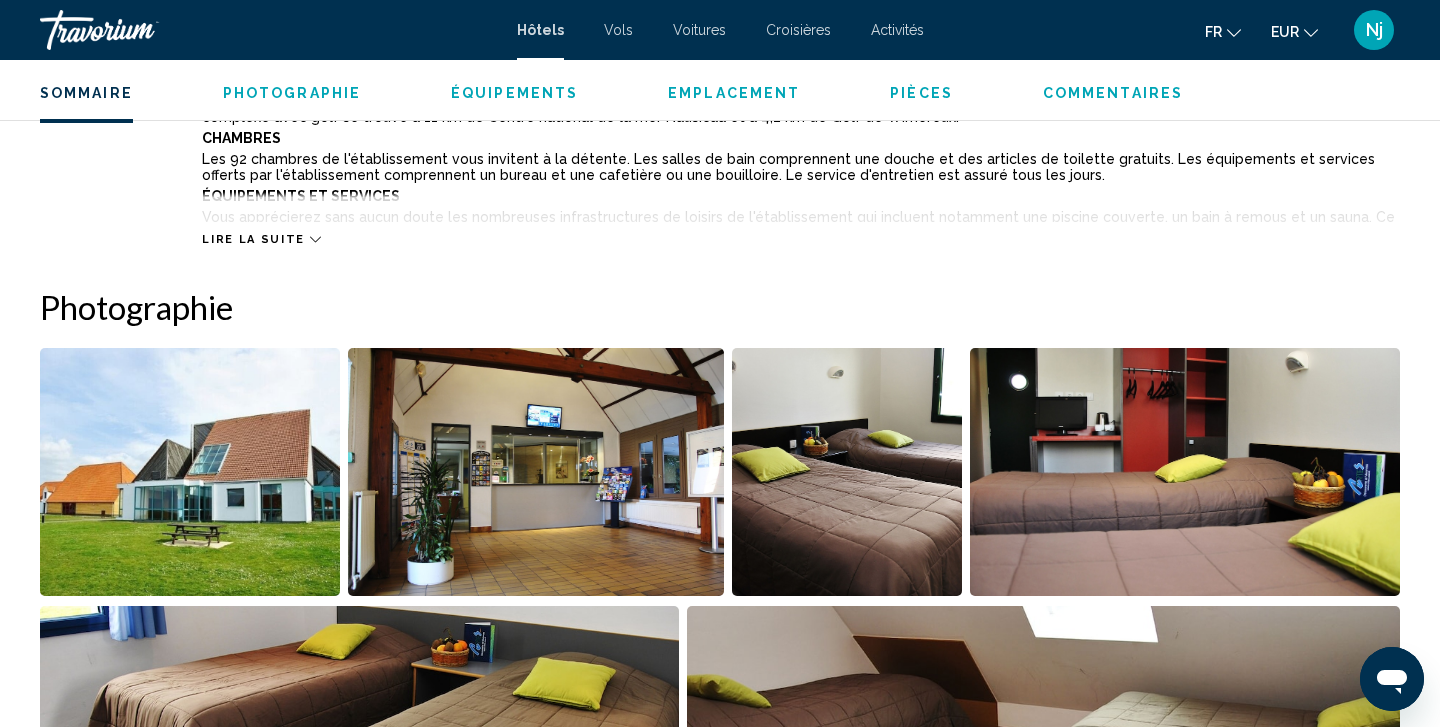 scroll, scrollTop: 824, scrollLeft: 0, axis: vertical 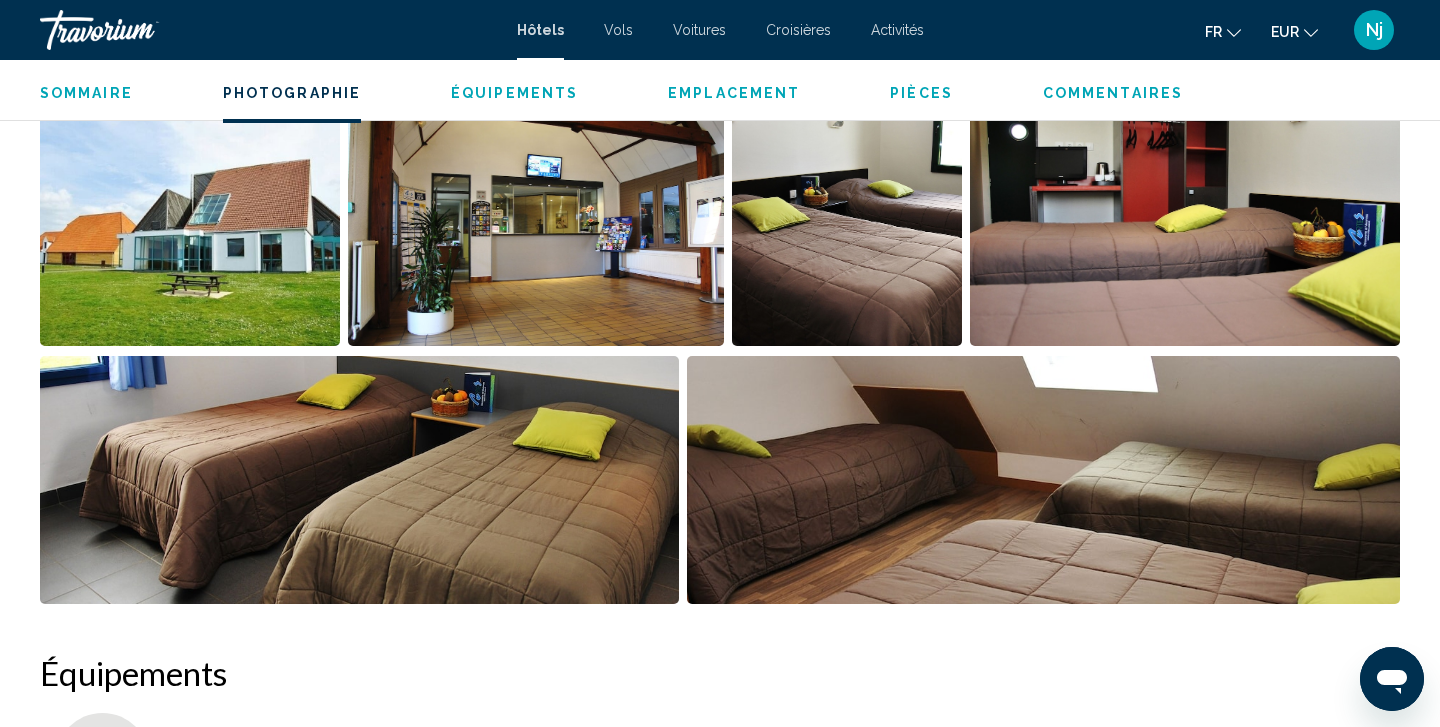 click at bounding box center [535, 222] 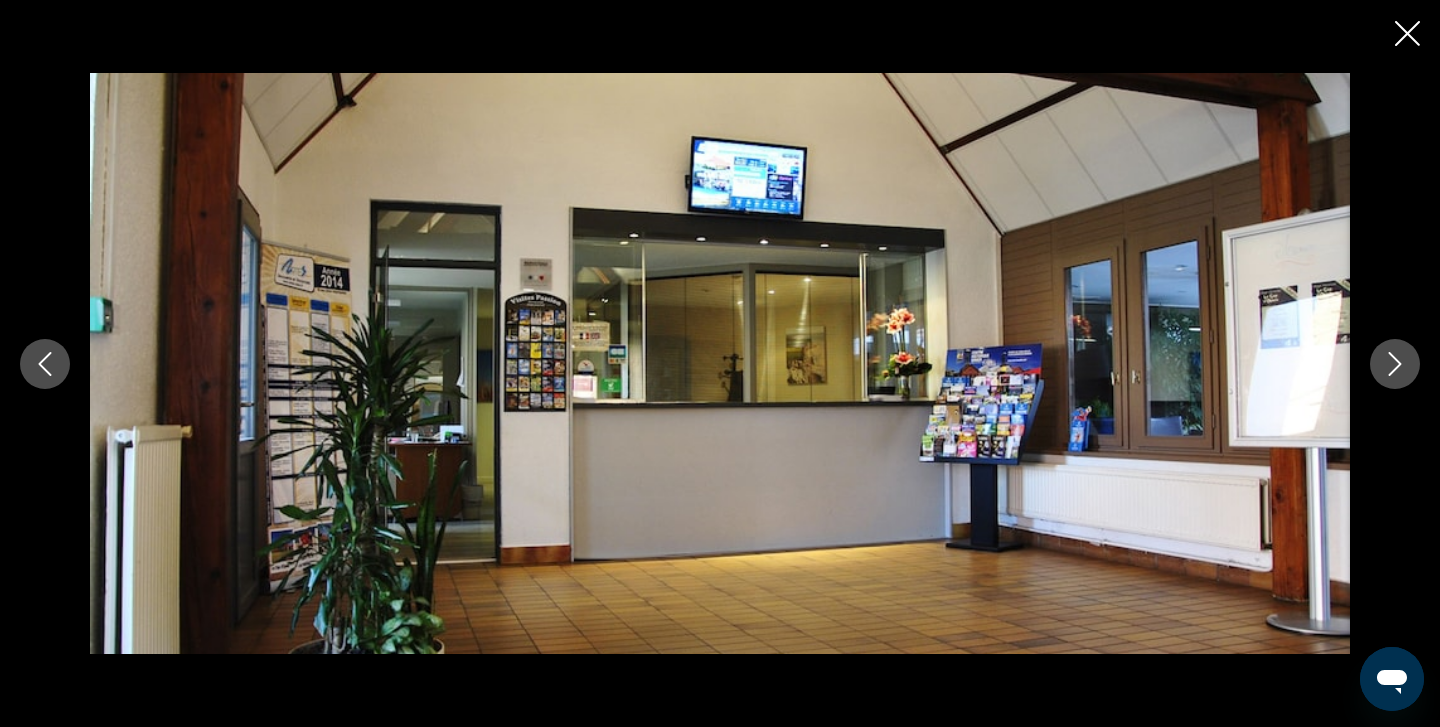 type 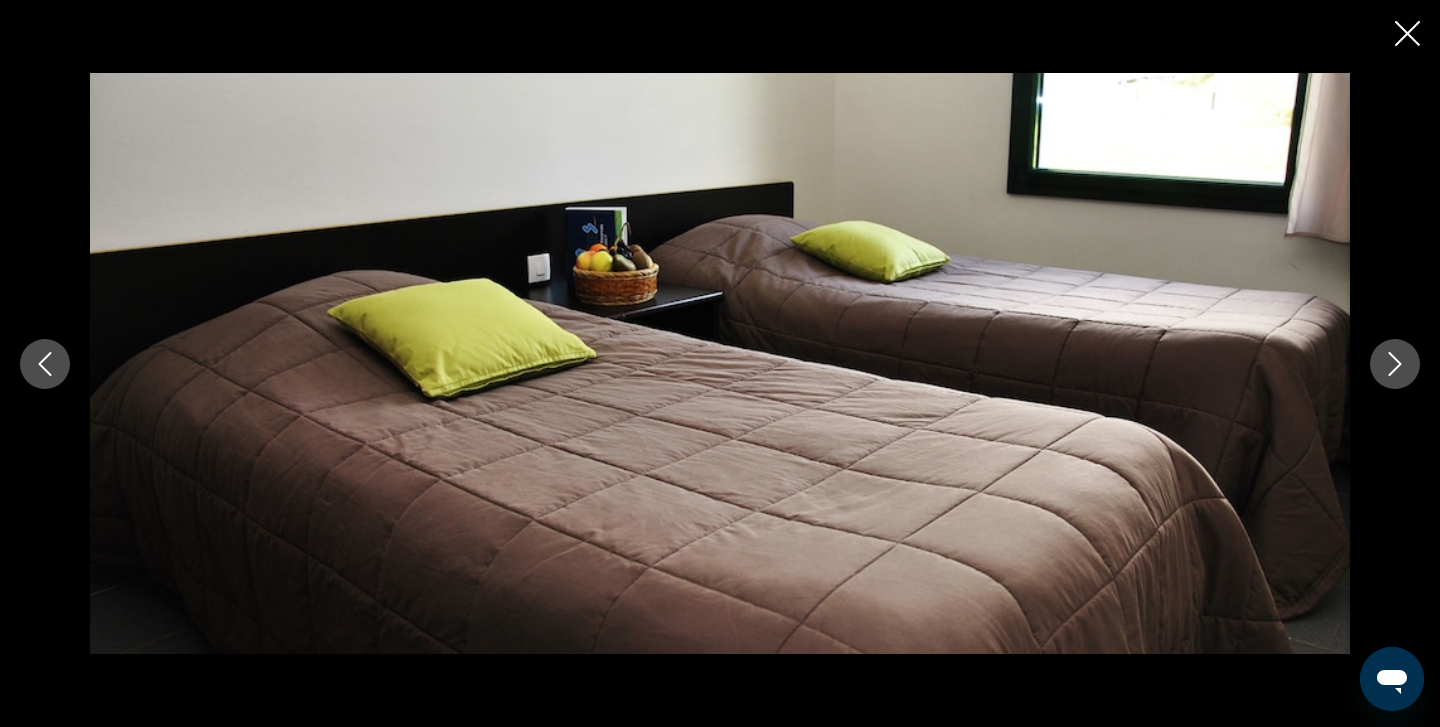 click 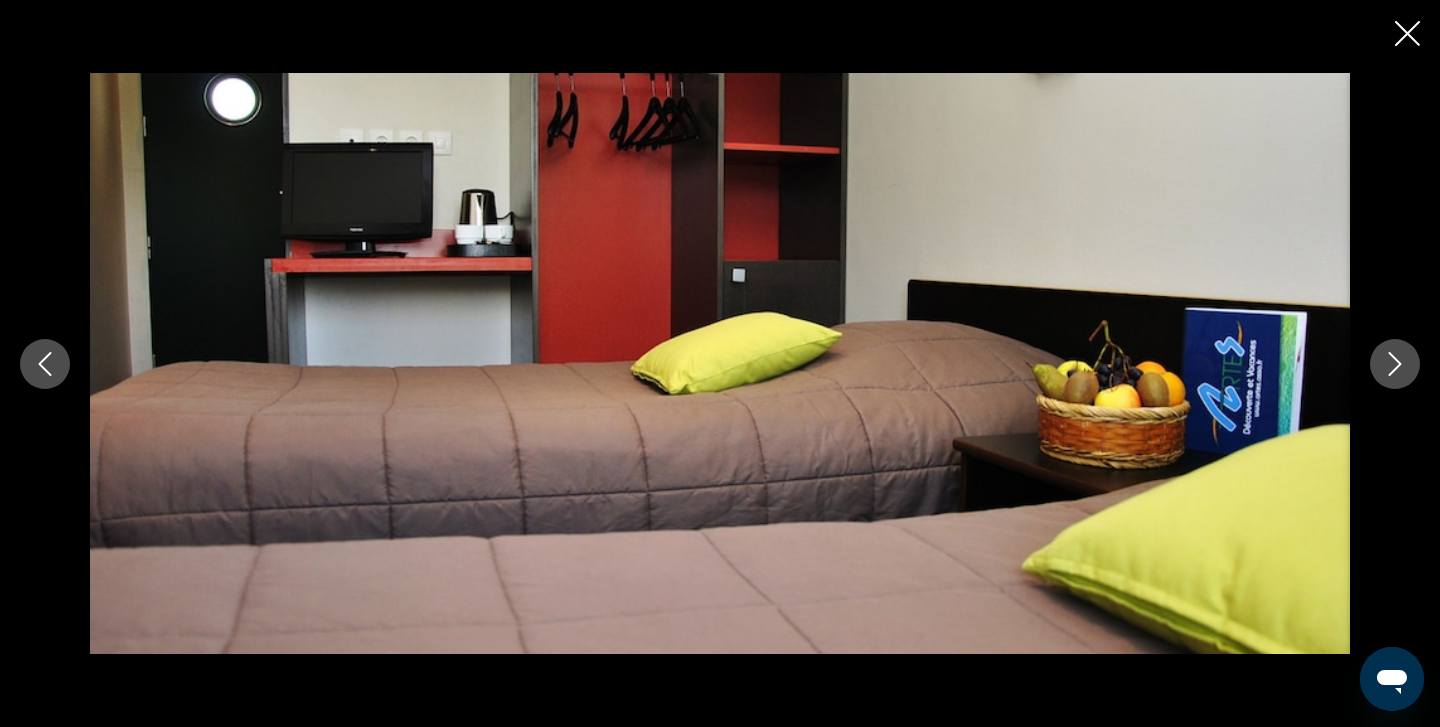 click 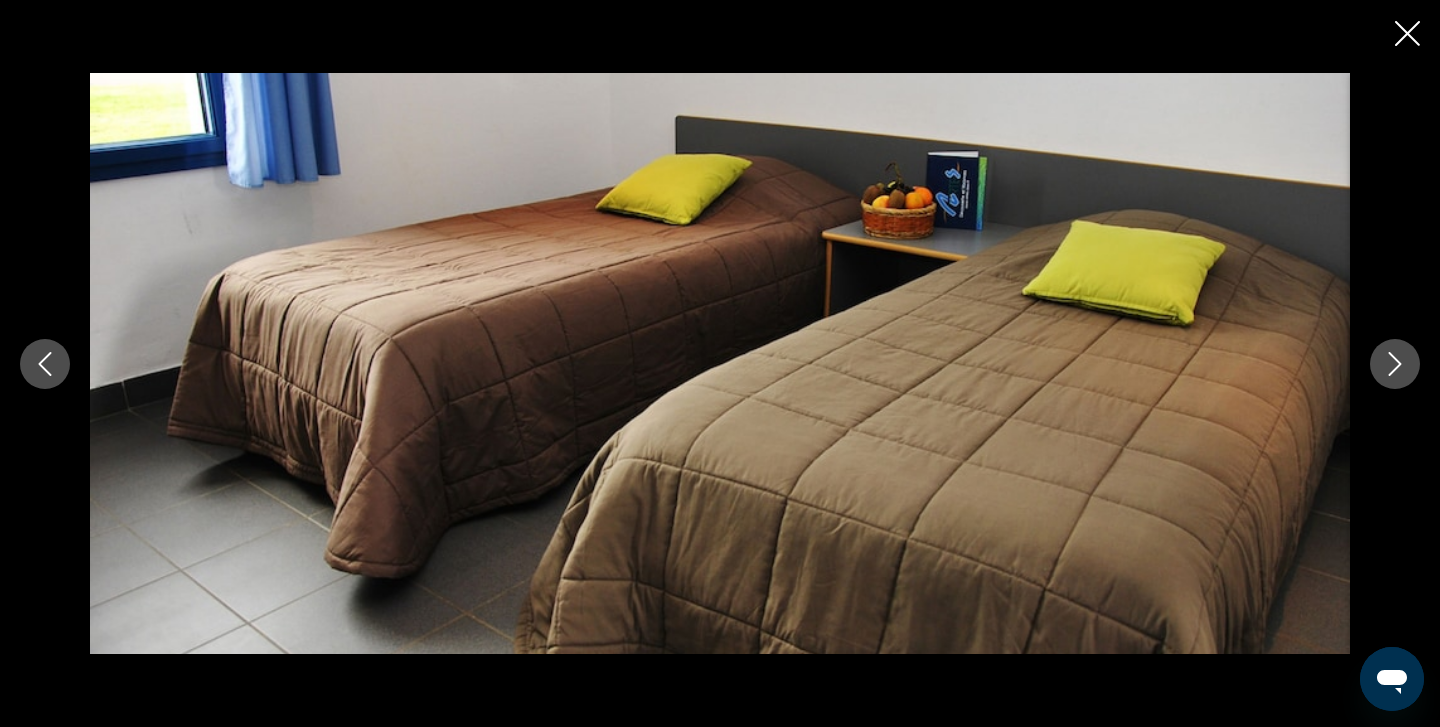 click 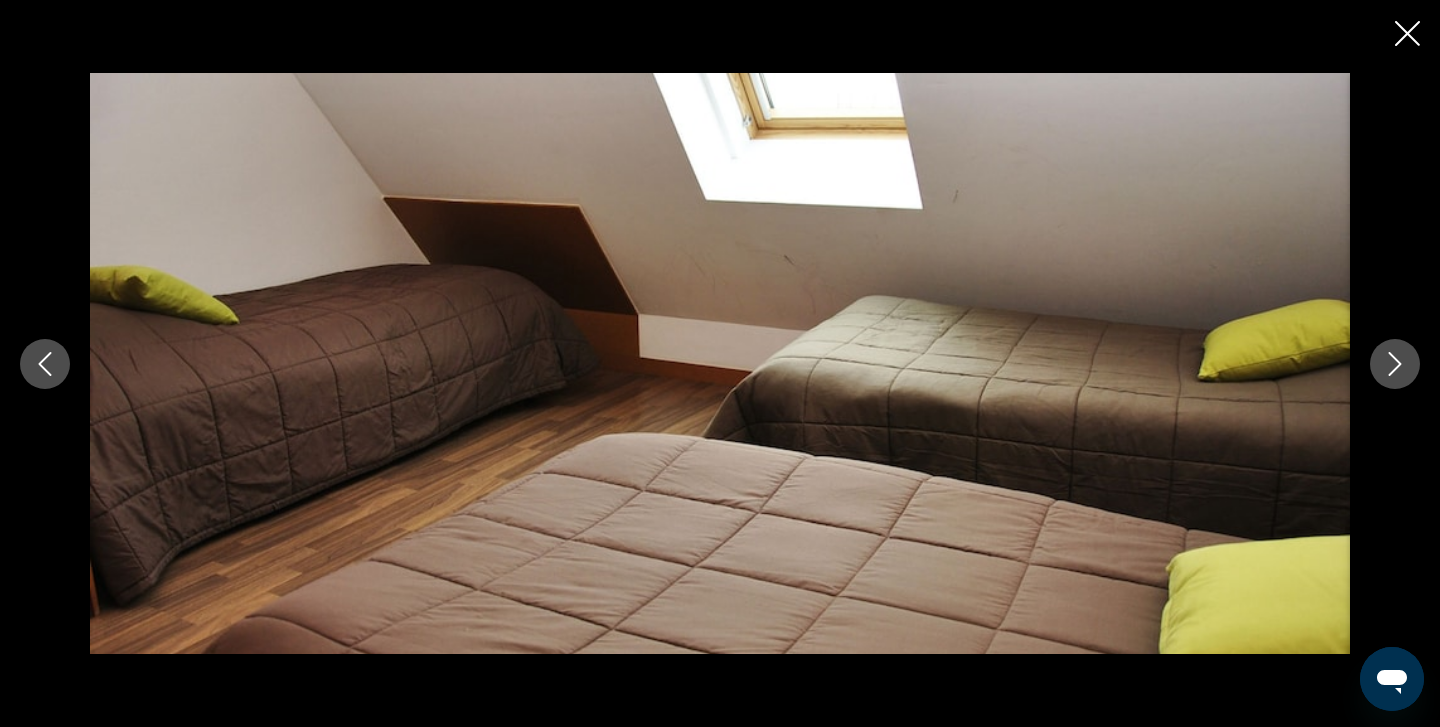 click 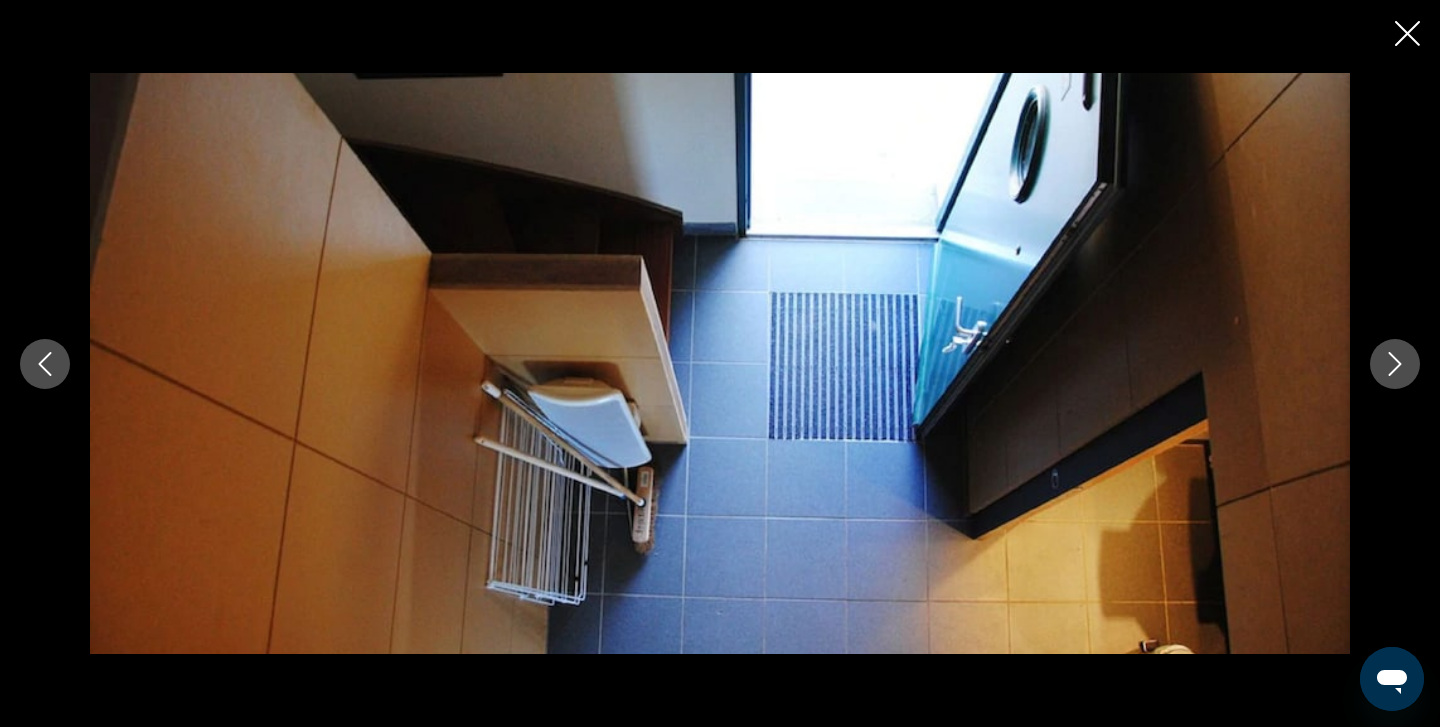 click 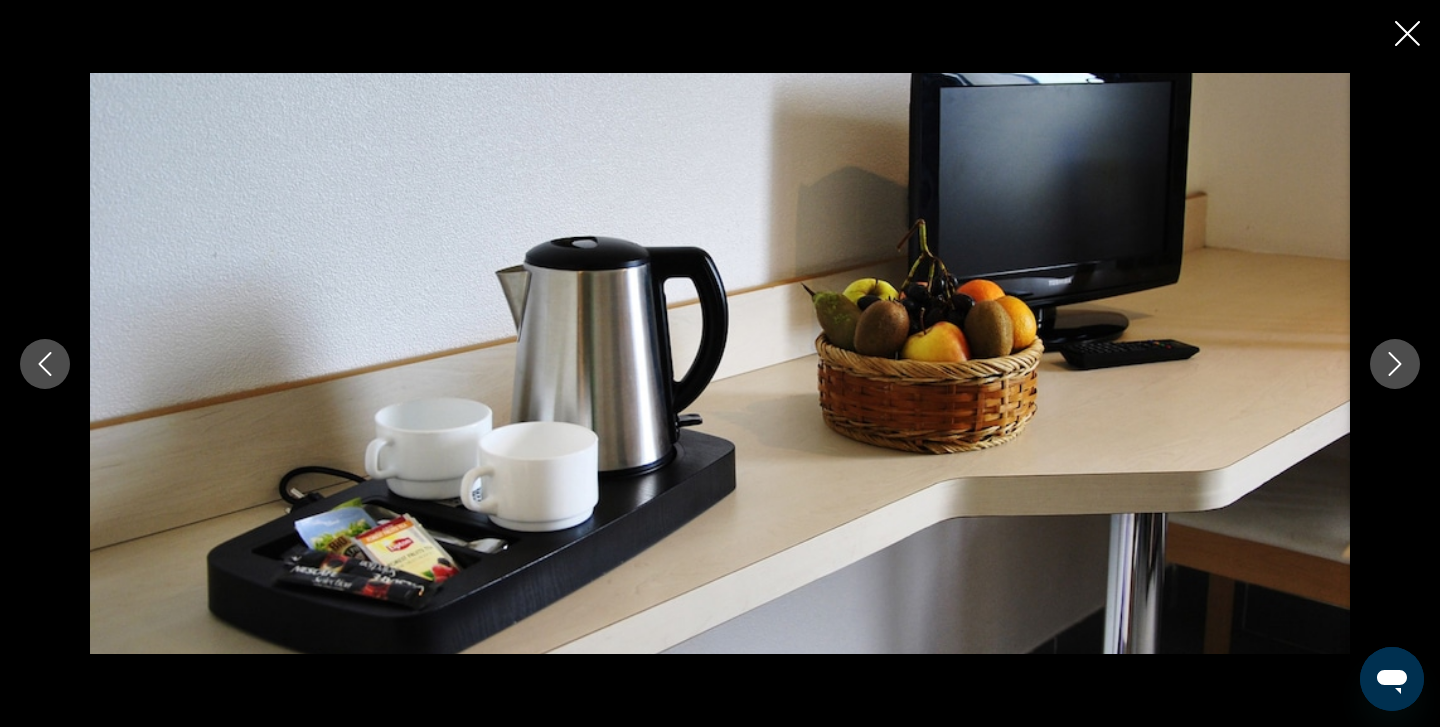 click 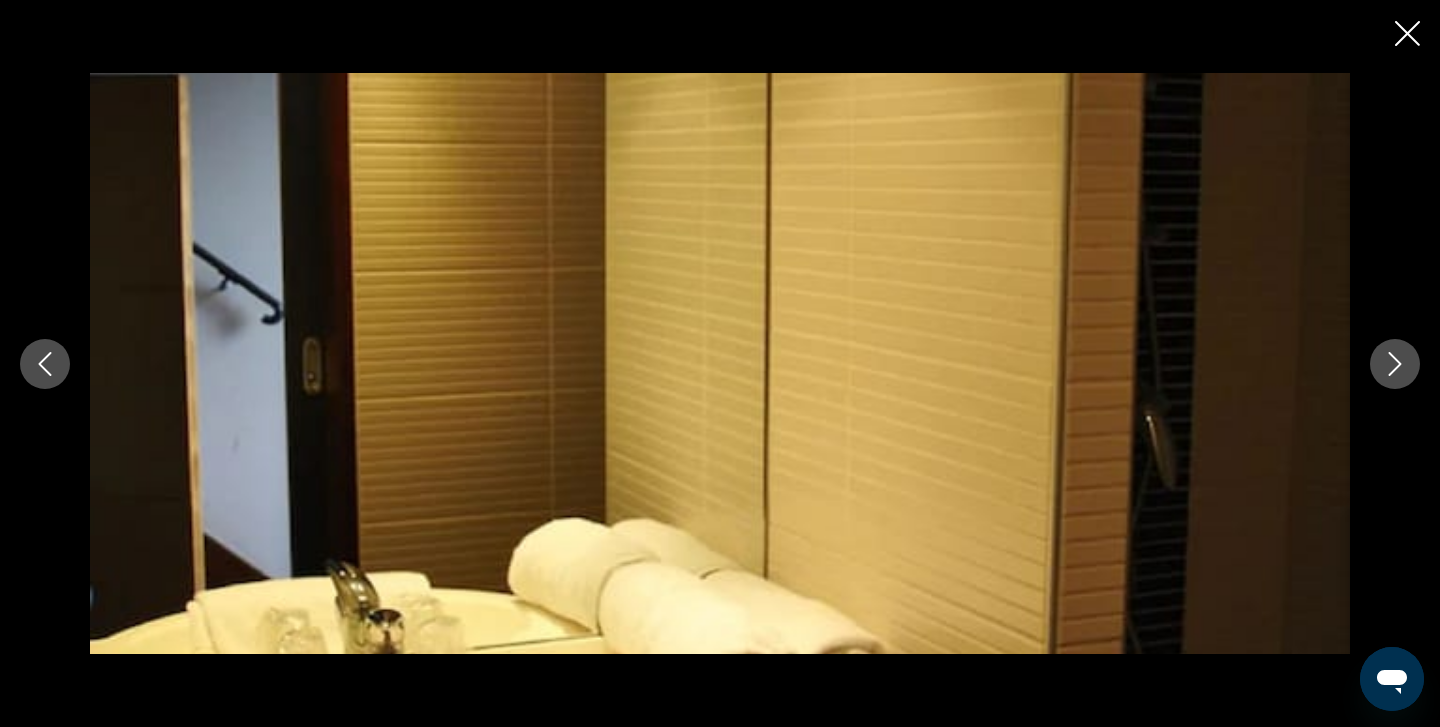 click 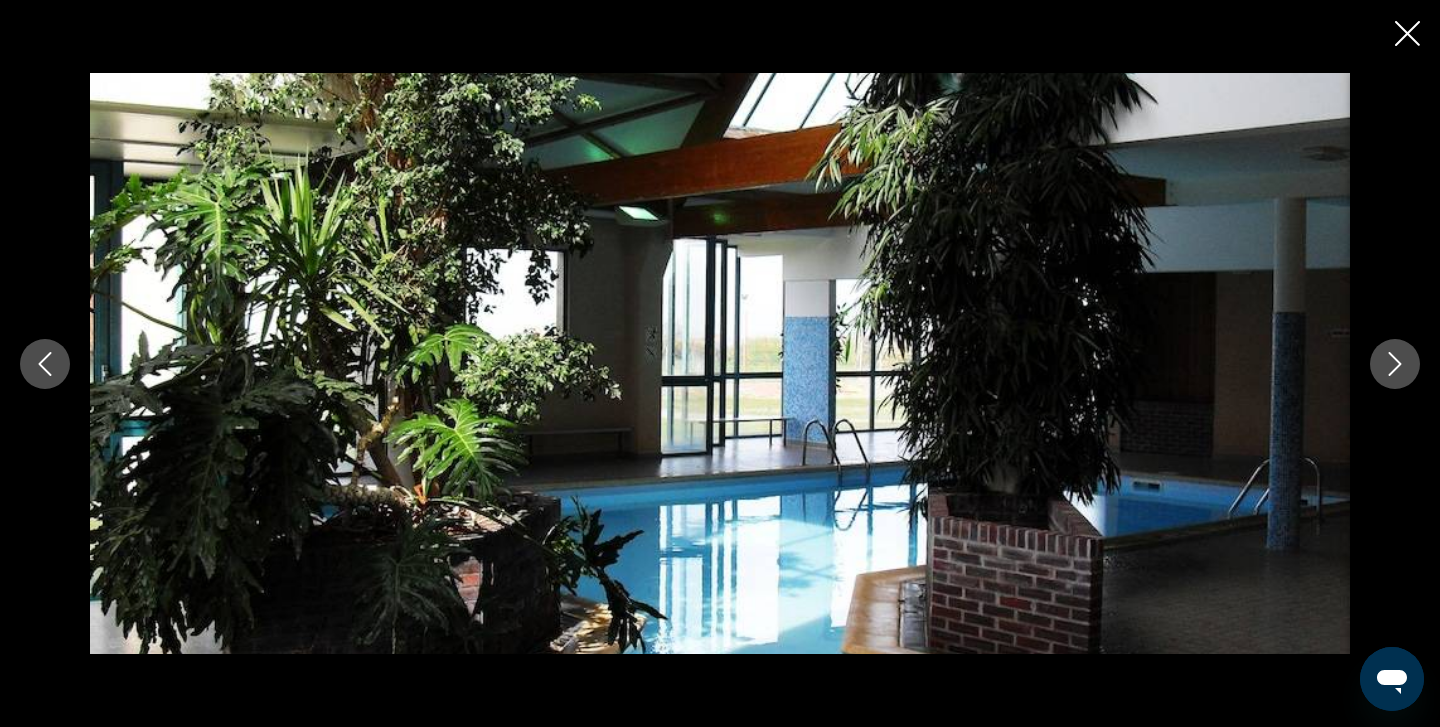 click 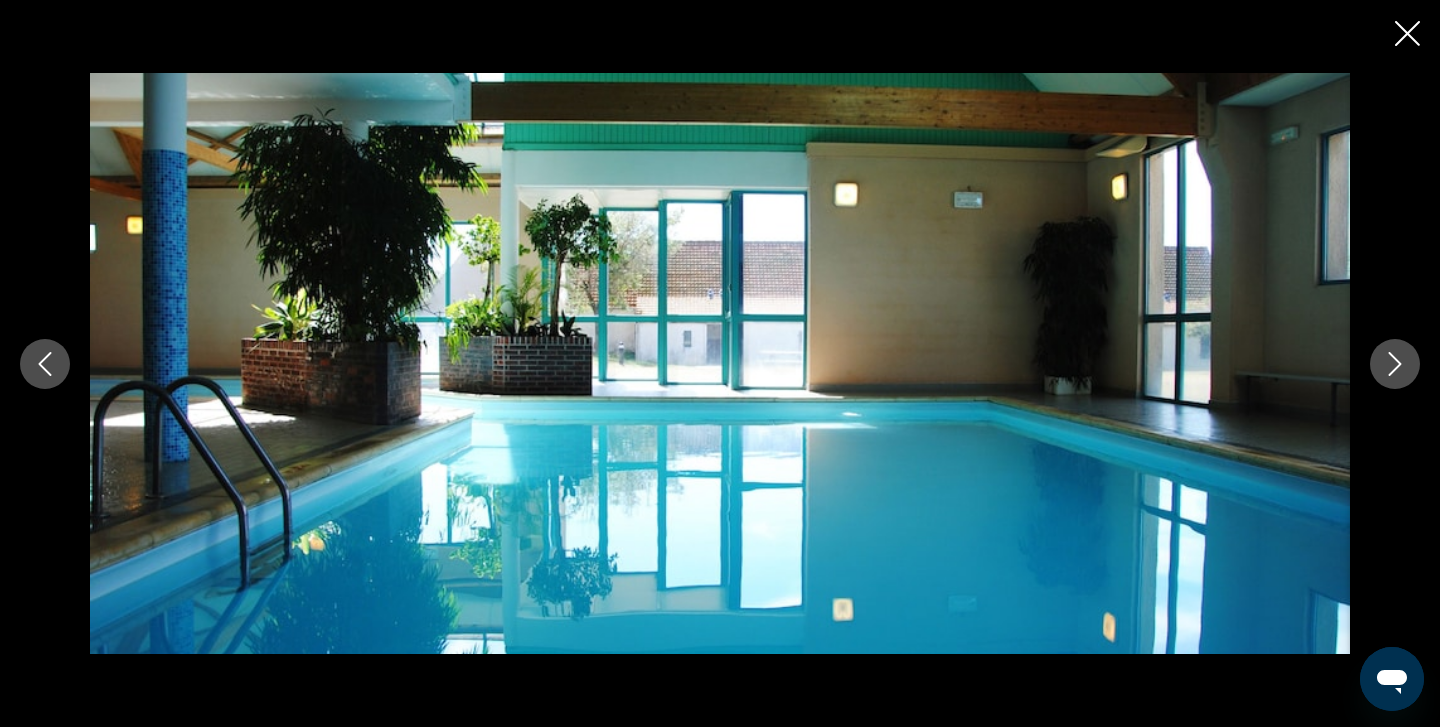 click 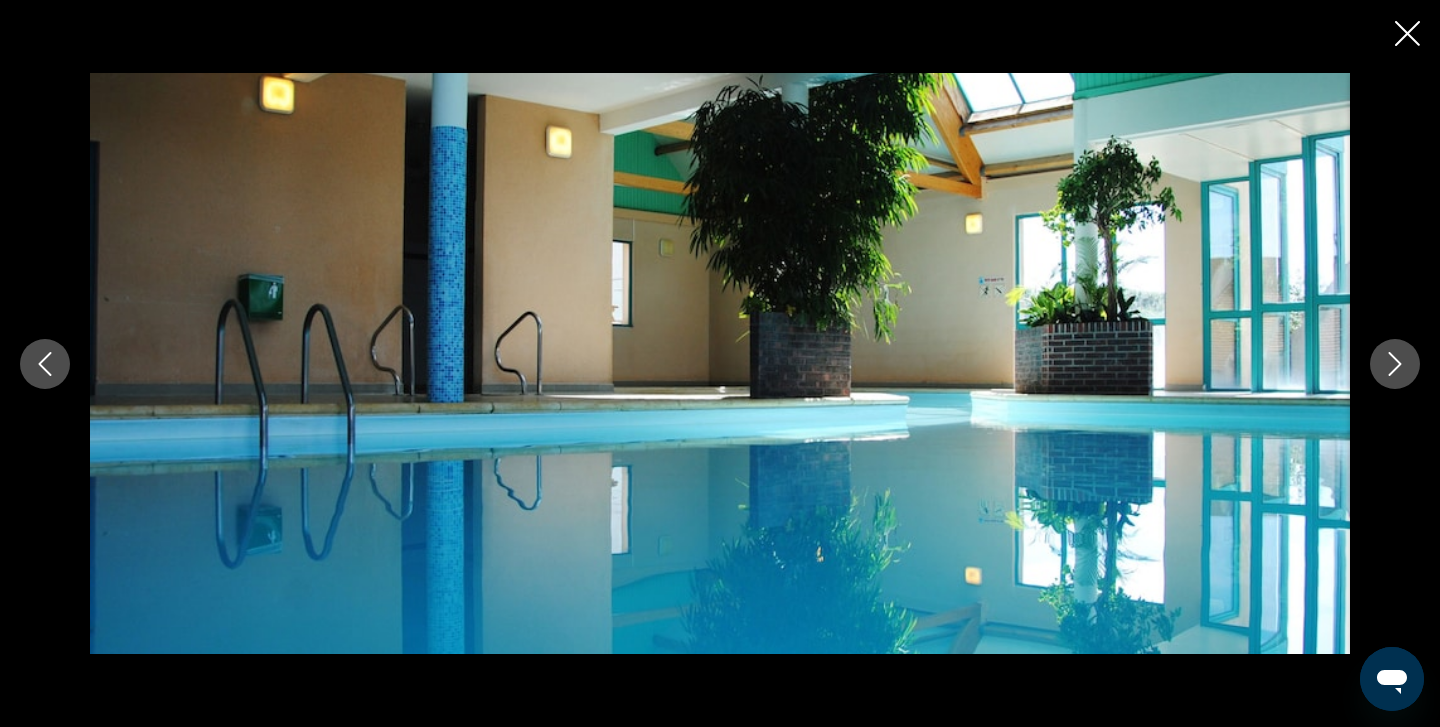click 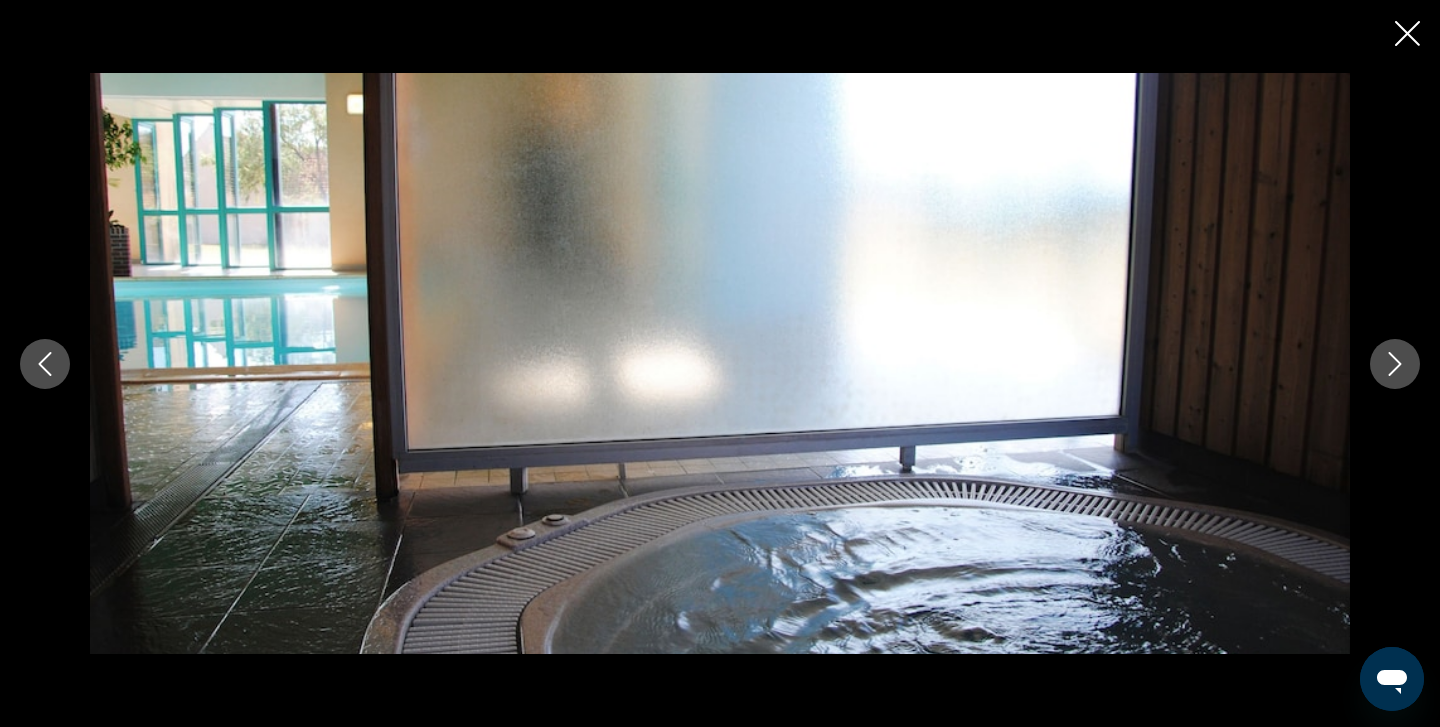 click 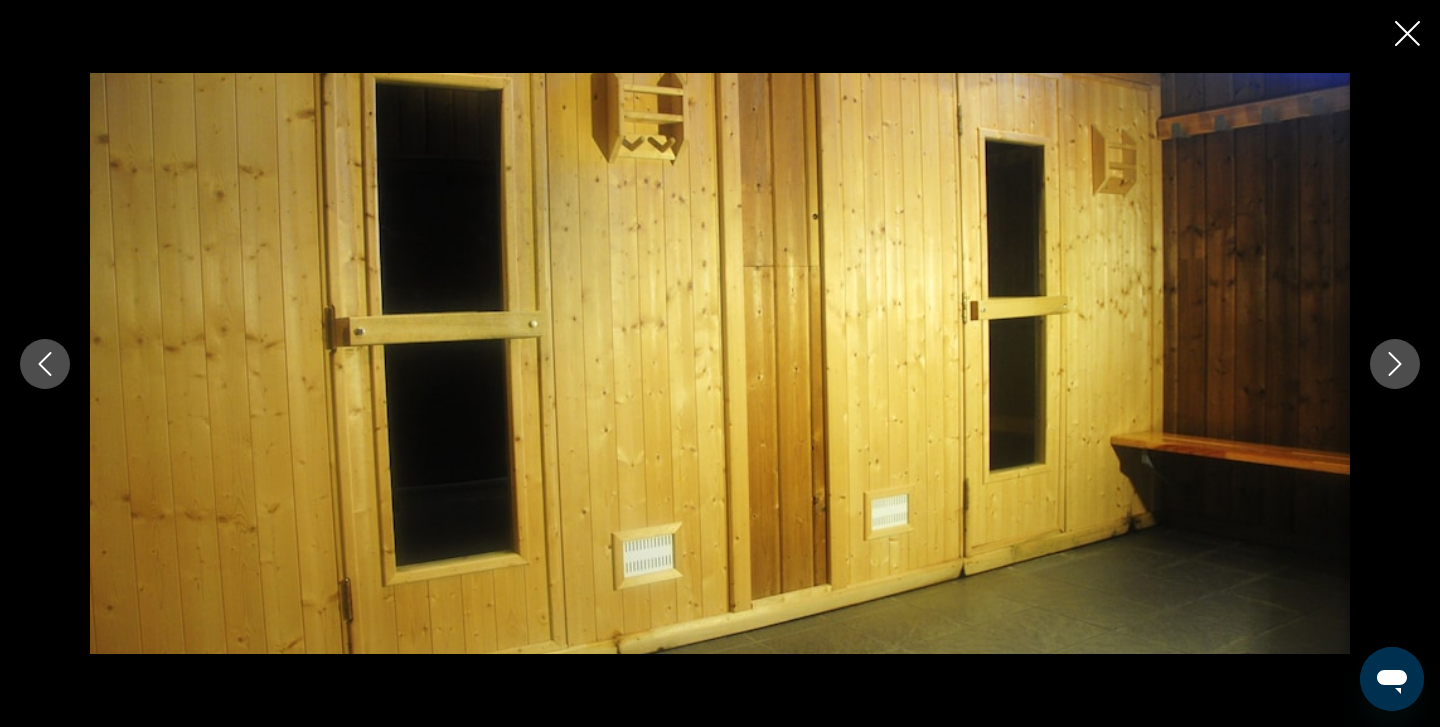 click 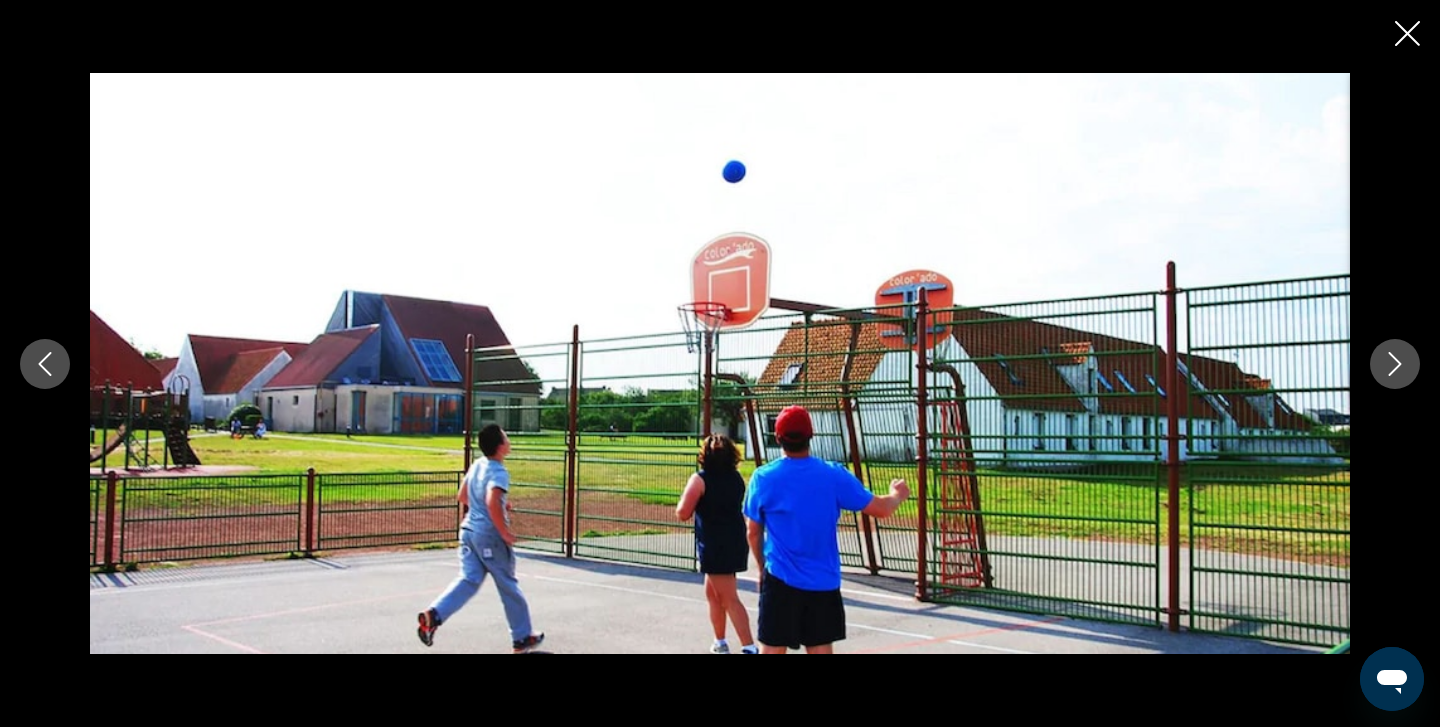 click 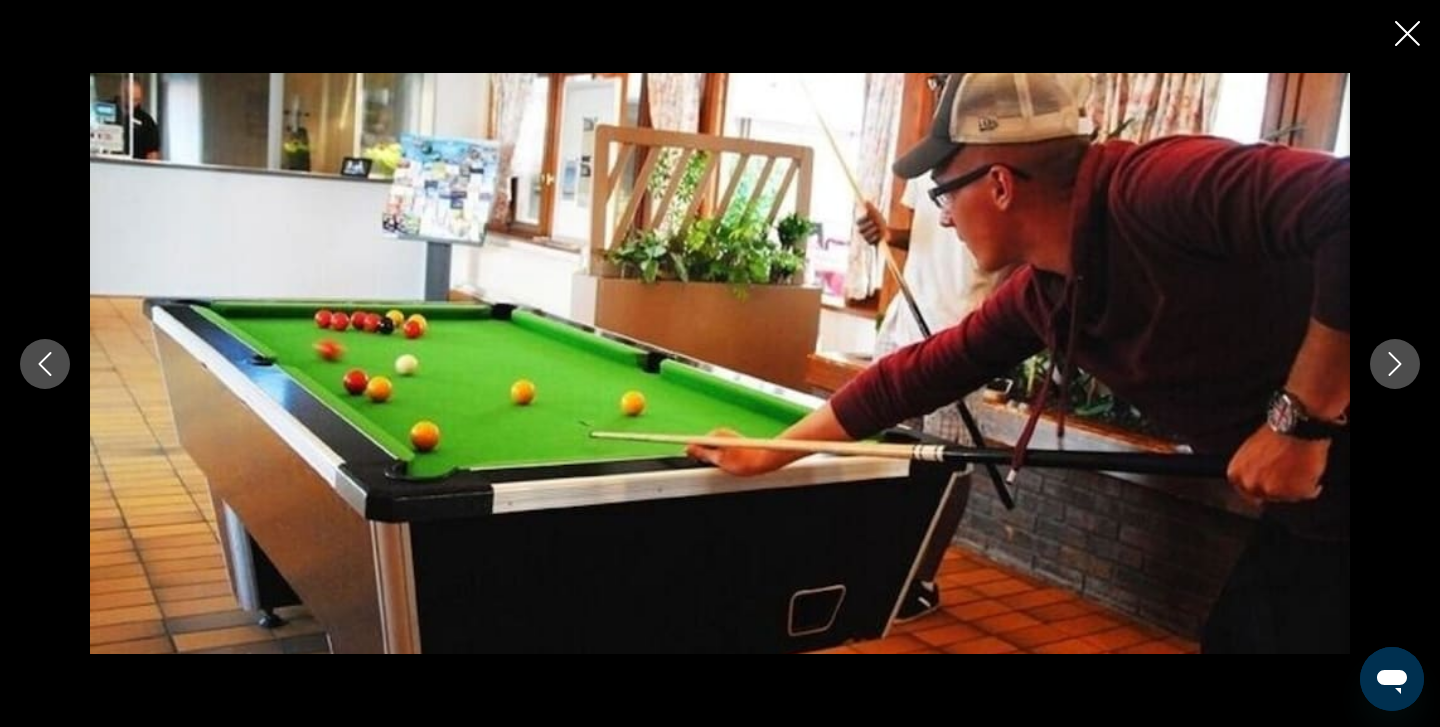 click 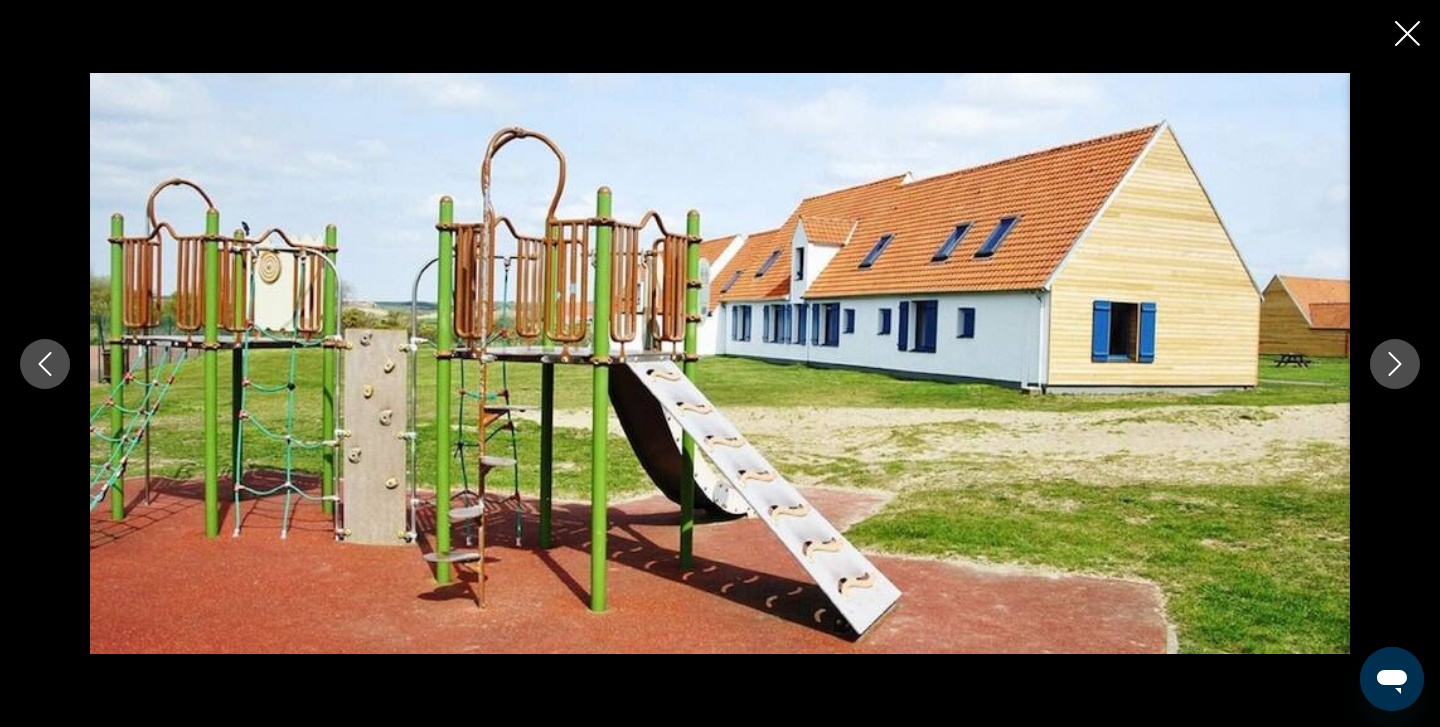 click 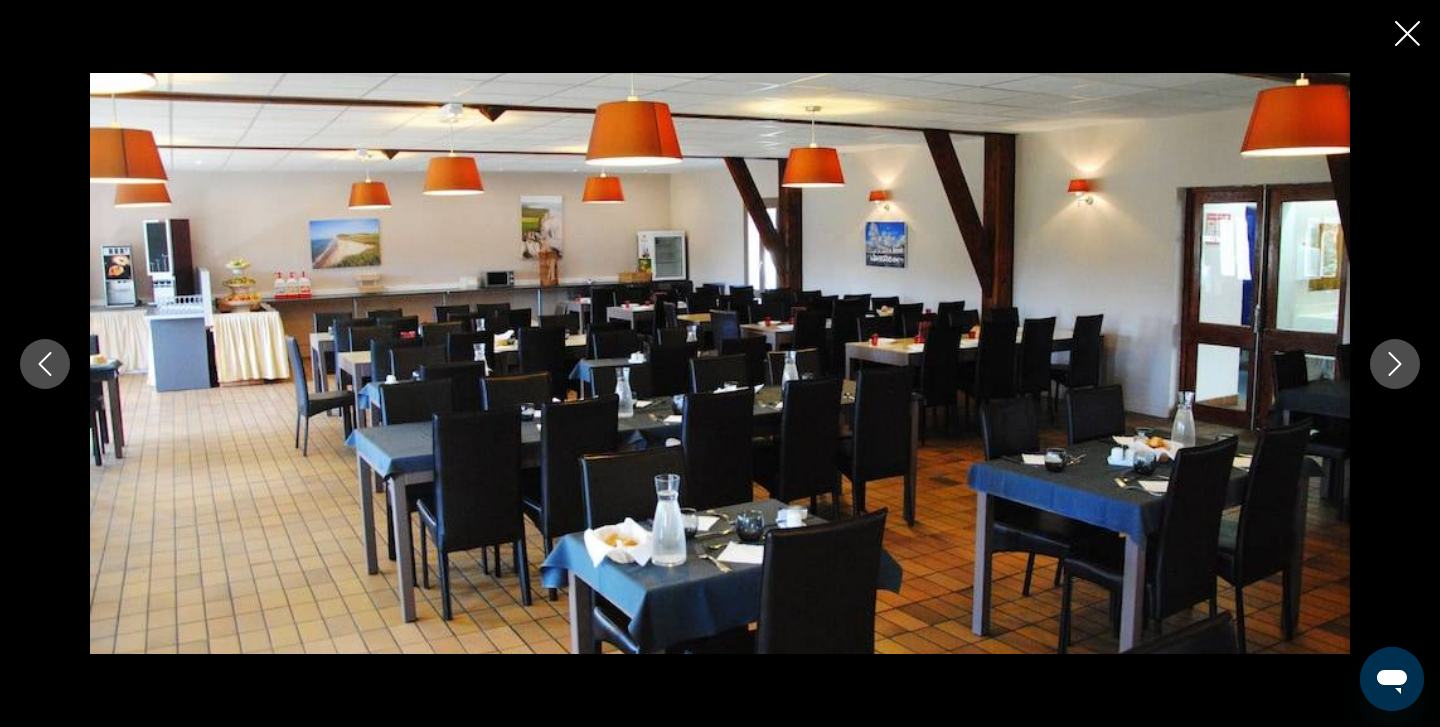click 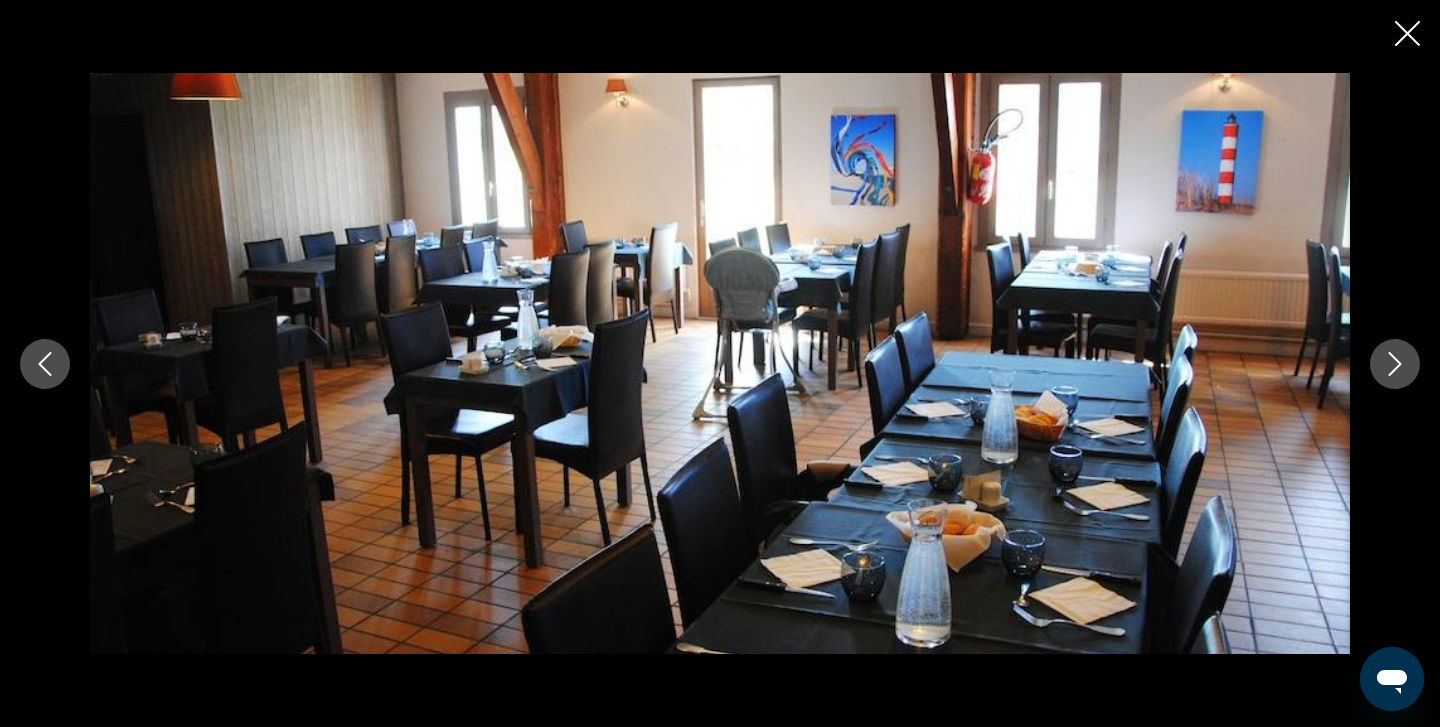 click 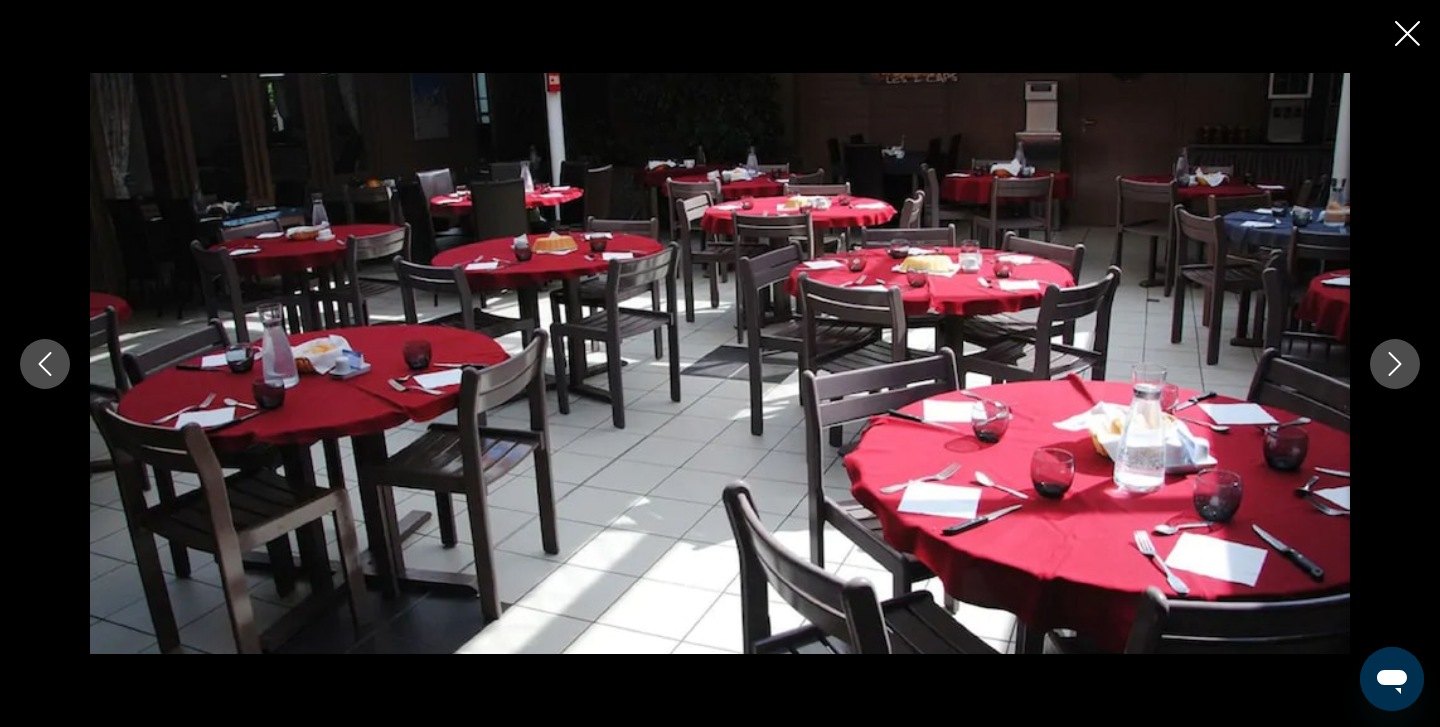 click 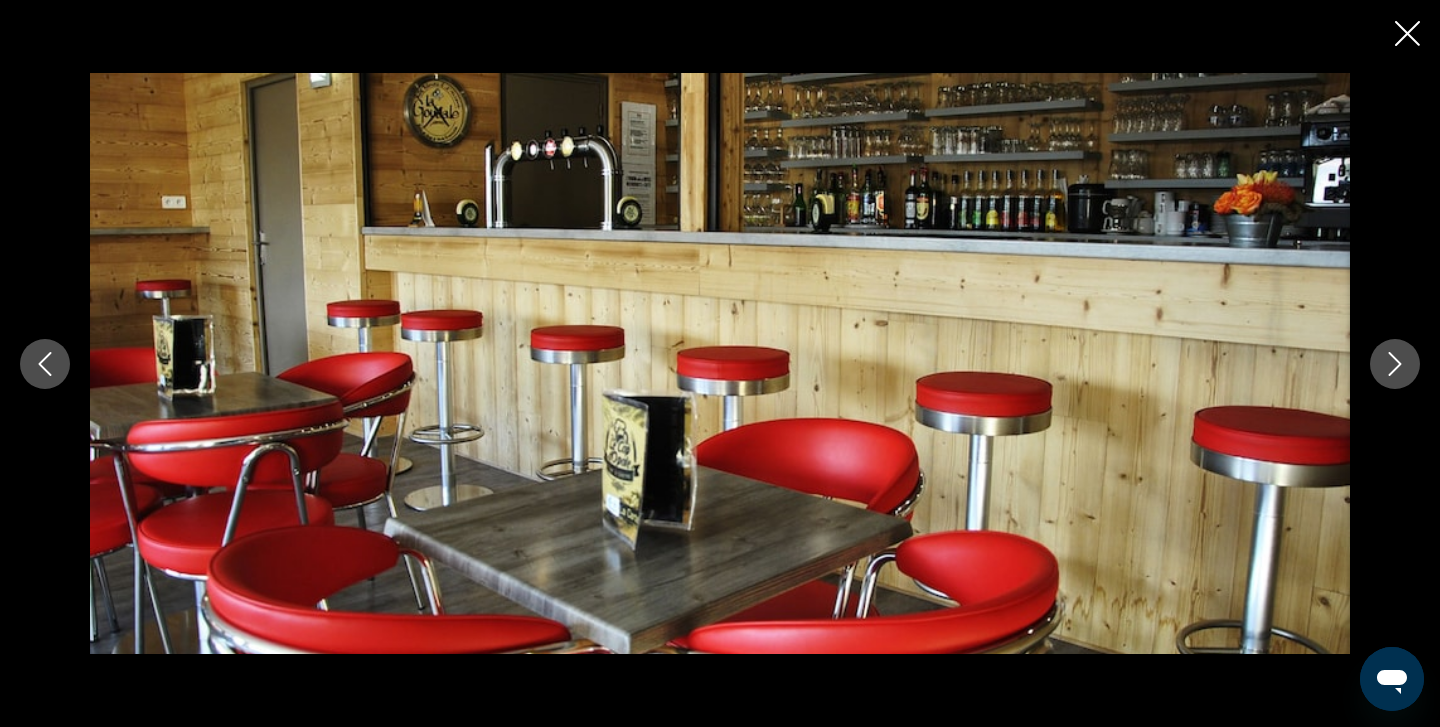 click 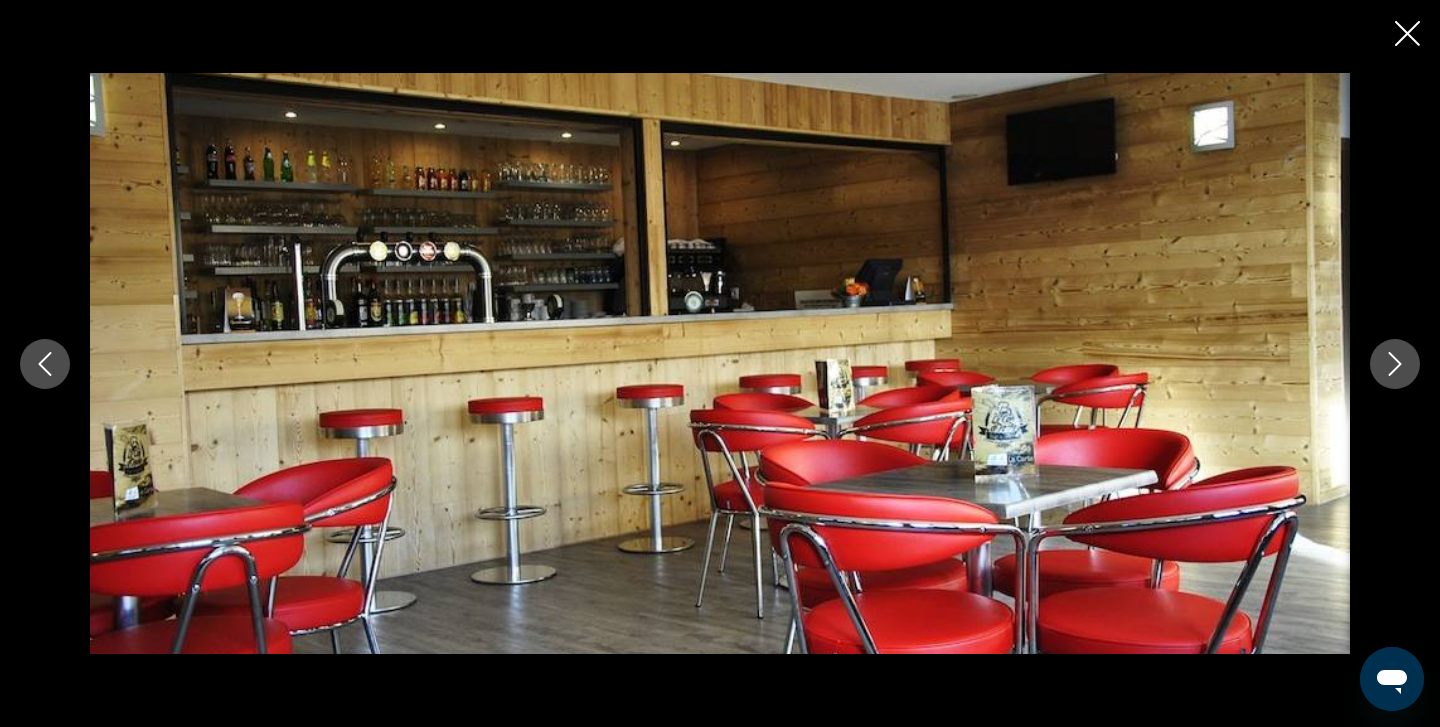 click 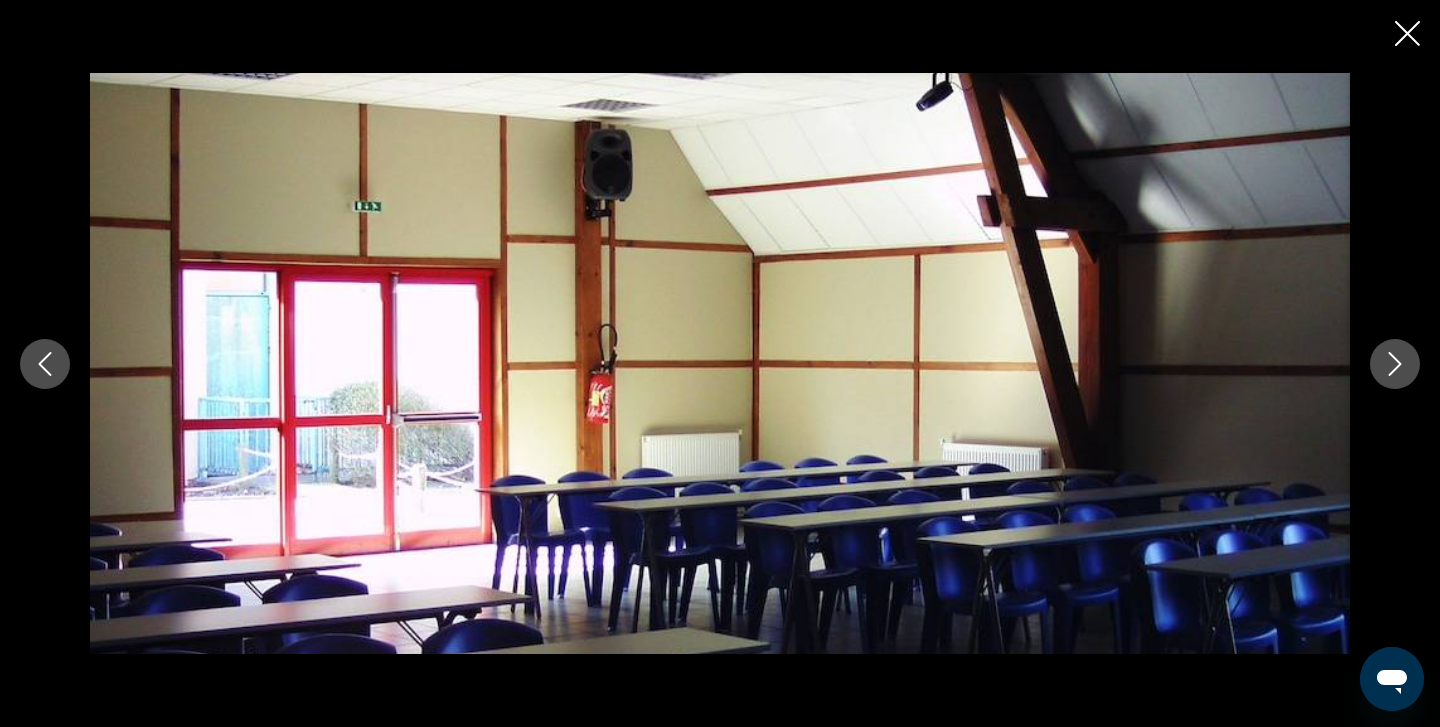 click 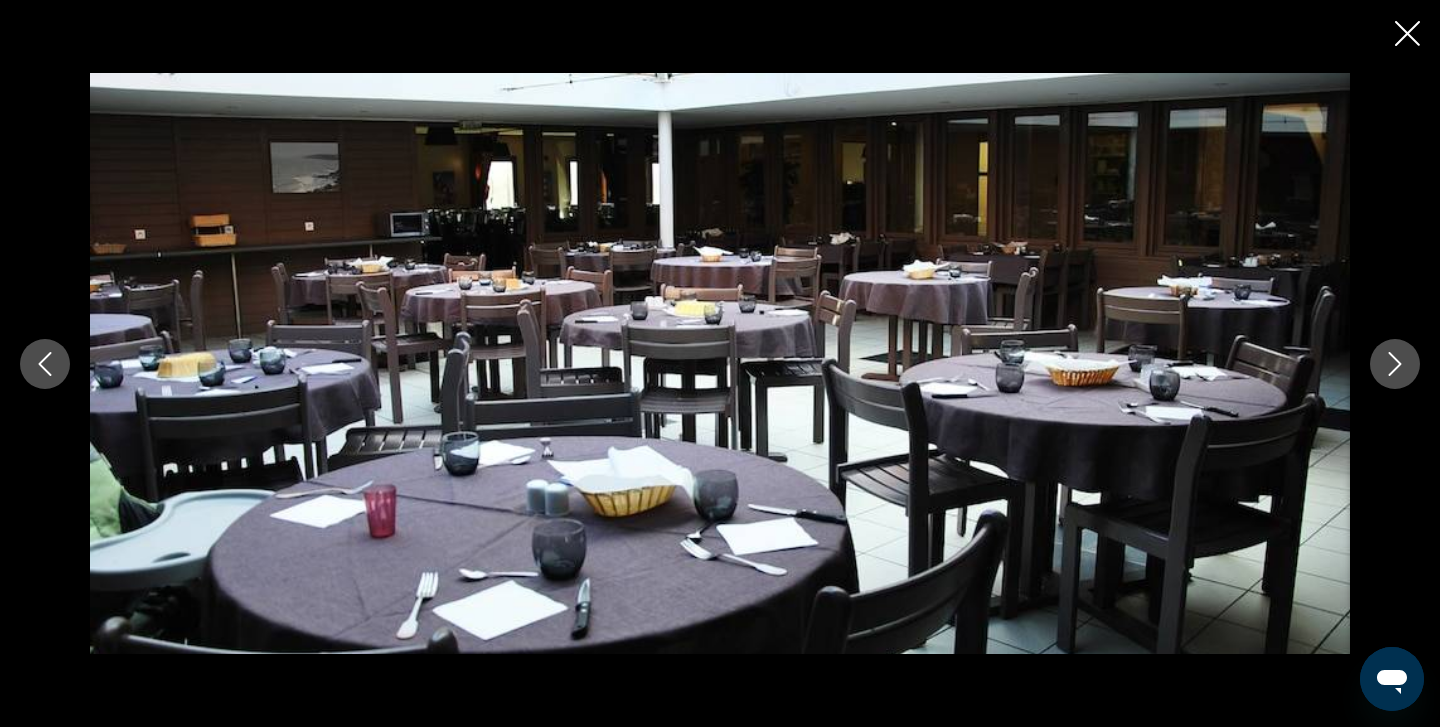 click 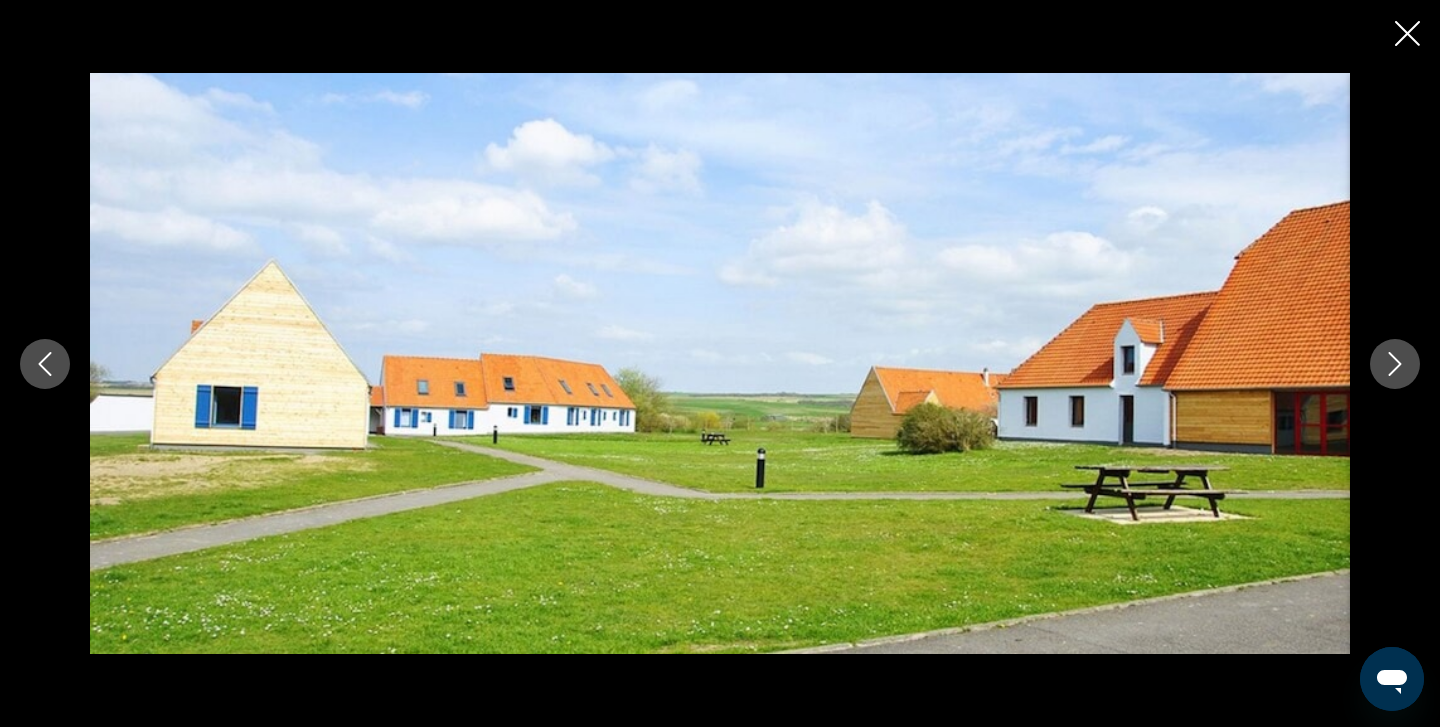 click 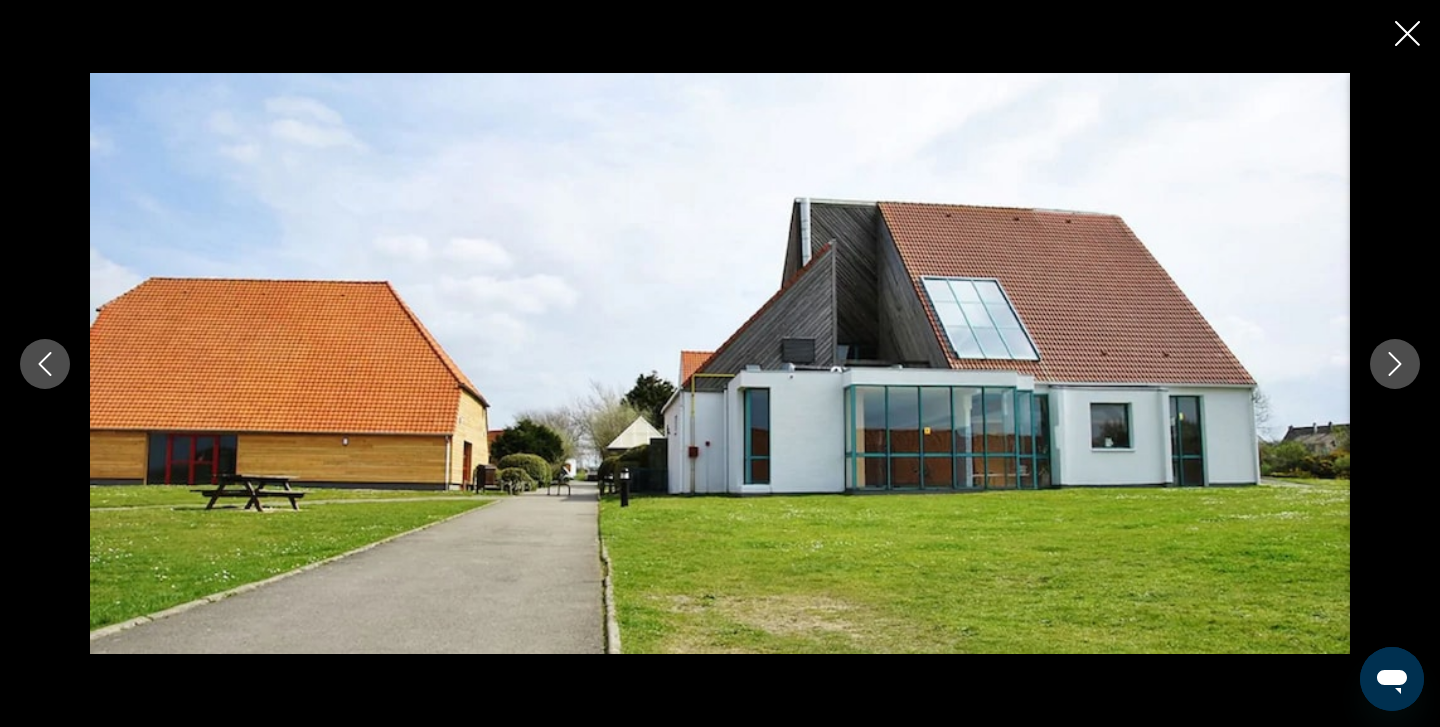 click 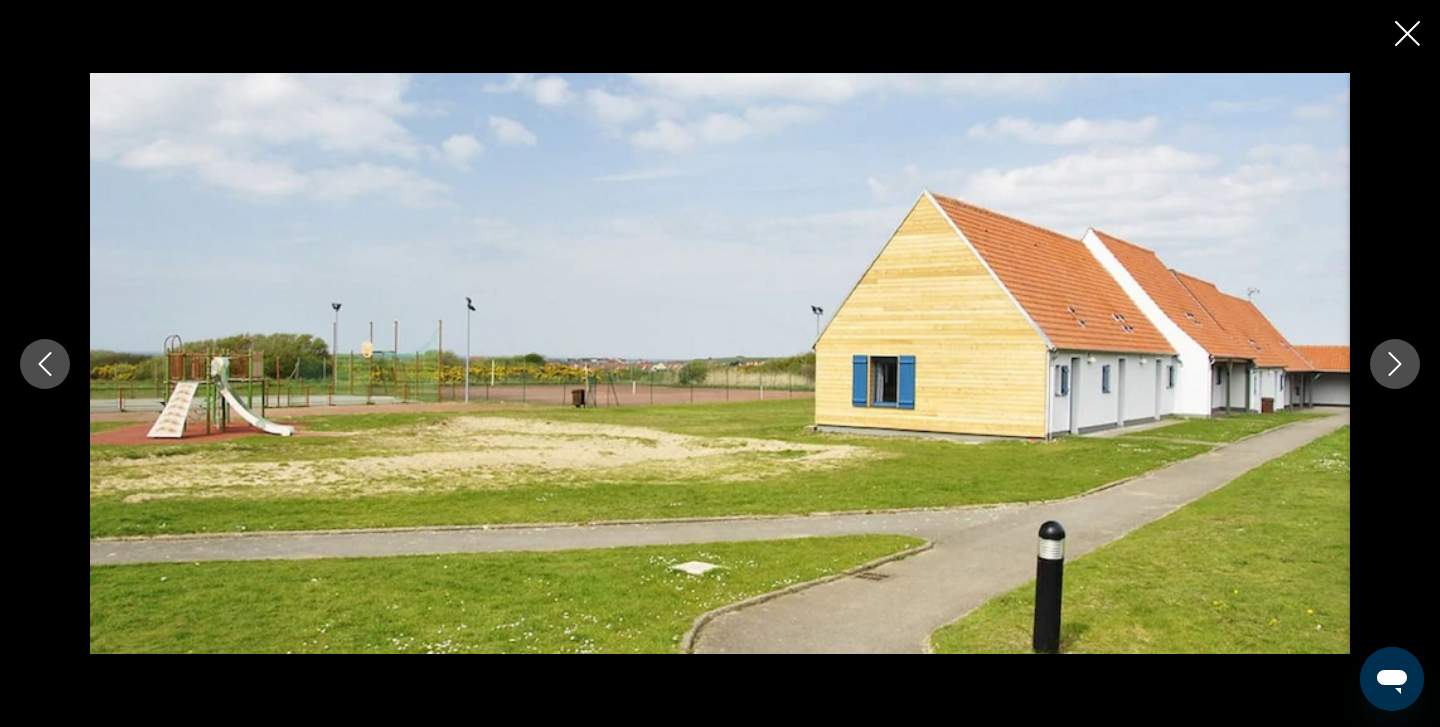 click 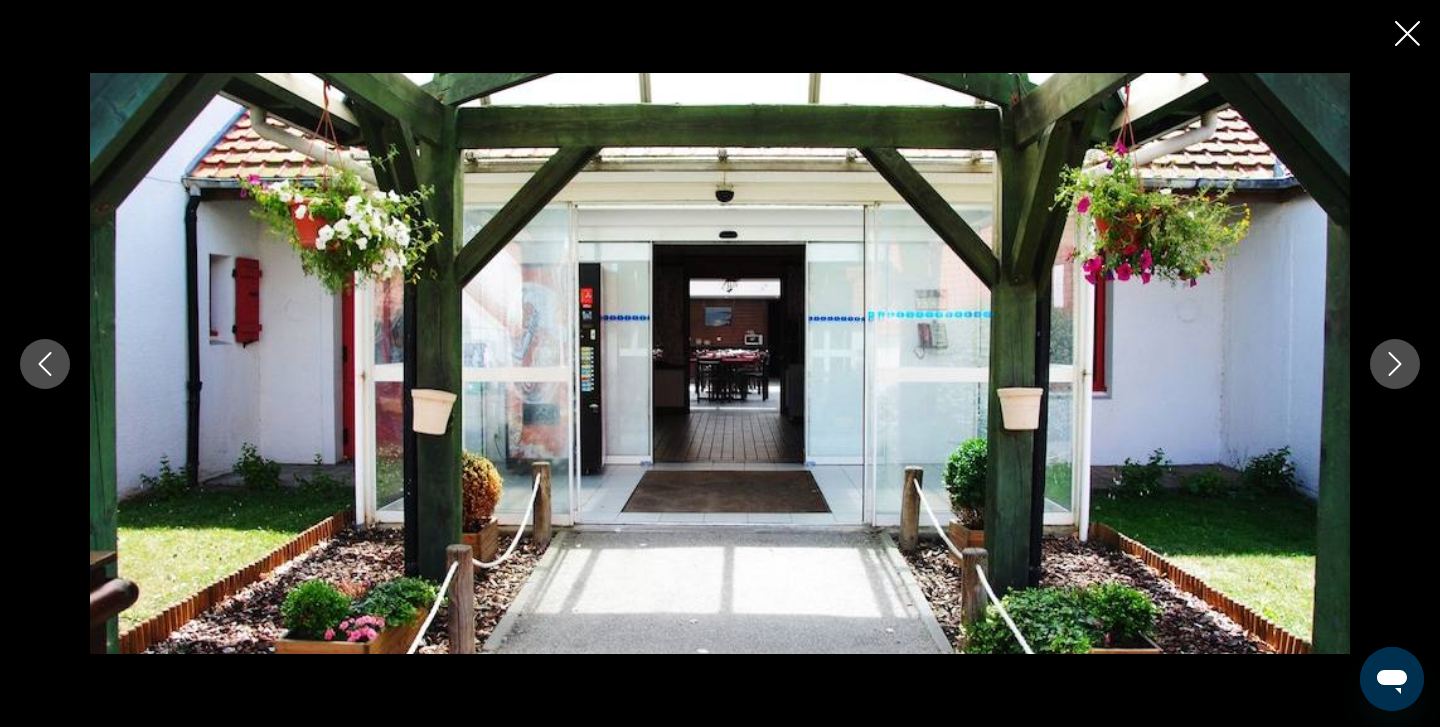 click 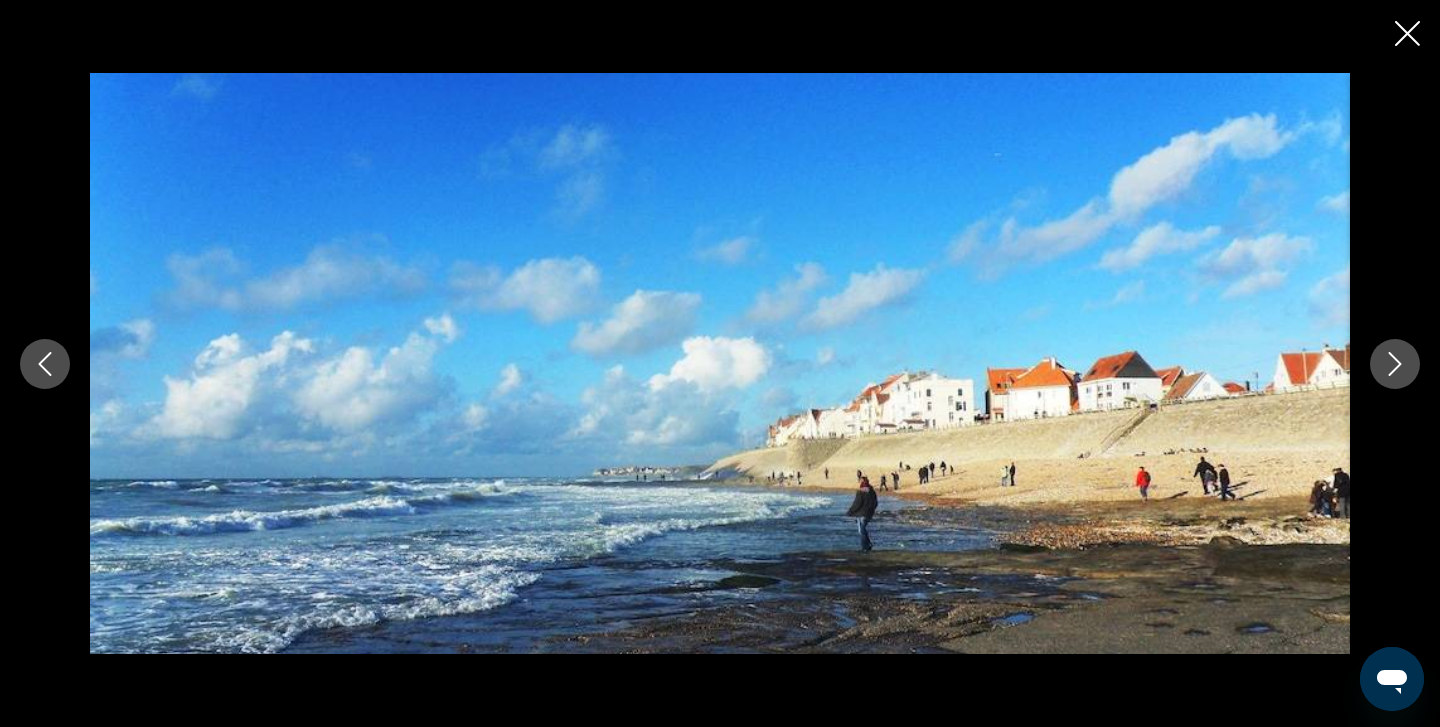 click 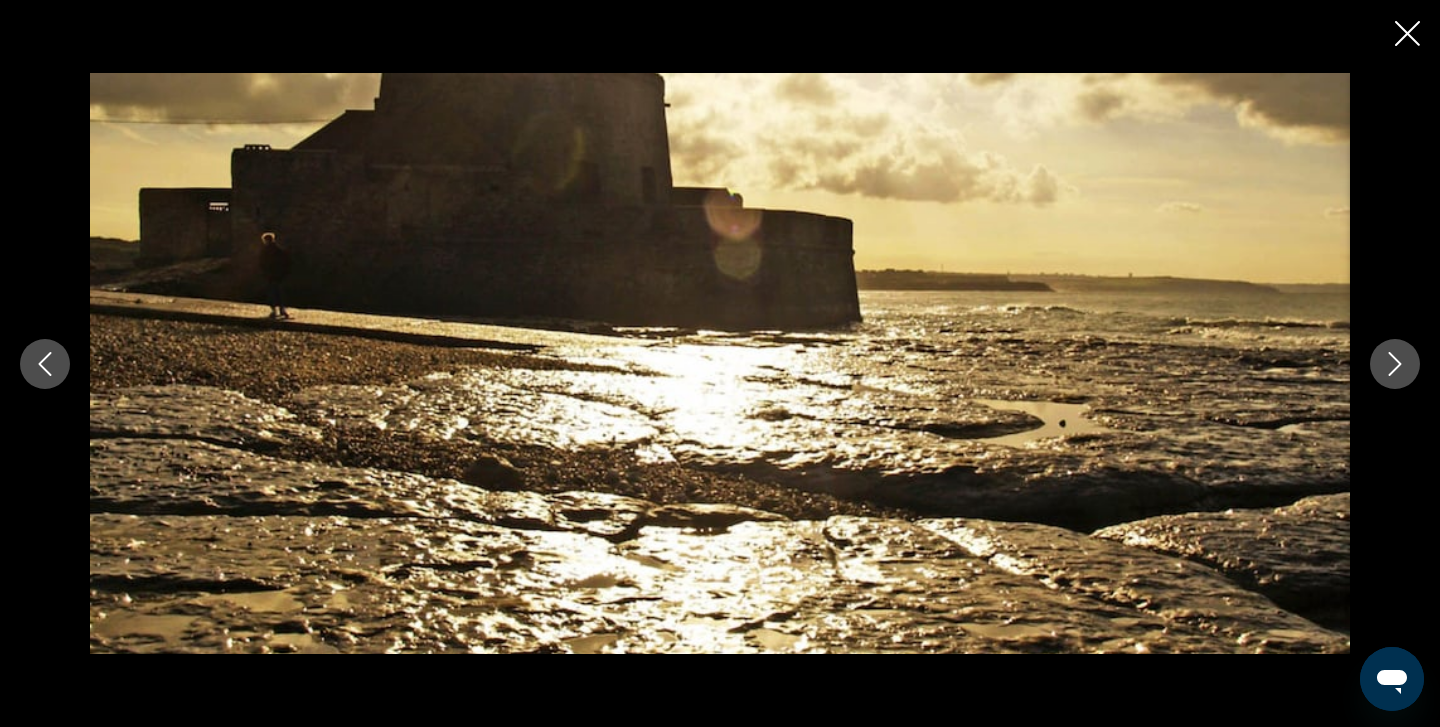 click 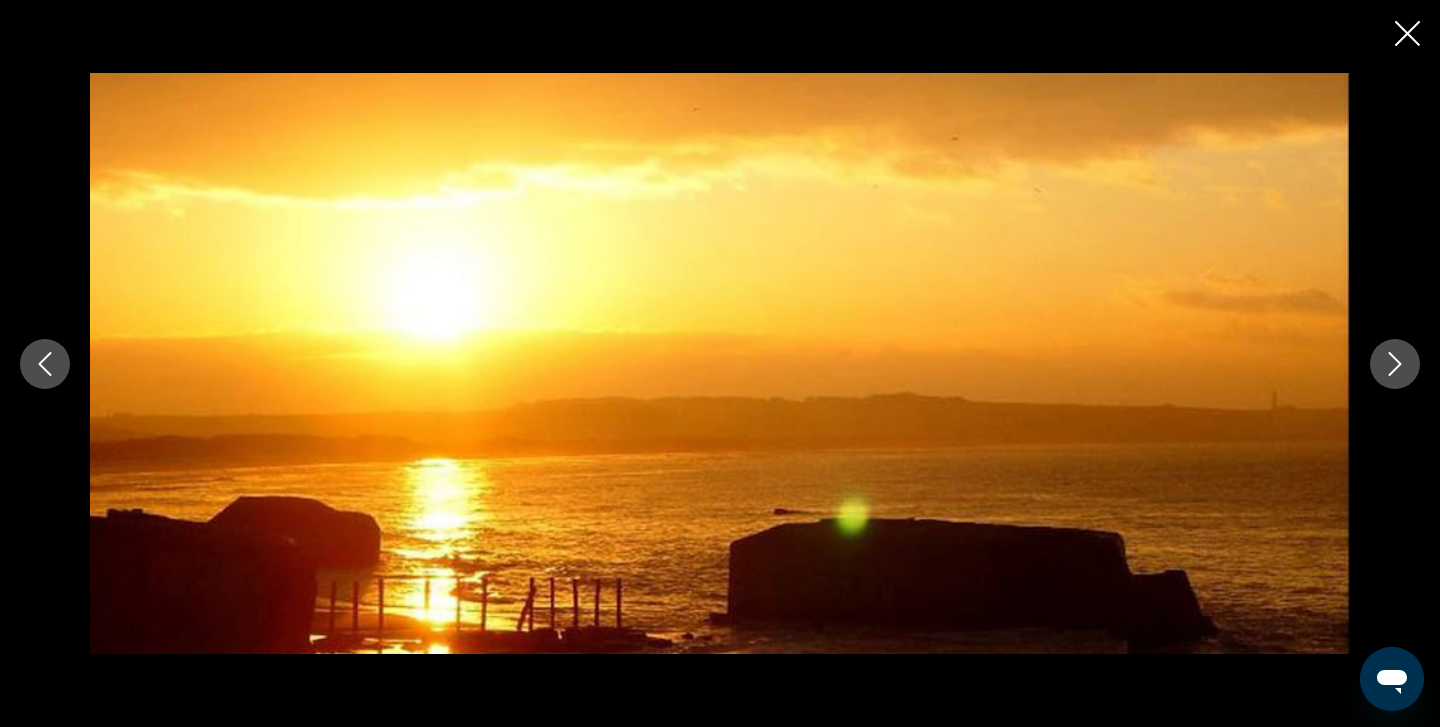 click 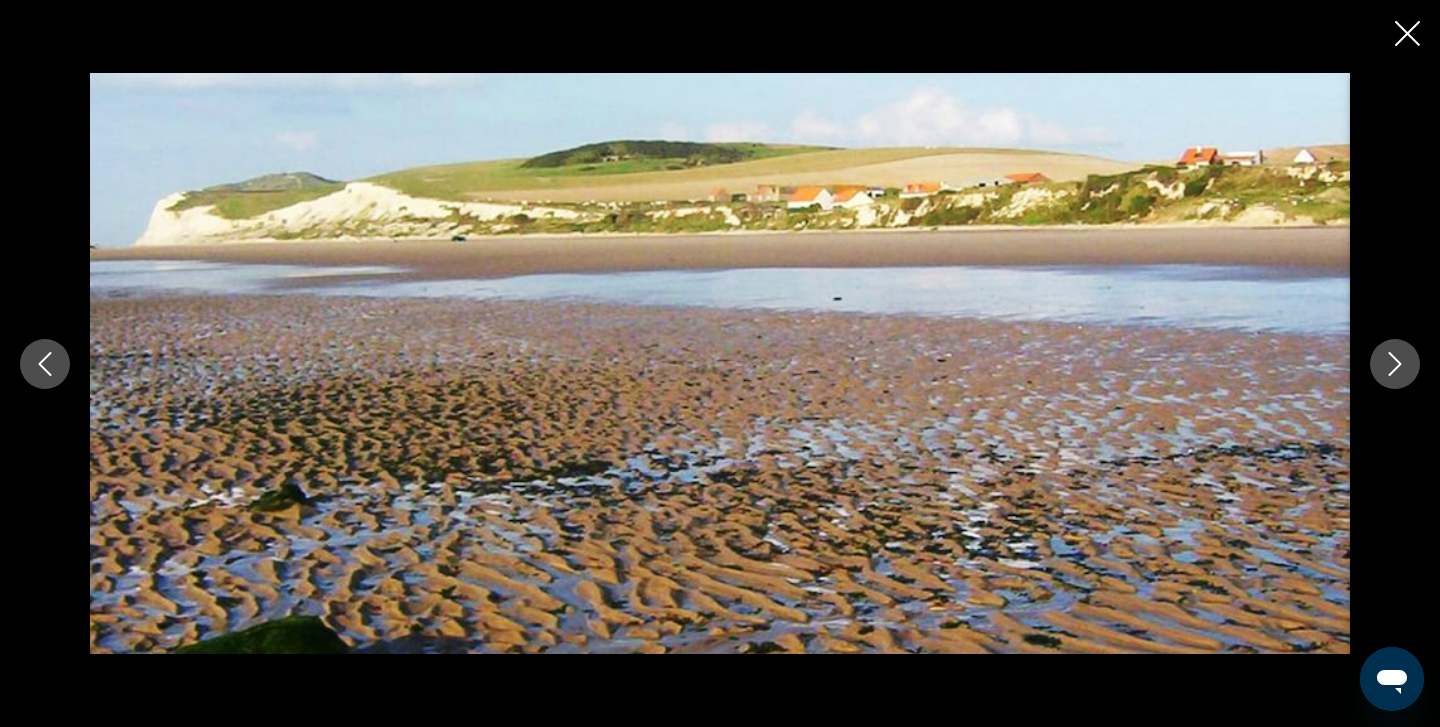 click 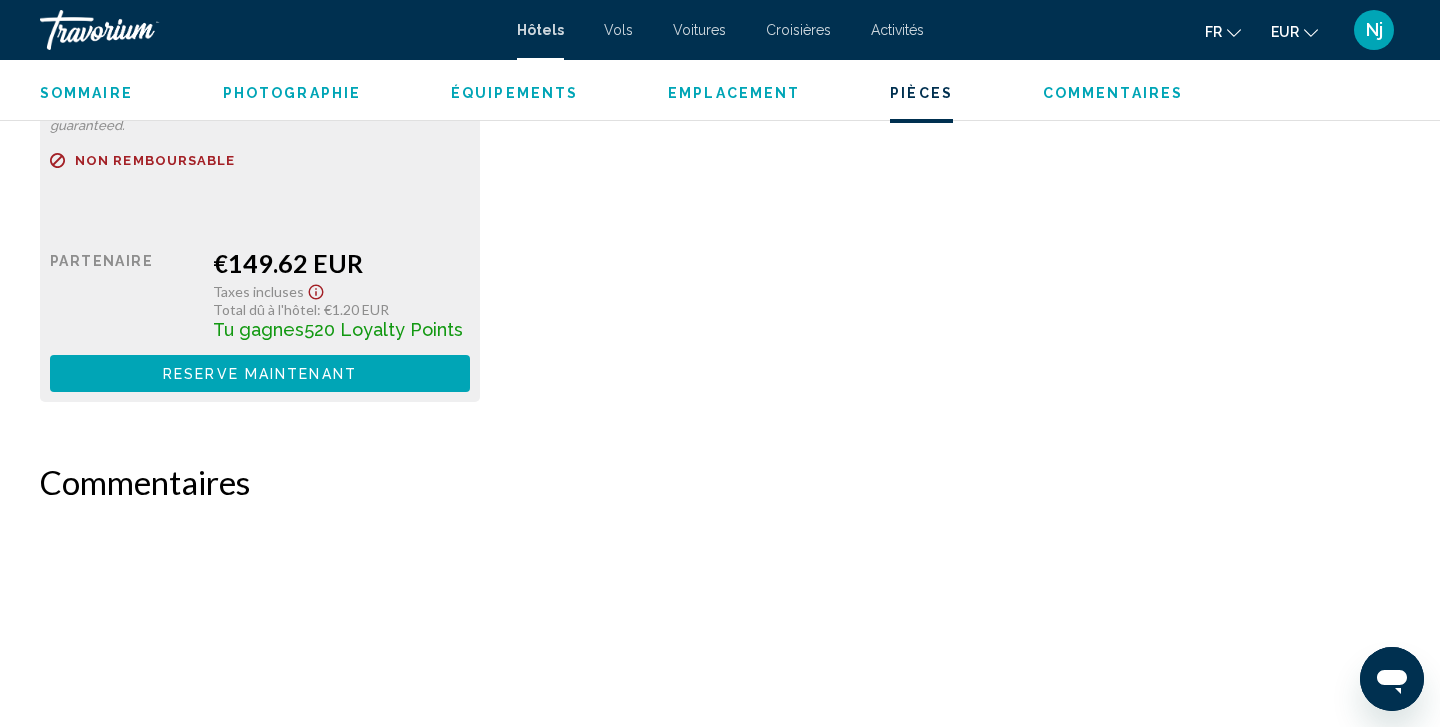 scroll, scrollTop: 3076, scrollLeft: 0, axis: vertical 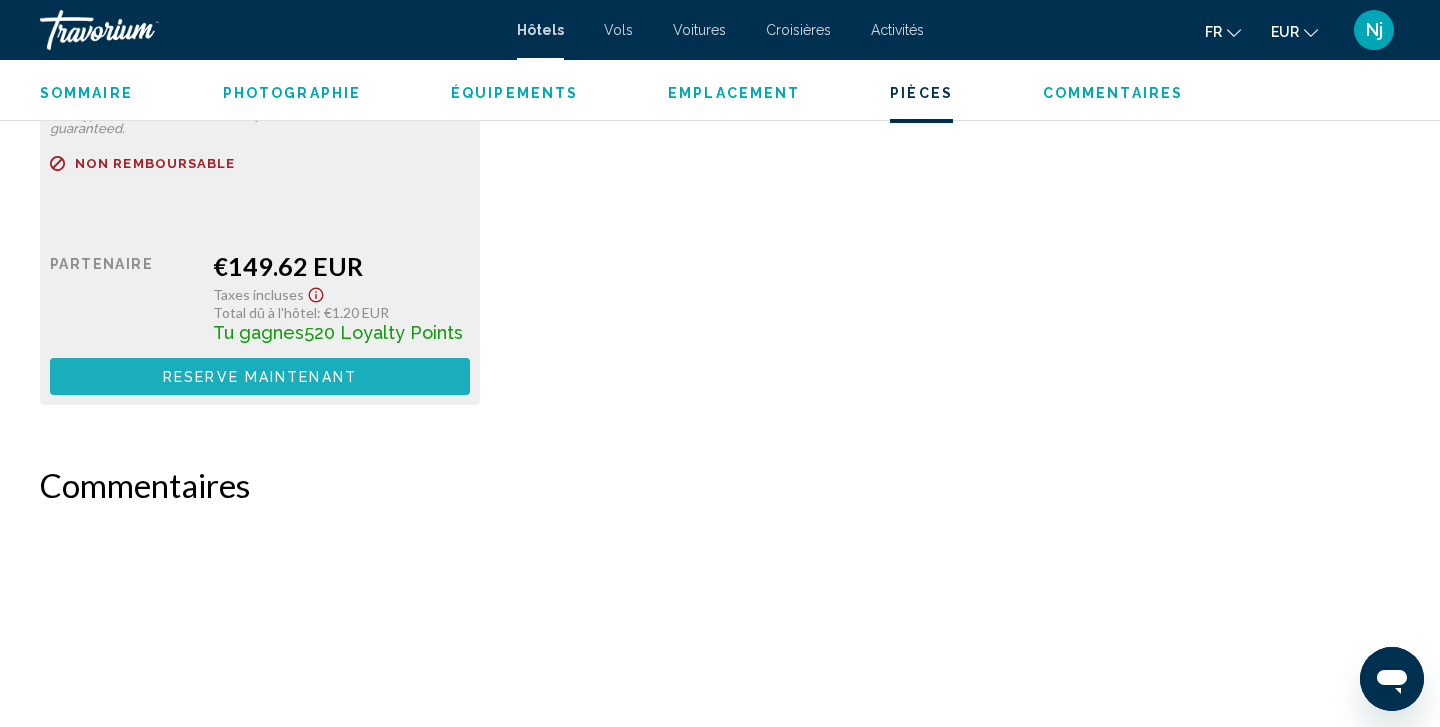 click on "Reserve maintenant" at bounding box center (260, 377) 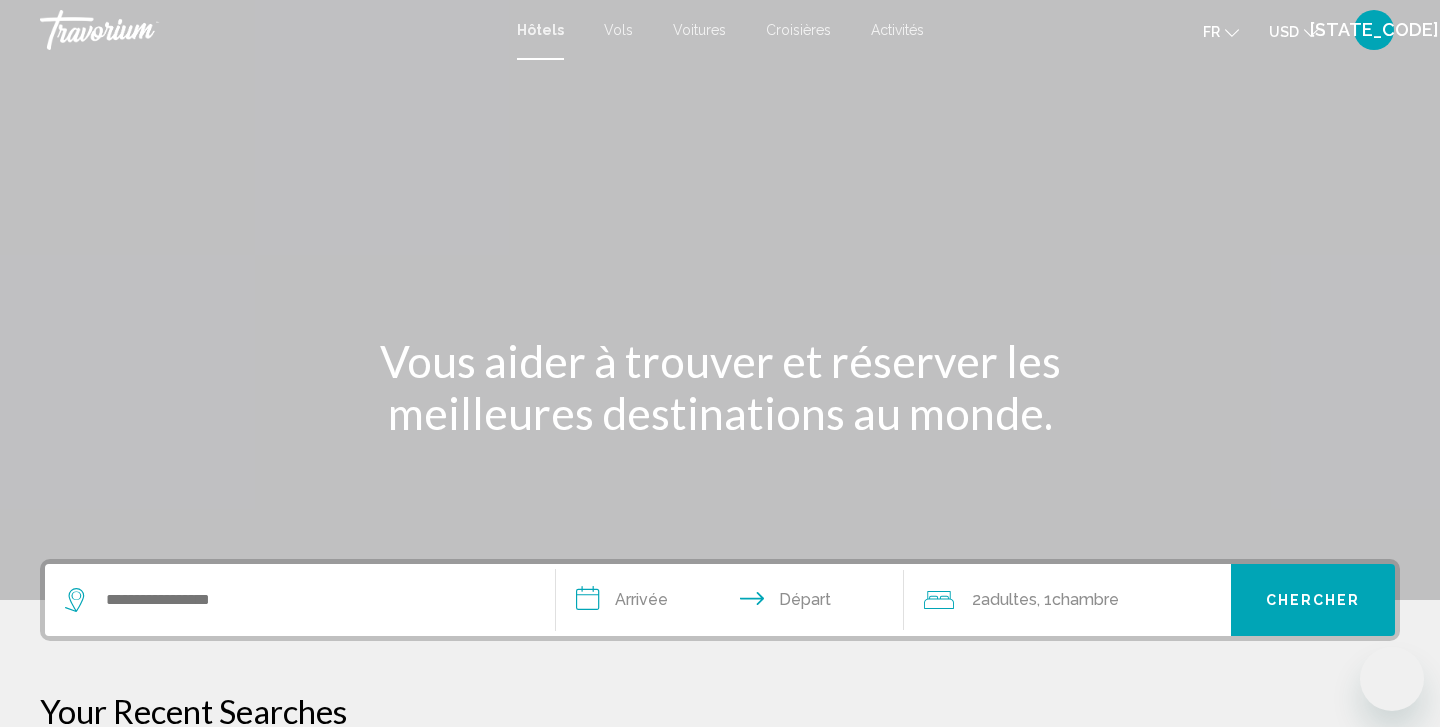 scroll, scrollTop: 0, scrollLeft: 0, axis: both 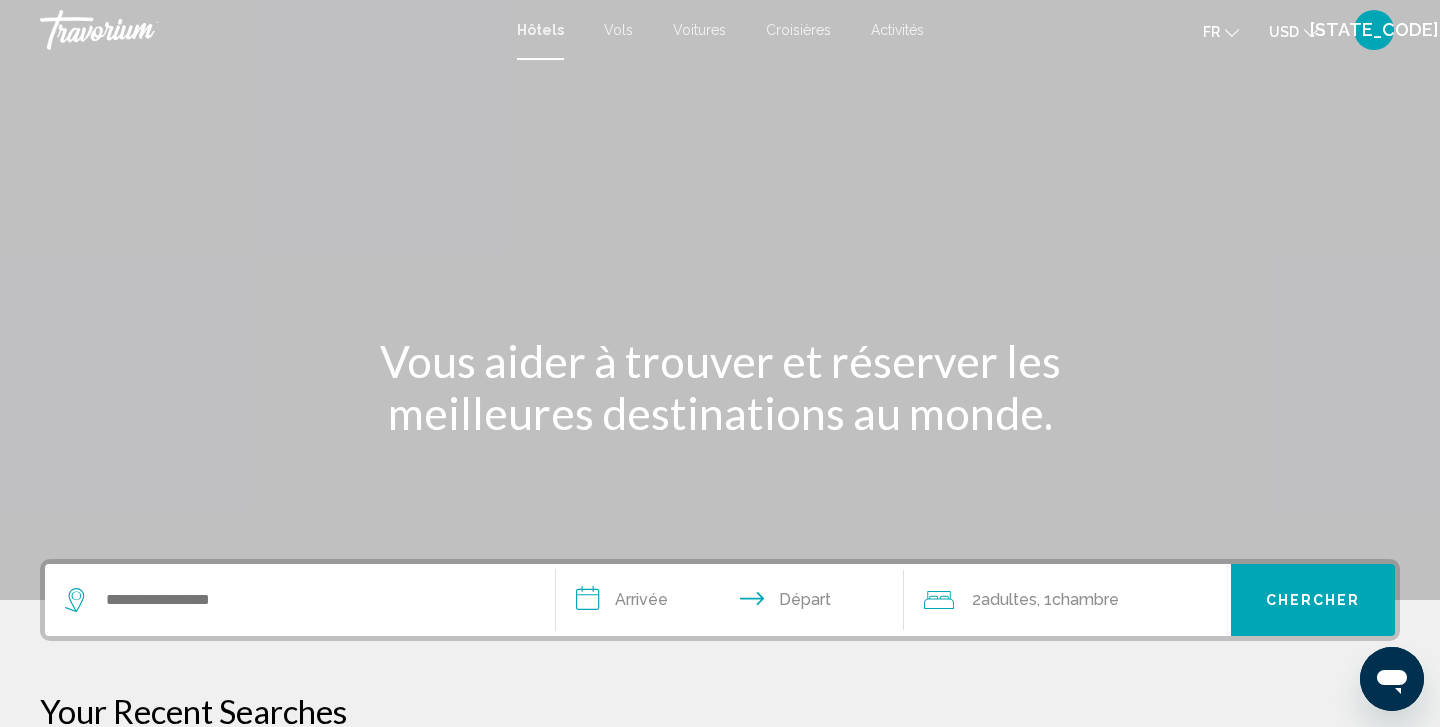 click at bounding box center (300, 600) 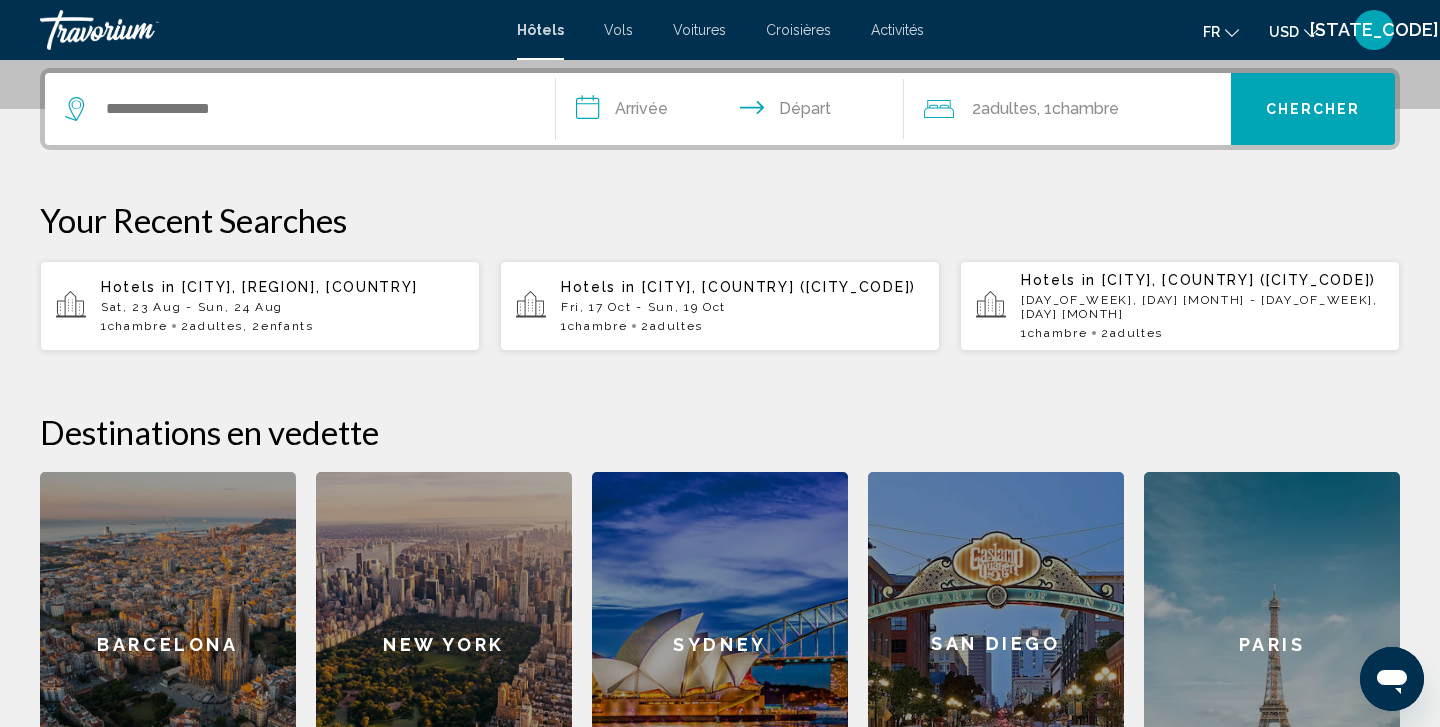 scroll, scrollTop: 494, scrollLeft: 0, axis: vertical 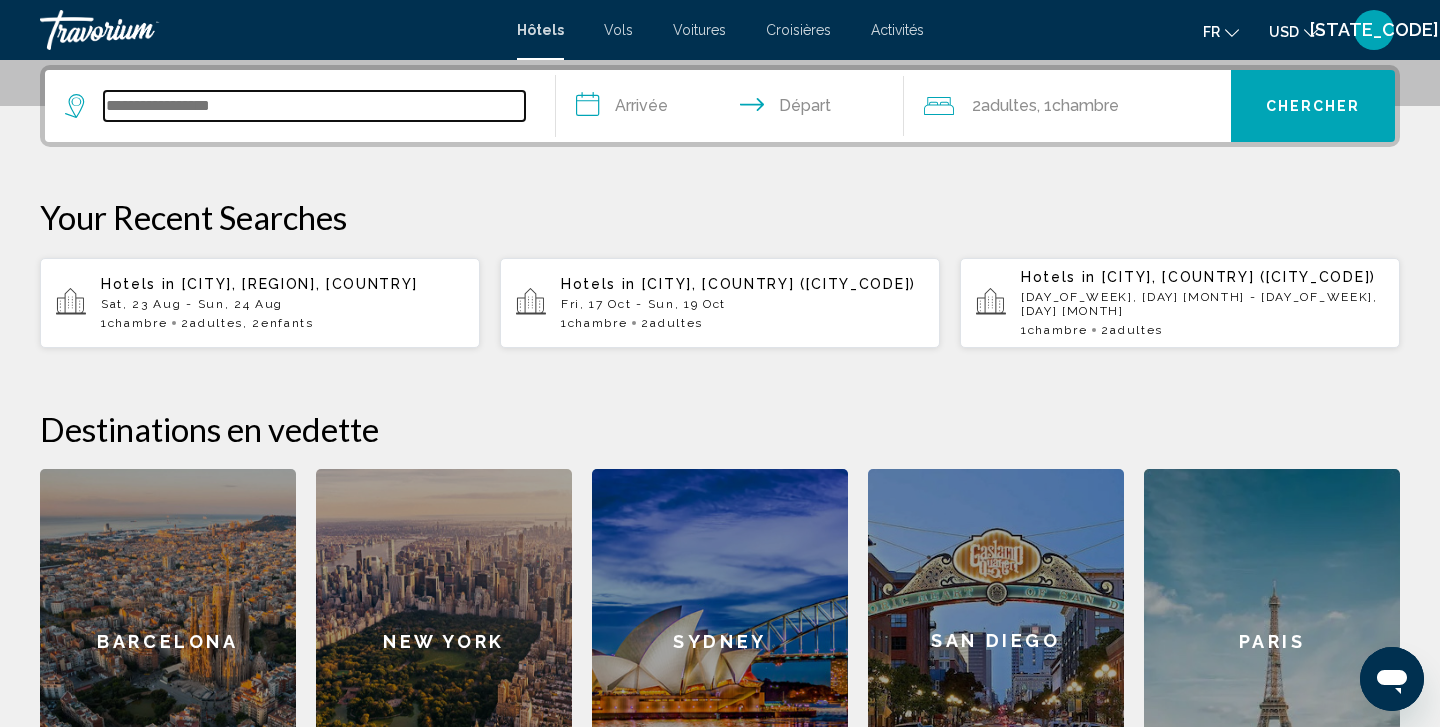 click at bounding box center (314, 106) 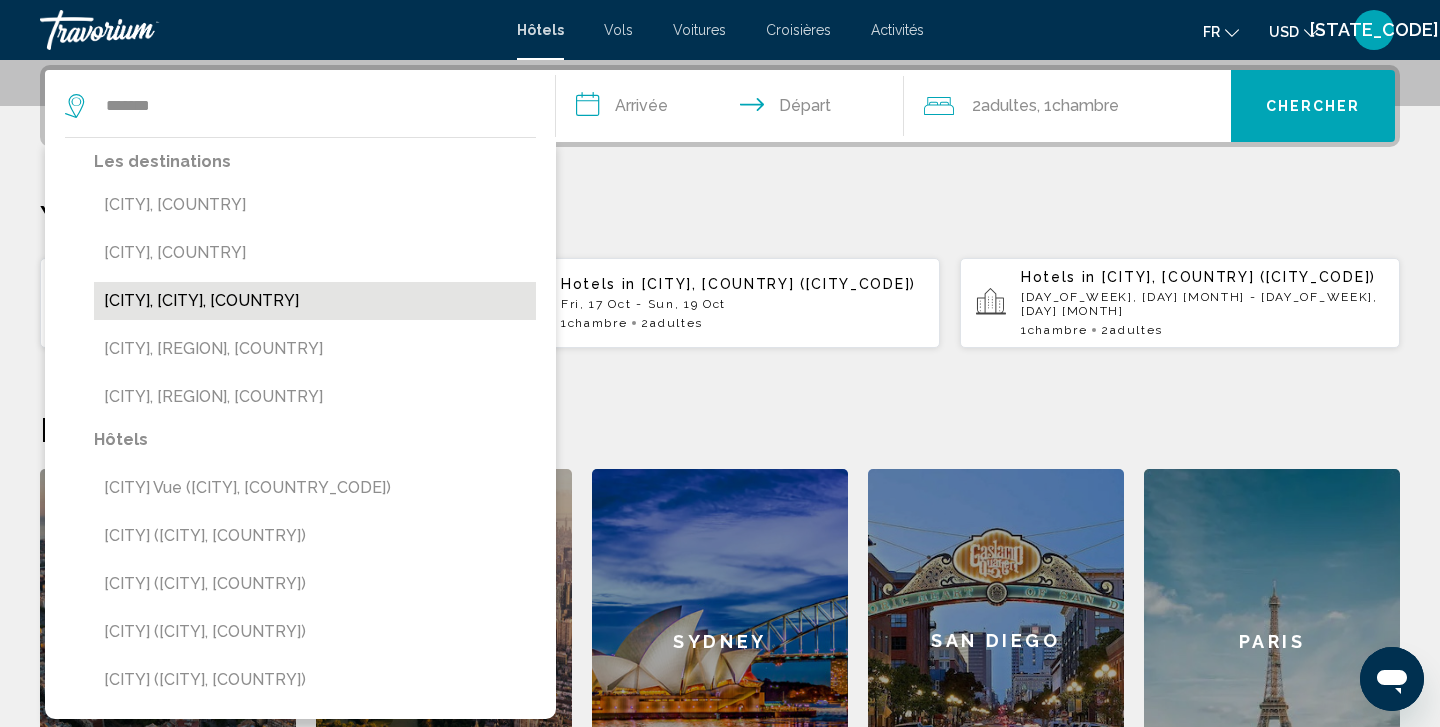 click on "Blankenberge, Bruges, Belgium" at bounding box center (315, 301) 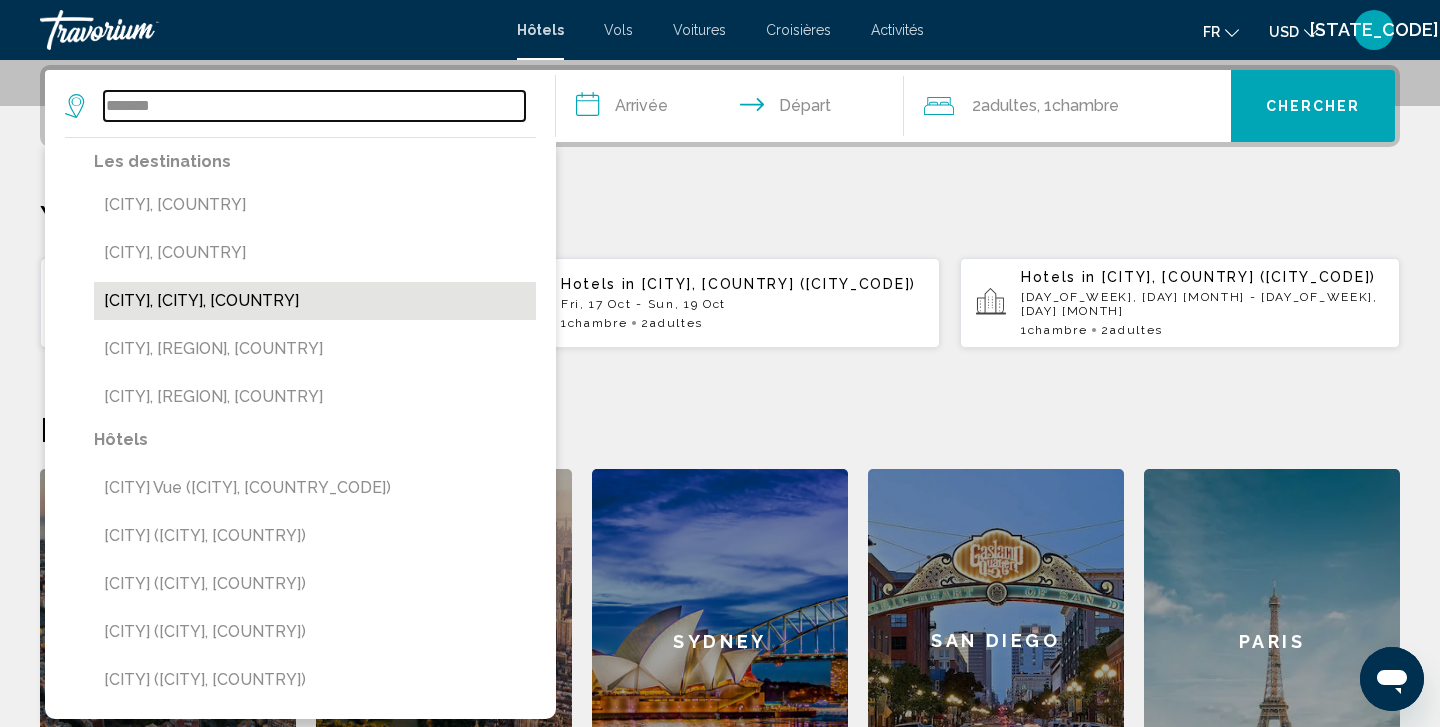 type on "**********" 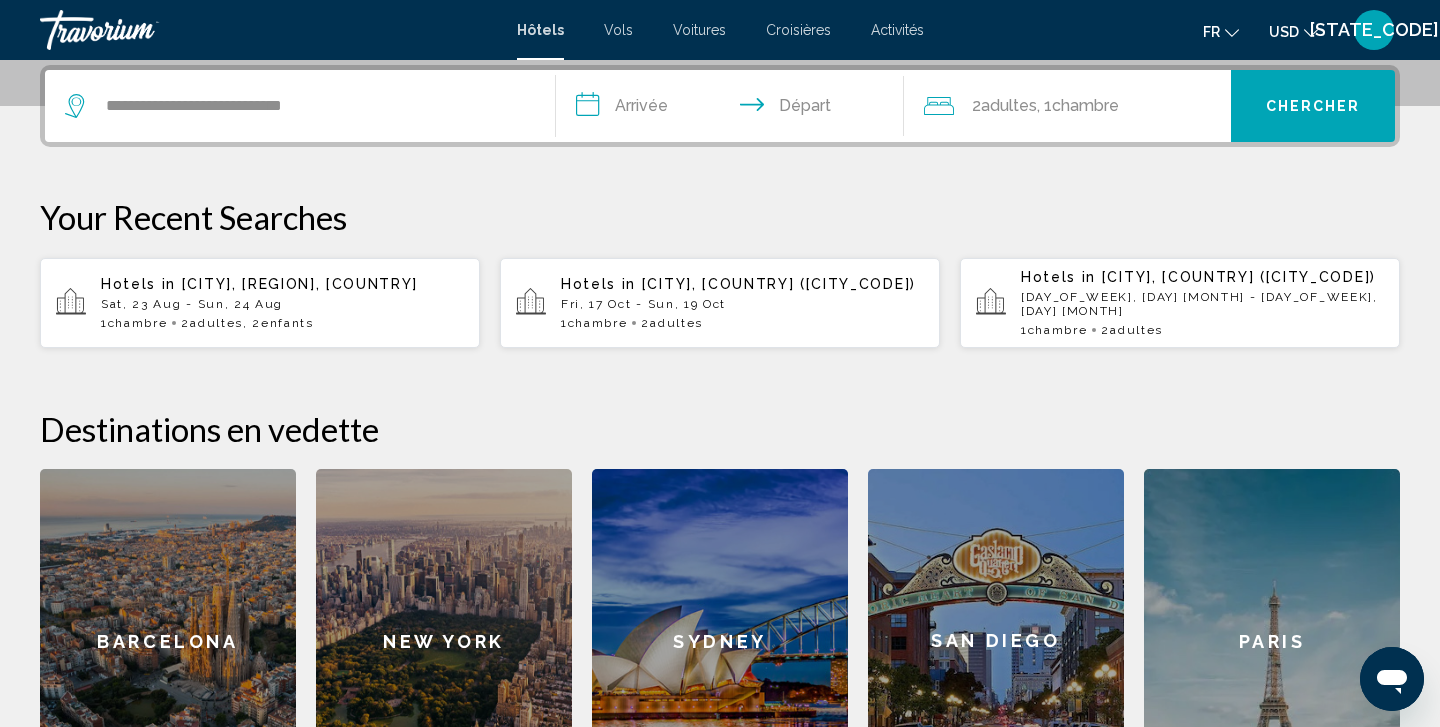 click on "**********" at bounding box center (734, 109) 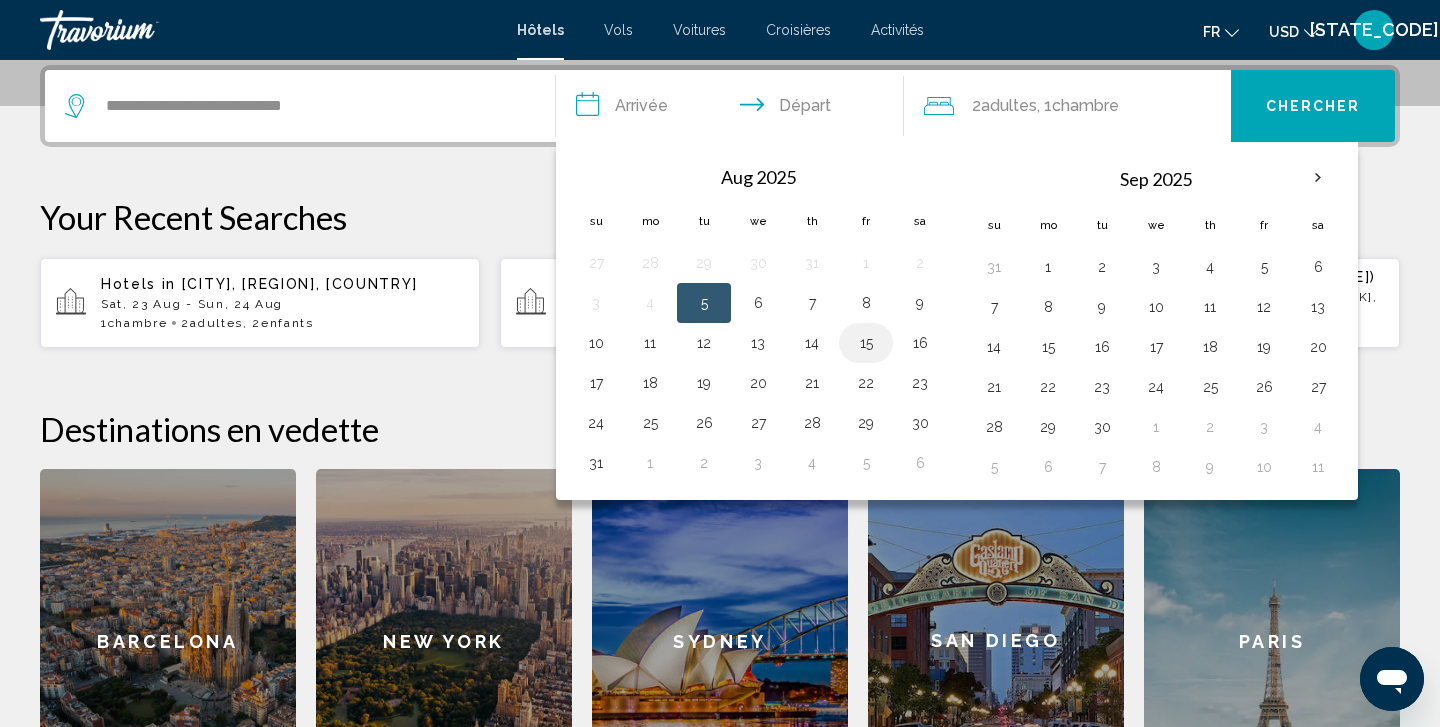 click on "15" at bounding box center (866, 343) 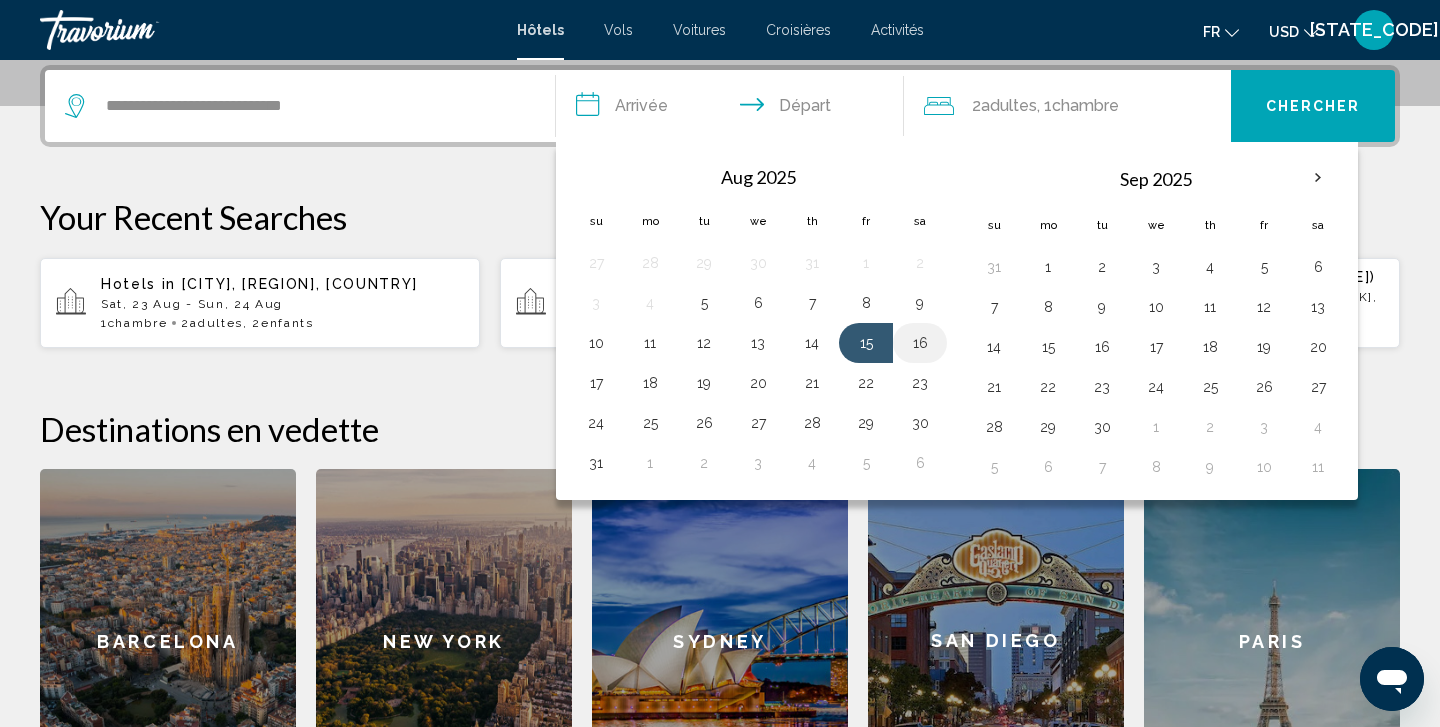 click on "16" at bounding box center (920, 343) 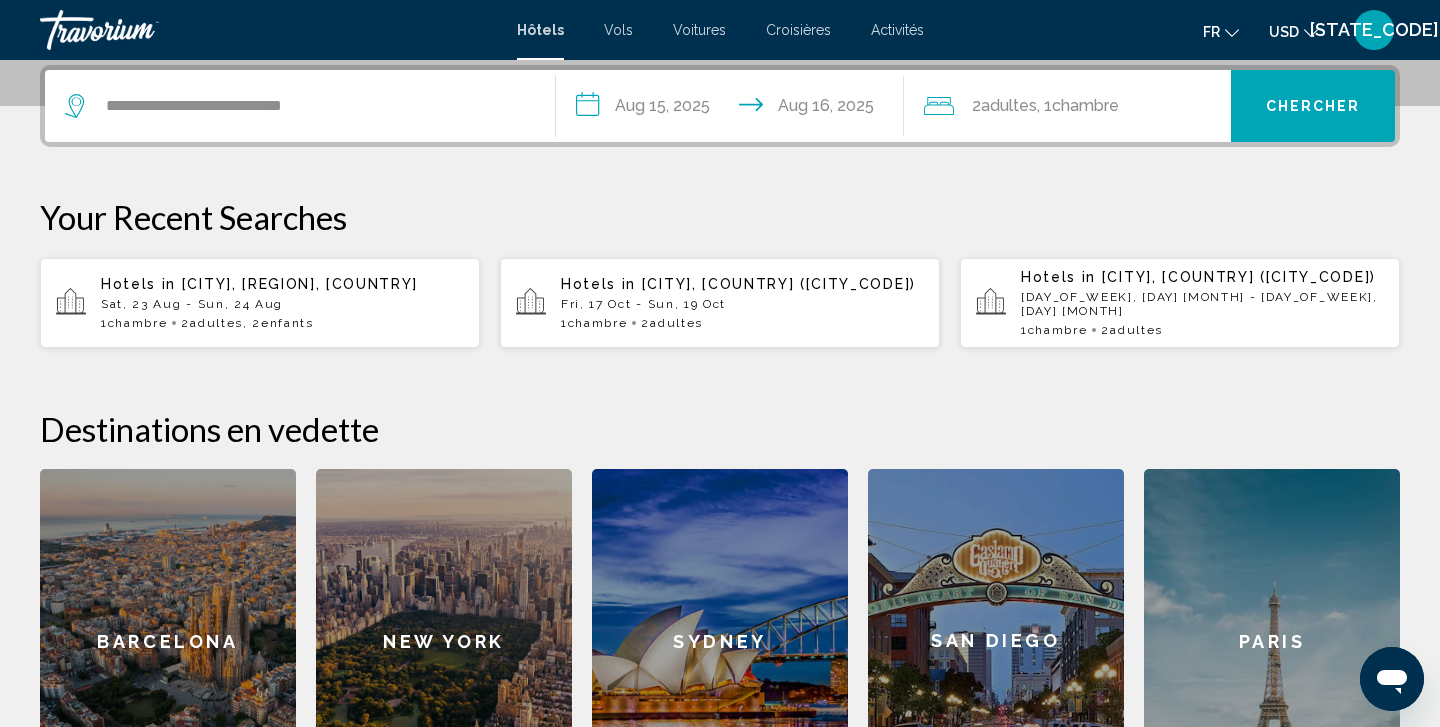 click on "Adultes" 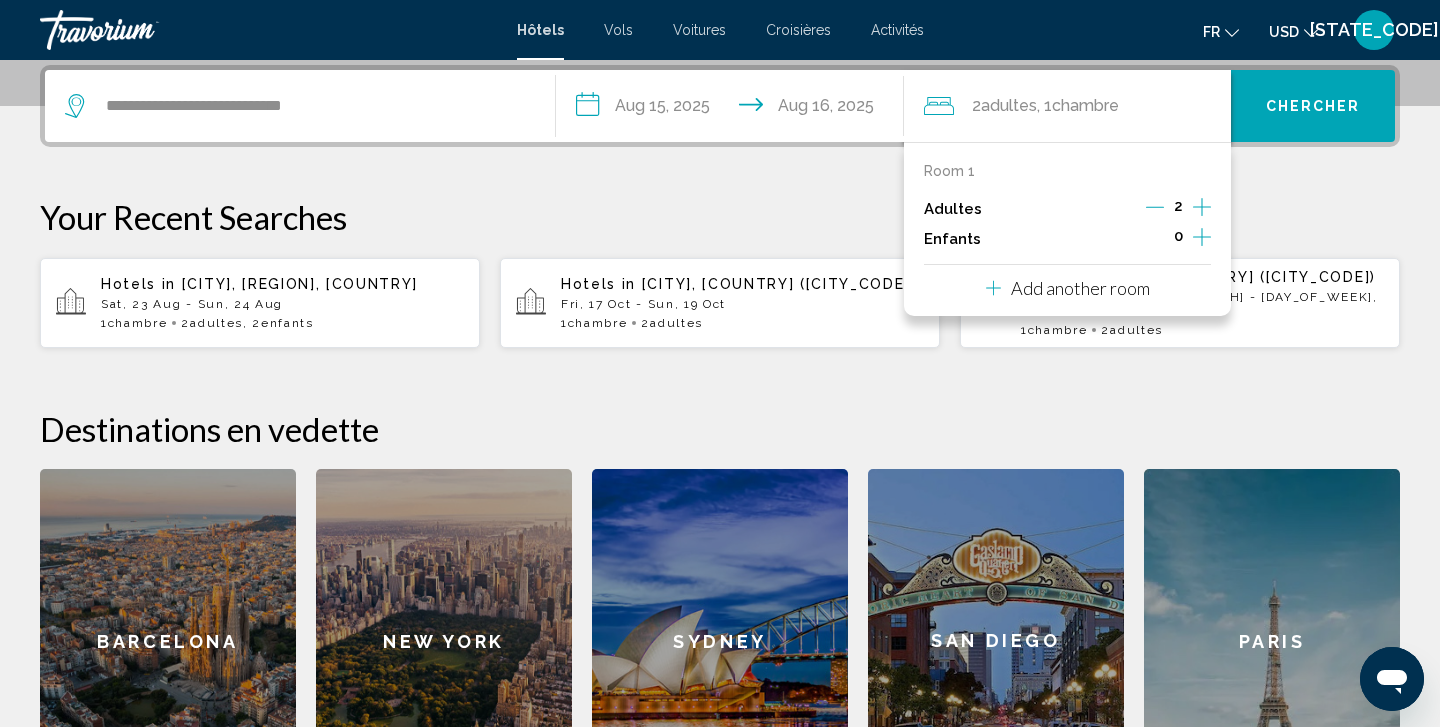 click 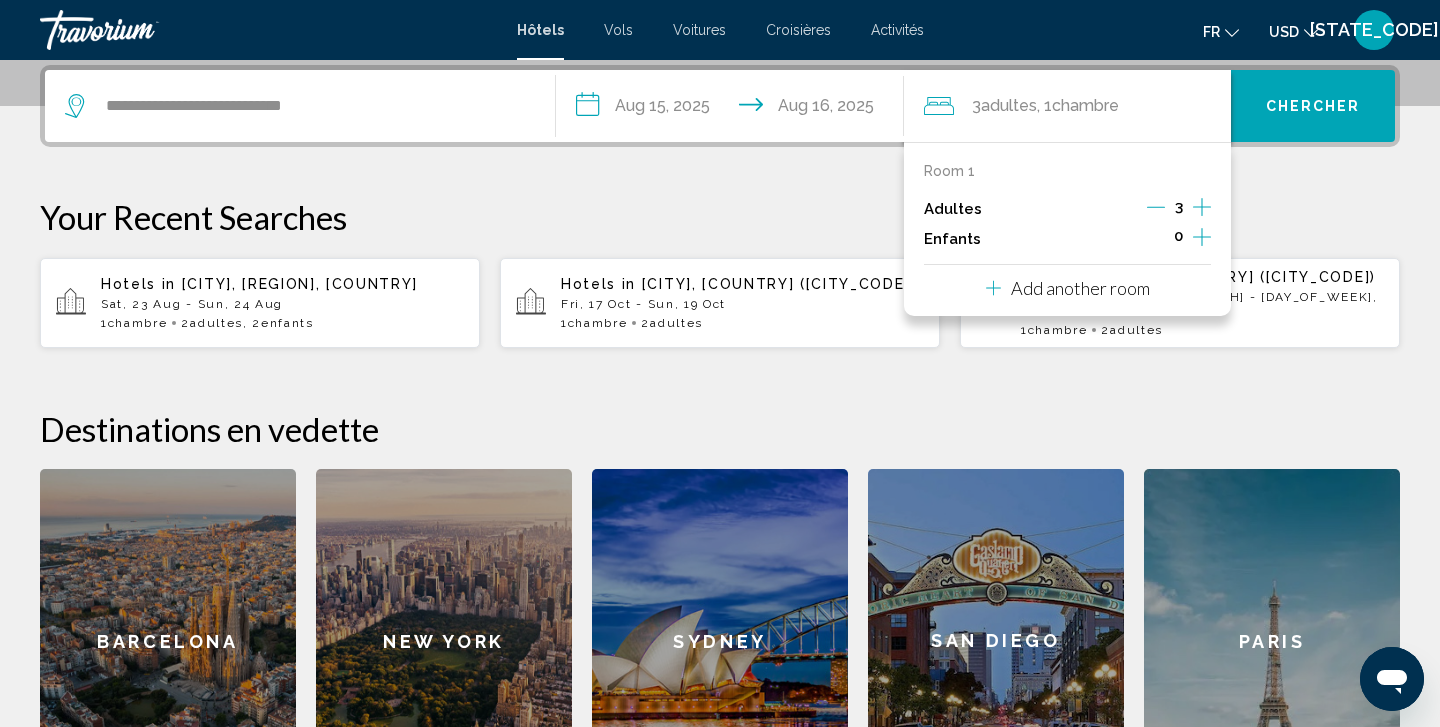 click 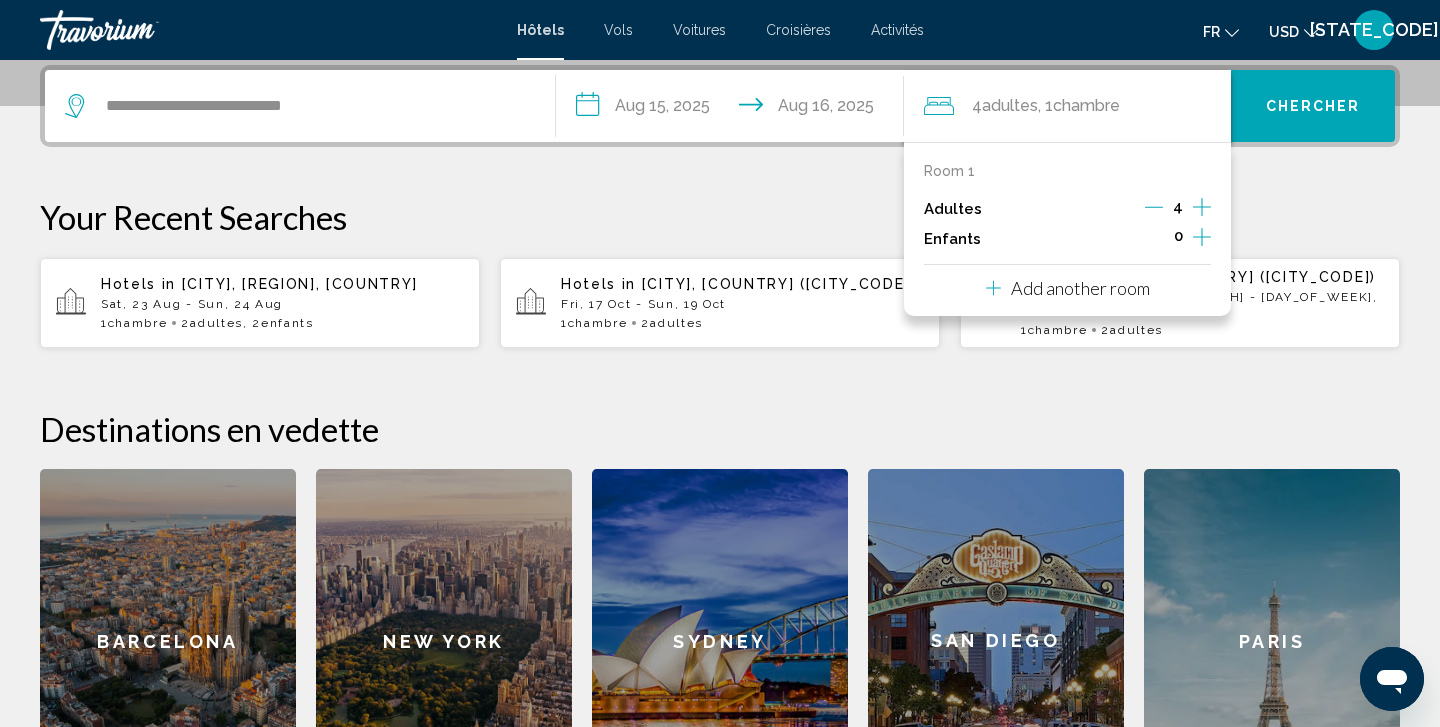 click 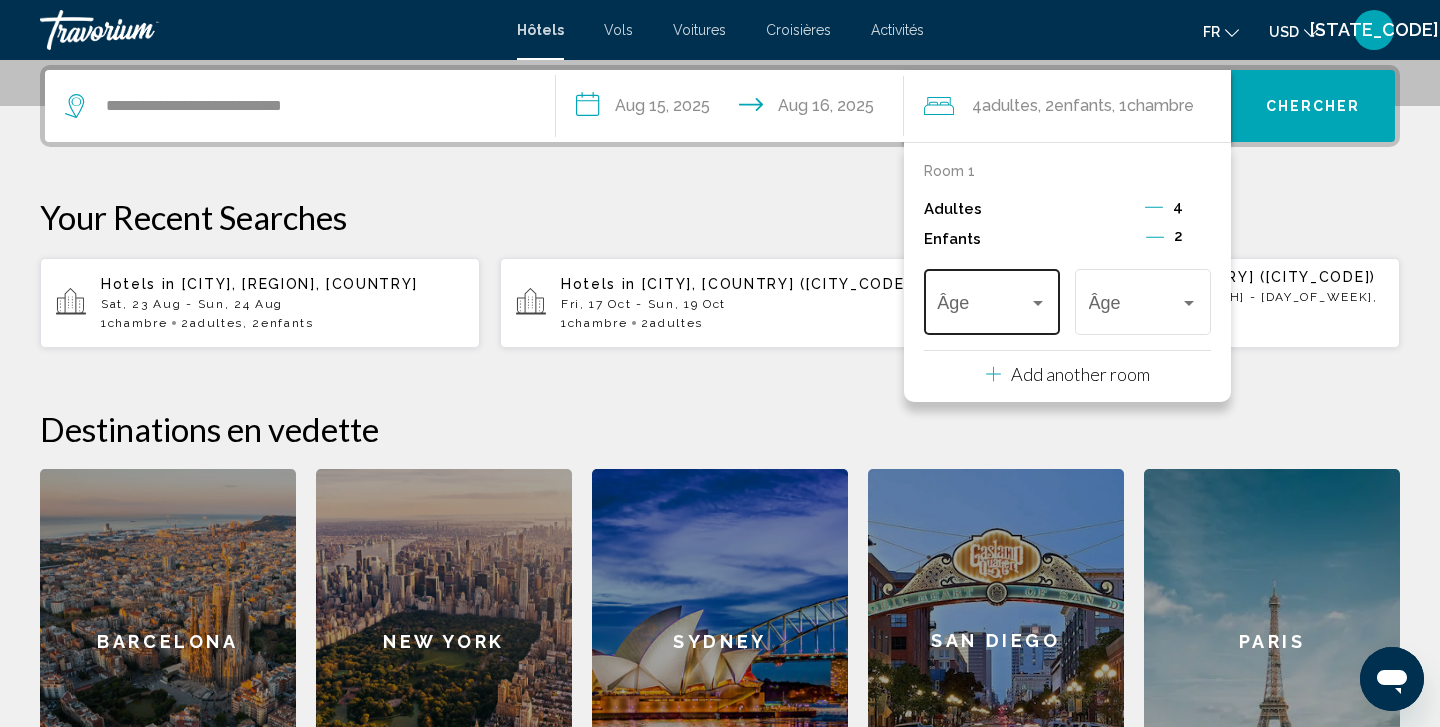 click on "Âge" at bounding box center (991, 299) 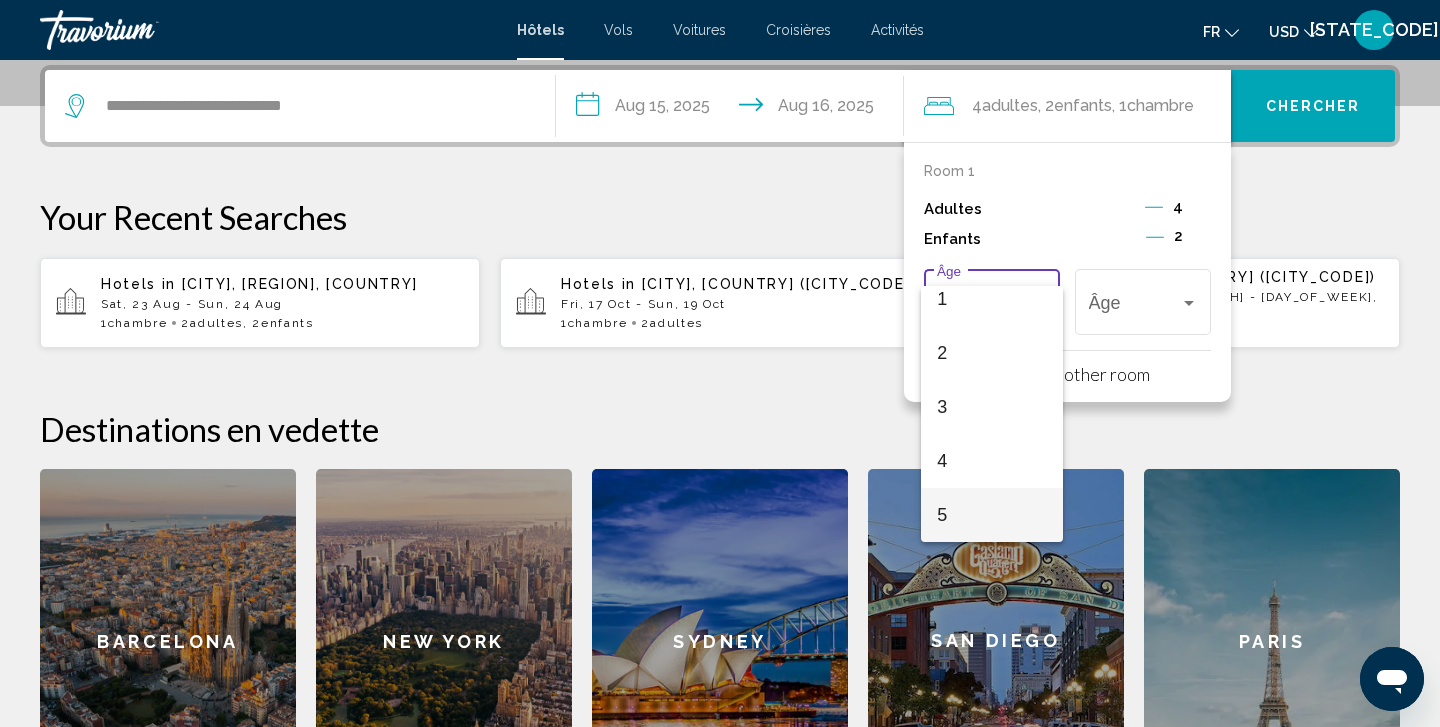 scroll, scrollTop: 122, scrollLeft: 0, axis: vertical 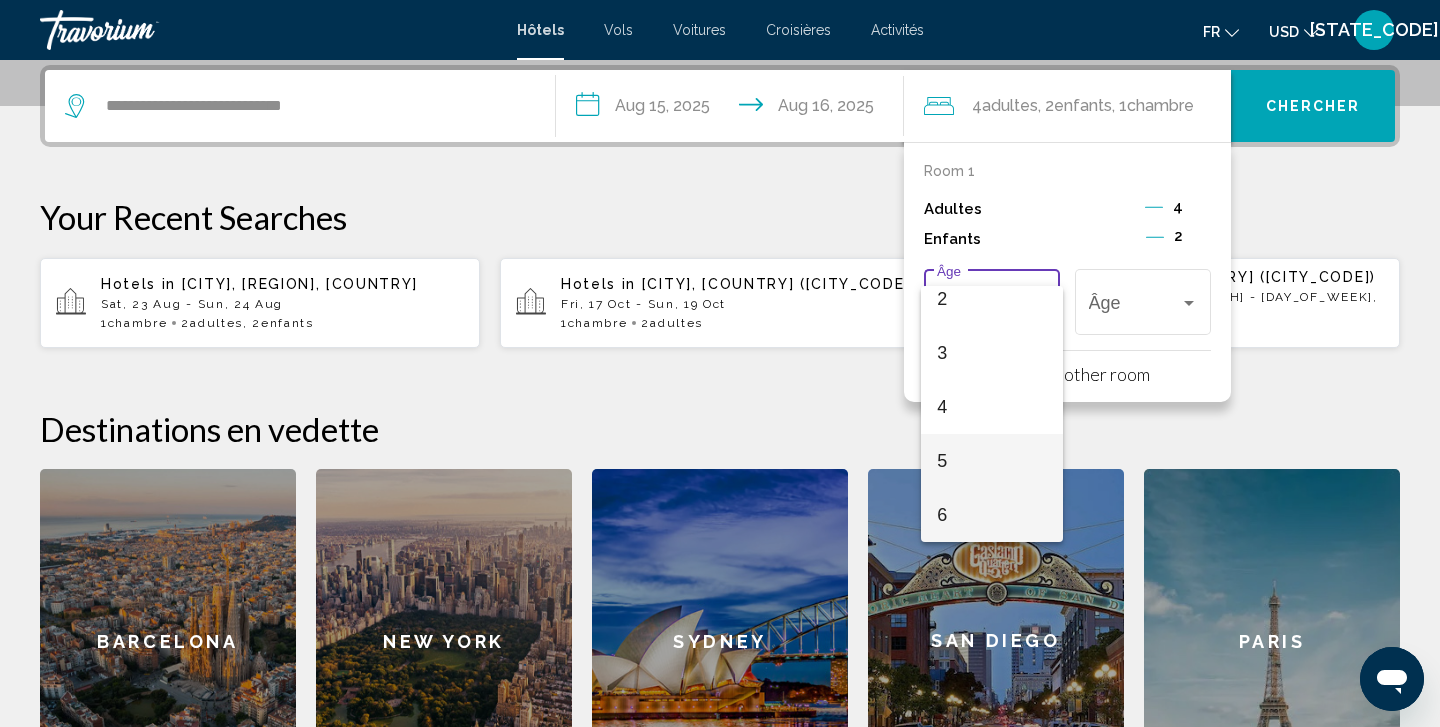 click on "5" at bounding box center [991, 461] 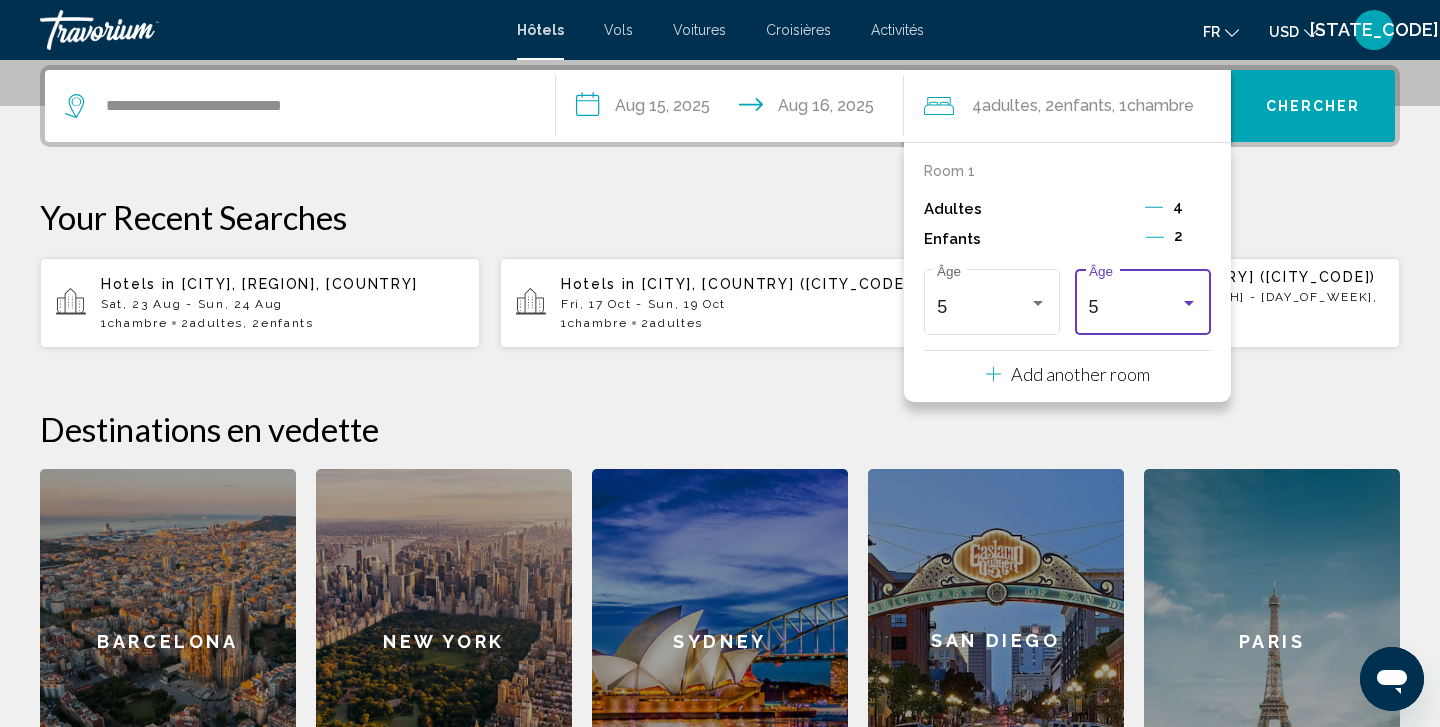 click on "5" at bounding box center [1134, 307] 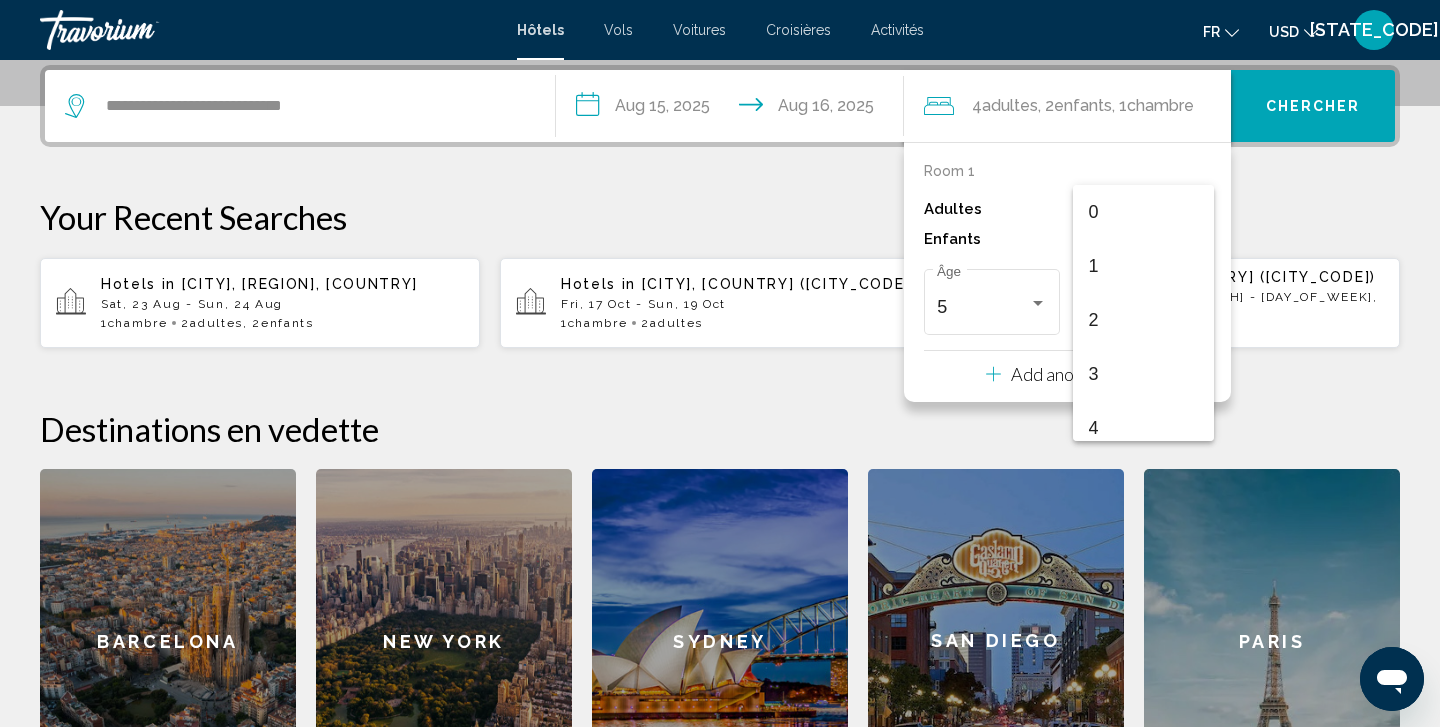 scroll, scrollTop: 169, scrollLeft: 0, axis: vertical 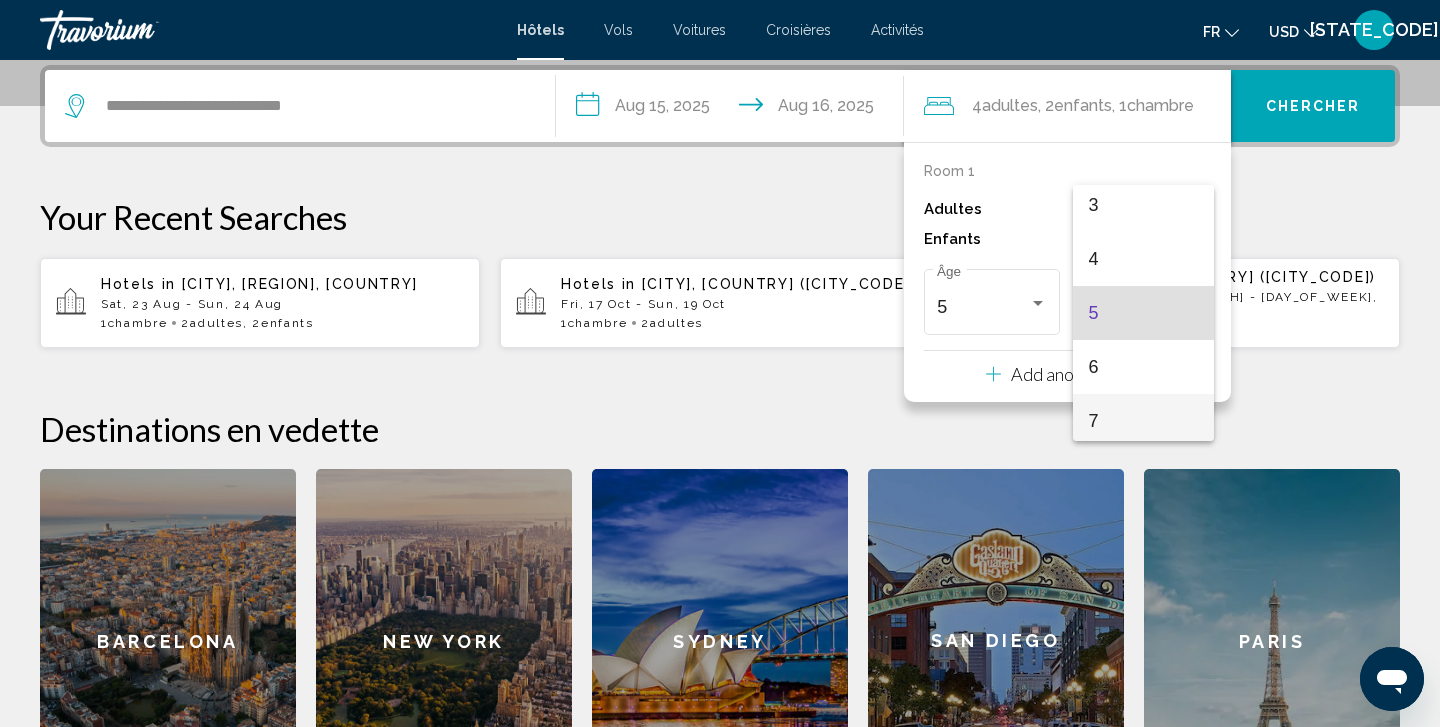 click on "7" at bounding box center (1143, 421) 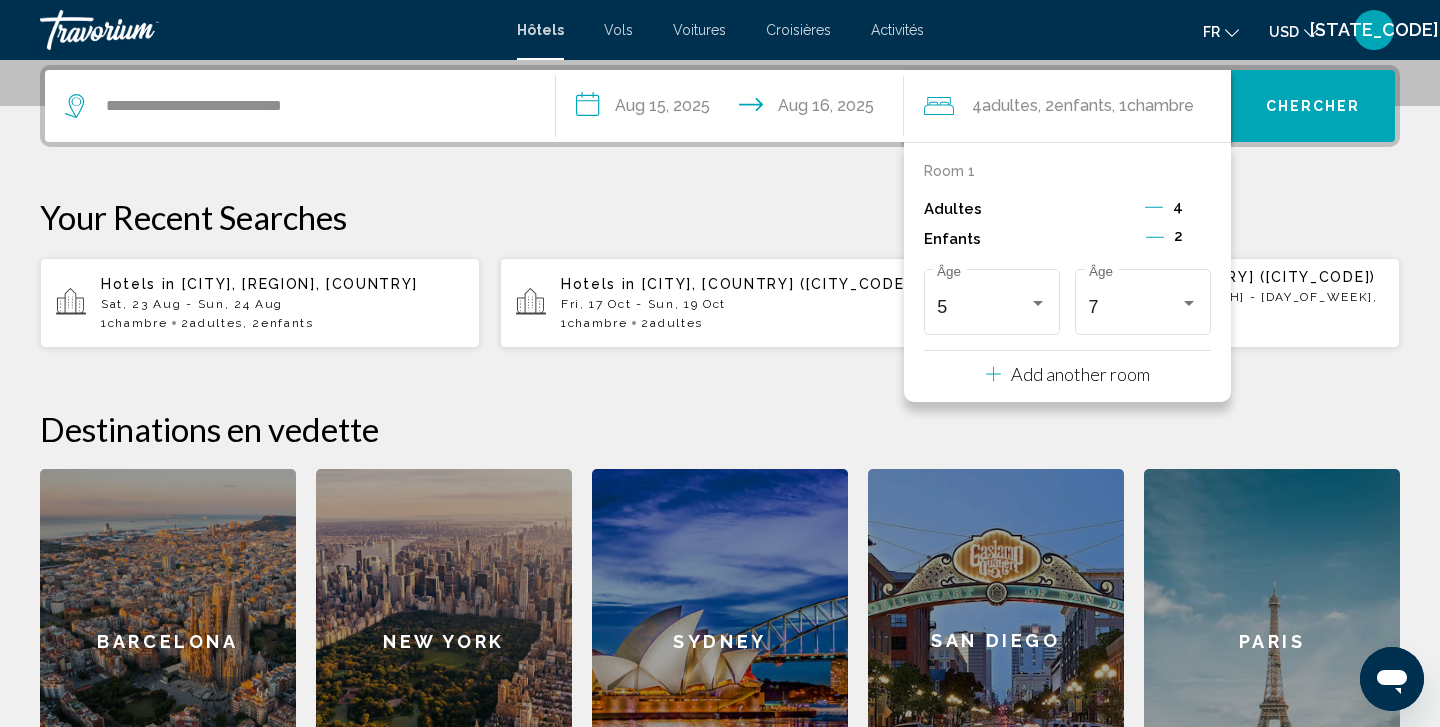 click on "**********" at bounding box center [720, 439] 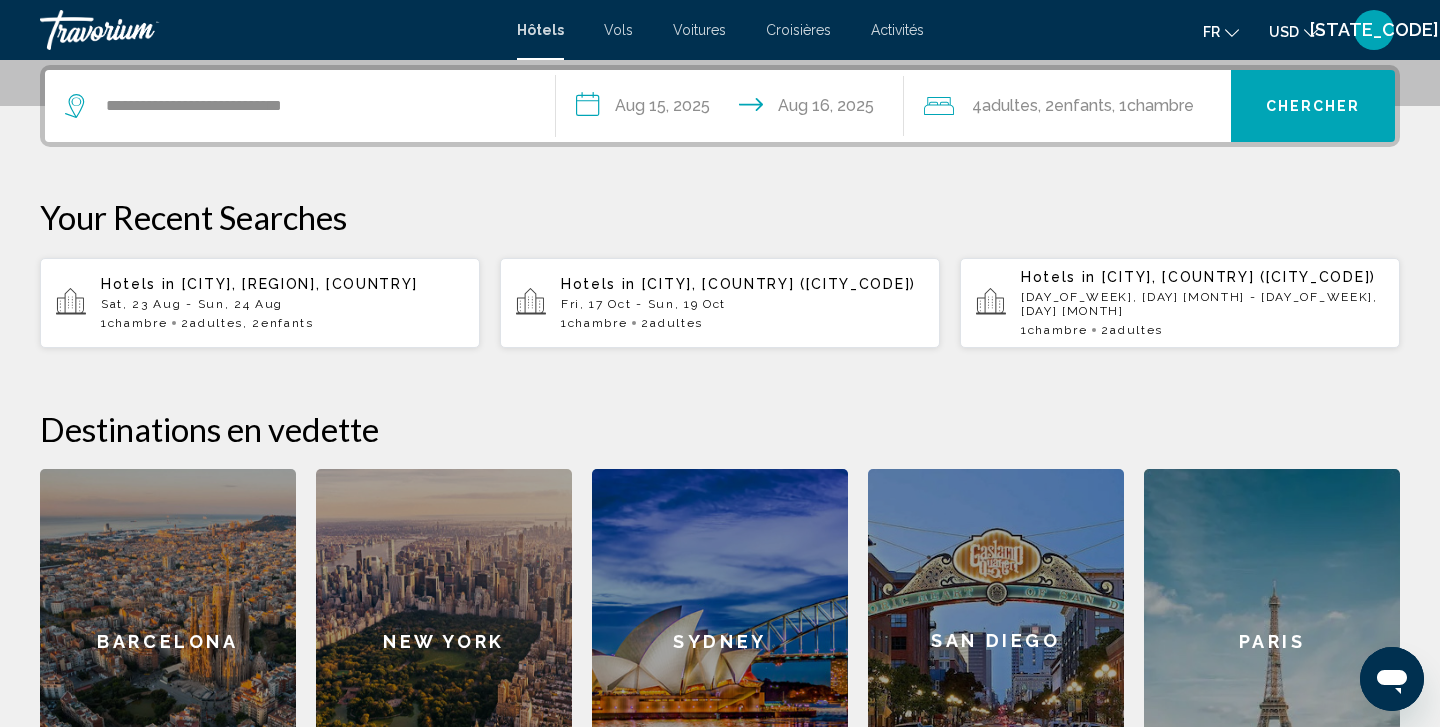 click on "Chercher" at bounding box center [1313, 106] 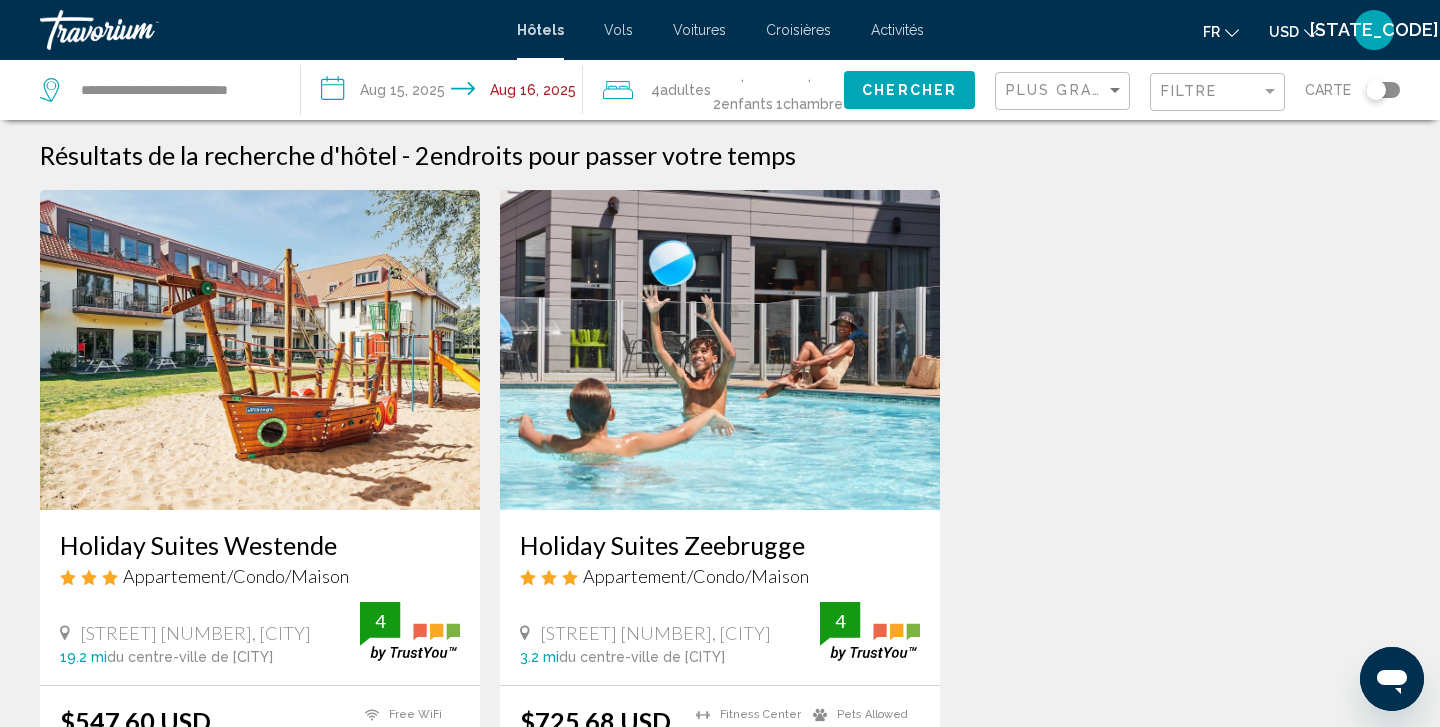scroll, scrollTop: 0, scrollLeft: 0, axis: both 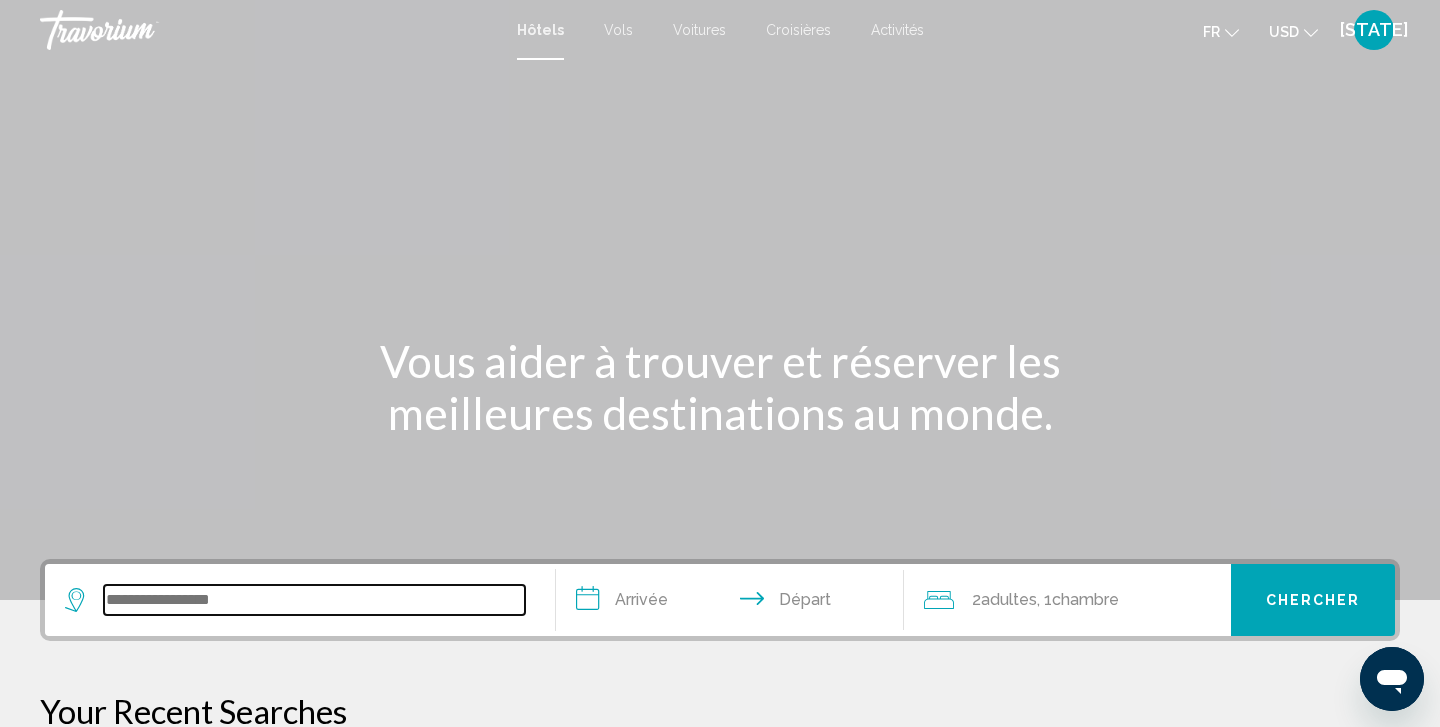 click at bounding box center (314, 600) 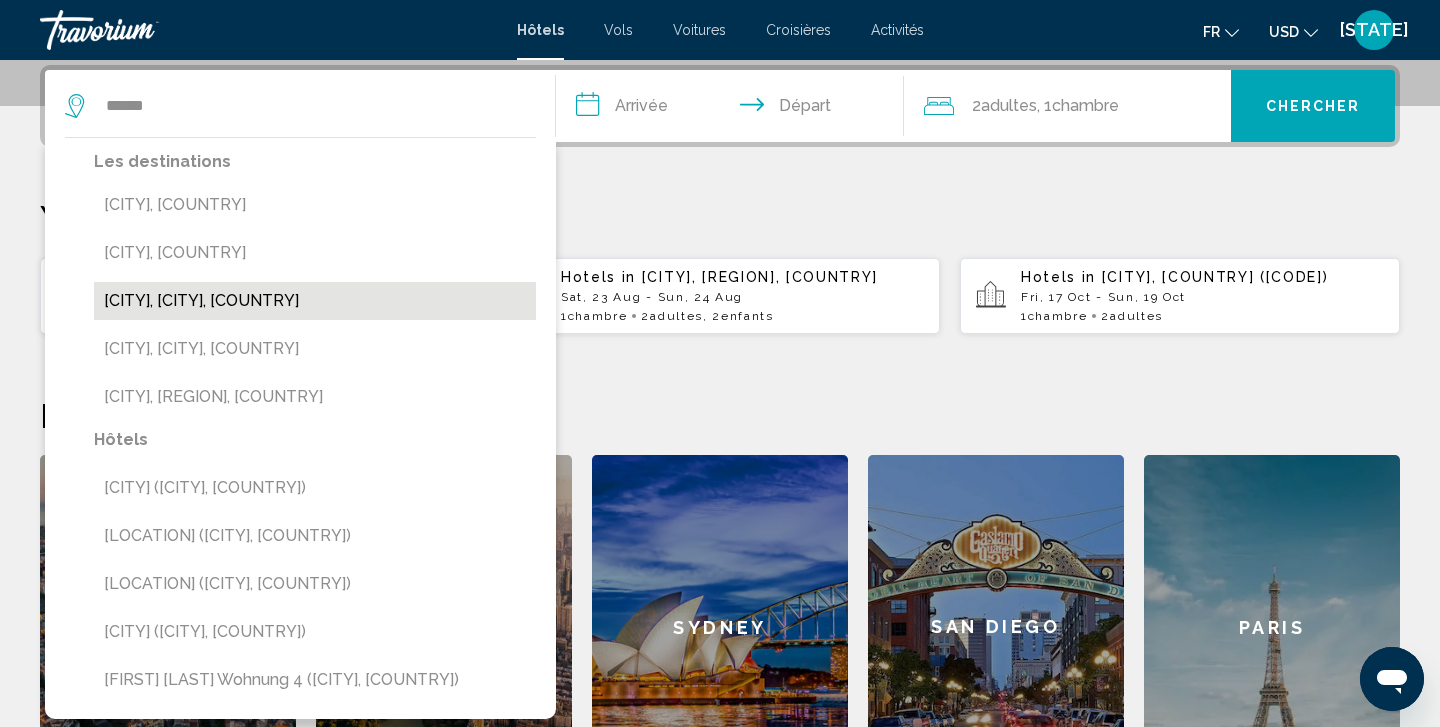 click on "Blankenberge, Bruges, Belgium" at bounding box center [315, 301] 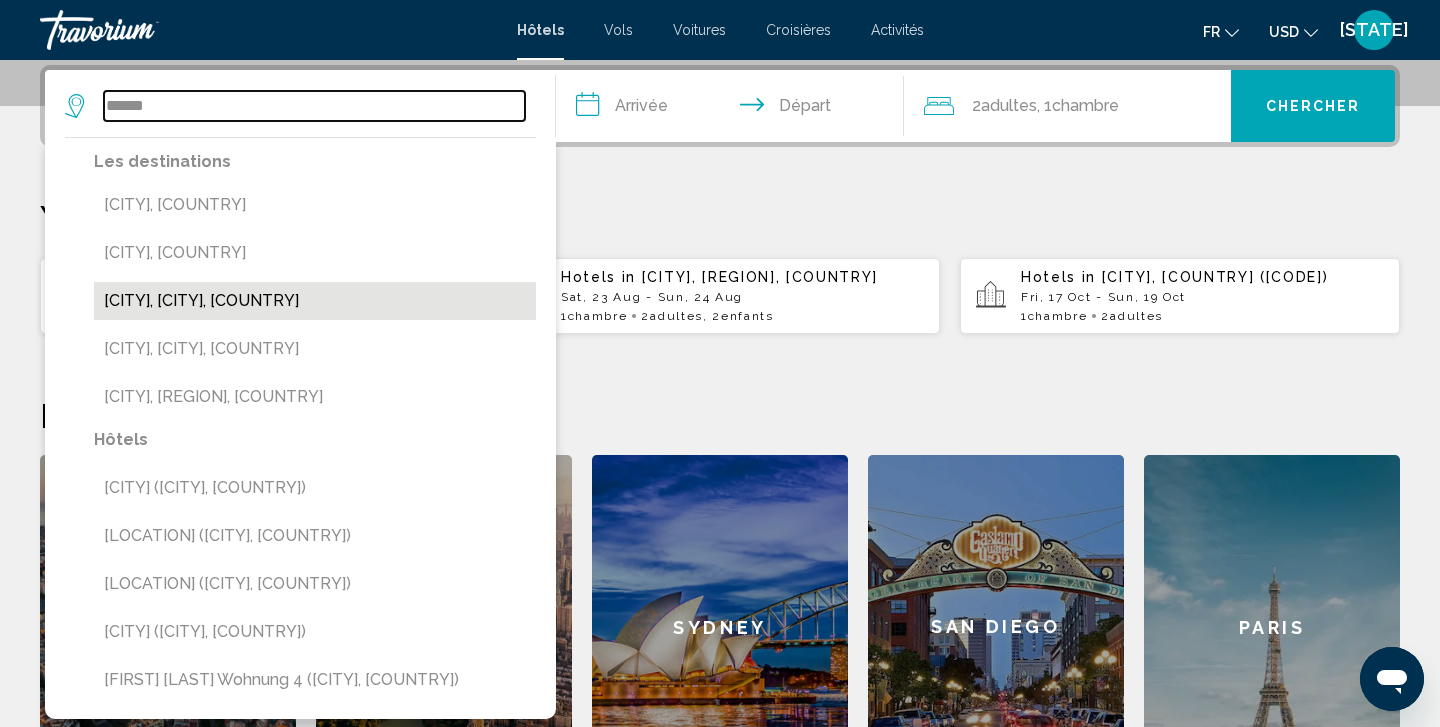 type on "**********" 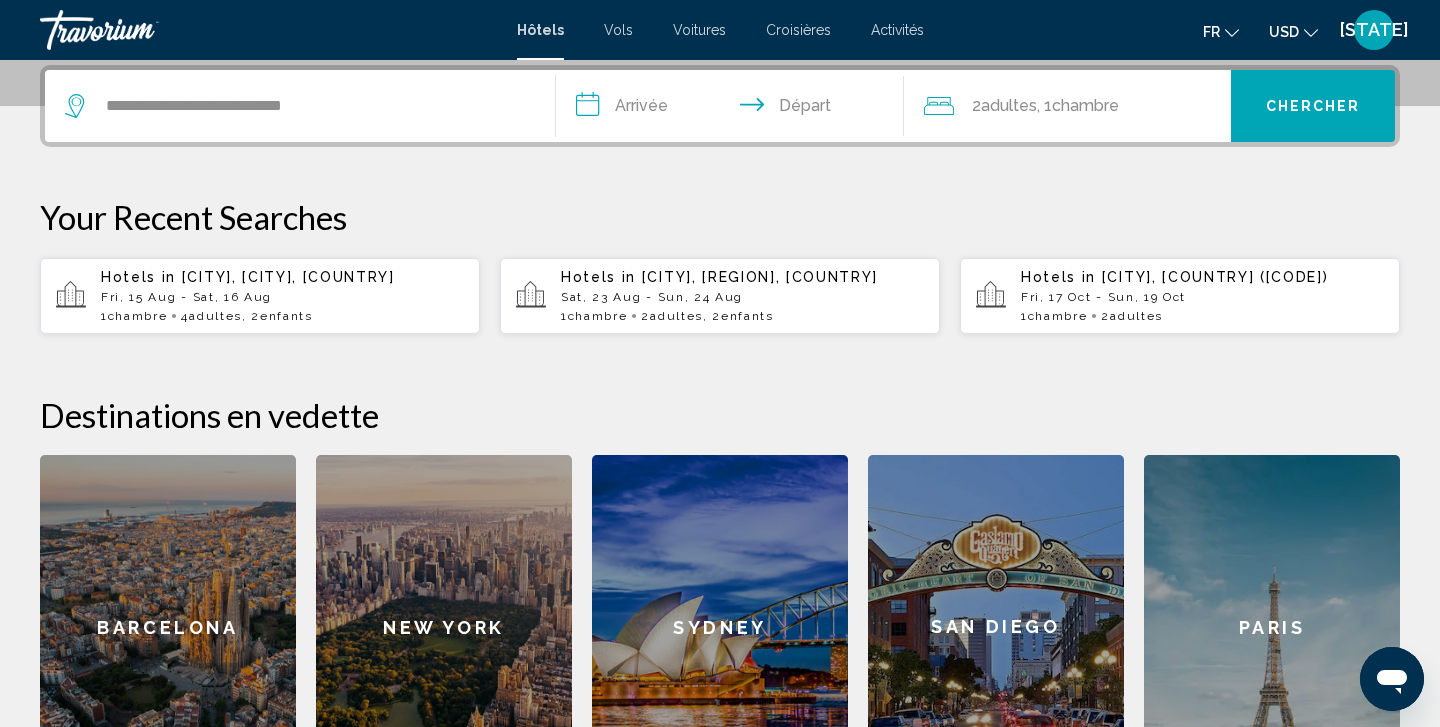 click on "**********" at bounding box center (734, 109) 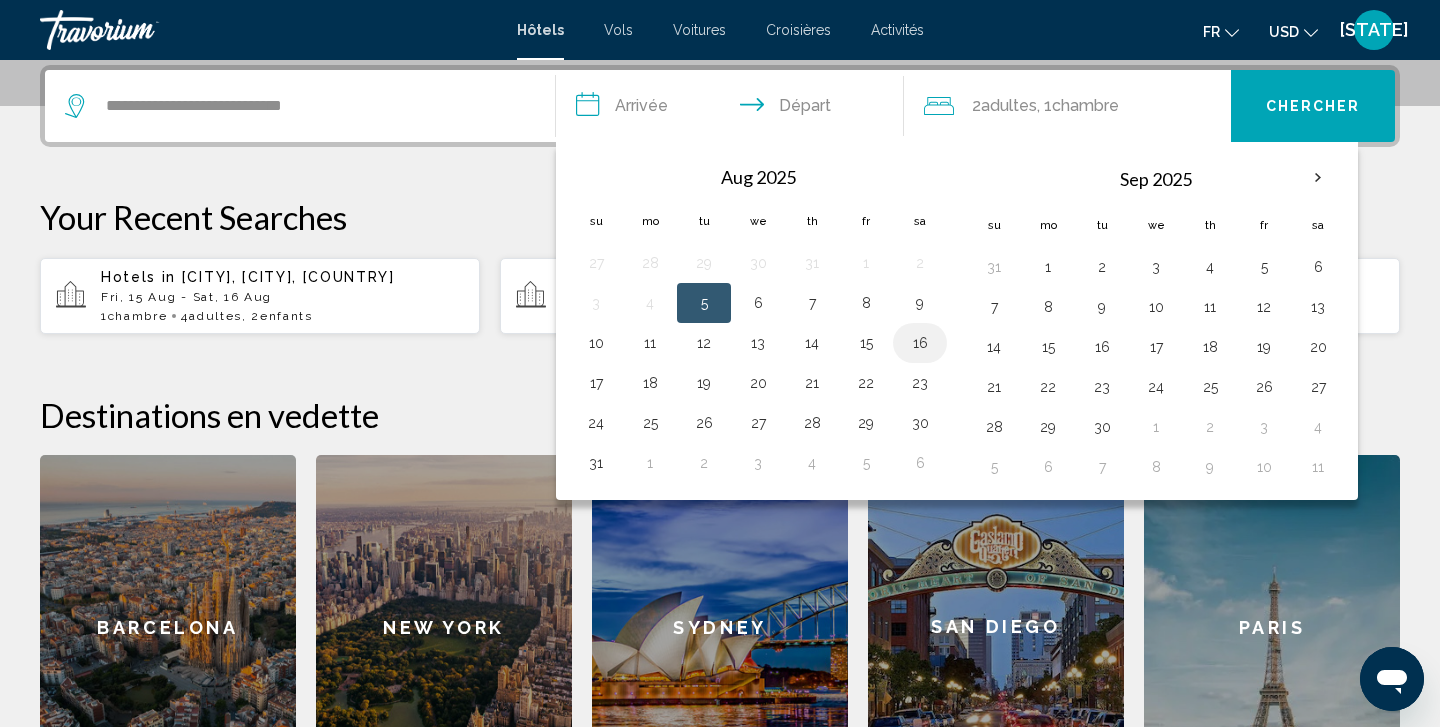click on "16" at bounding box center (920, 343) 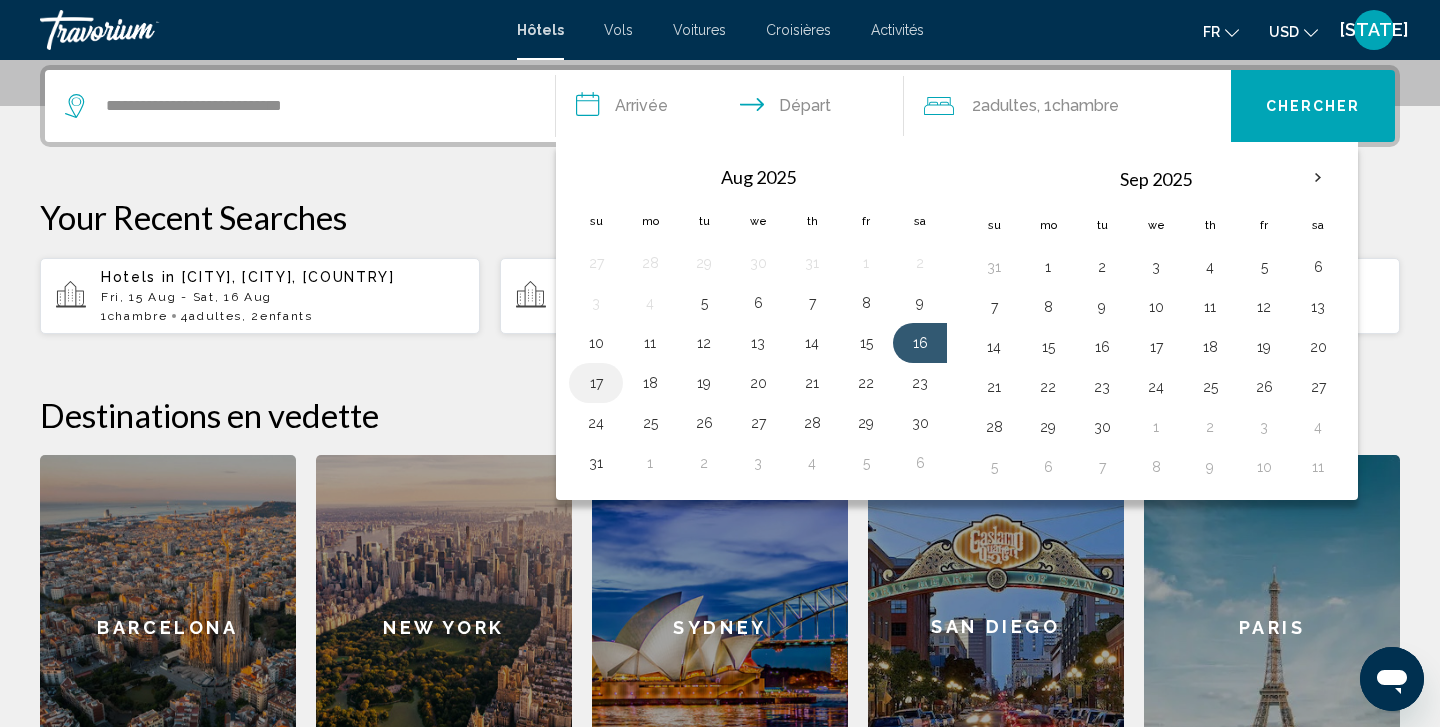 click on "17" at bounding box center [596, 383] 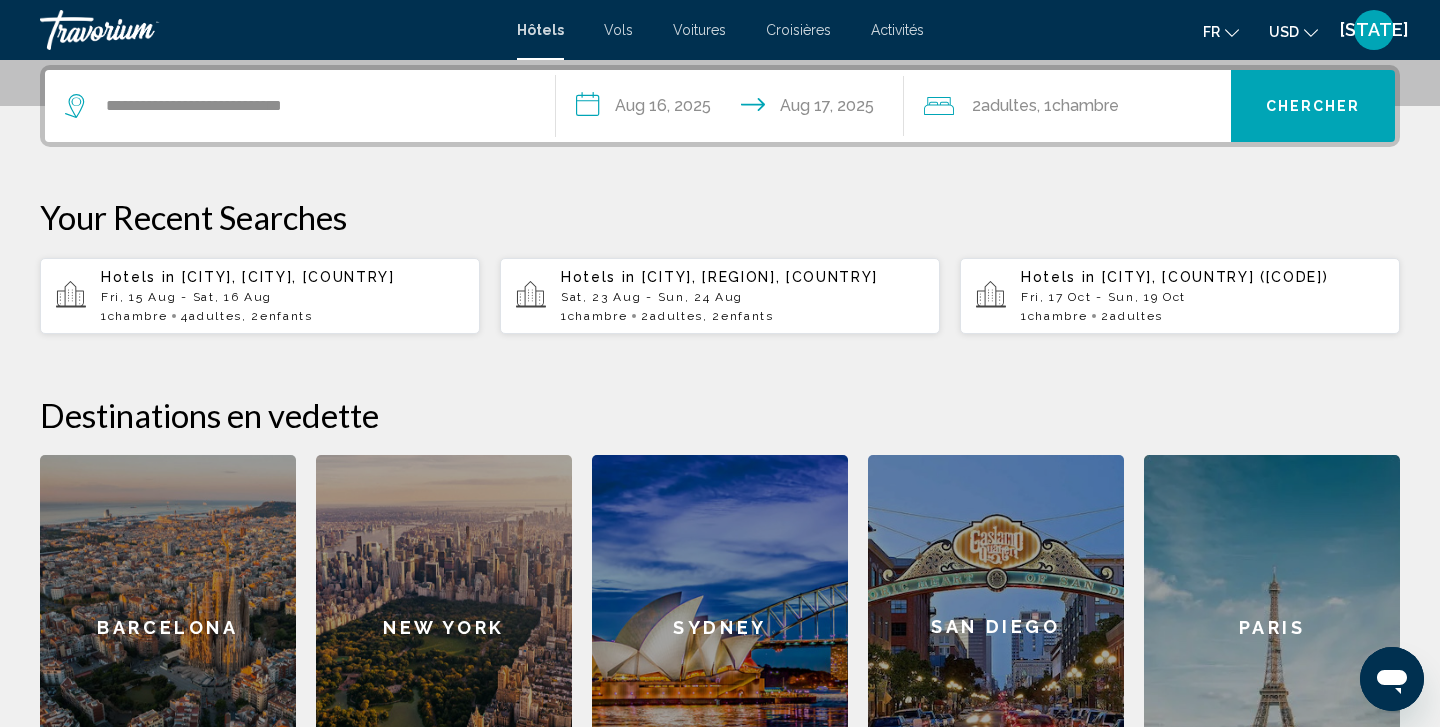 click on "Adultes" 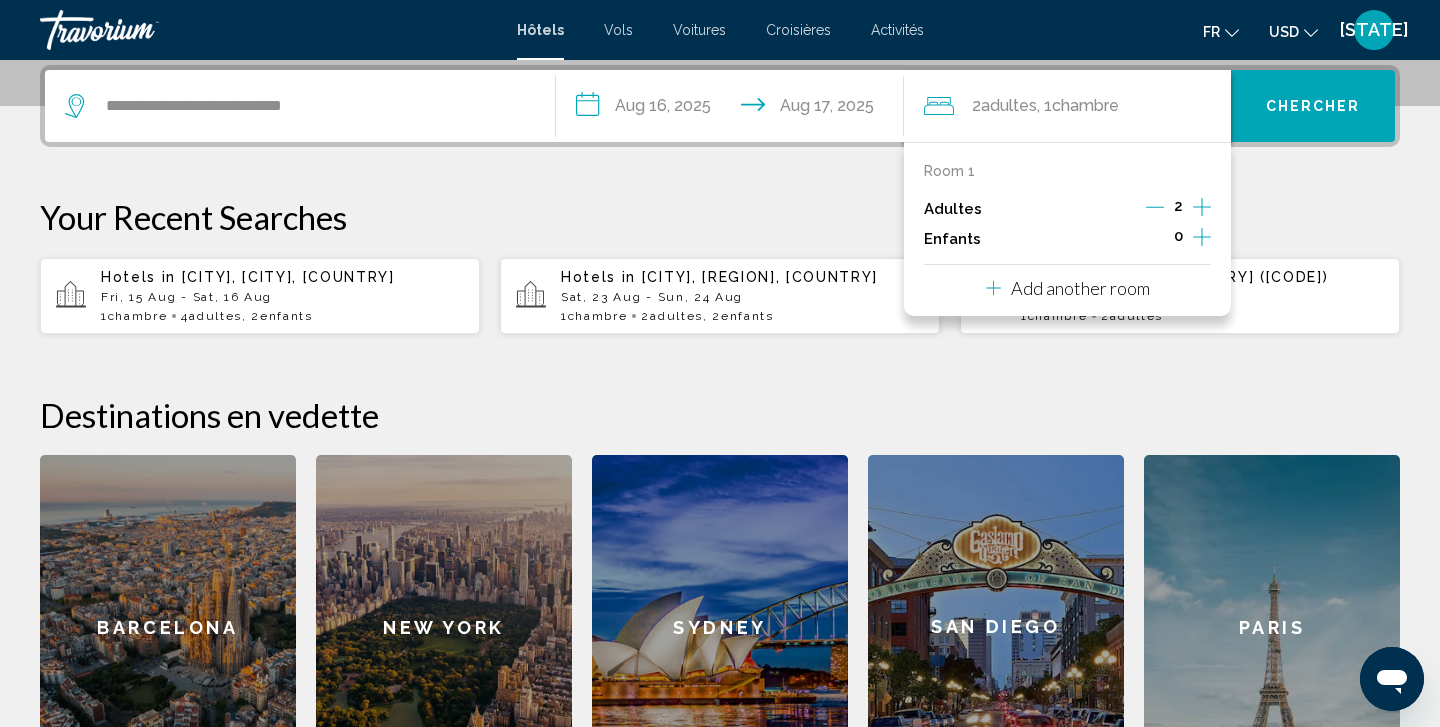 click 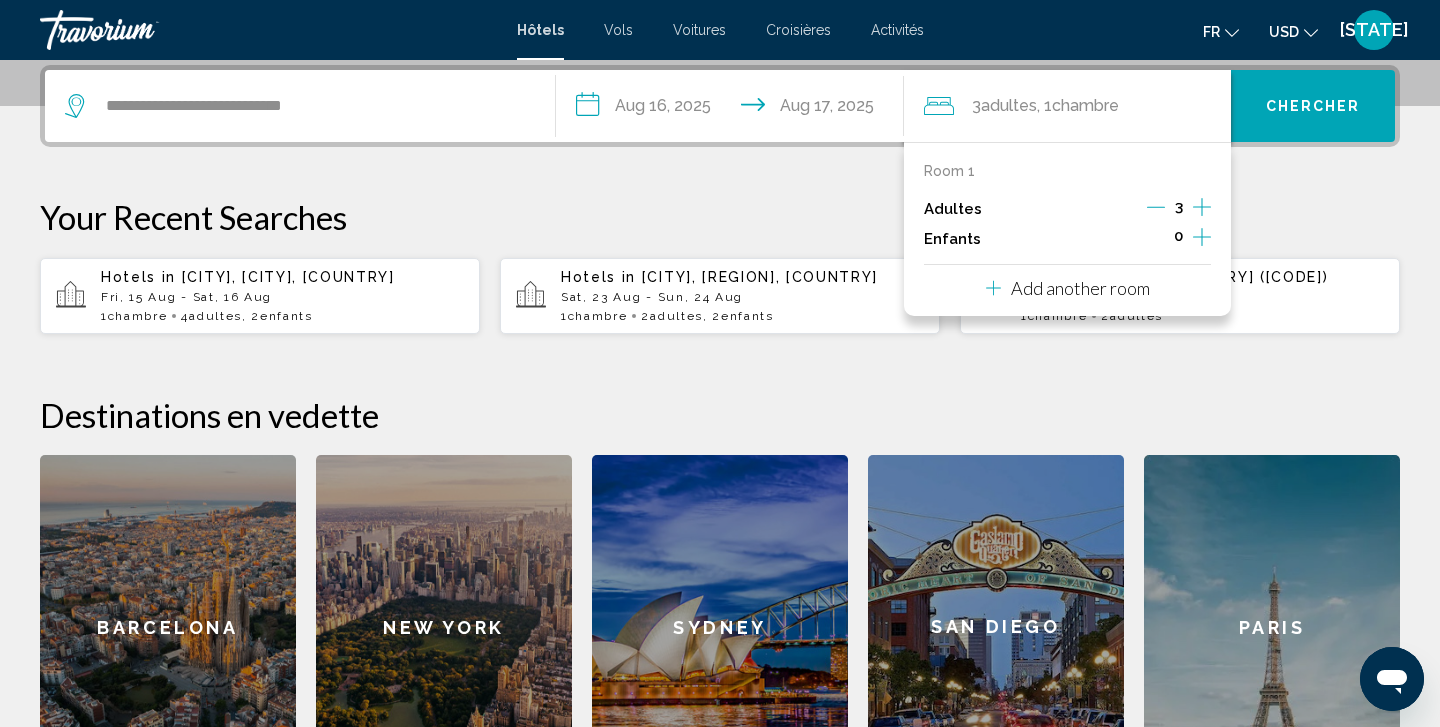 click 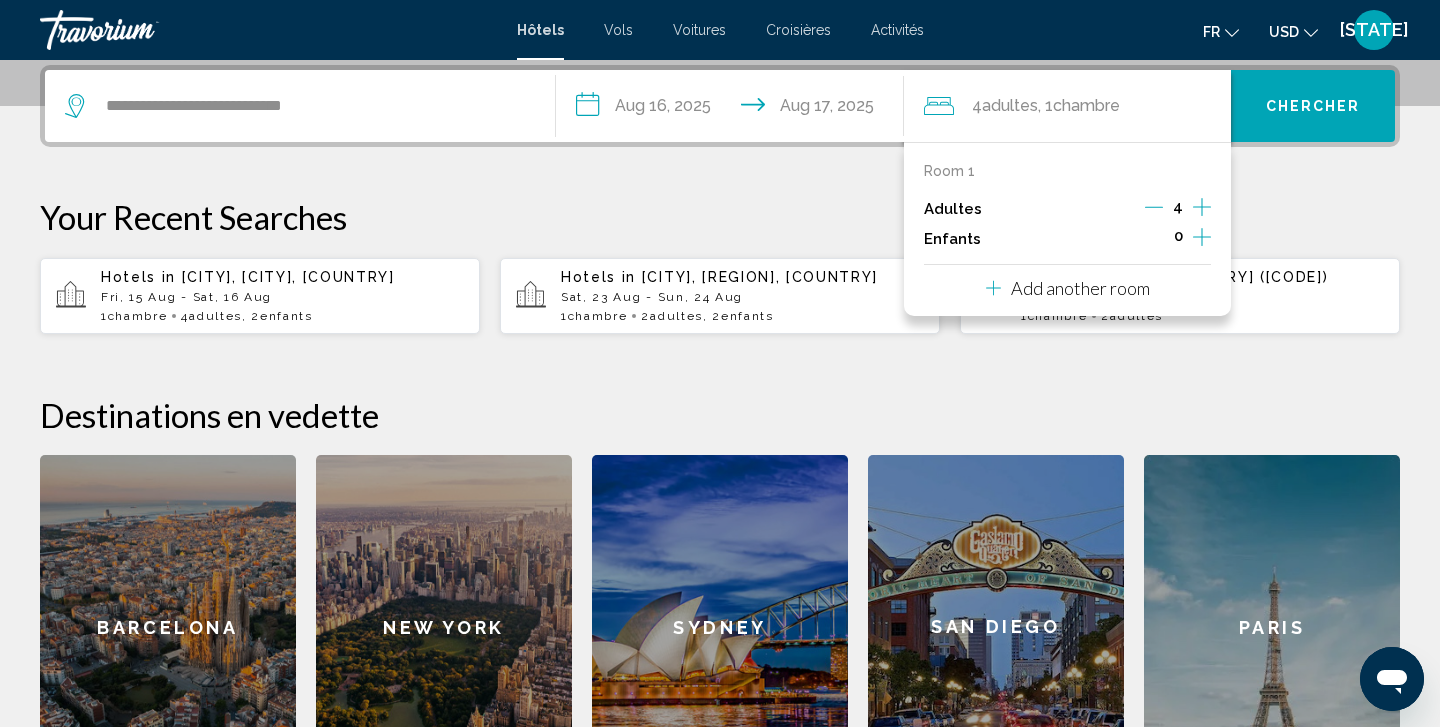 click 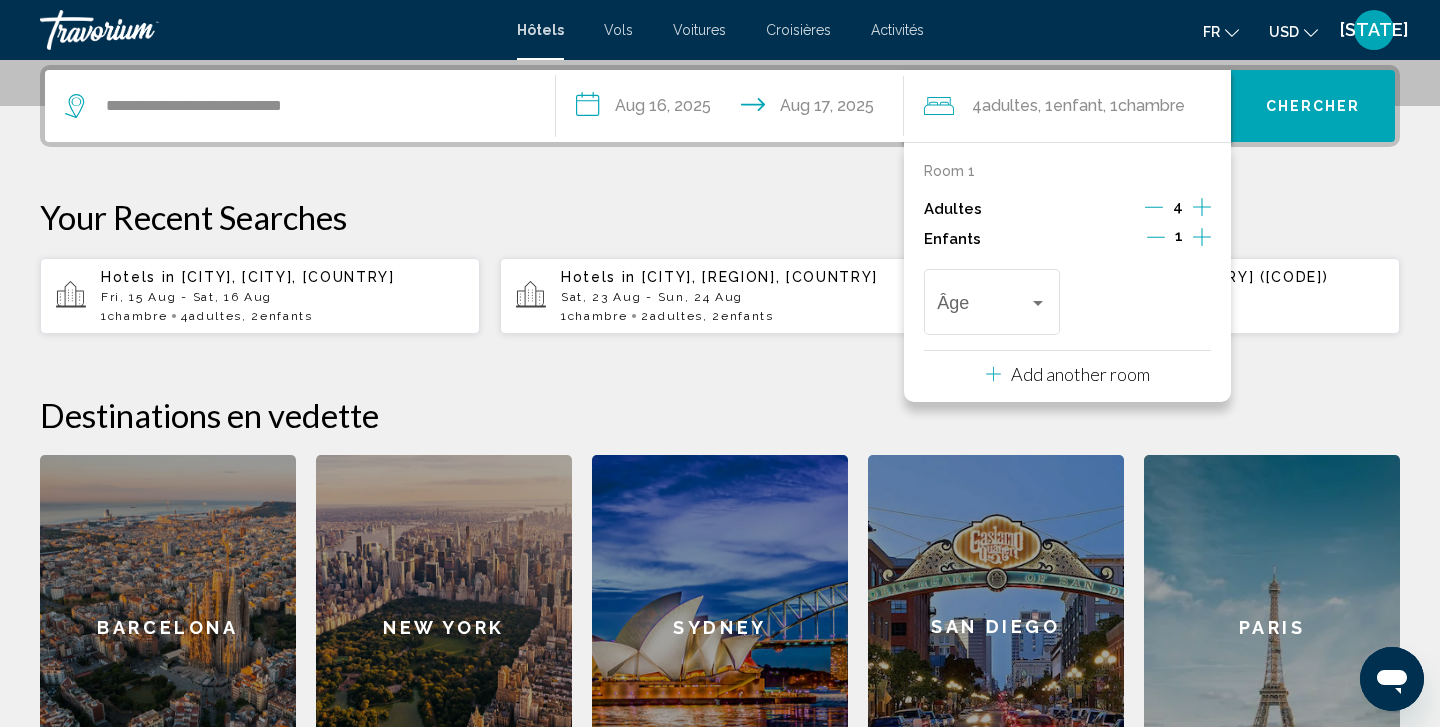 click 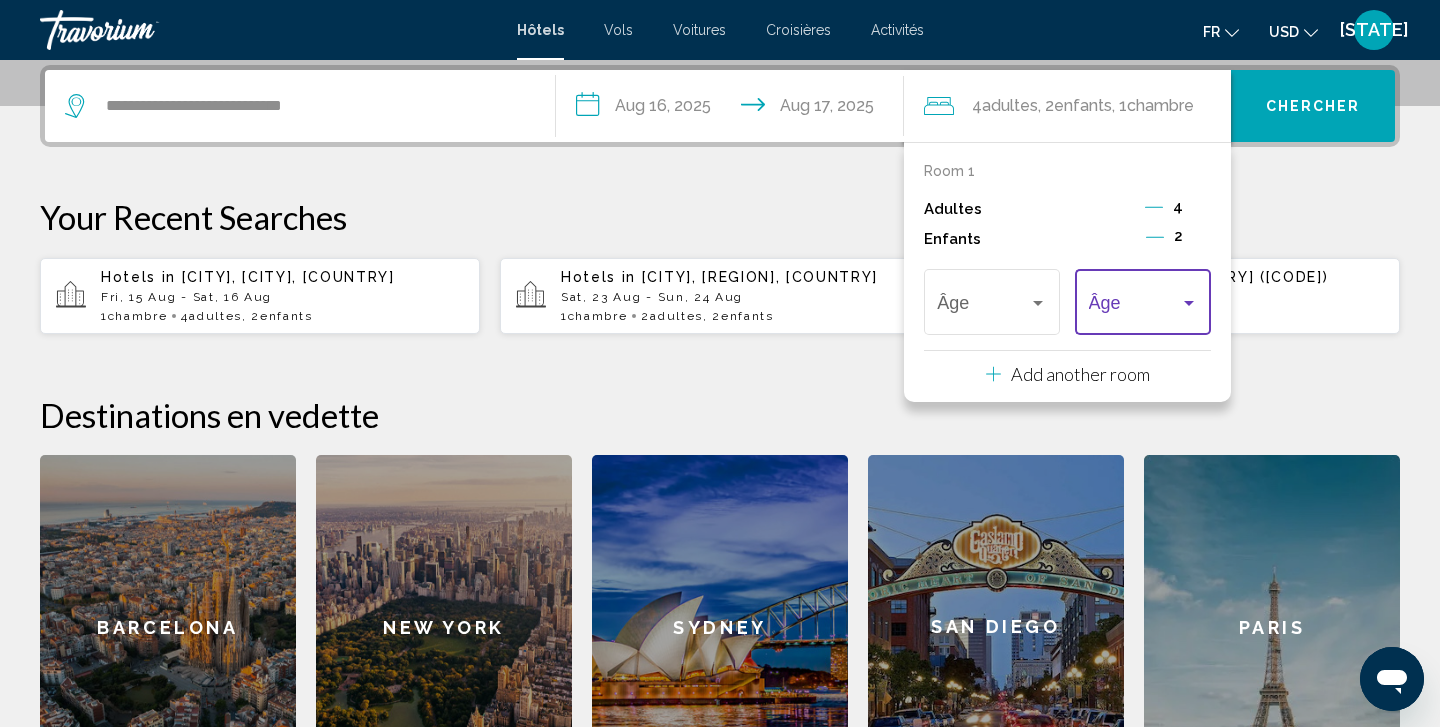 click at bounding box center (1134, 307) 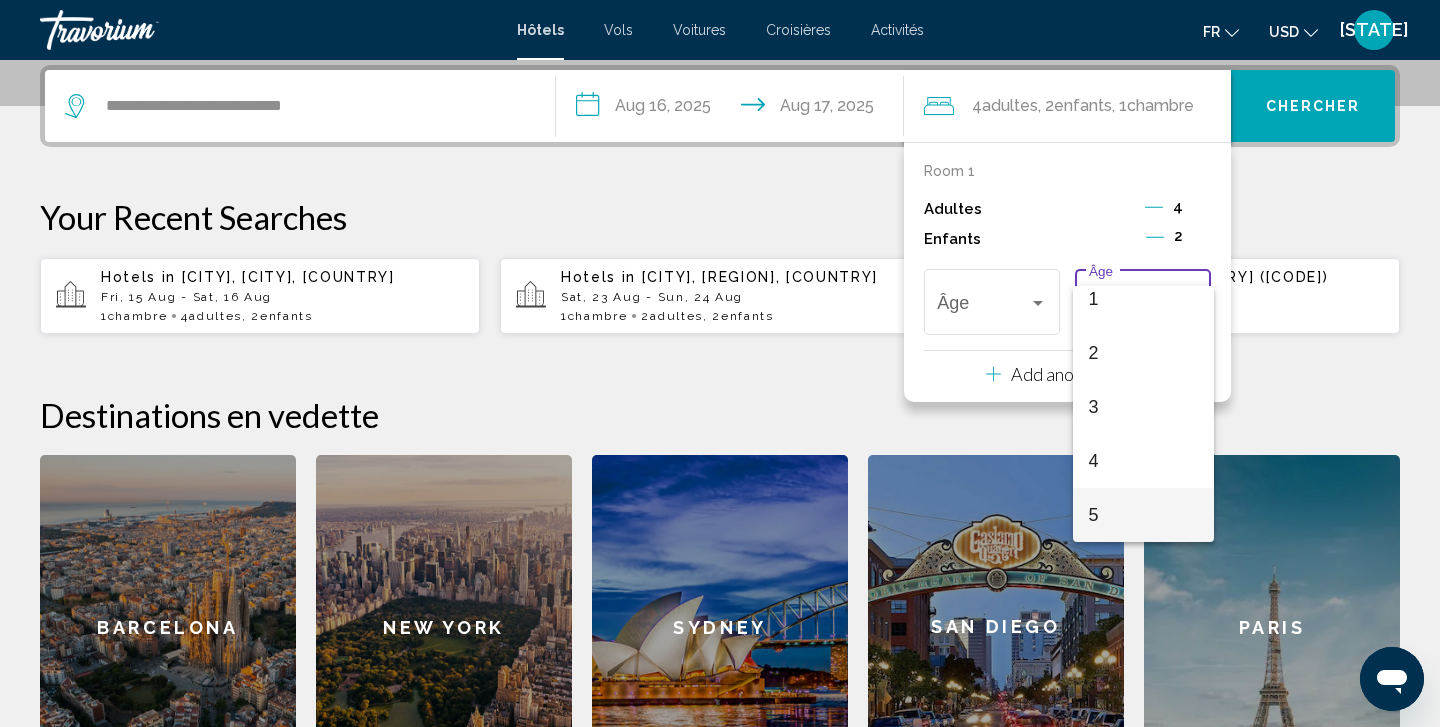 scroll, scrollTop: 122, scrollLeft: 0, axis: vertical 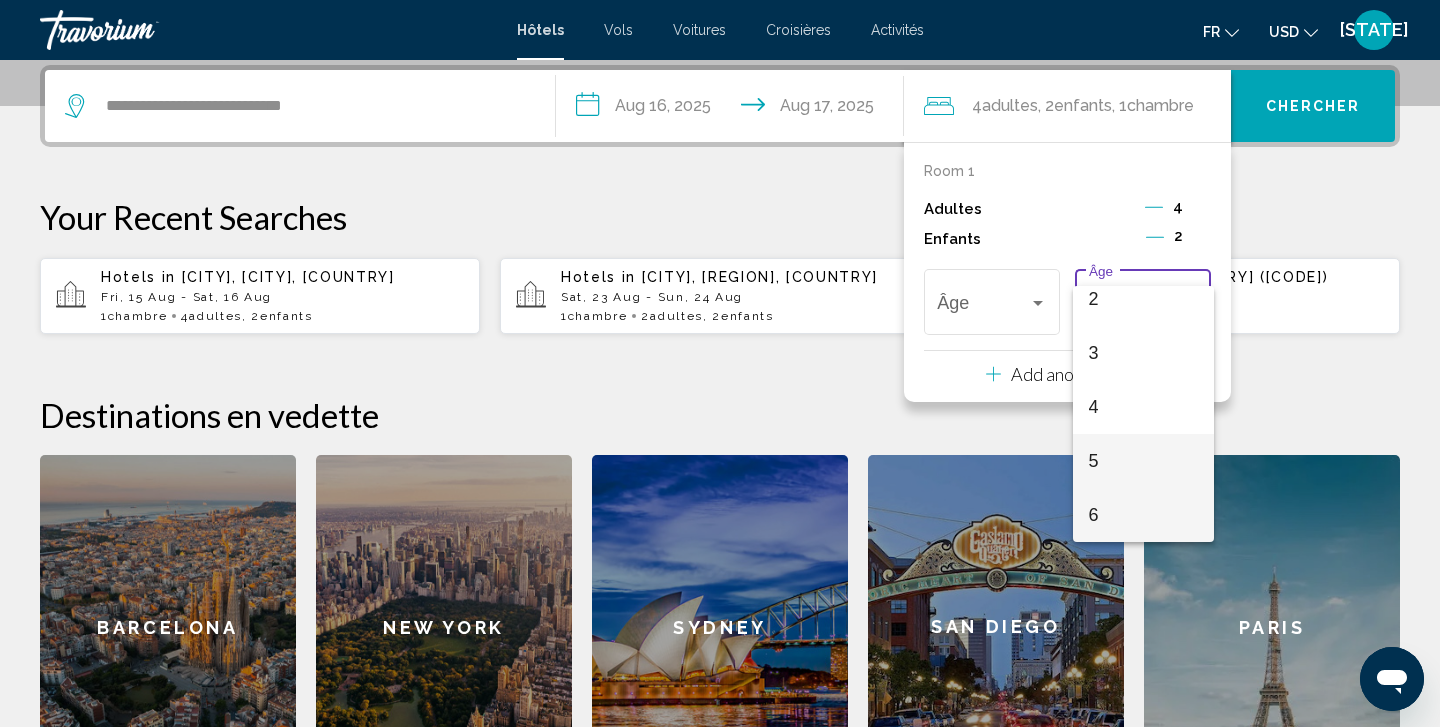 click on "5" at bounding box center [1143, 461] 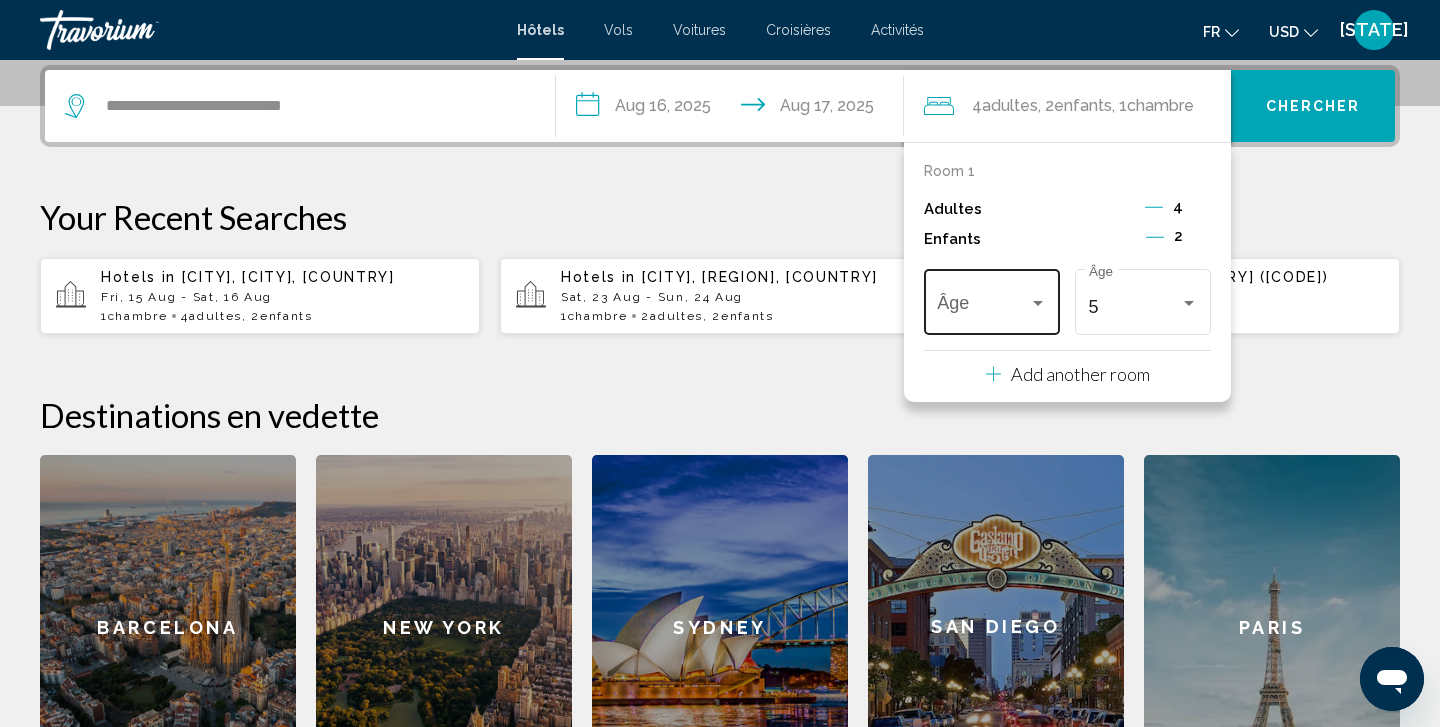 click at bounding box center (991, 307) 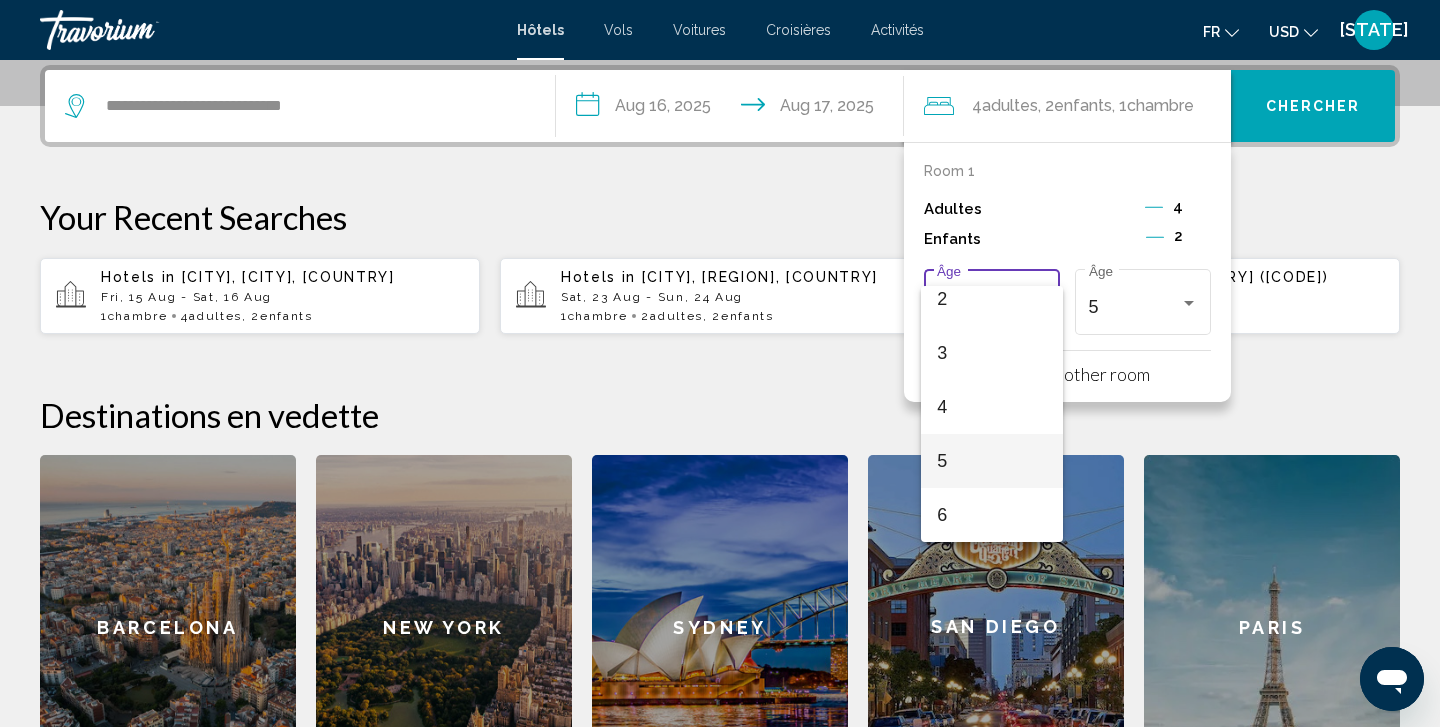 scroll, scrollTop: 176, scrollLeft: 0, axis: vertical 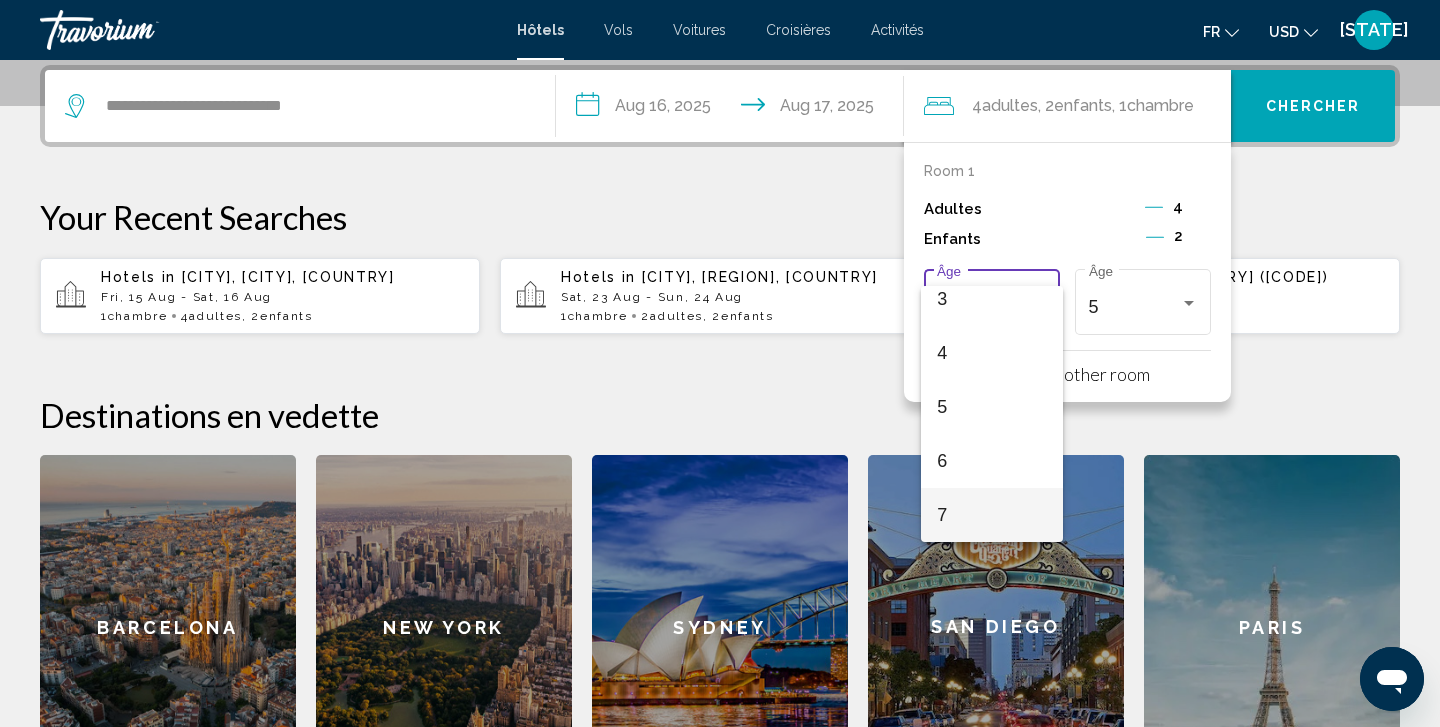 click on "7" at bounding box center [991, 515] 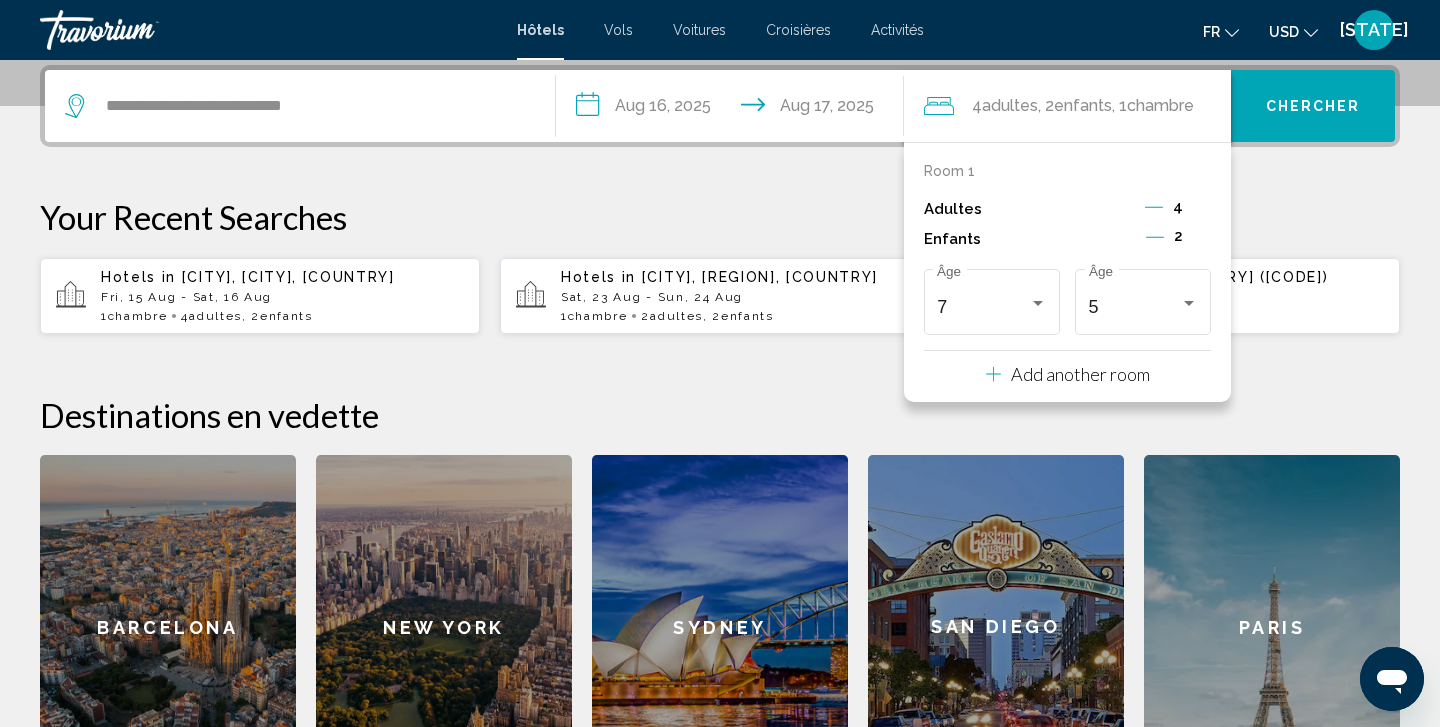 click on "Chercher" at bounding box center [1313, 106] 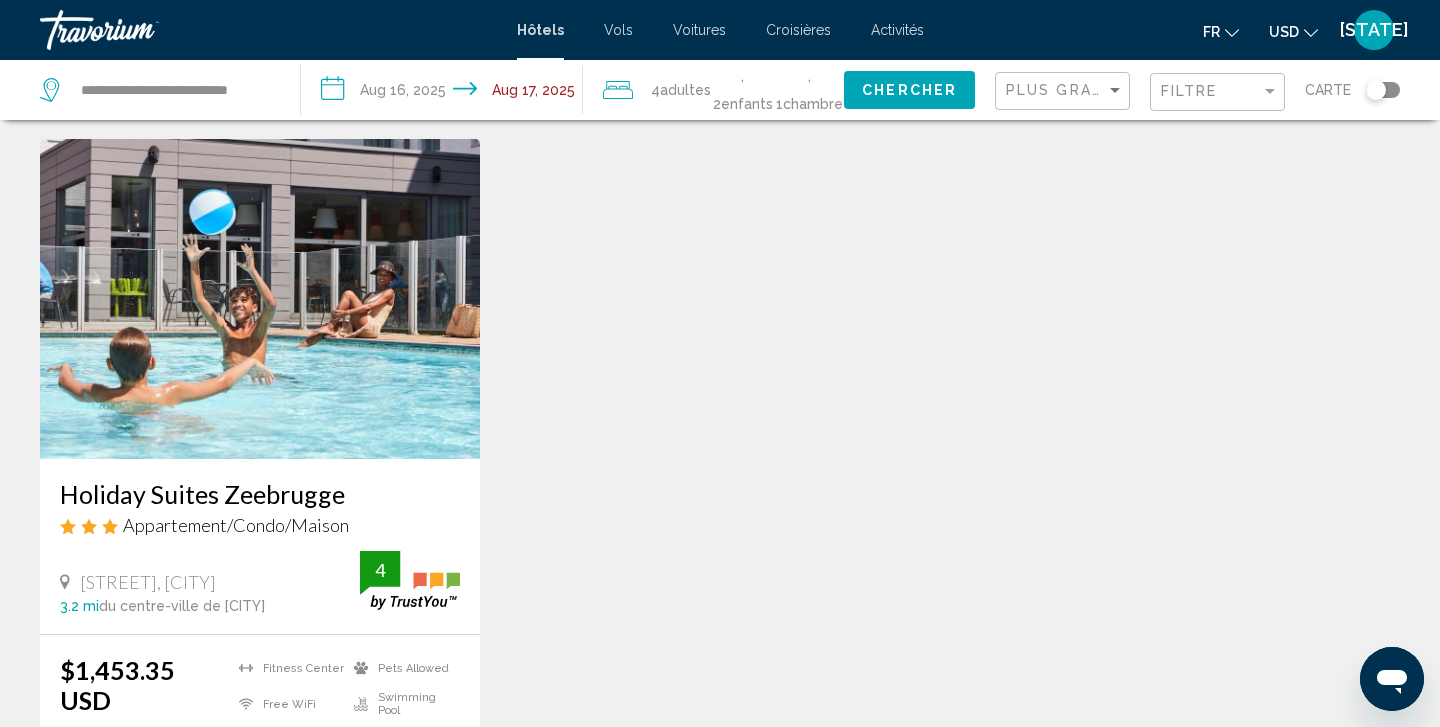 scroll, scrollTop: 46, scrollLeft: 0, axis: vertical 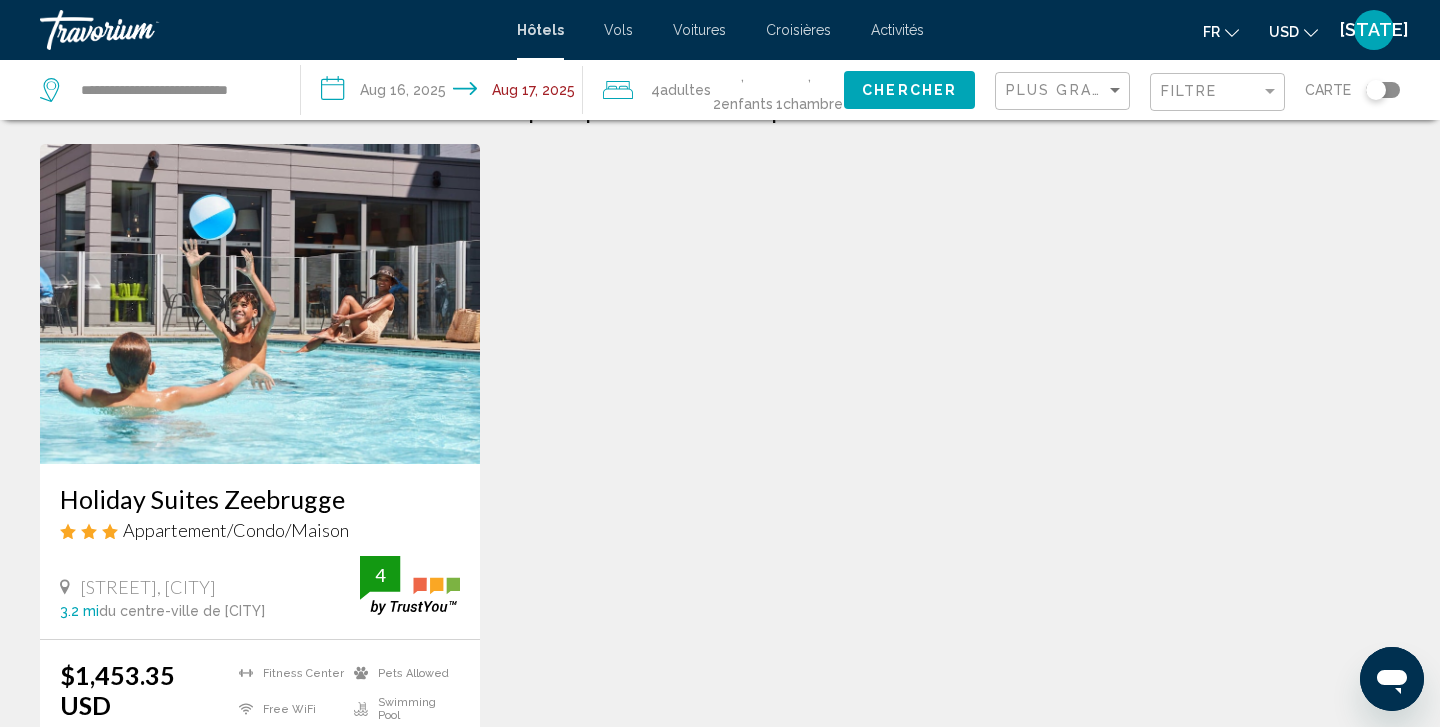 click on "**********" at bounding box center (445, 93) 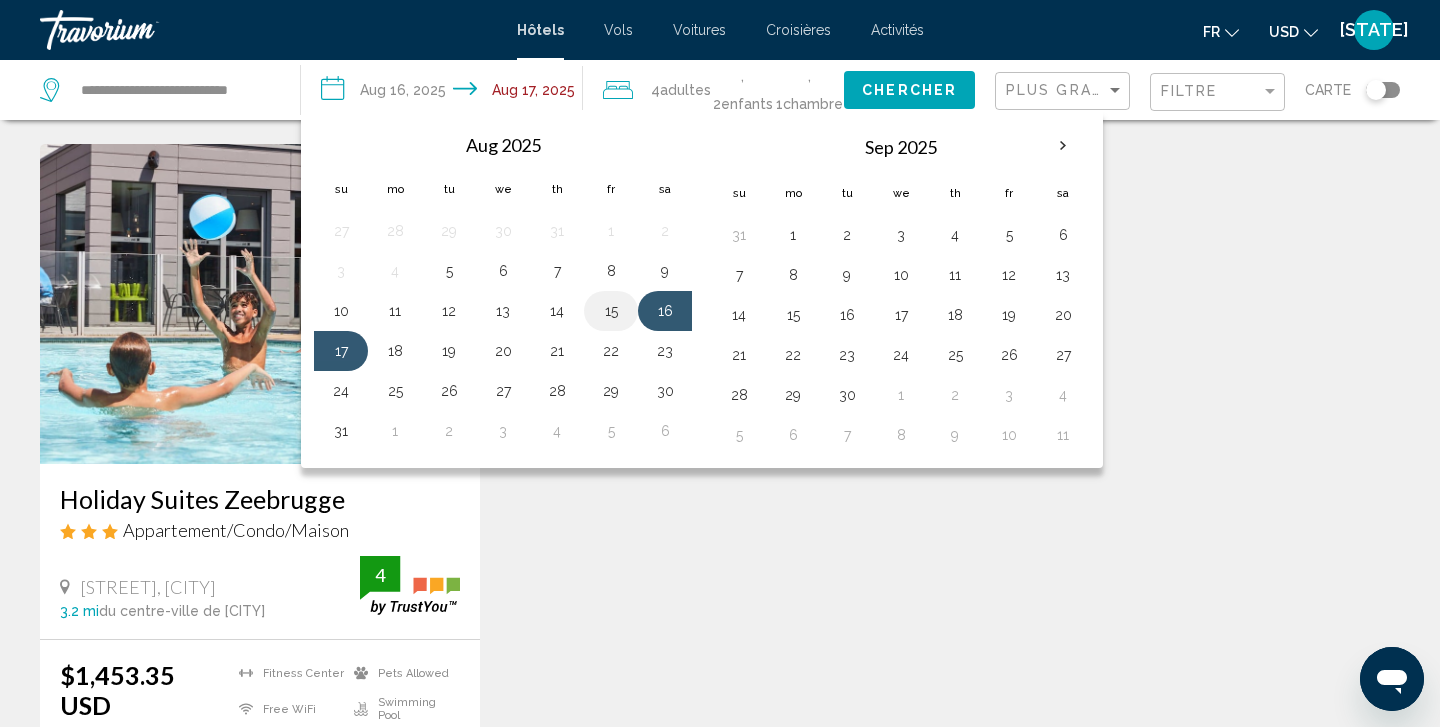 click on "15" at bounding box center (611, 311) 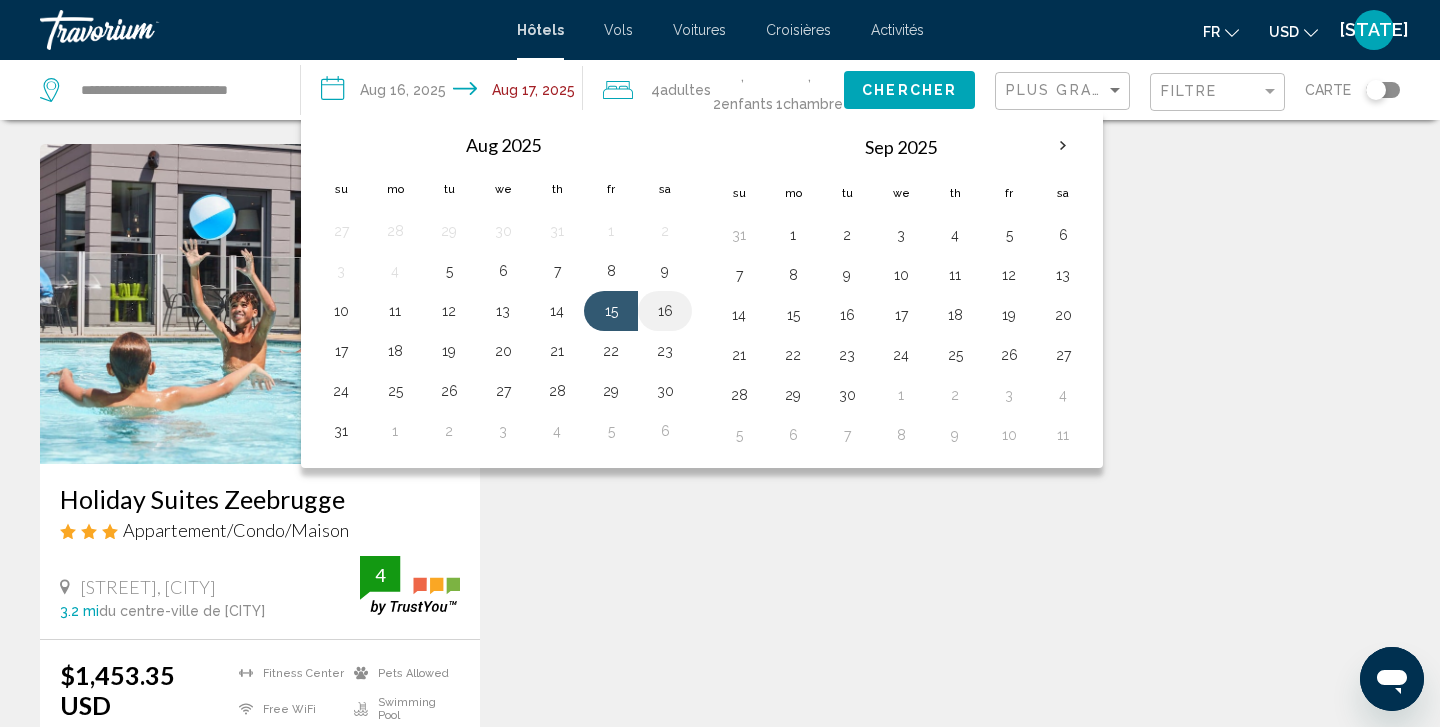 click on "16" at bounding box center [665, 311] 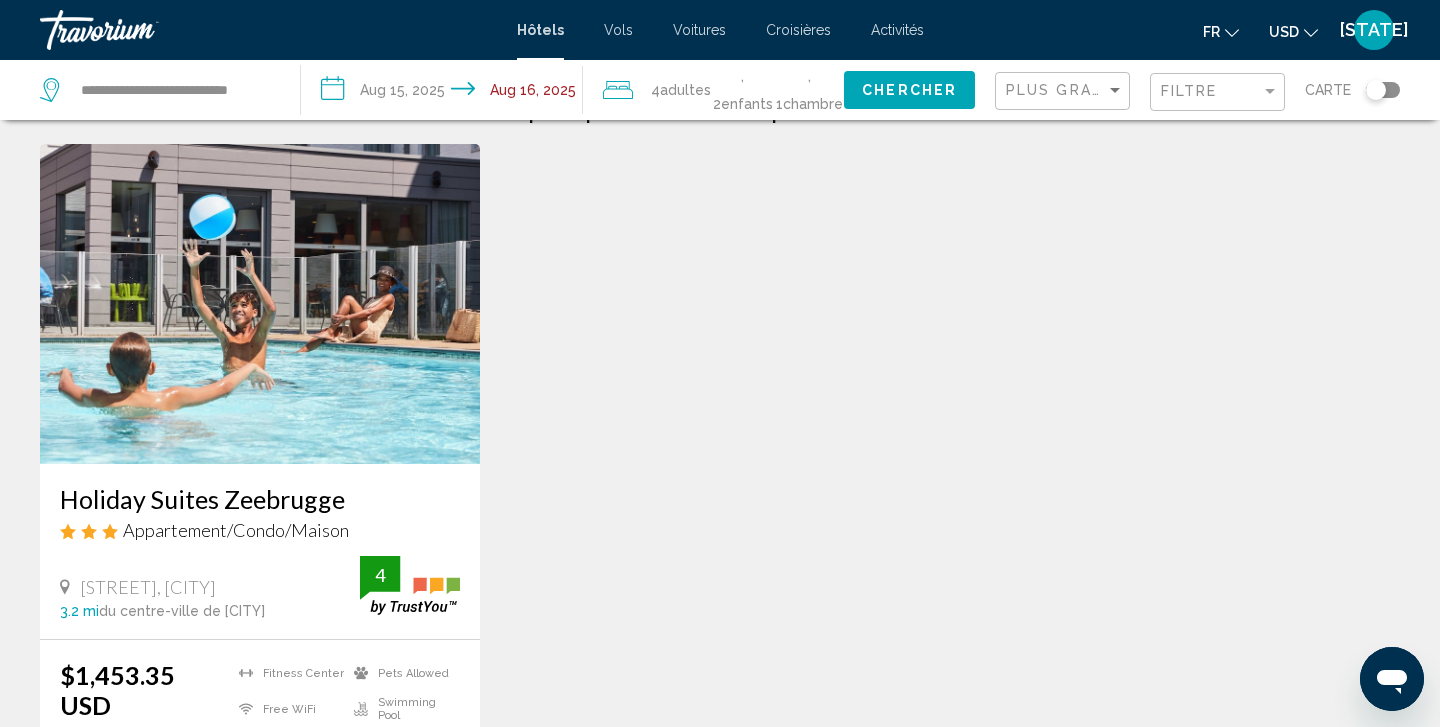 click on "Chercher" 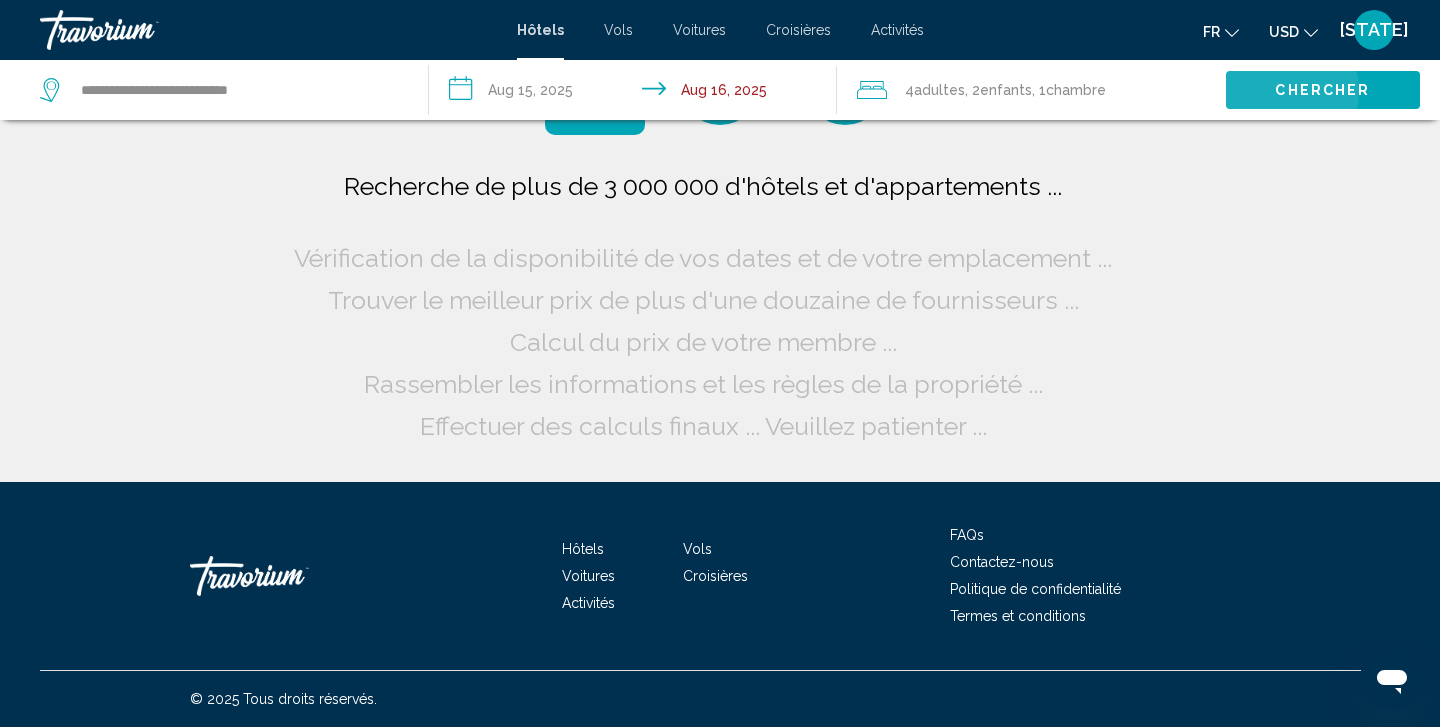 scroll, scrollTop: 0, scrollLeft: 0, axis: both 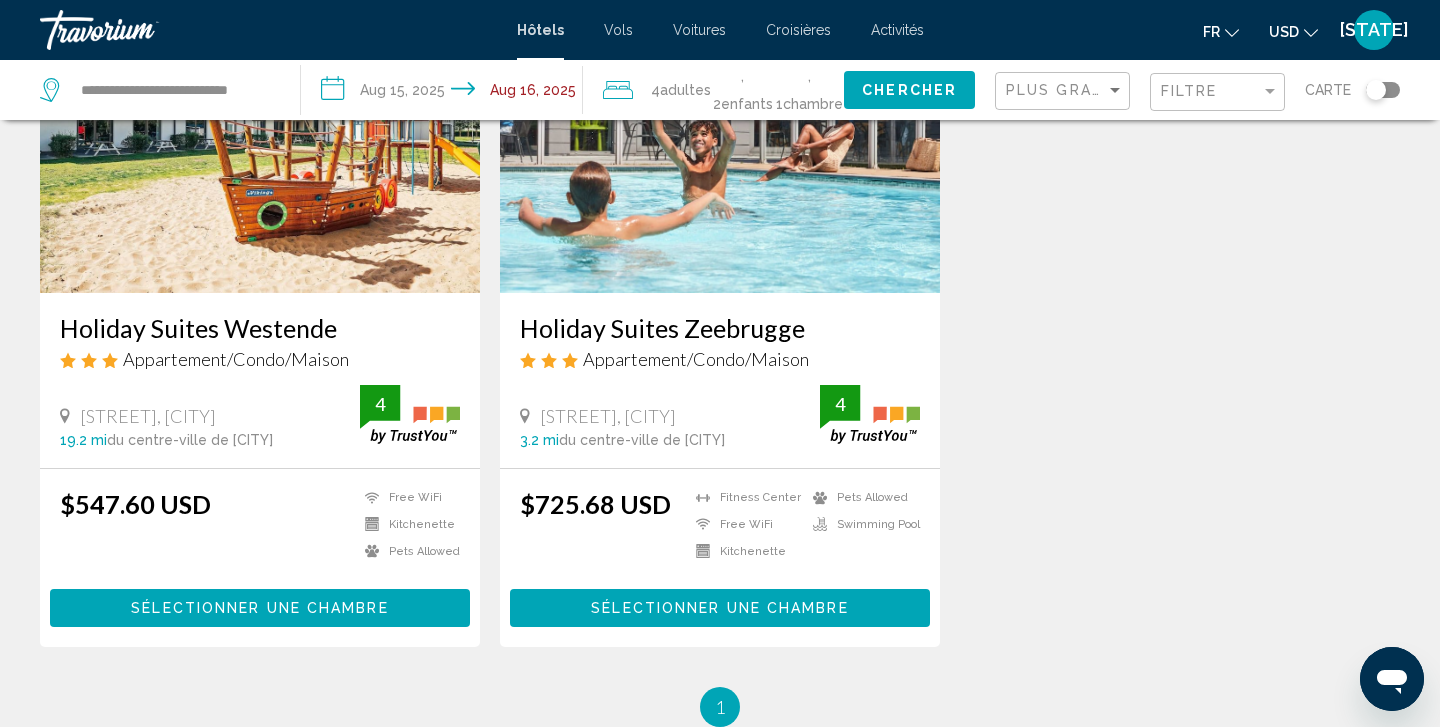 click at bounding box center (260, 133) 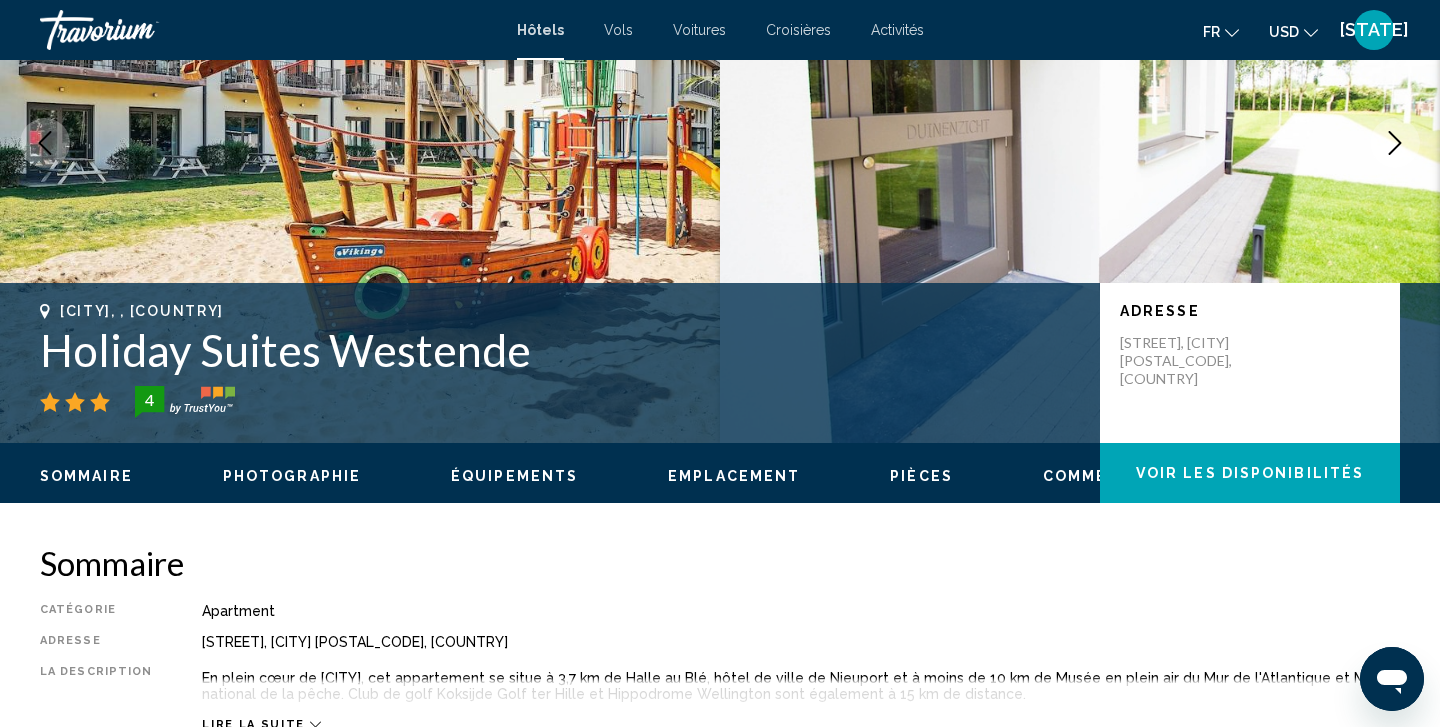 scroll, scrollTop: 0, scrollLeft: 0, axis: both 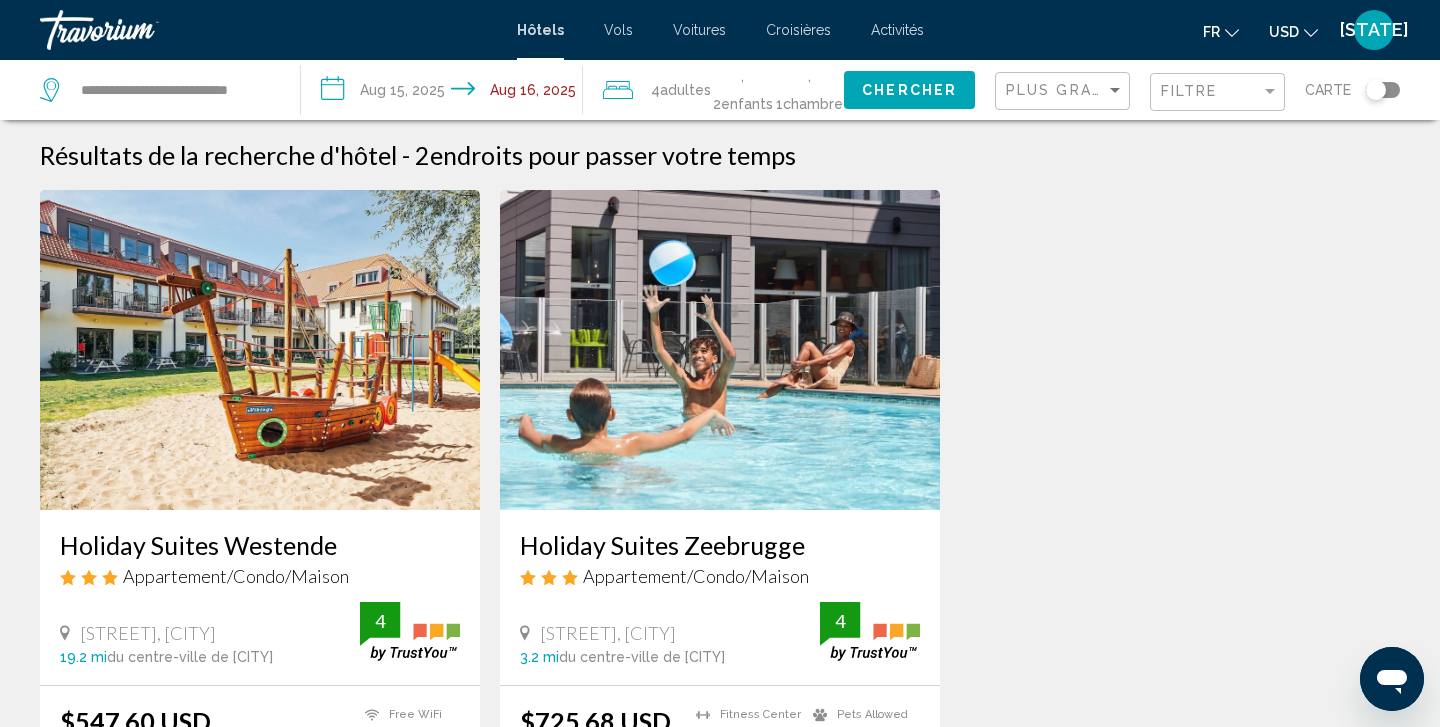 click at bounding box center [260, 350] 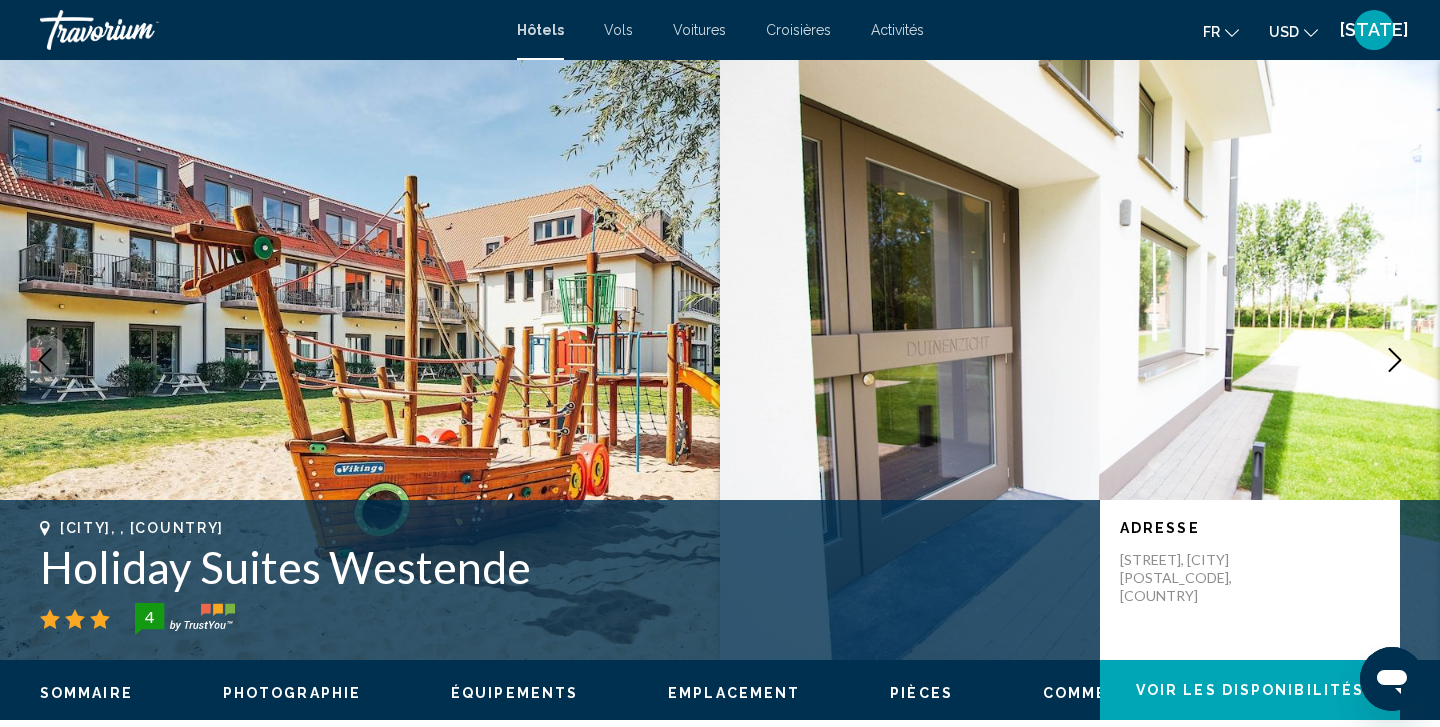 click on "Nj" at bounding box center [1374, 30] 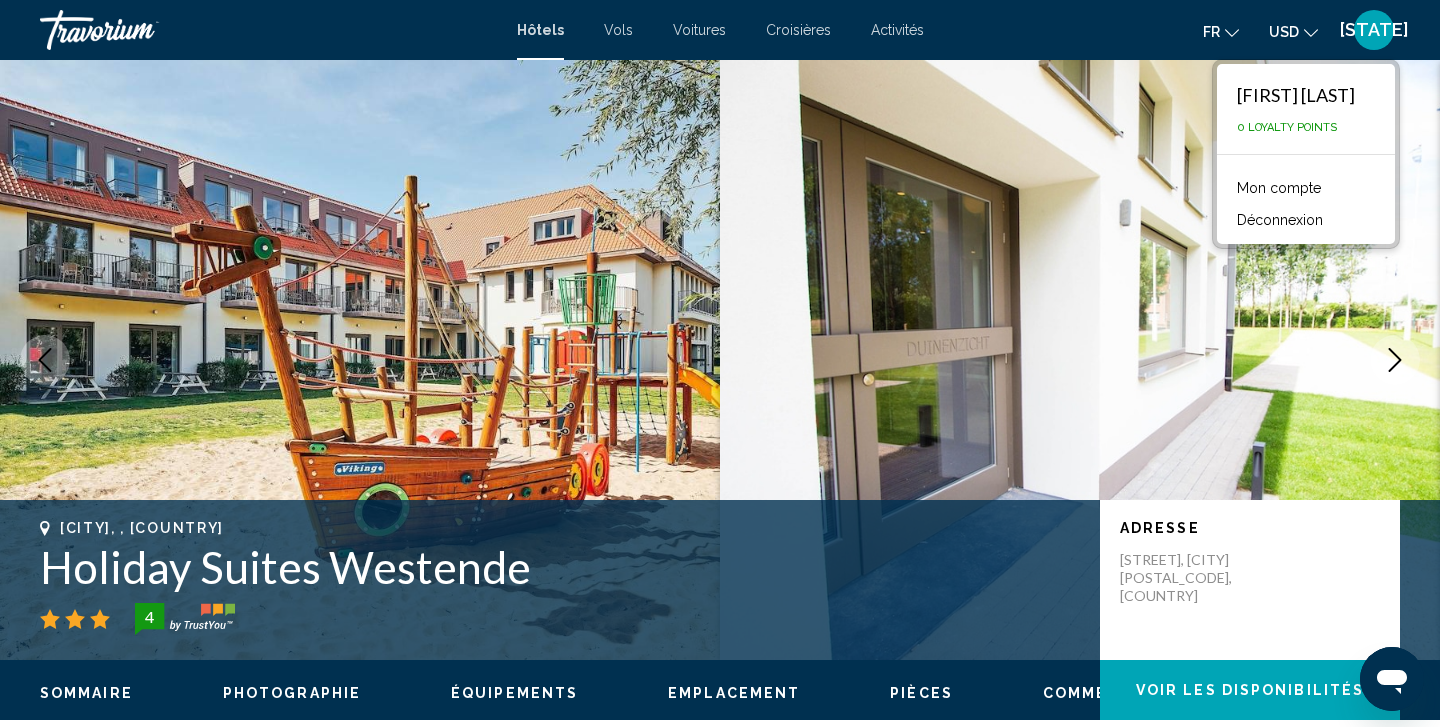 click on "USD
USD ($) MXN (Mex$) CAD (Can$) GBP (£) EUR (€) AUD (A$) NZD (NZ$) CNY (CN¥)" 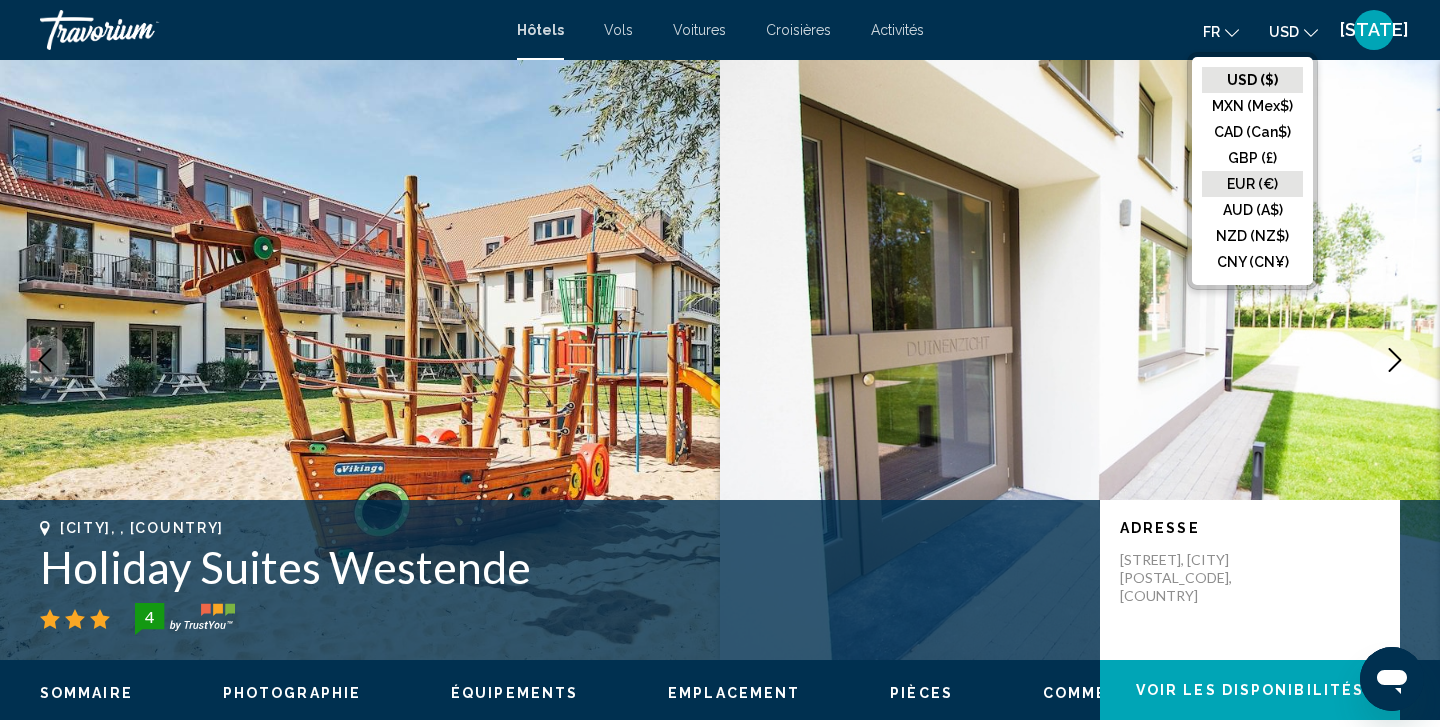 click on "EUR (€)" 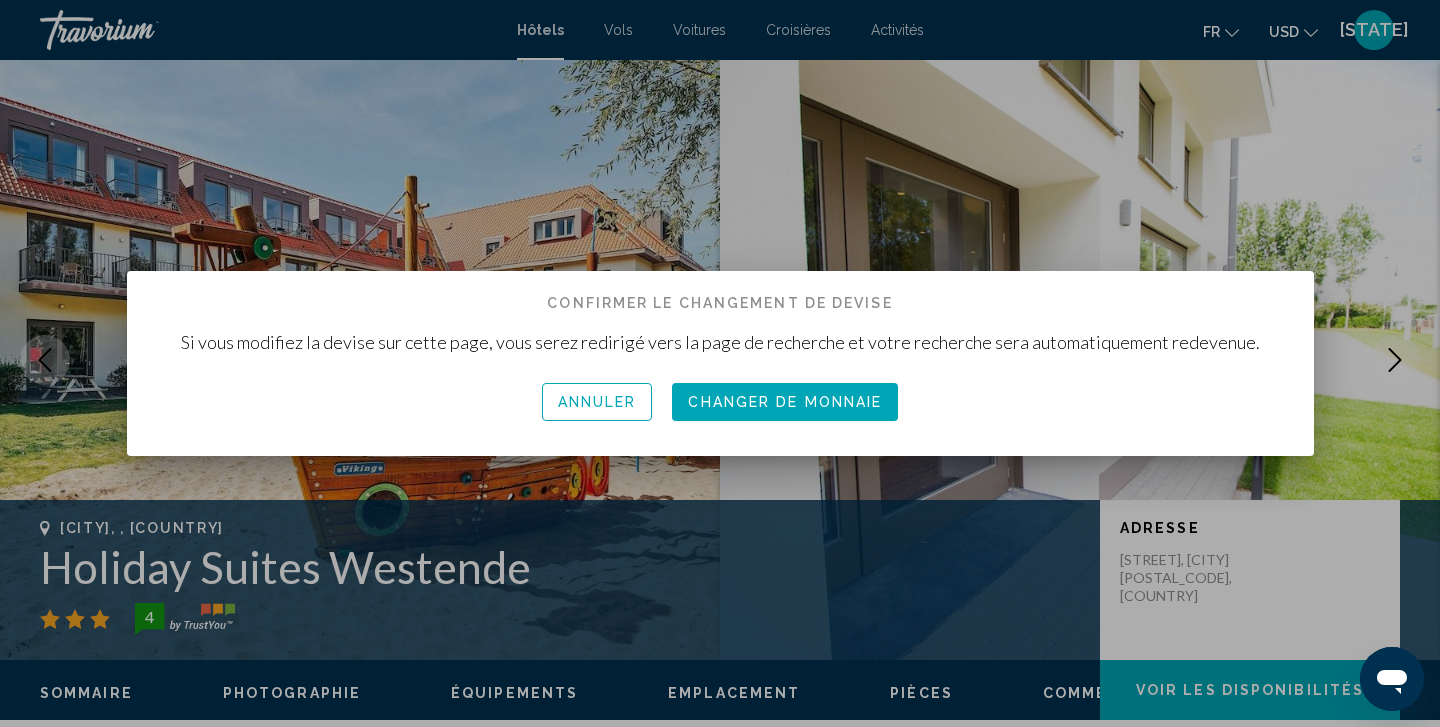 click on "Changer de monnaie" at bounding box center [785, 403] 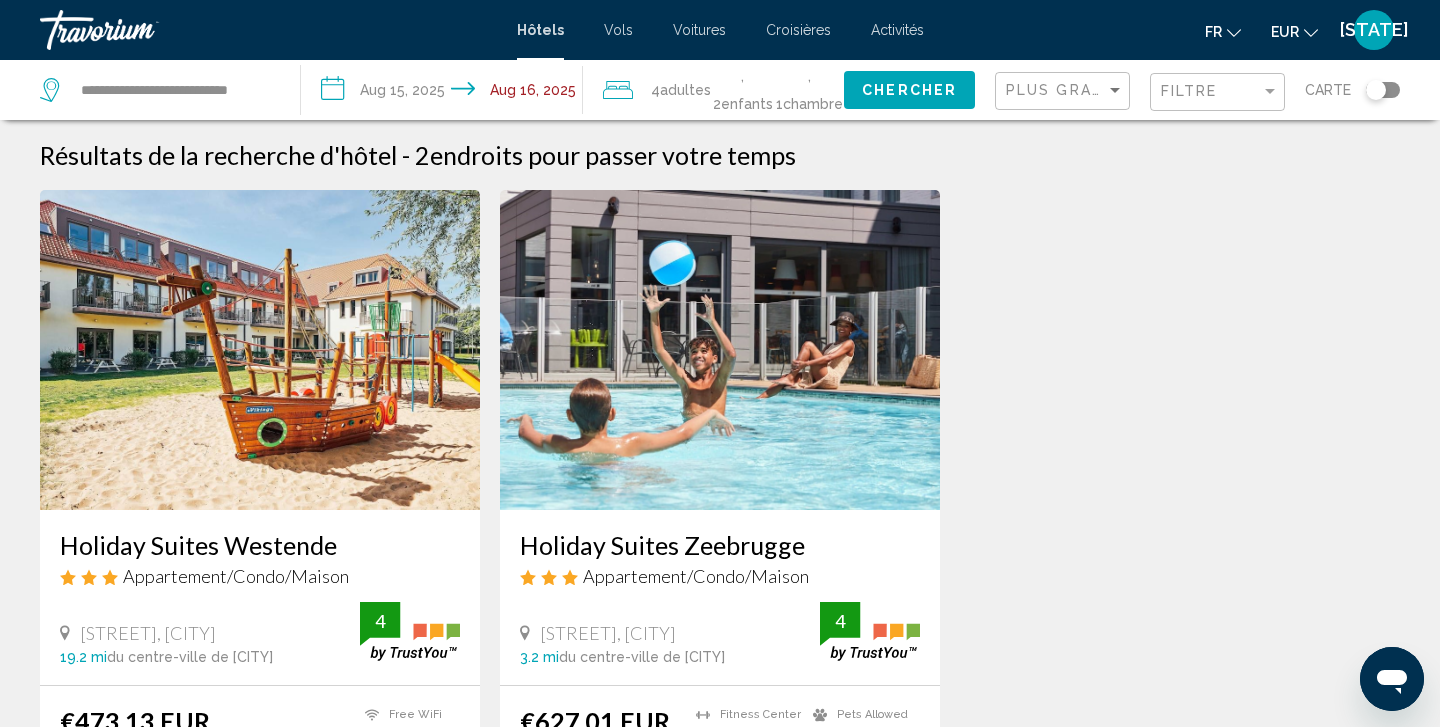 click at bounding box center [260, 350] 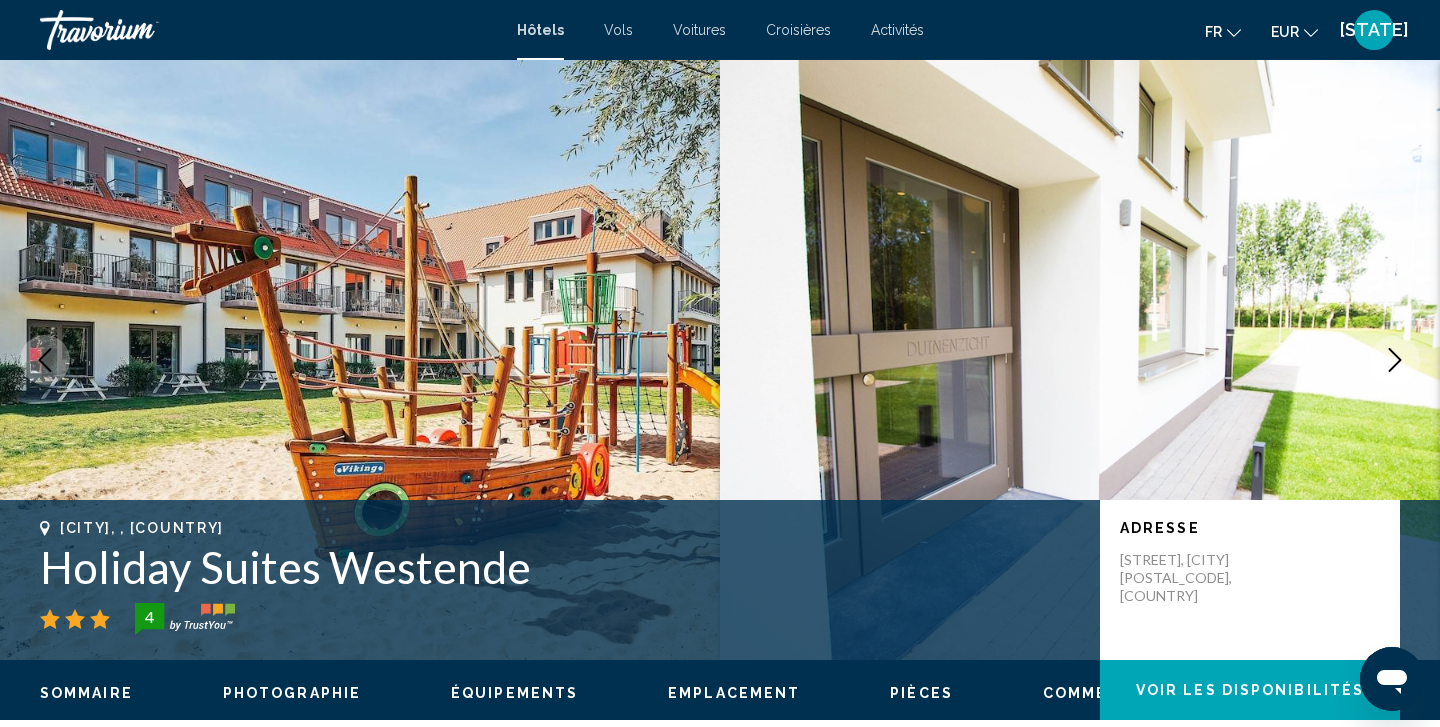 type 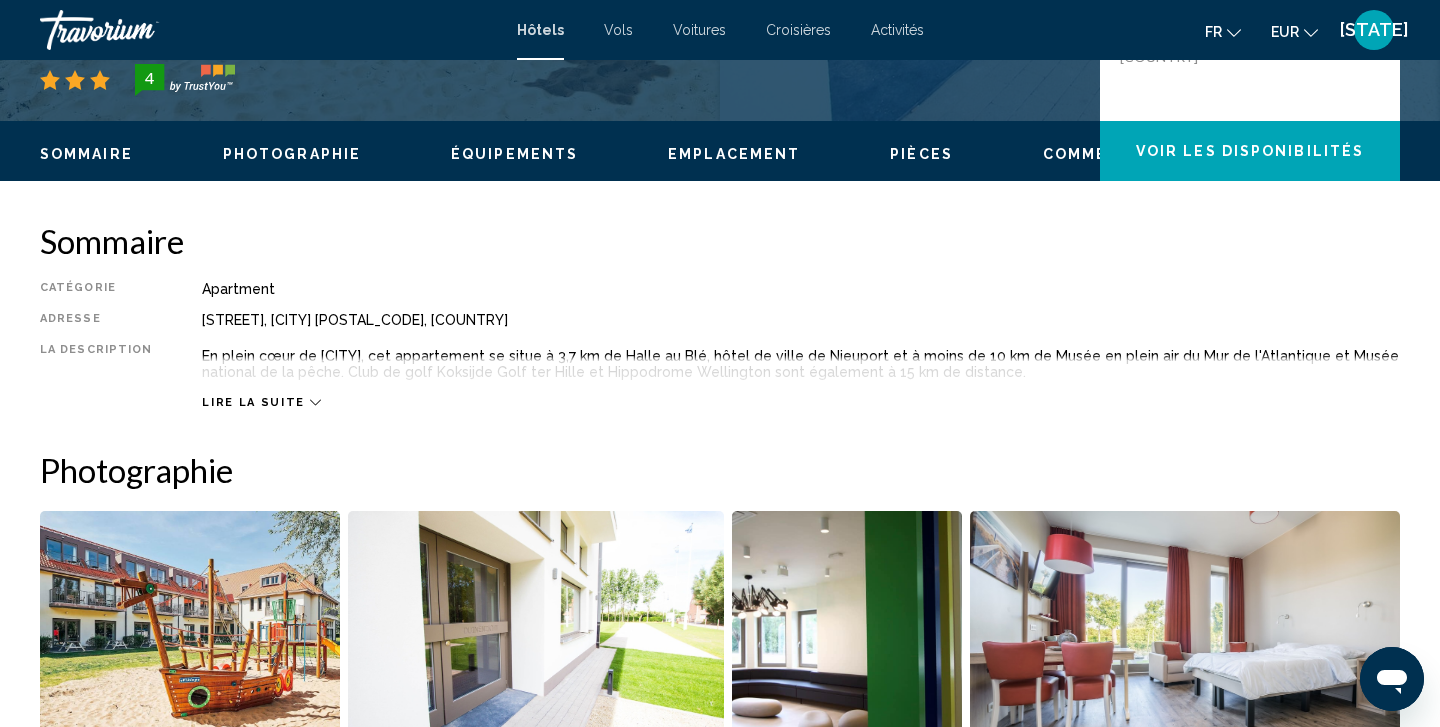 scroll, scrollTop: 476, scrollLeft: 0, axis: vertical 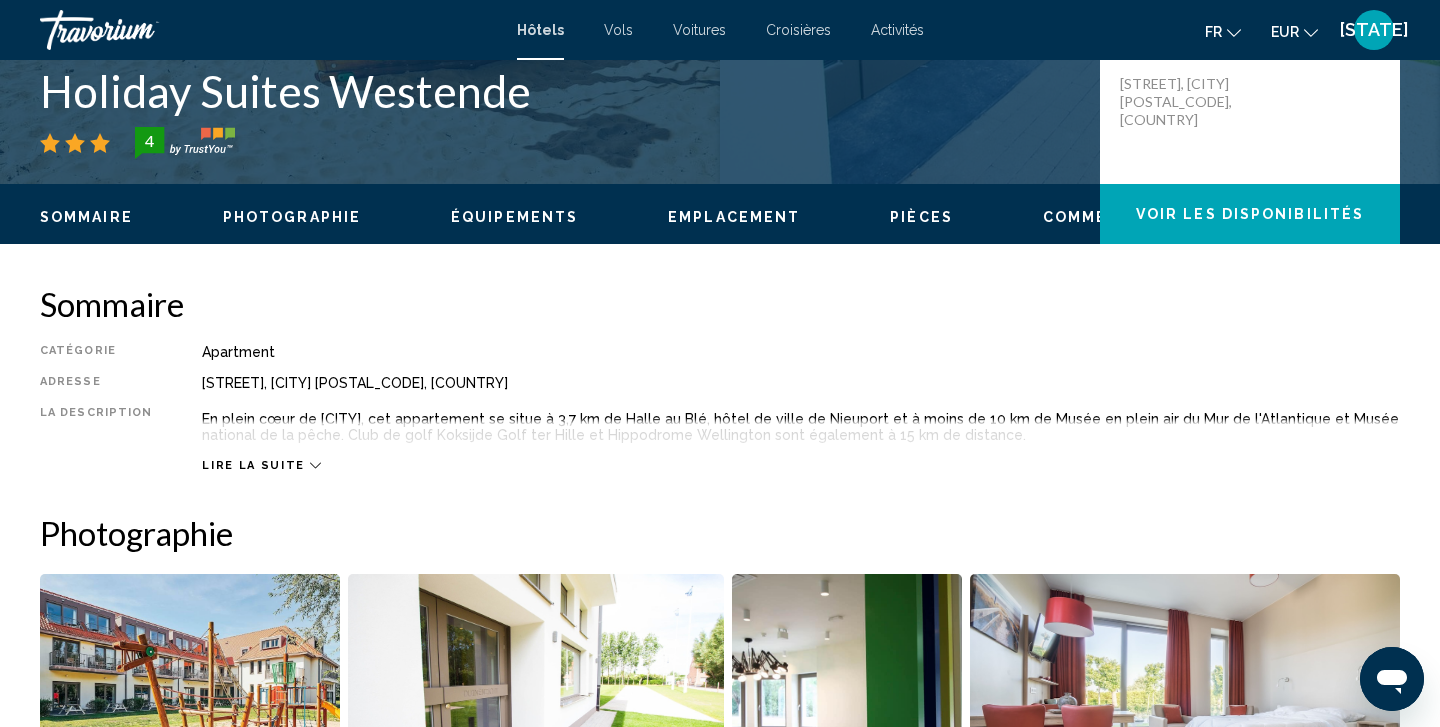 click on "Lire la suite" at bounding box center (253, 465) 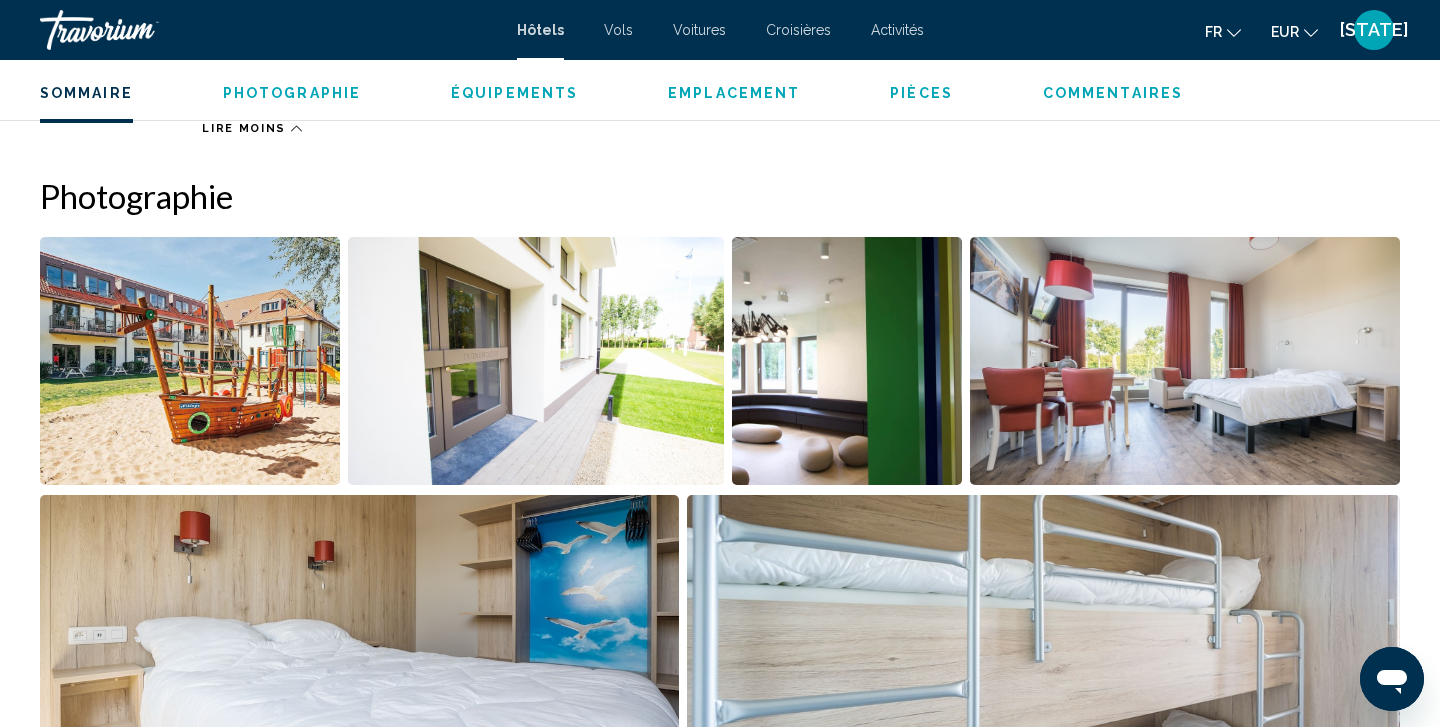 scroll, scrollTop: 815, scrollLeft: 0, axis: vertical 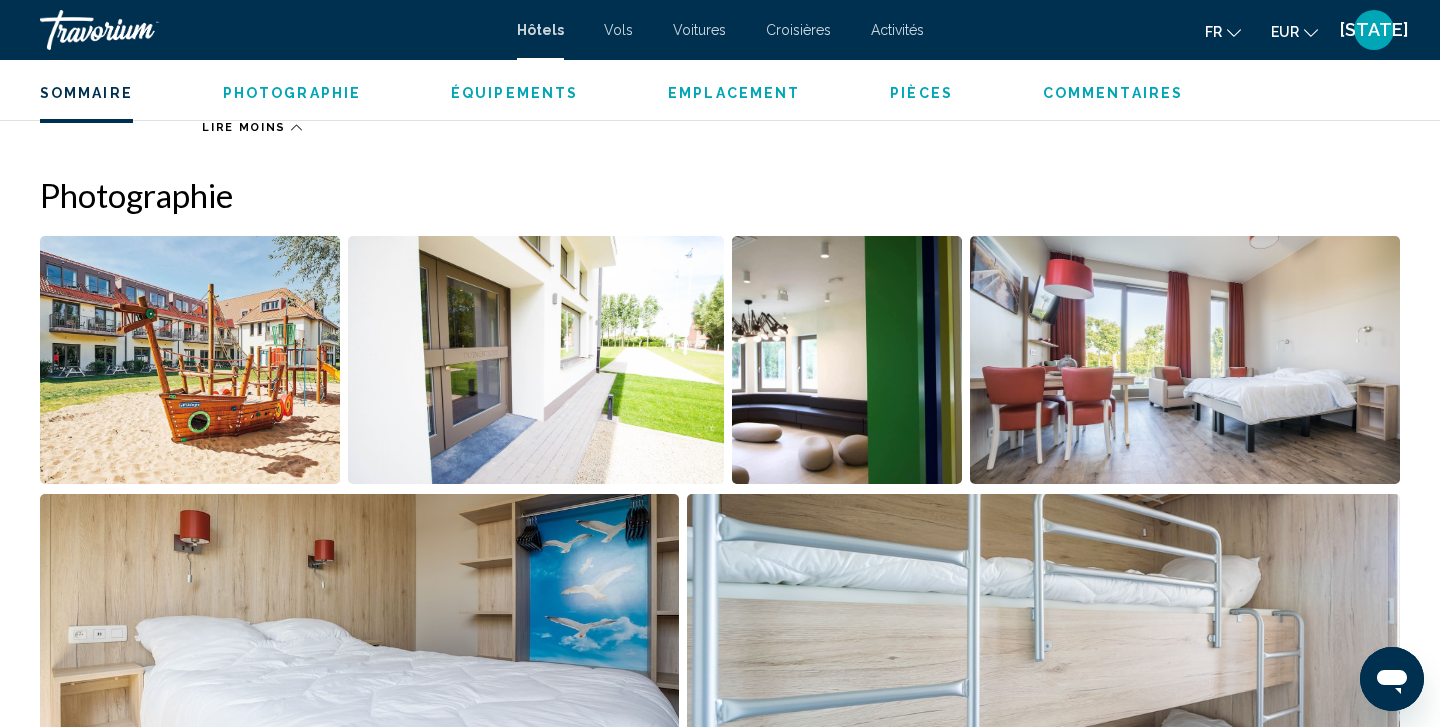 click at bounding box center [190, 360] 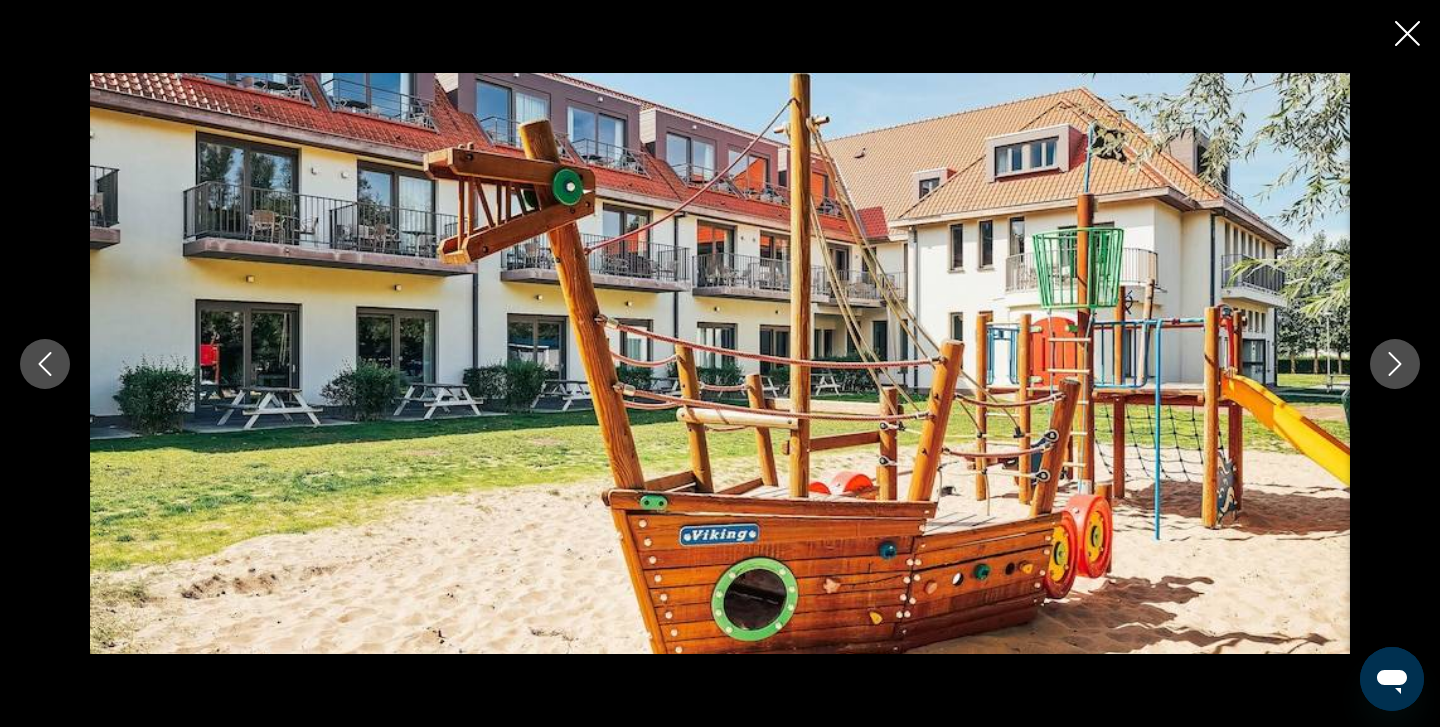 click 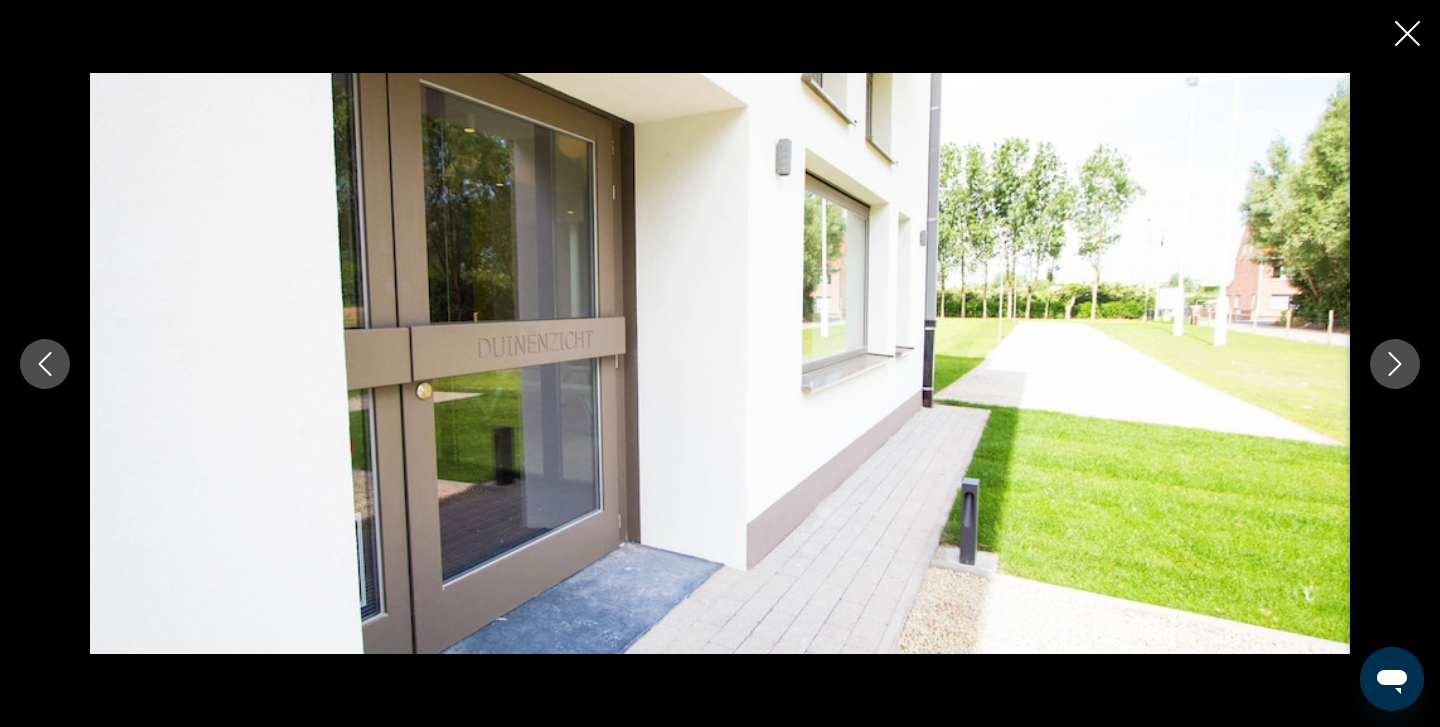 click 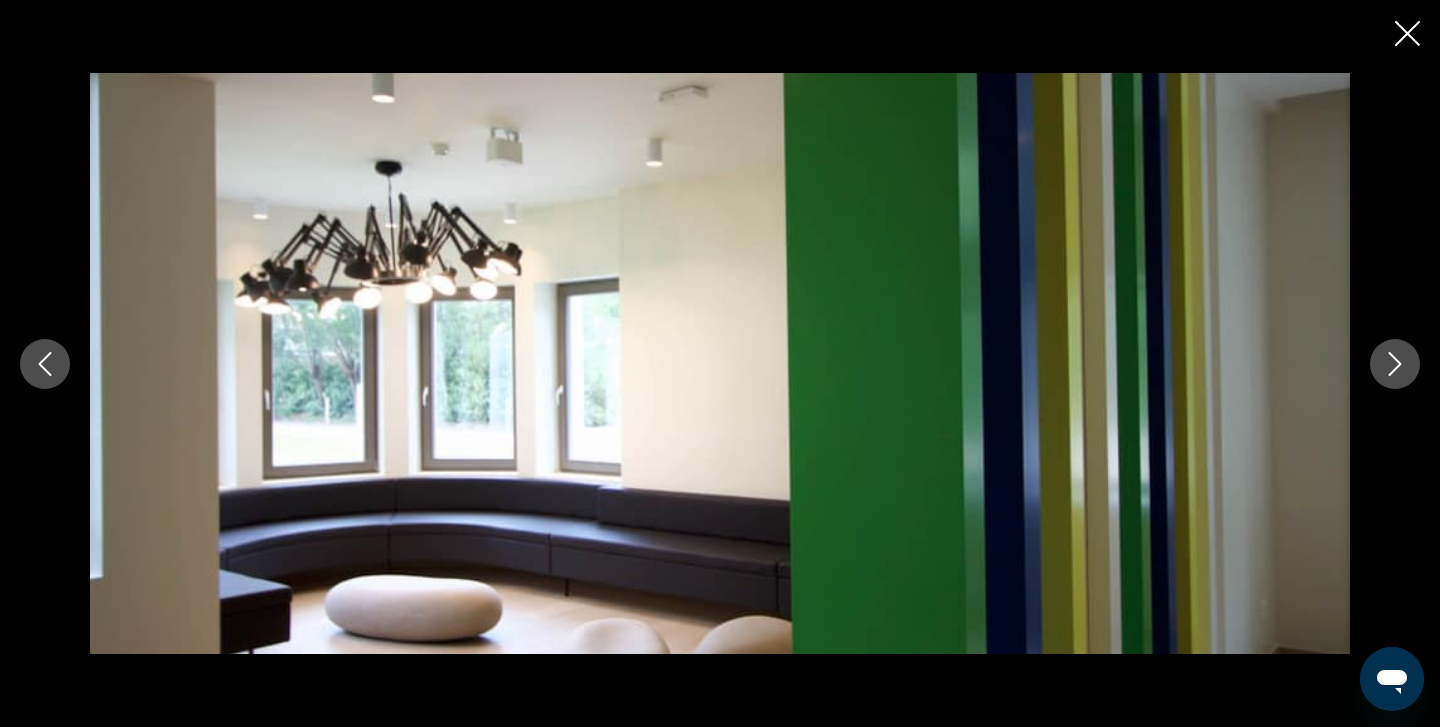 click 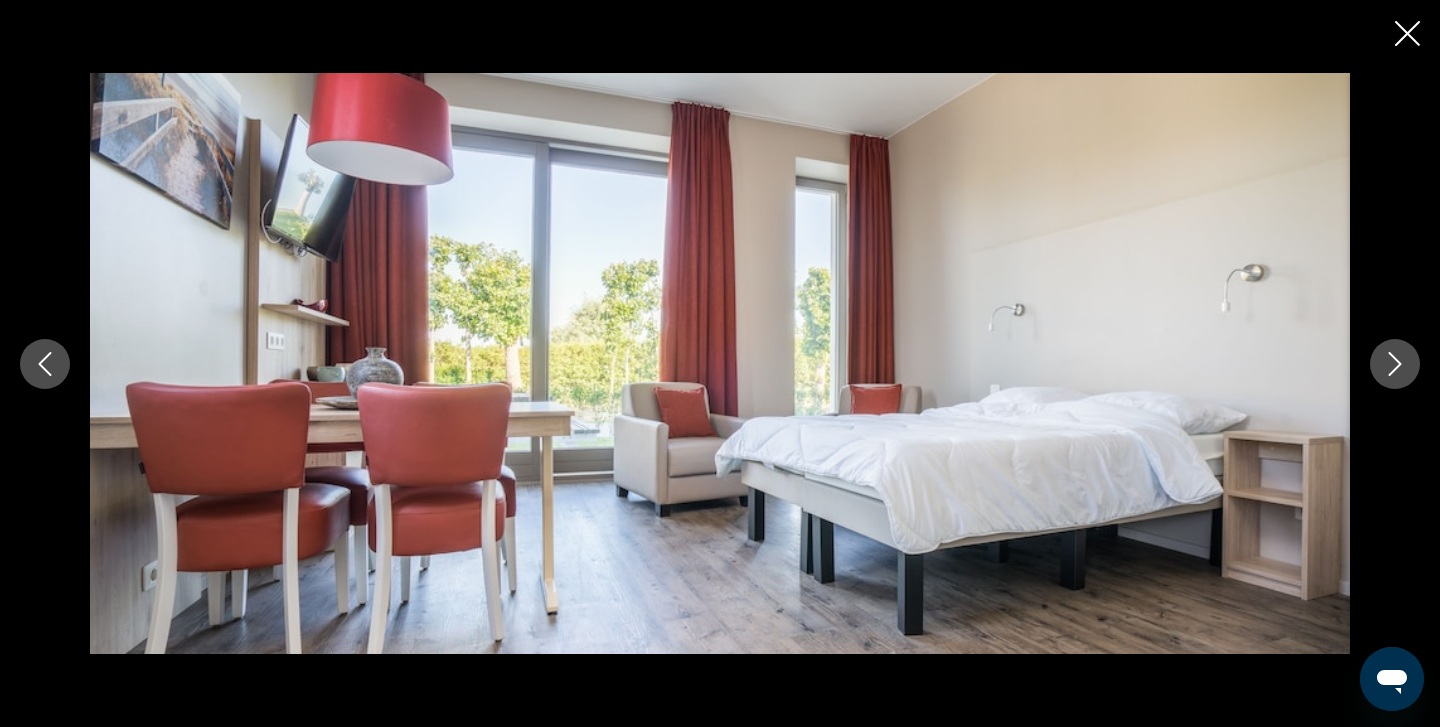 click 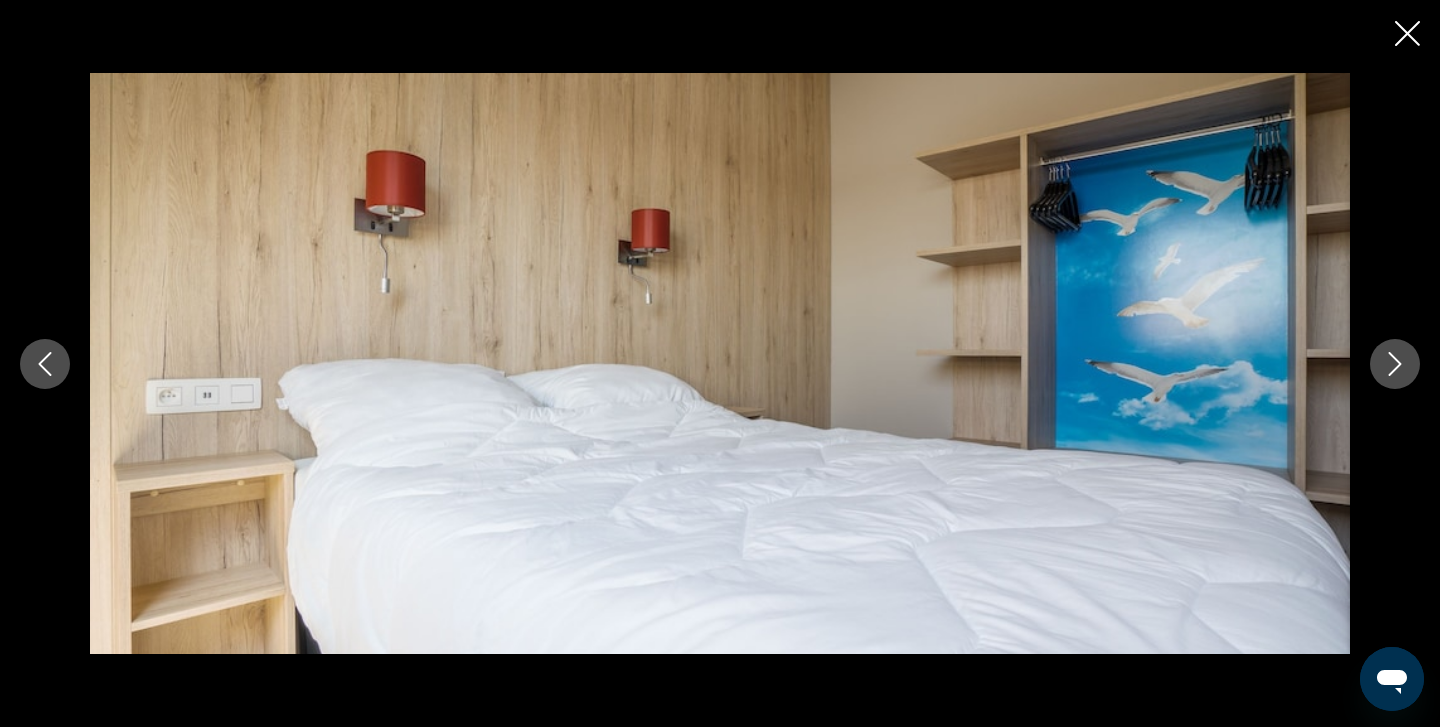click 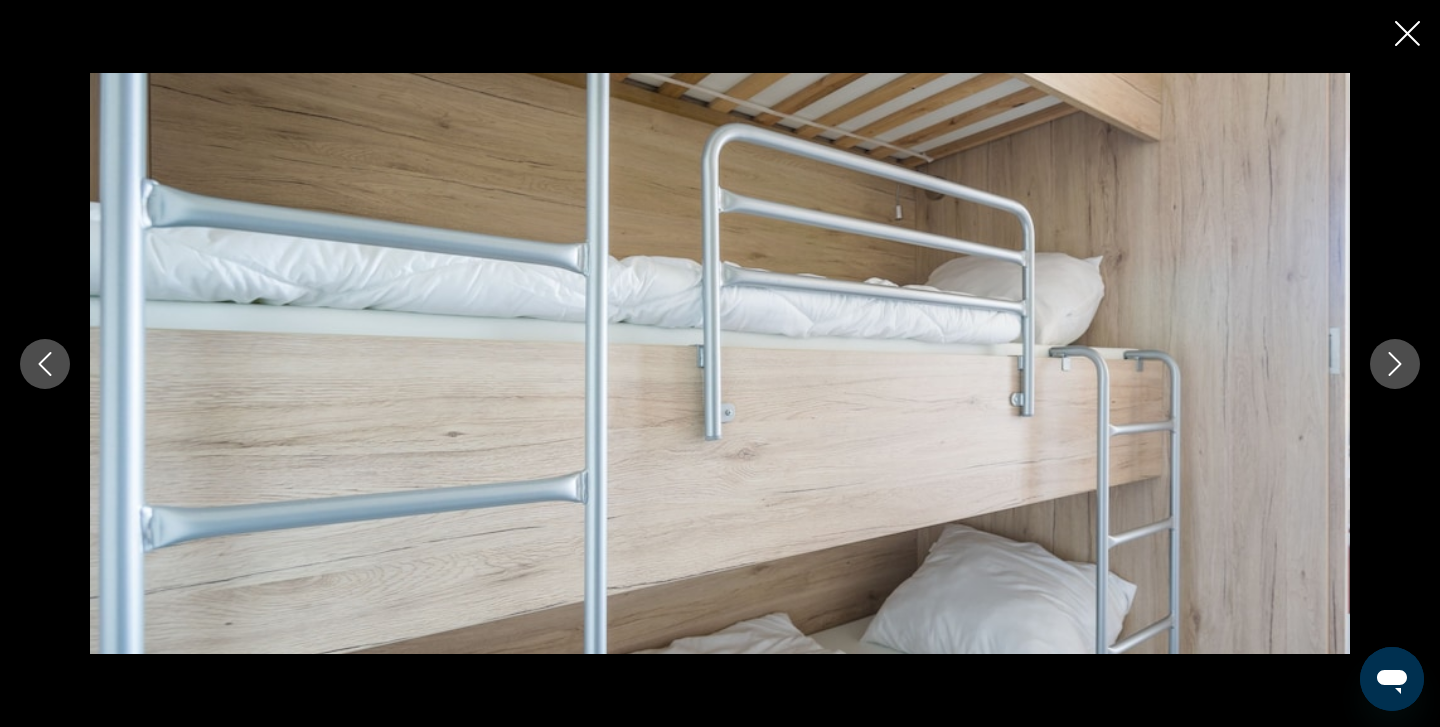 click 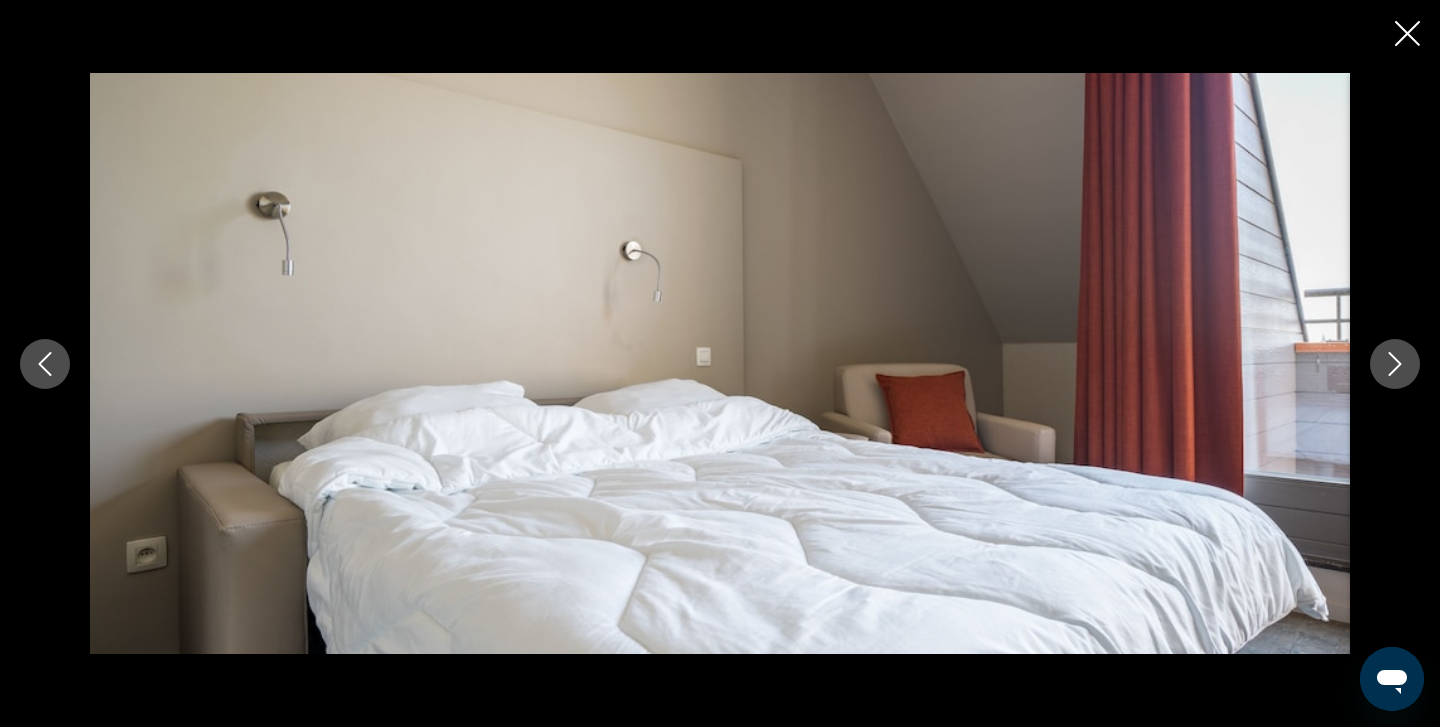 click 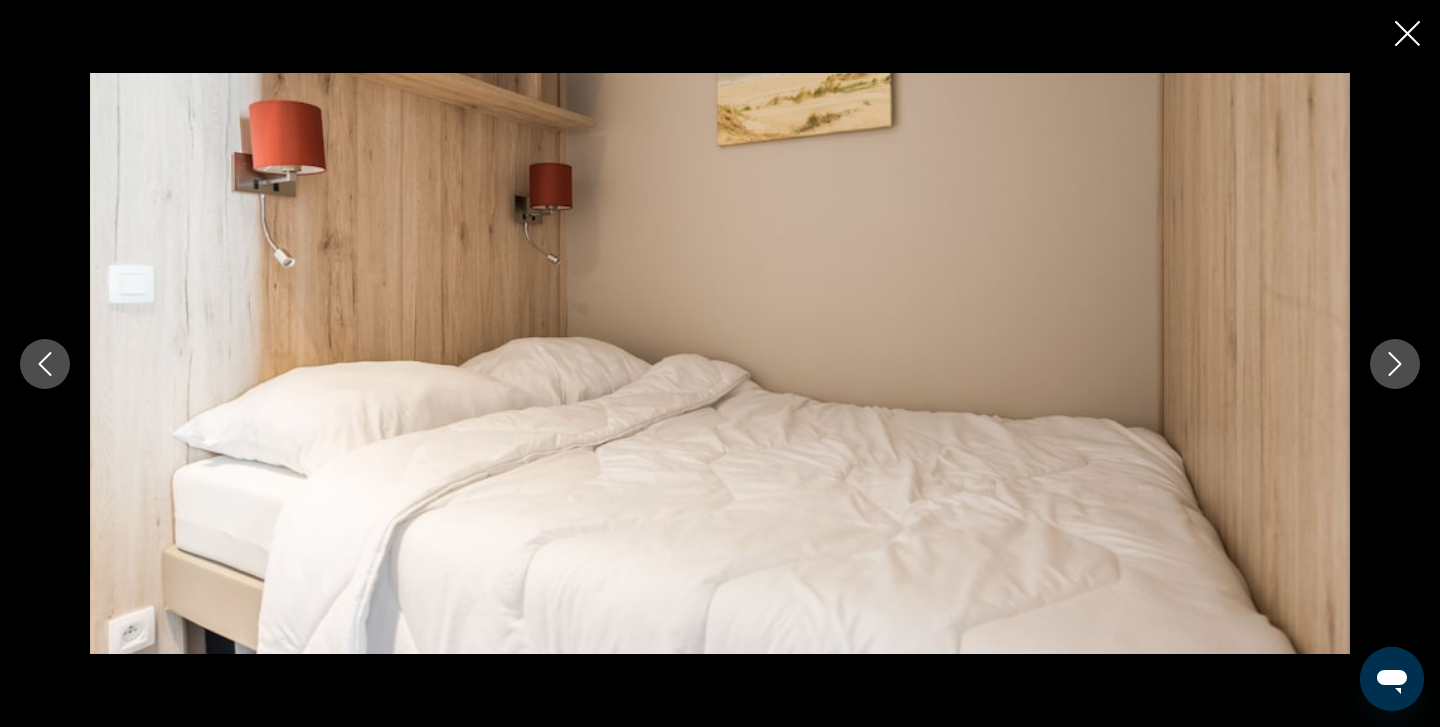 click 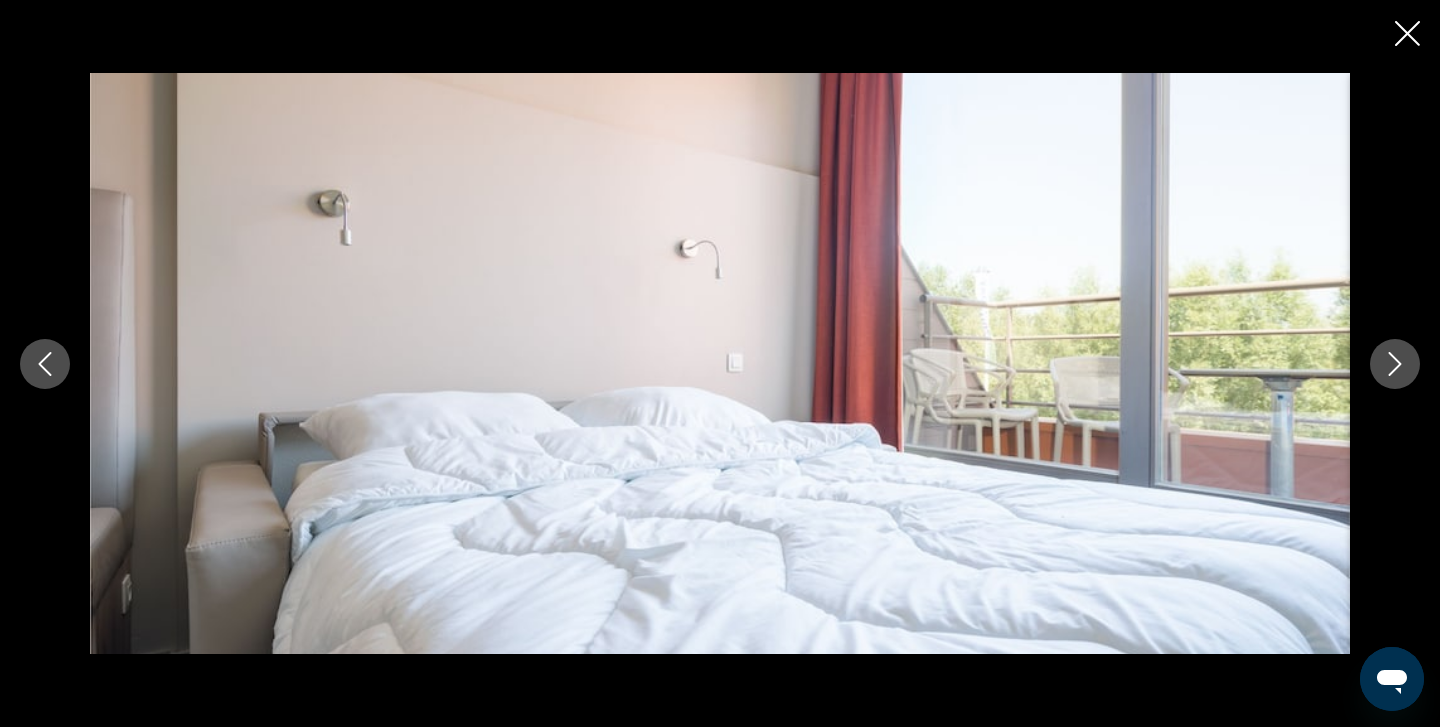 click 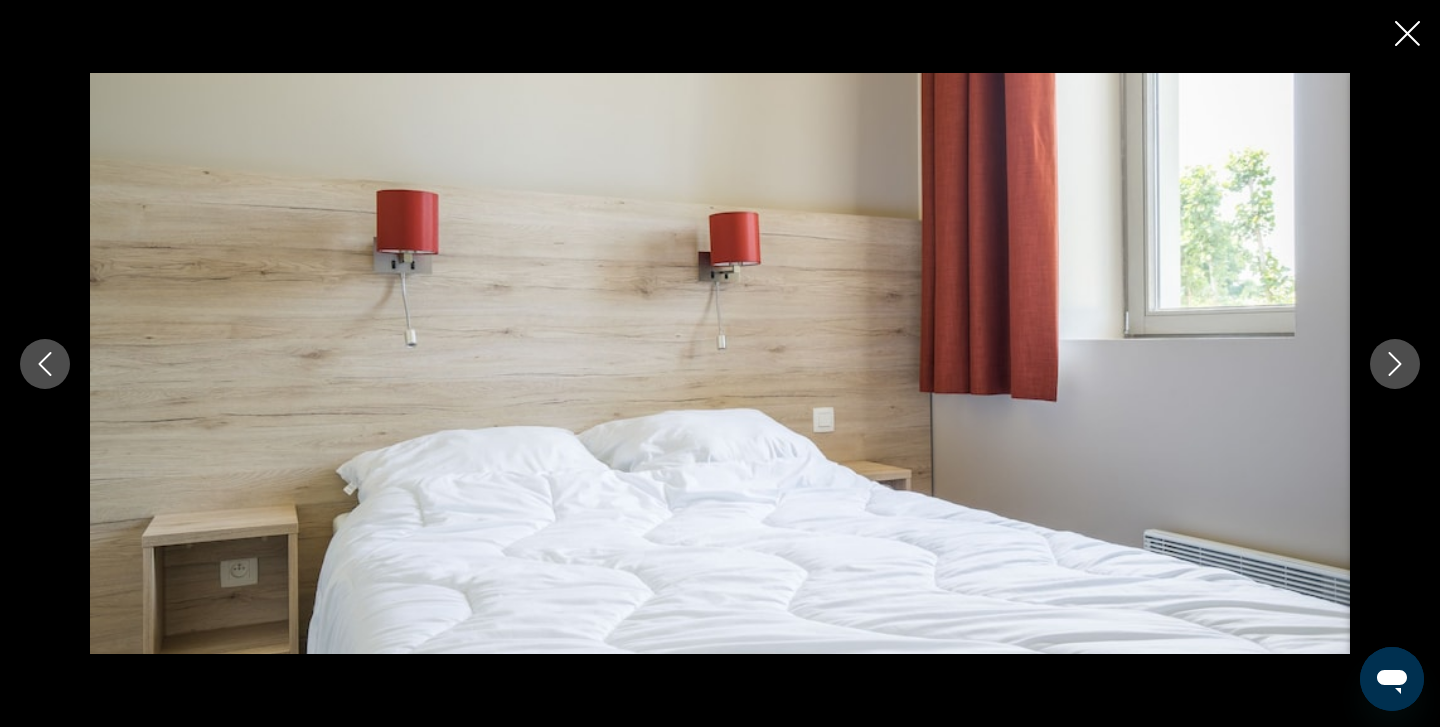 click 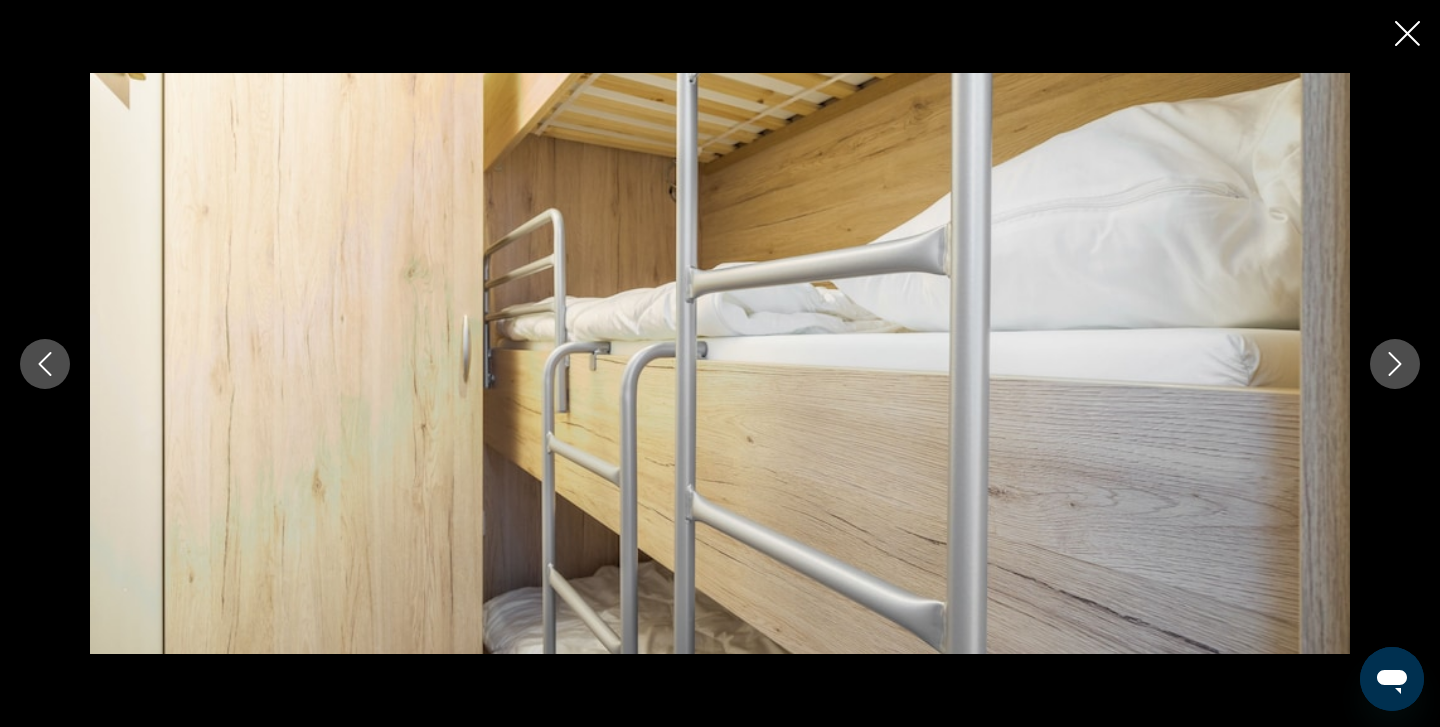 click 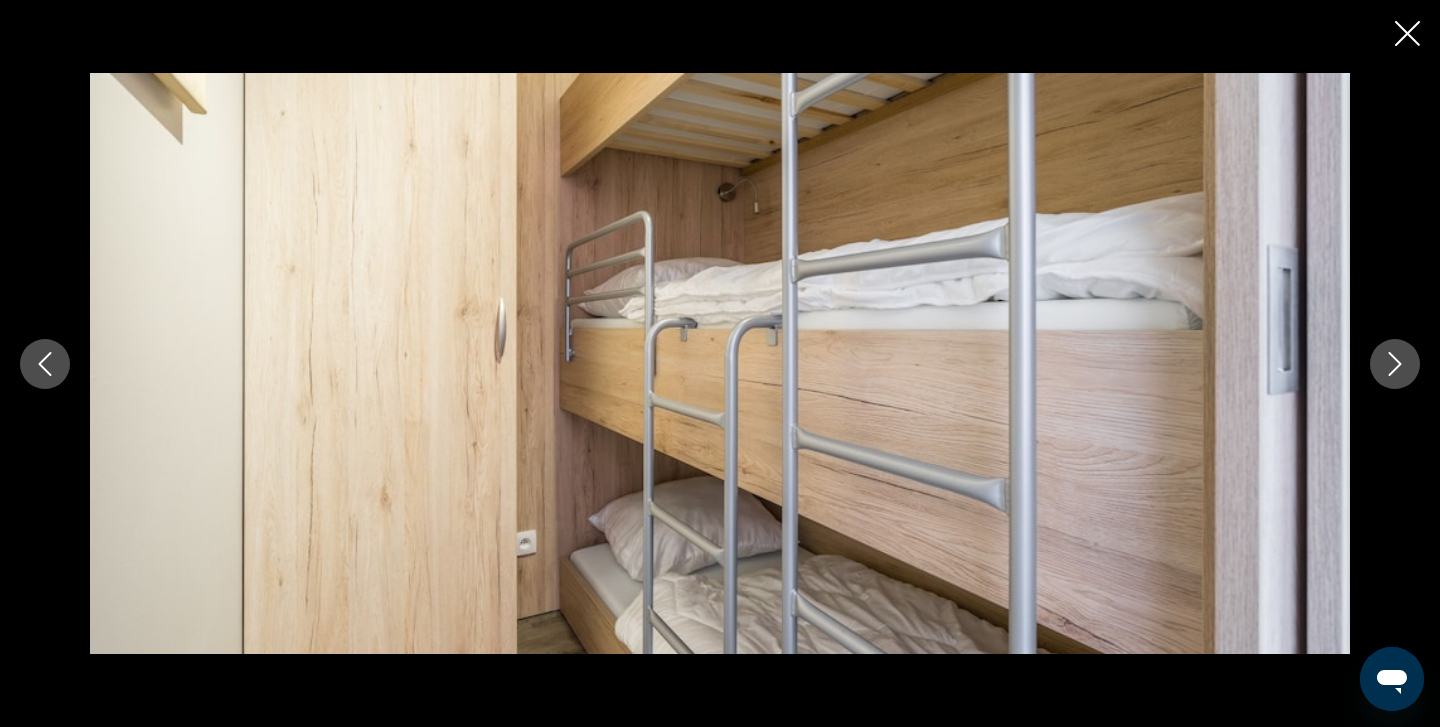 click 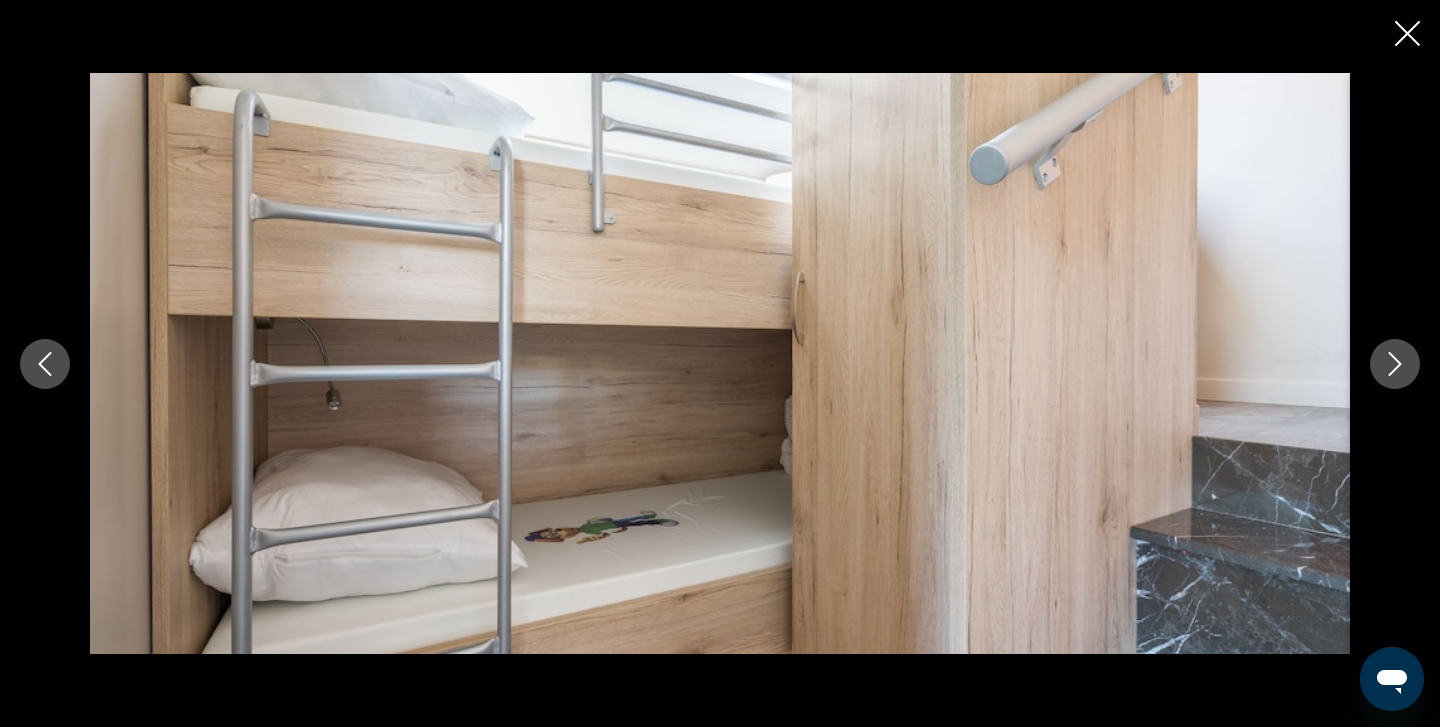 click 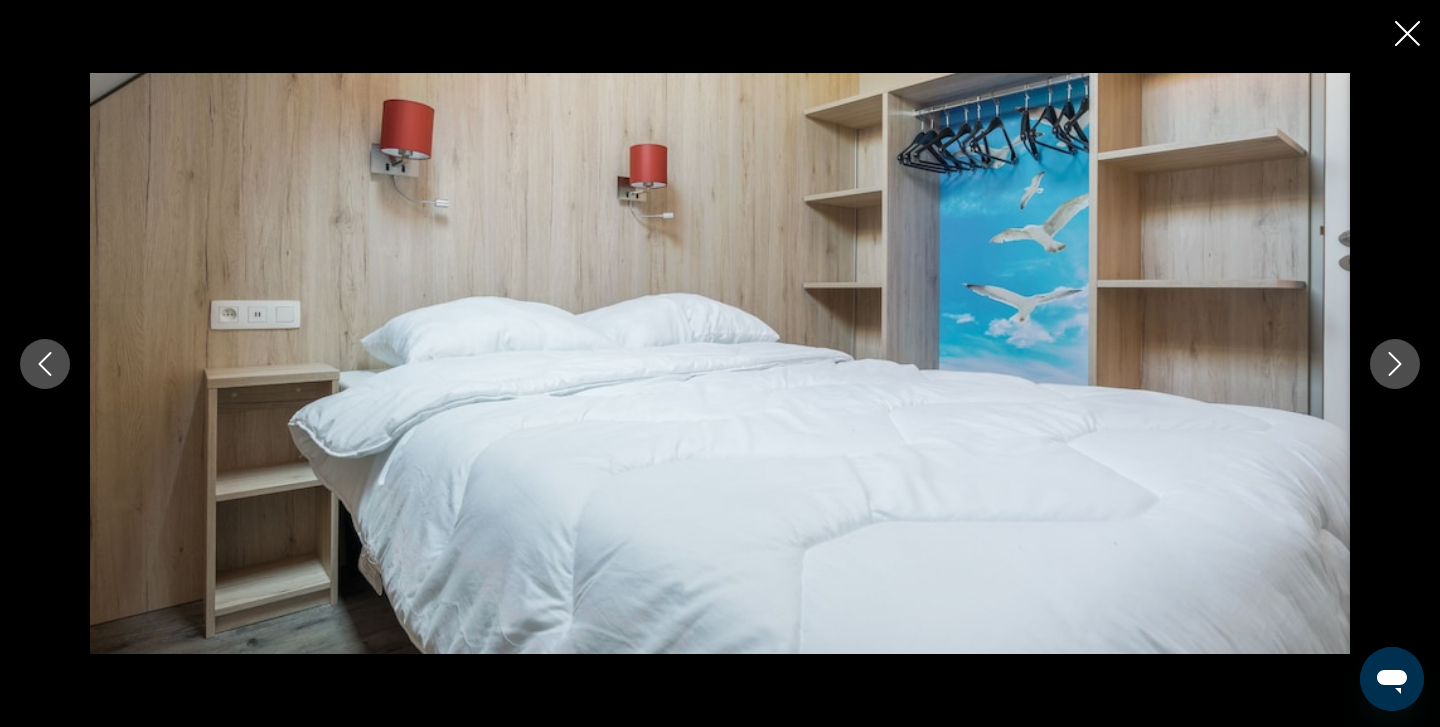 click 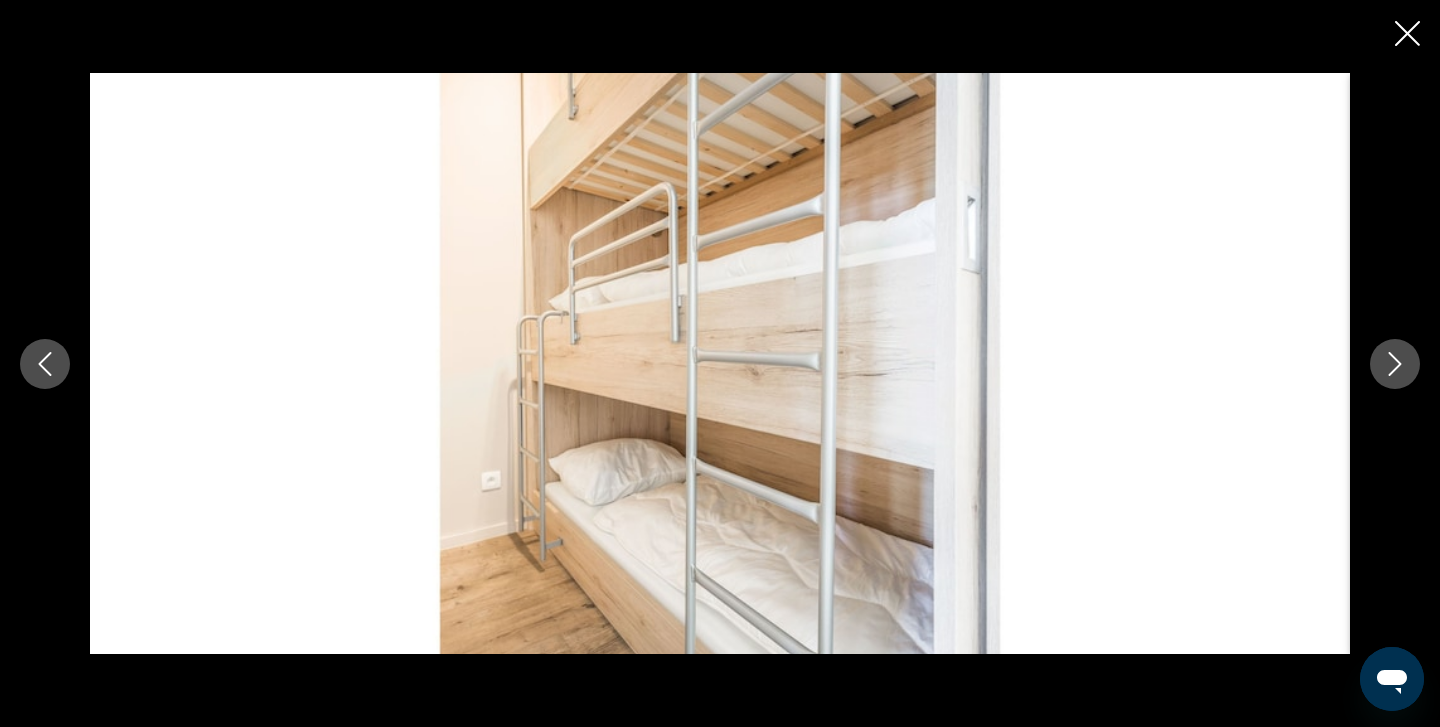 click 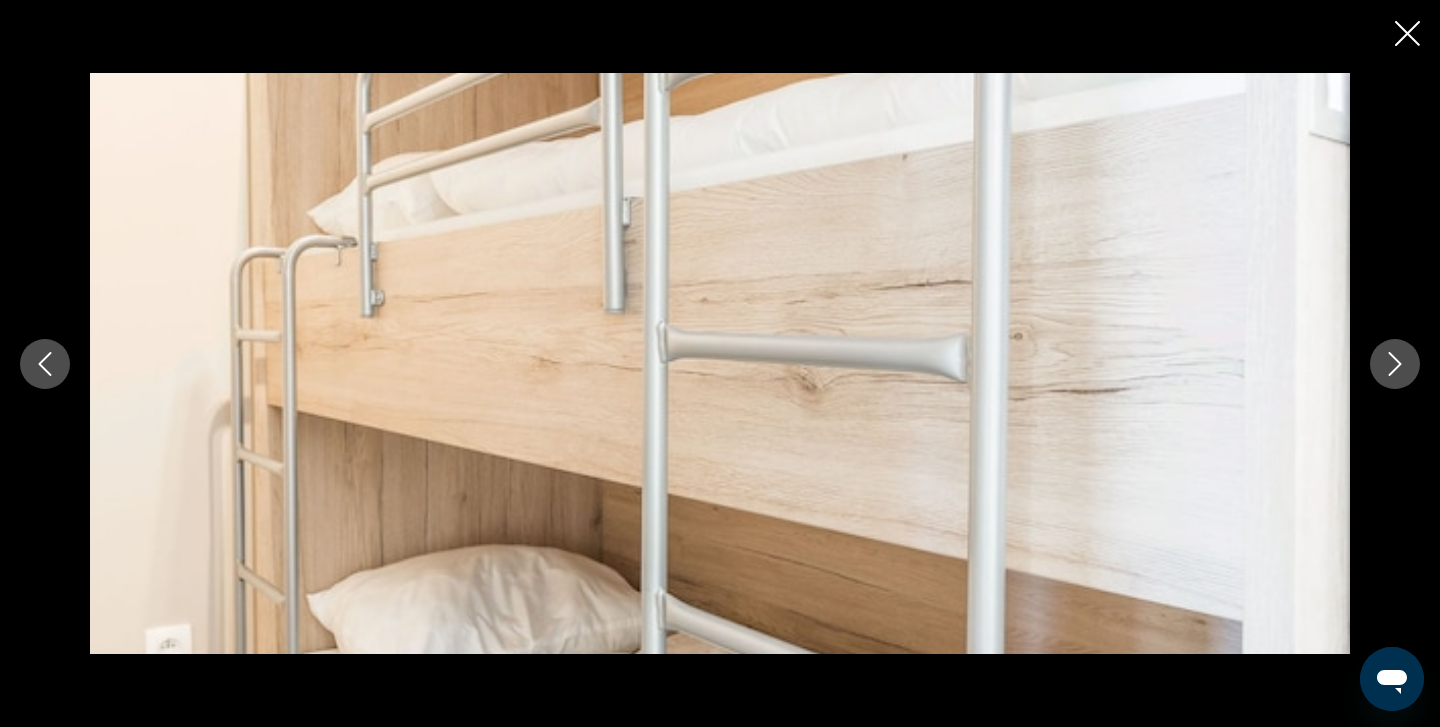 click 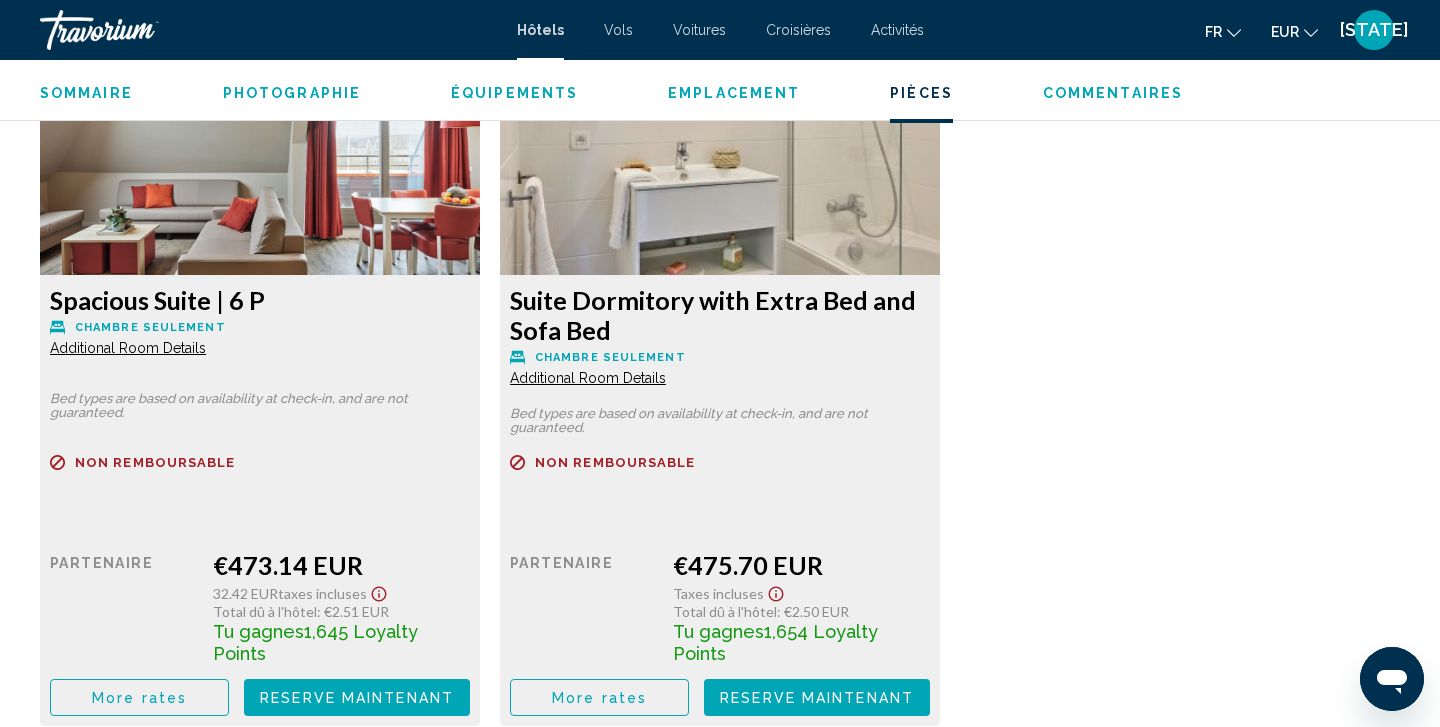 scroll, scrollTop: 2698, scrollLeft: 0, axis: vertical 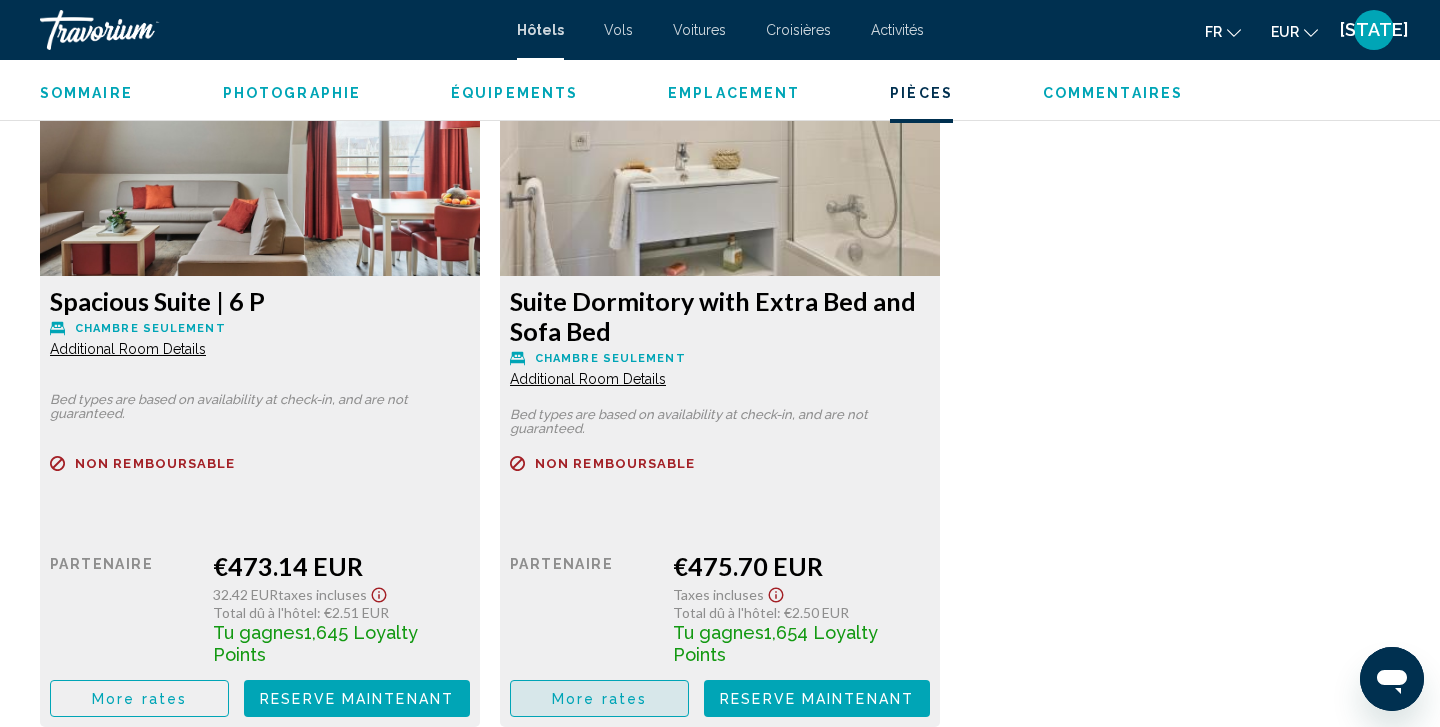click on "More rates" at bounding box center (139, 699) 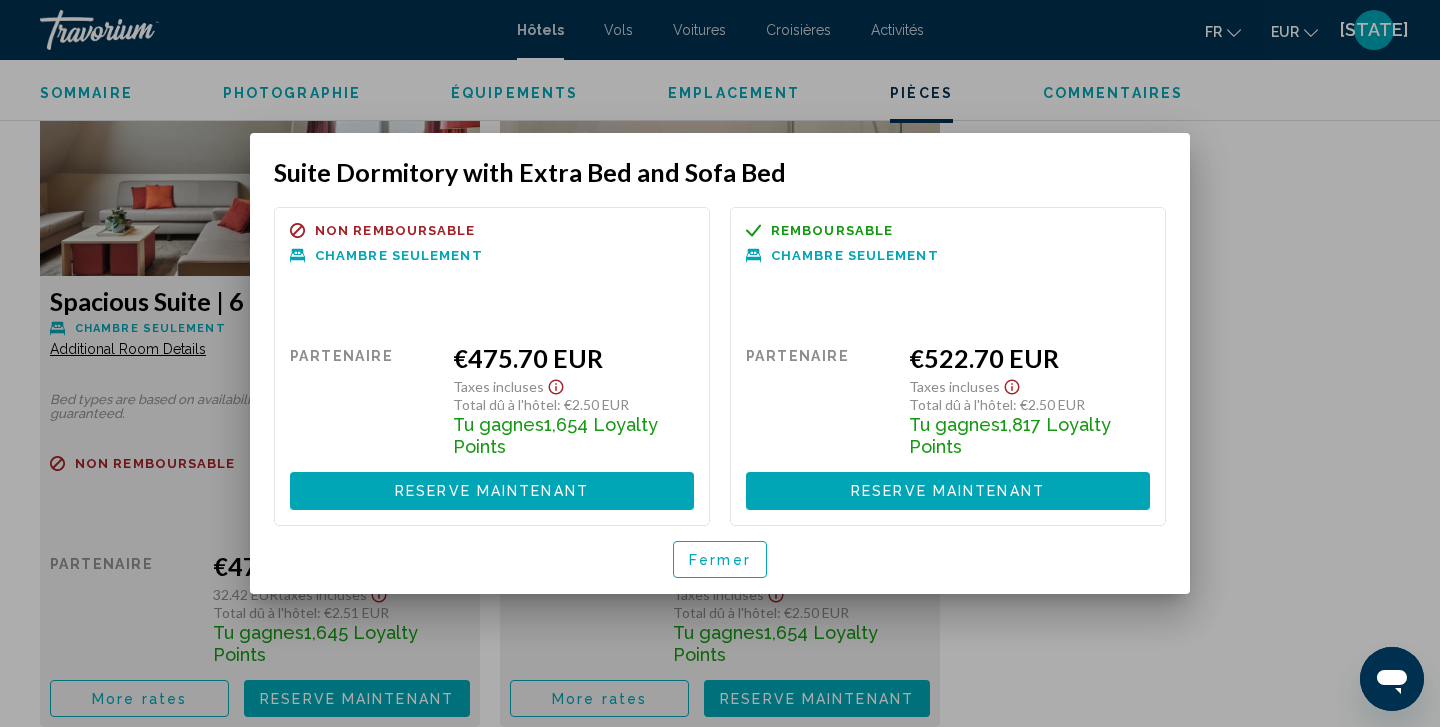 click on "Fermer" at bounding box center [720, 560] 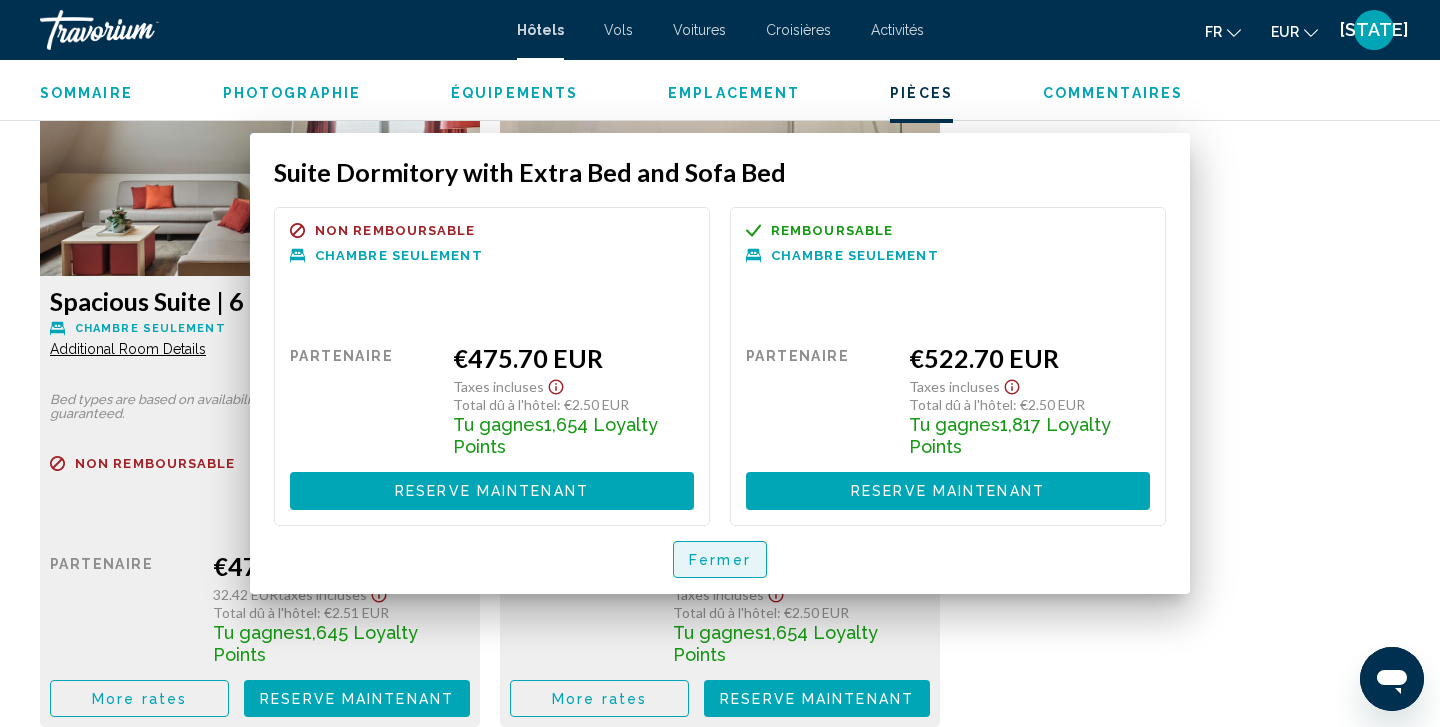scroll, scrollTop: 2698, scrollLeft: 0, axis: vertical 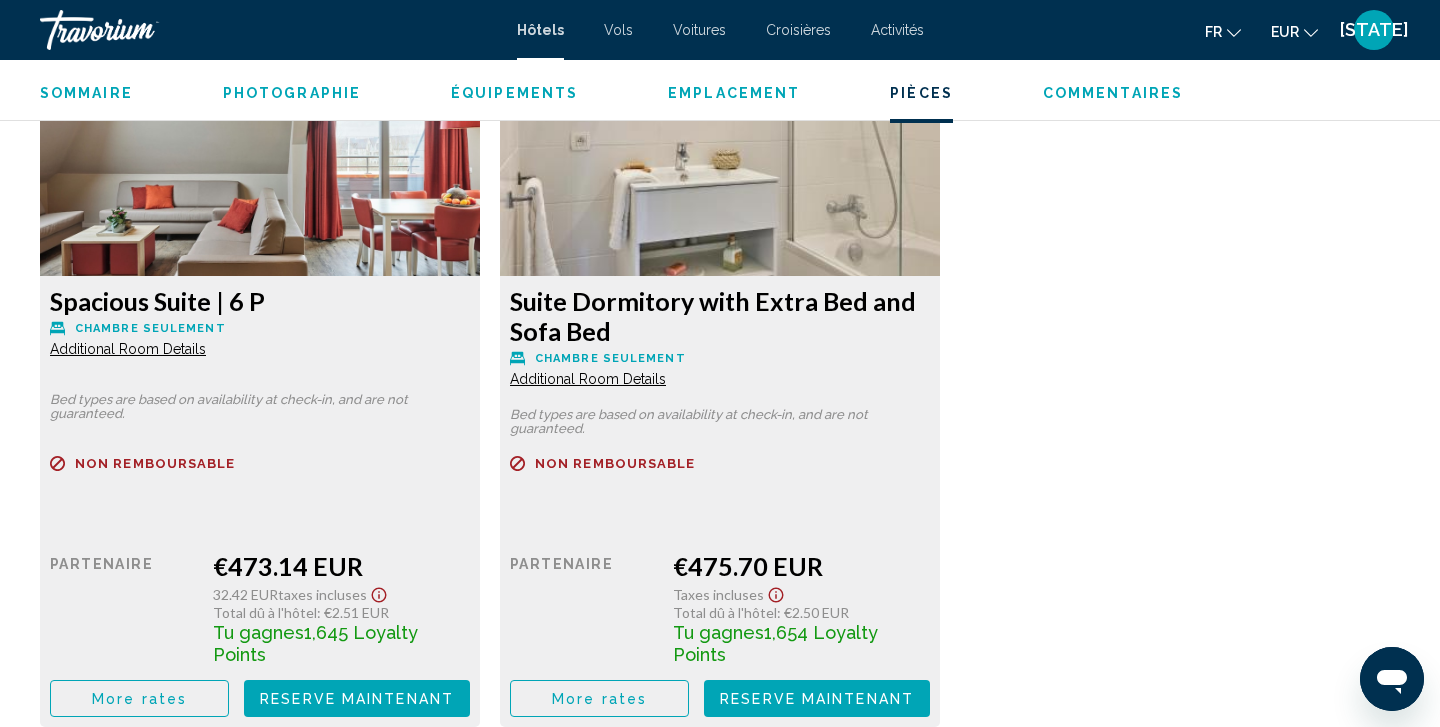 click at bounding box center [260, 151] 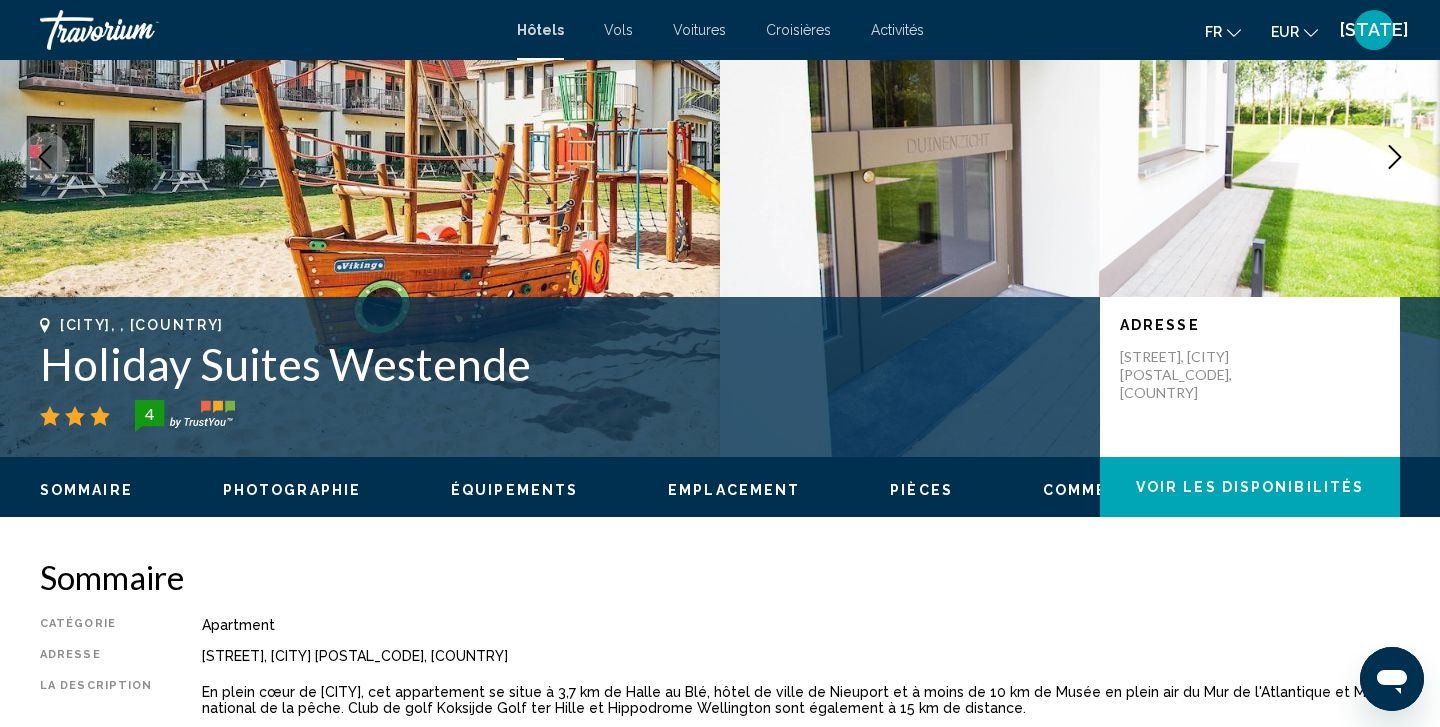scroll, scrollTop: 180, scrollLeft: 0, axis: vertical 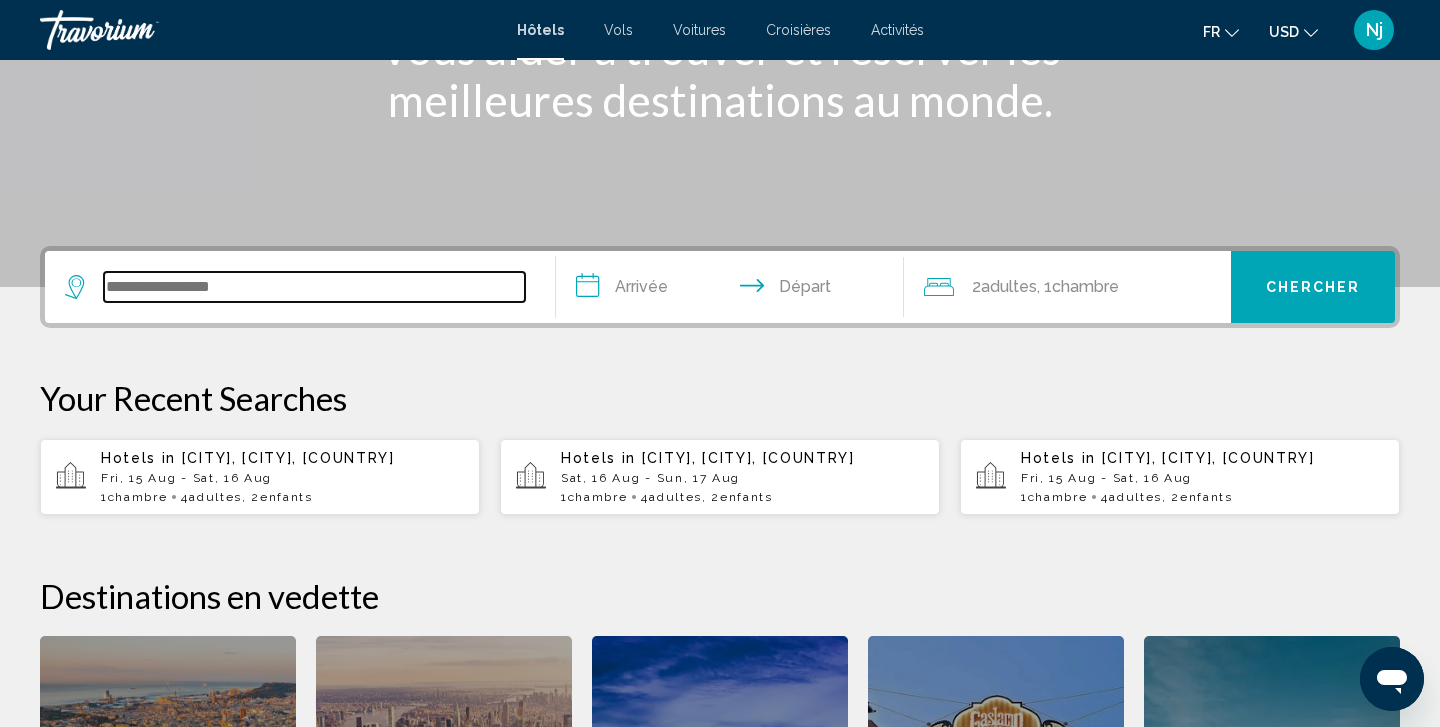 click at bounding box center (314, 287) 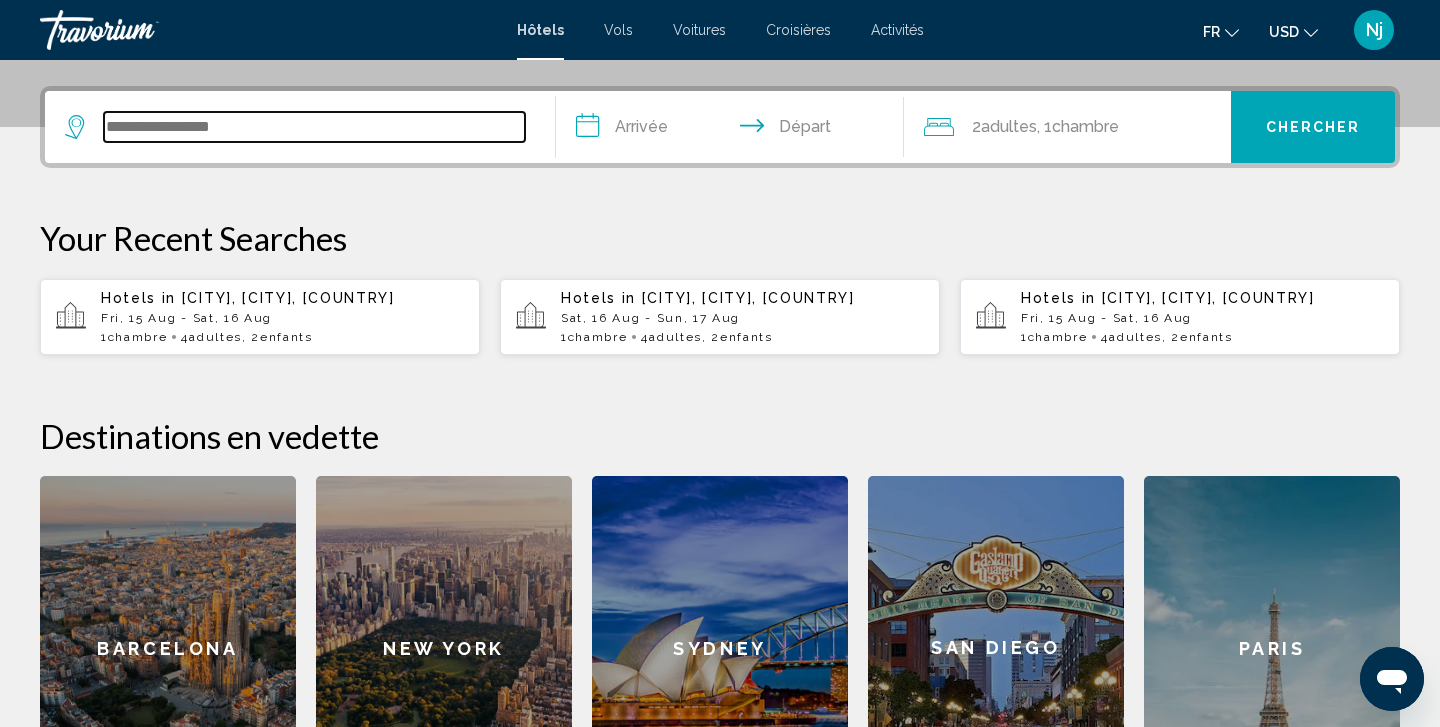 scroll, scrollTop: 494, scrollLeft: 0, axis: vertical 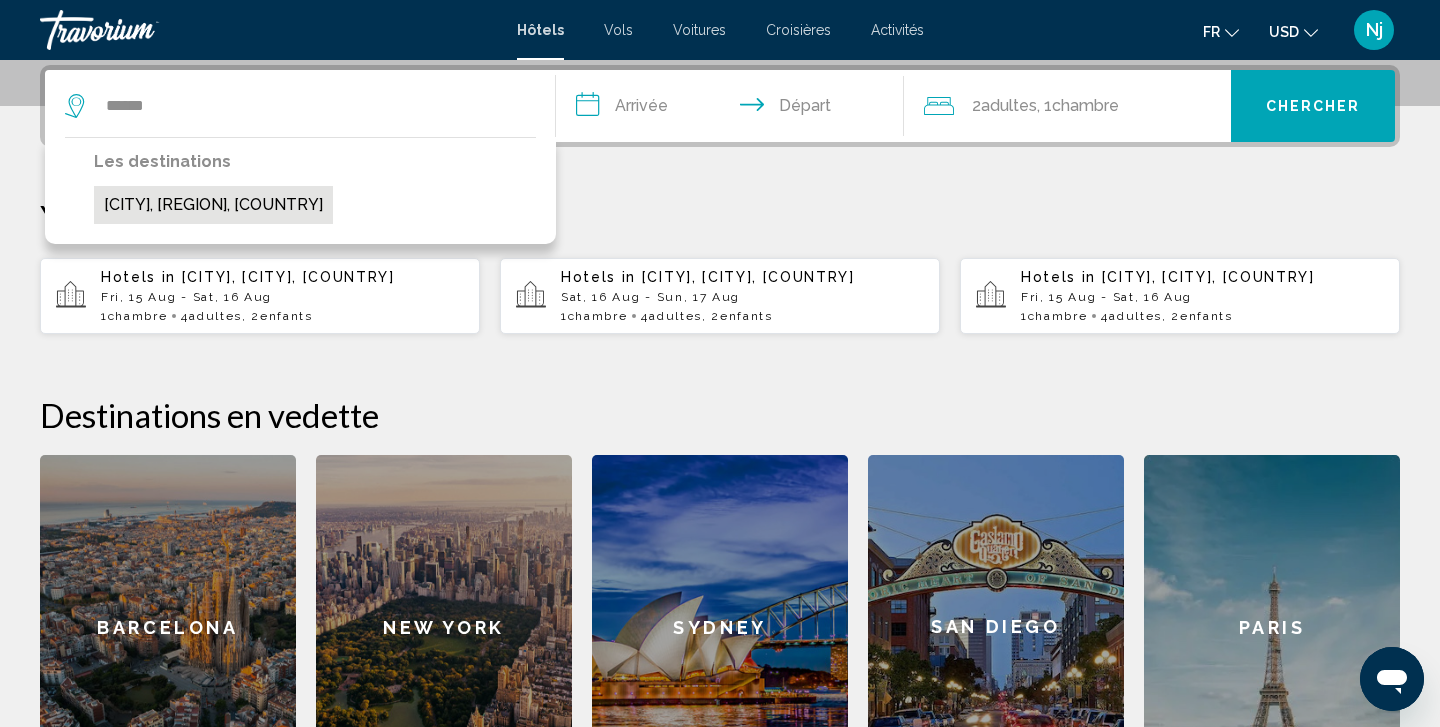 click on "[CITY], [STATE], [COUNTRY]" at bounding box center [213, 205] 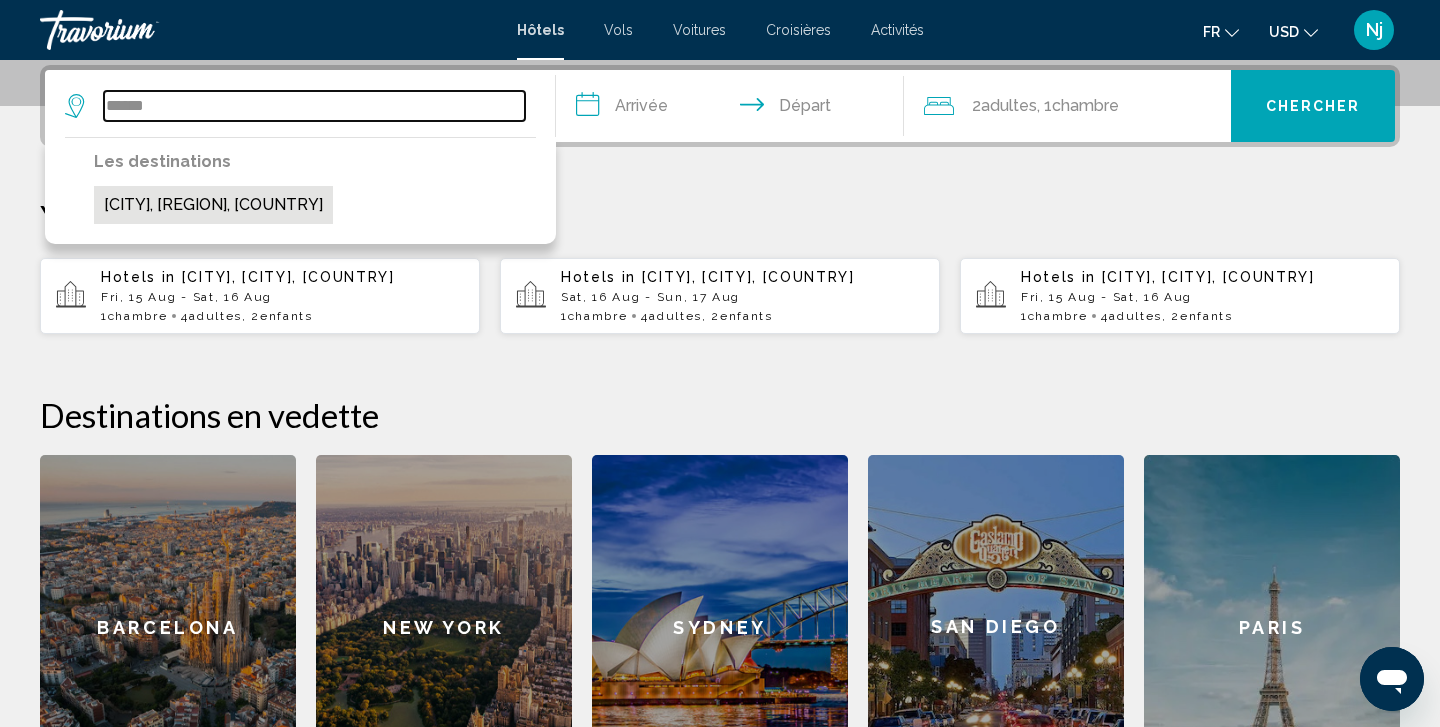type on "**********" 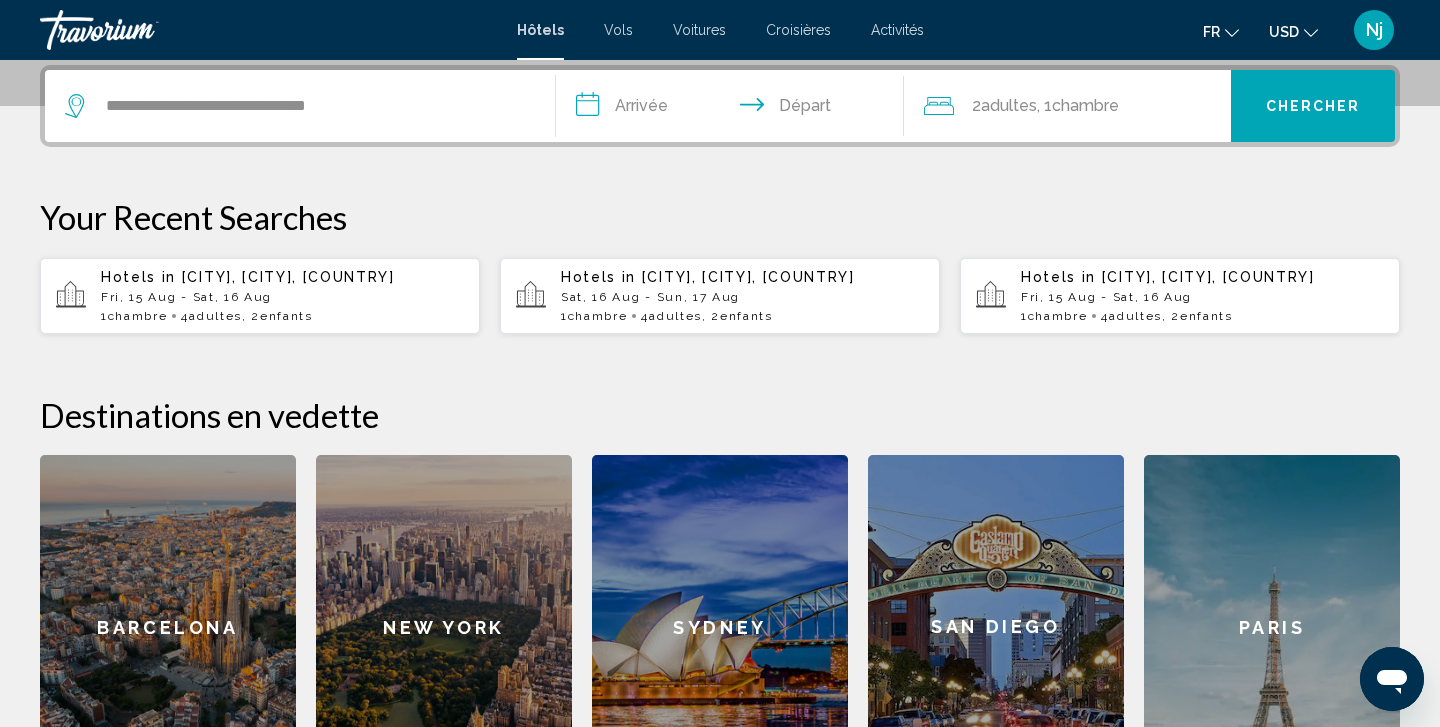 click on "**********" at bounding box center [734, 109] 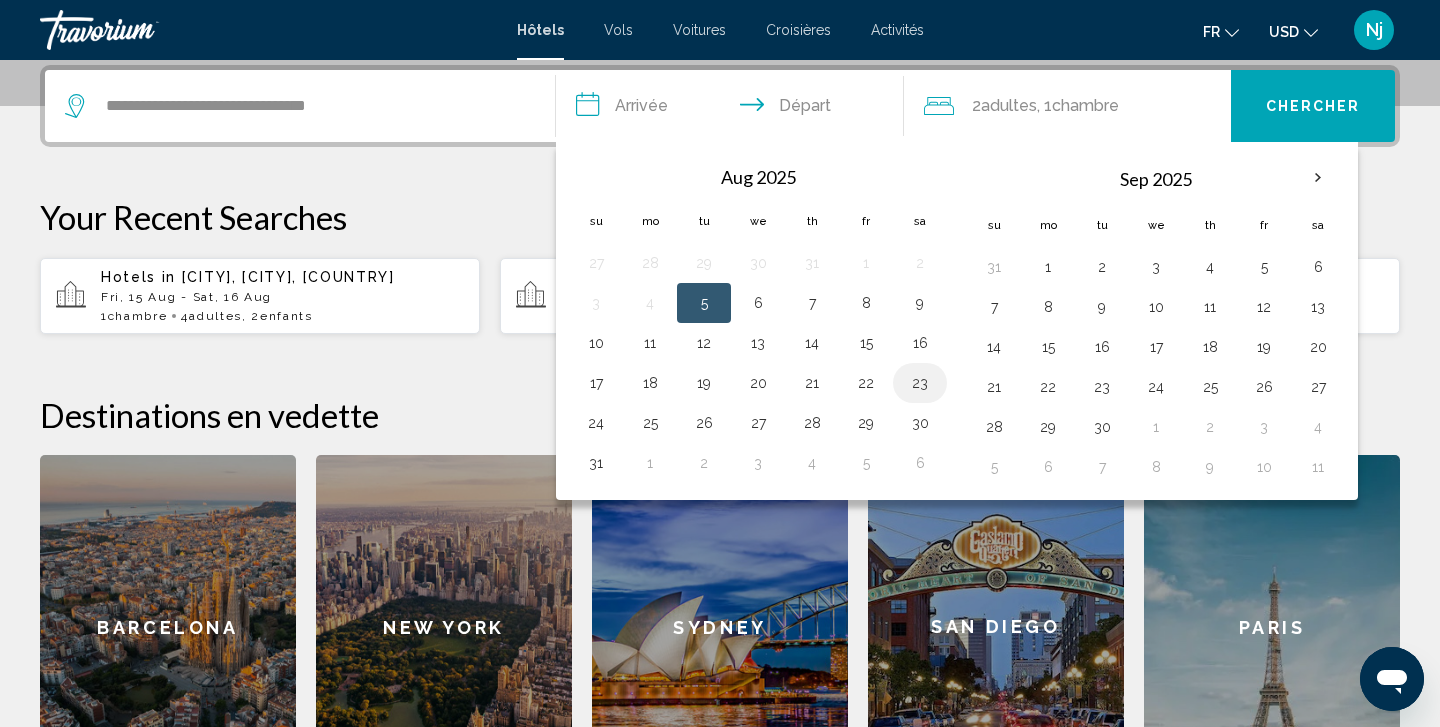 click on "23" at bounding box center (920, 383) 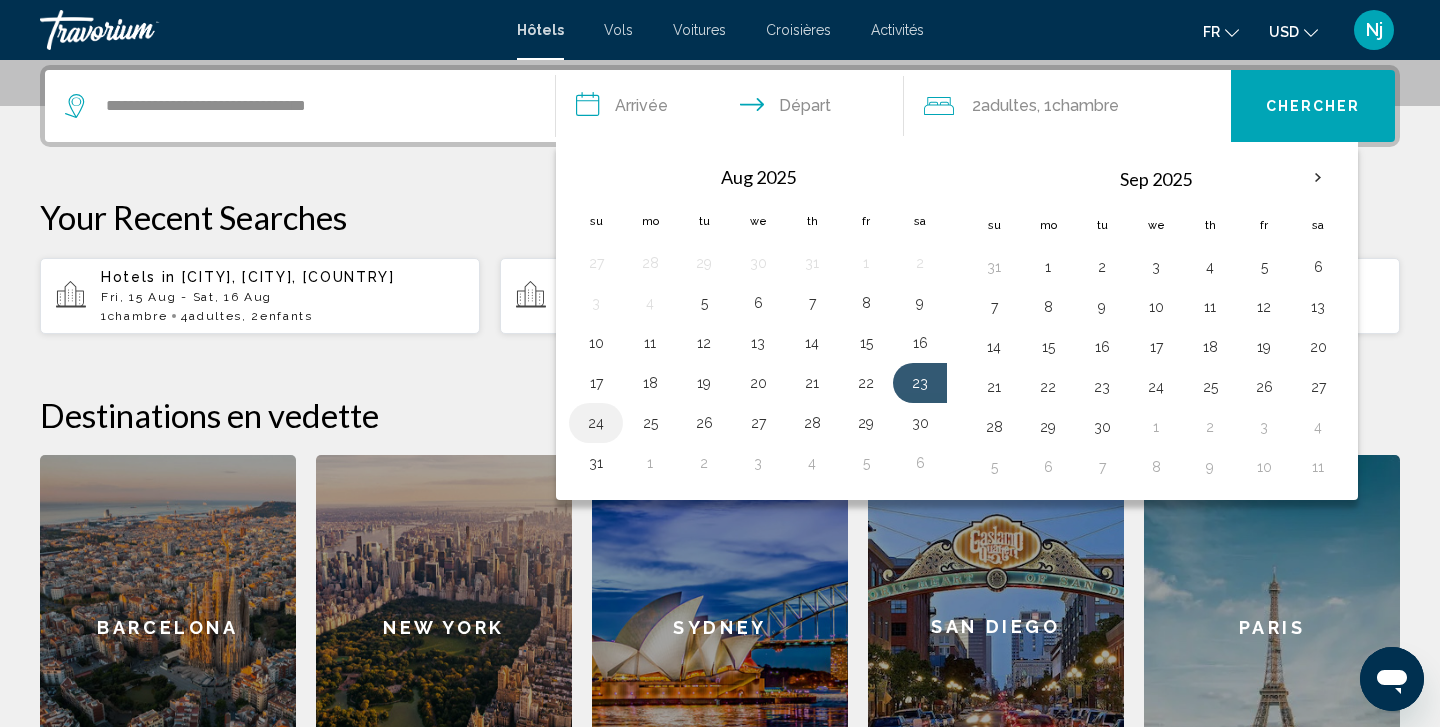 click on "24" at bounding box center (596, 423) 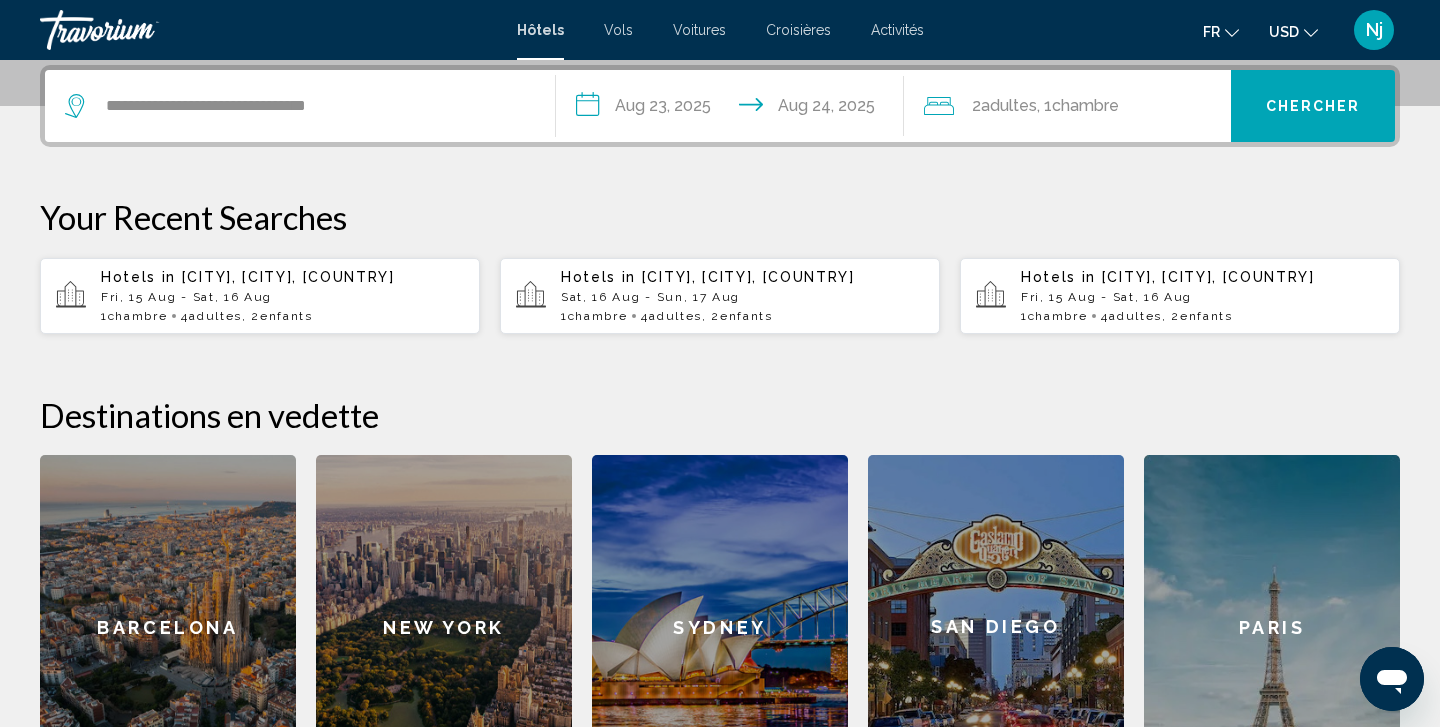 click on ", 1  Chambre pièces" 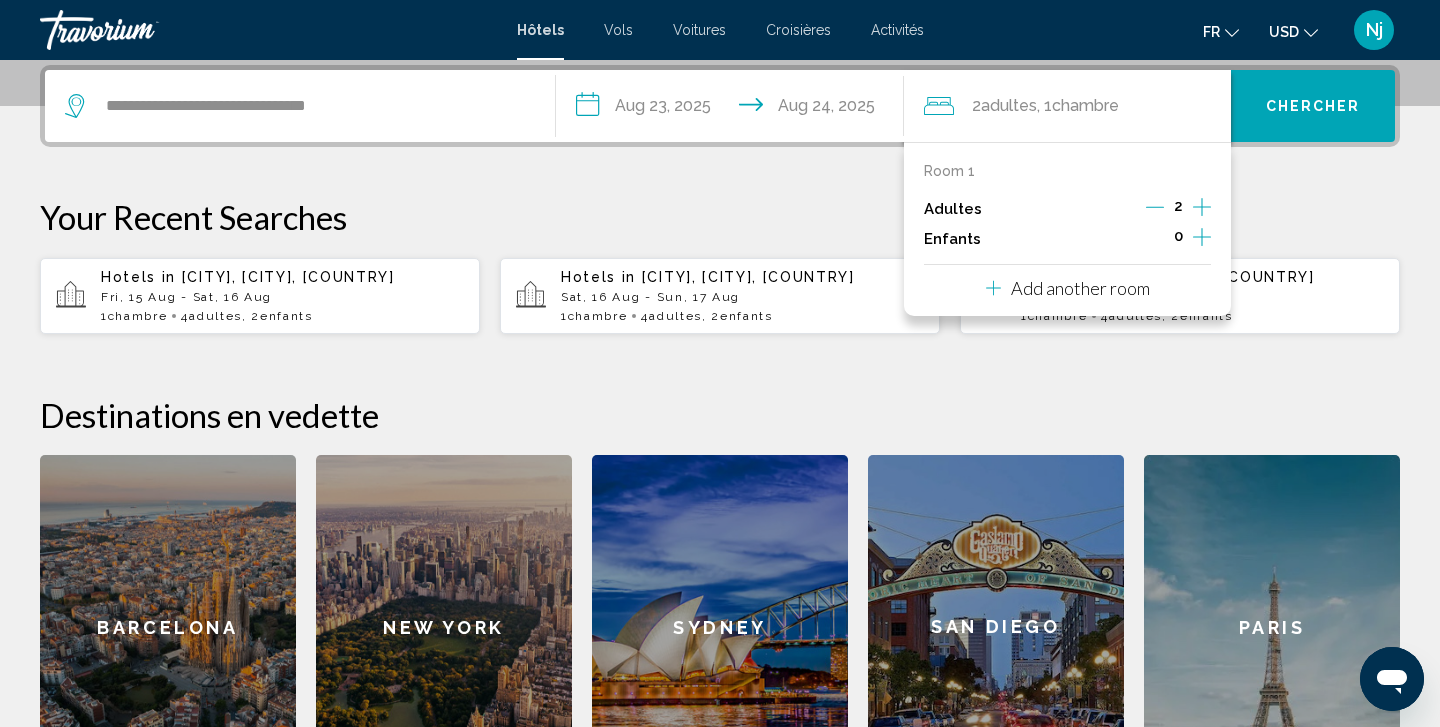 click 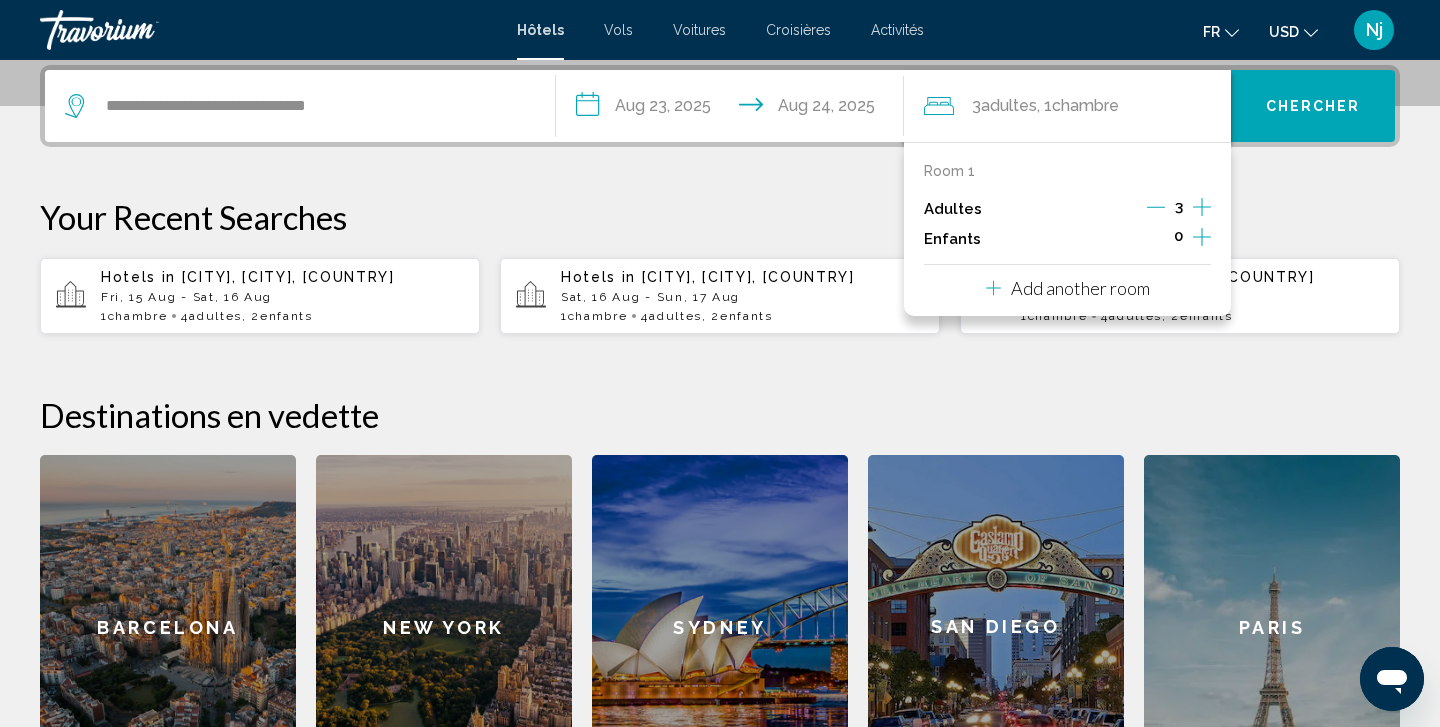 click 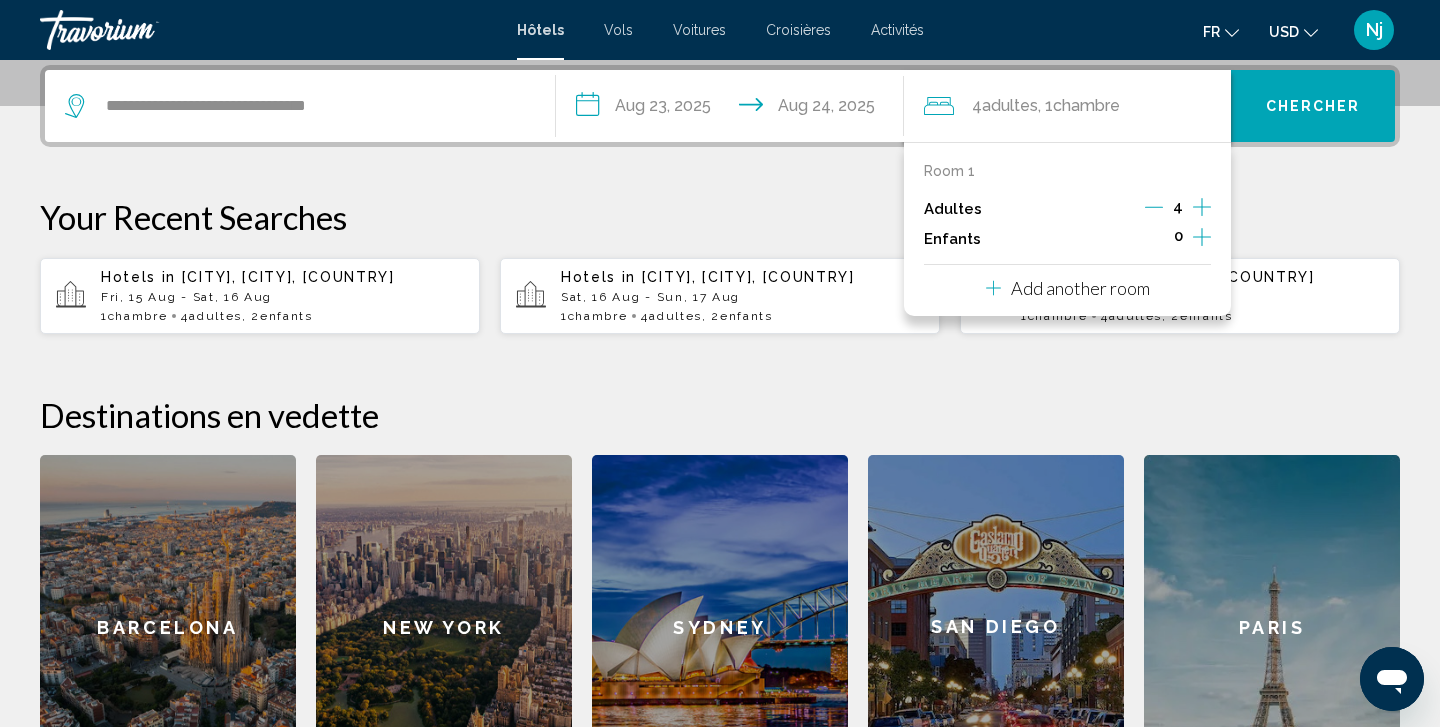 click 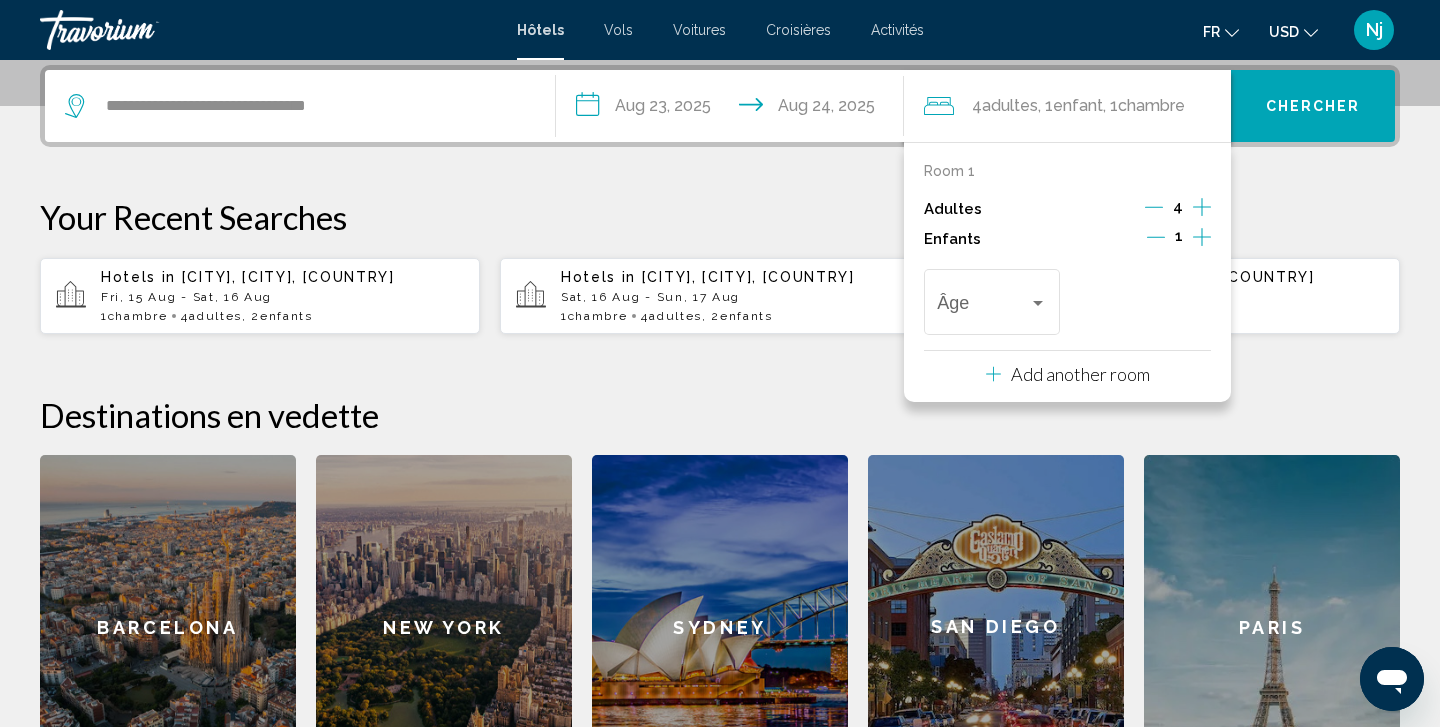 click 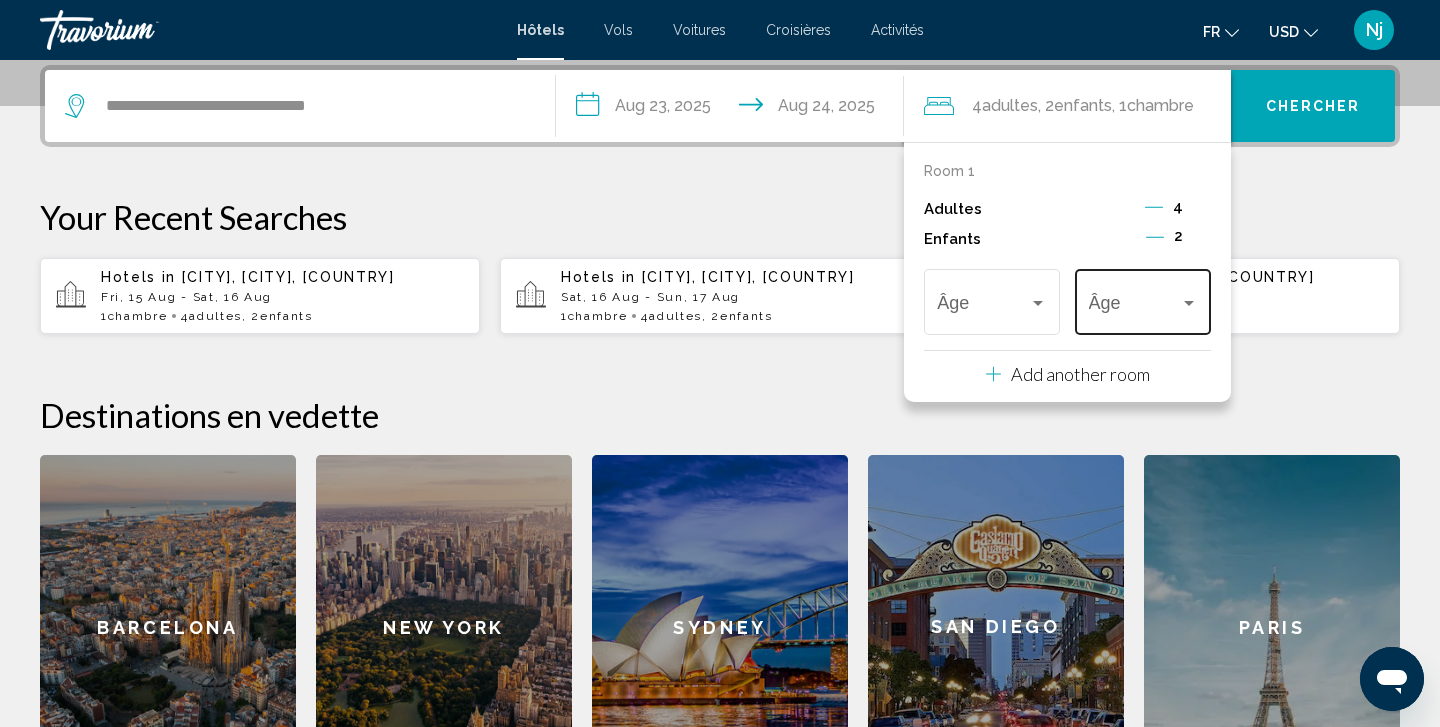 click on "Âge" at bounding box center [1143, 299] 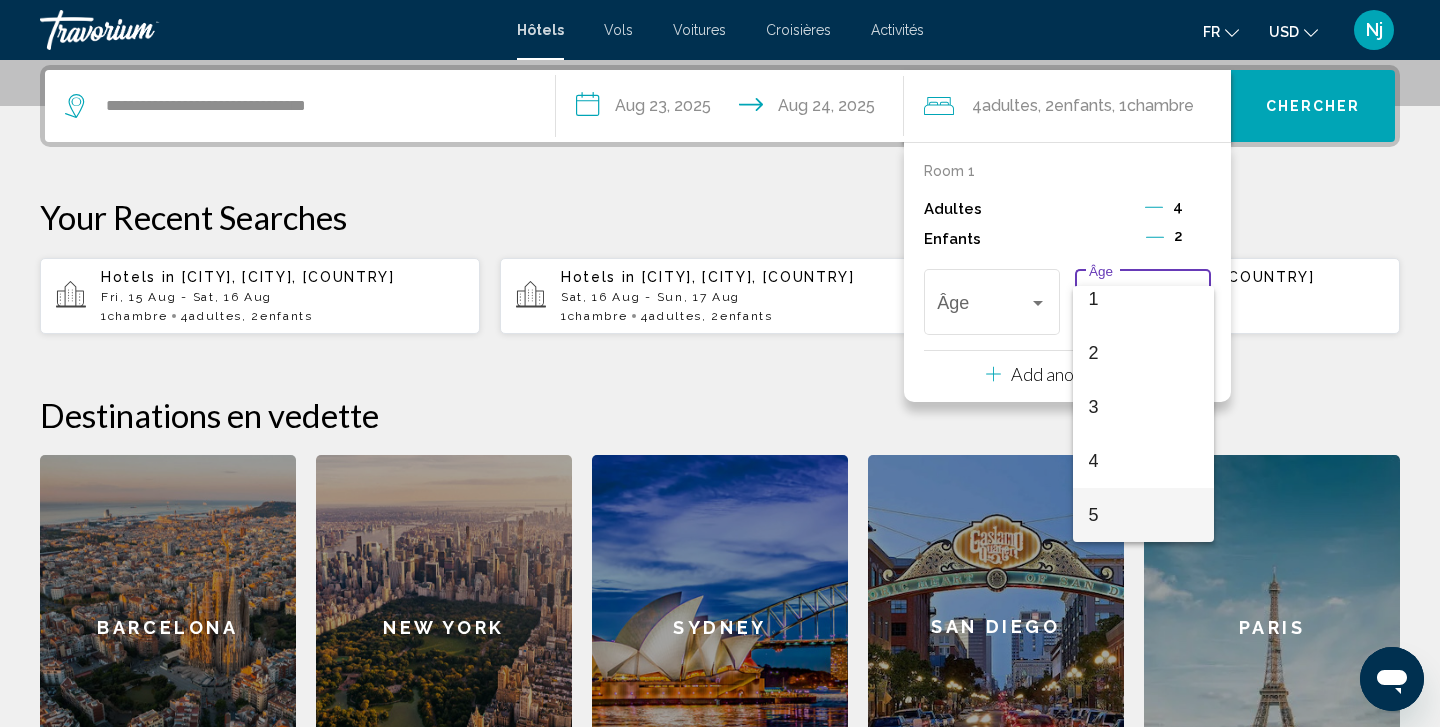 scroll, scrollTop: 122, scrollLeft: 0, axis: vertical 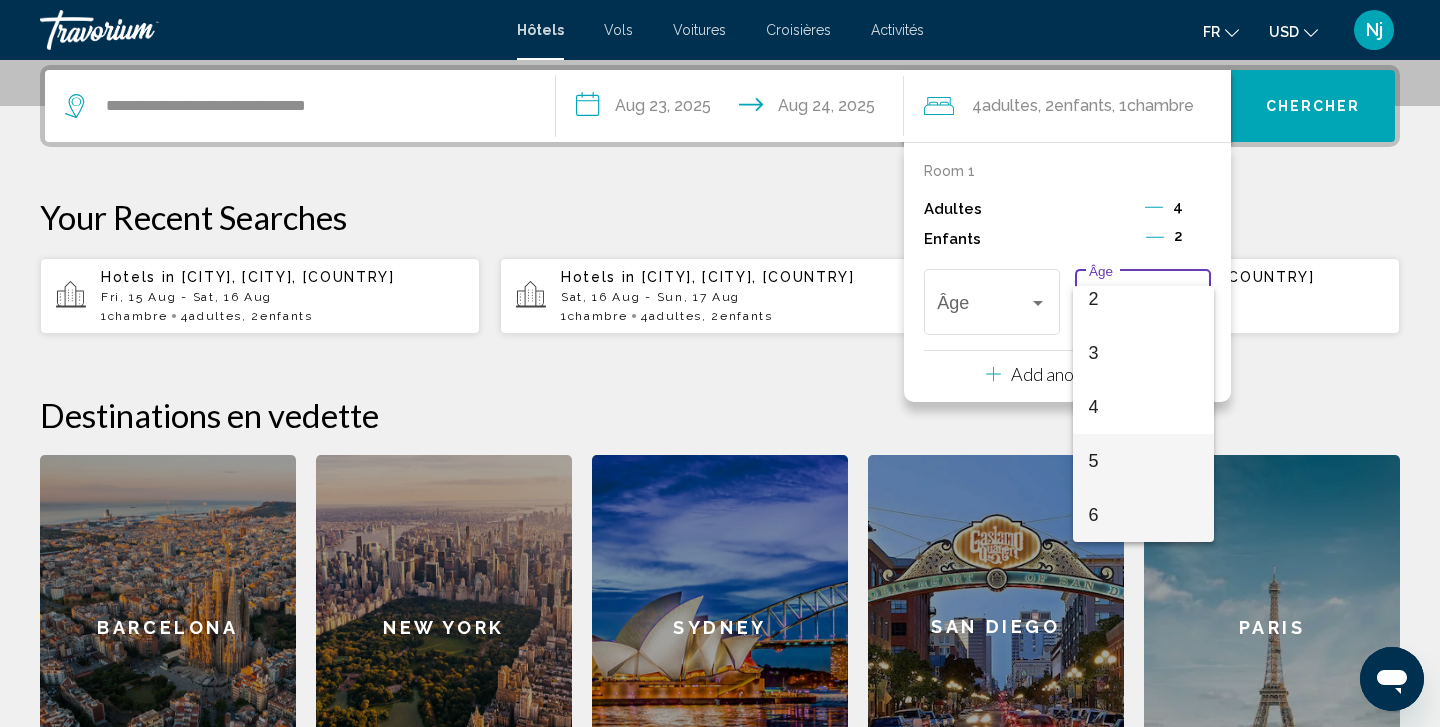 click on "5" at bounding box center (1143, 461) 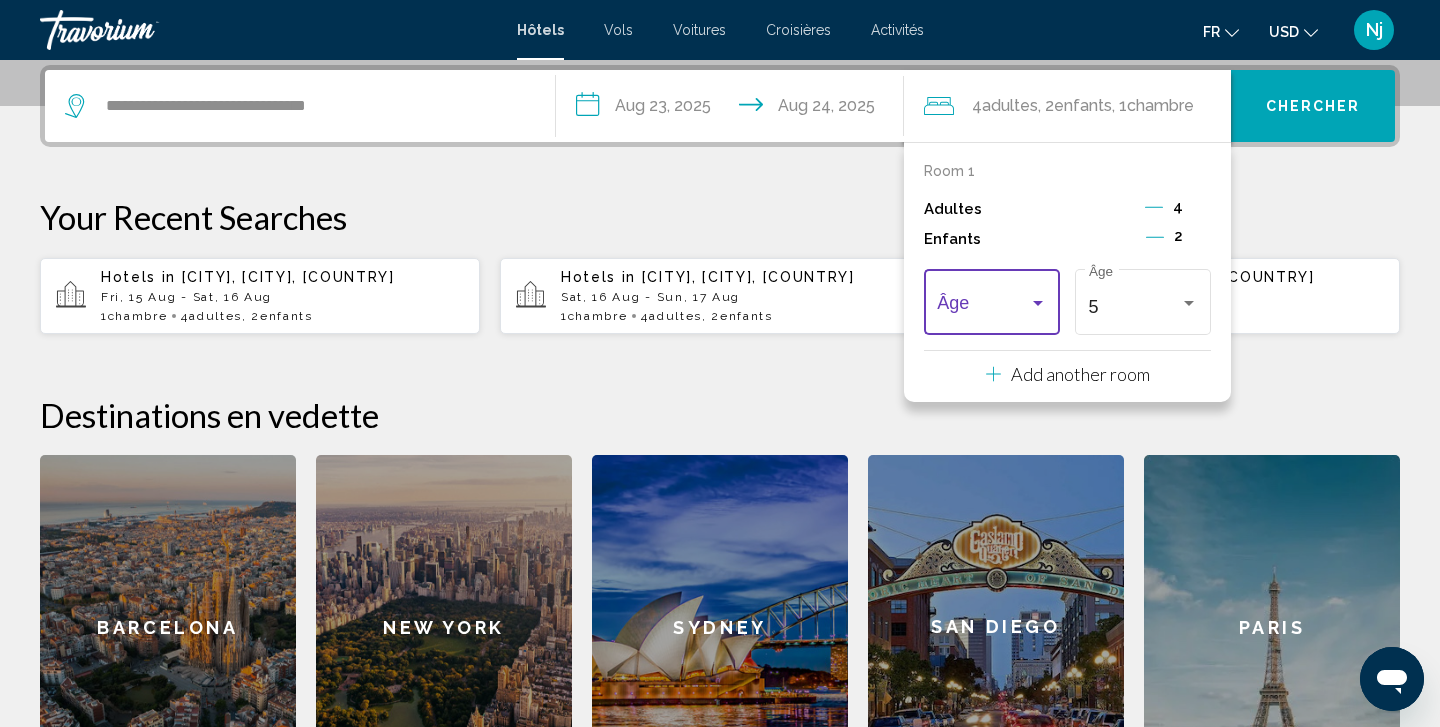 click at bounding box center (982, 307) 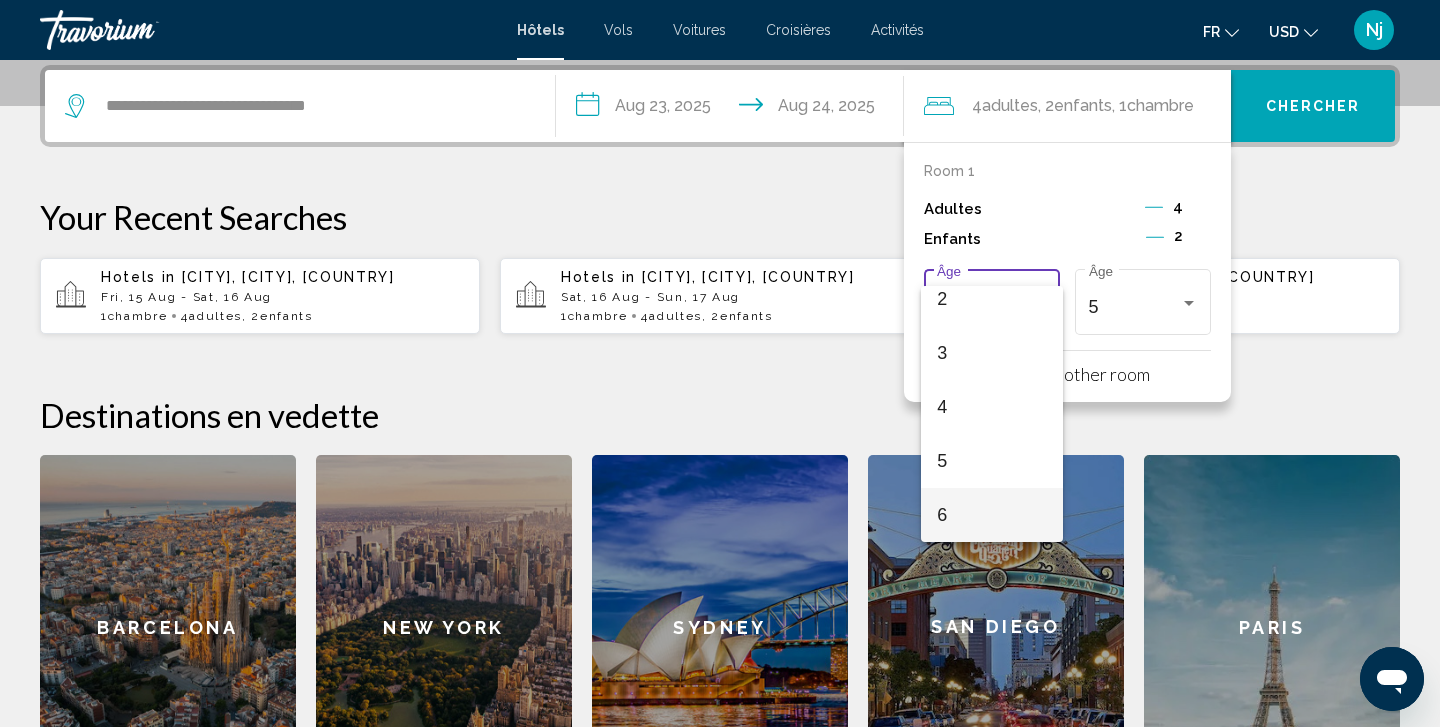 scroll, scrollTop: 176, scrollLeft: 0, axis: vertical 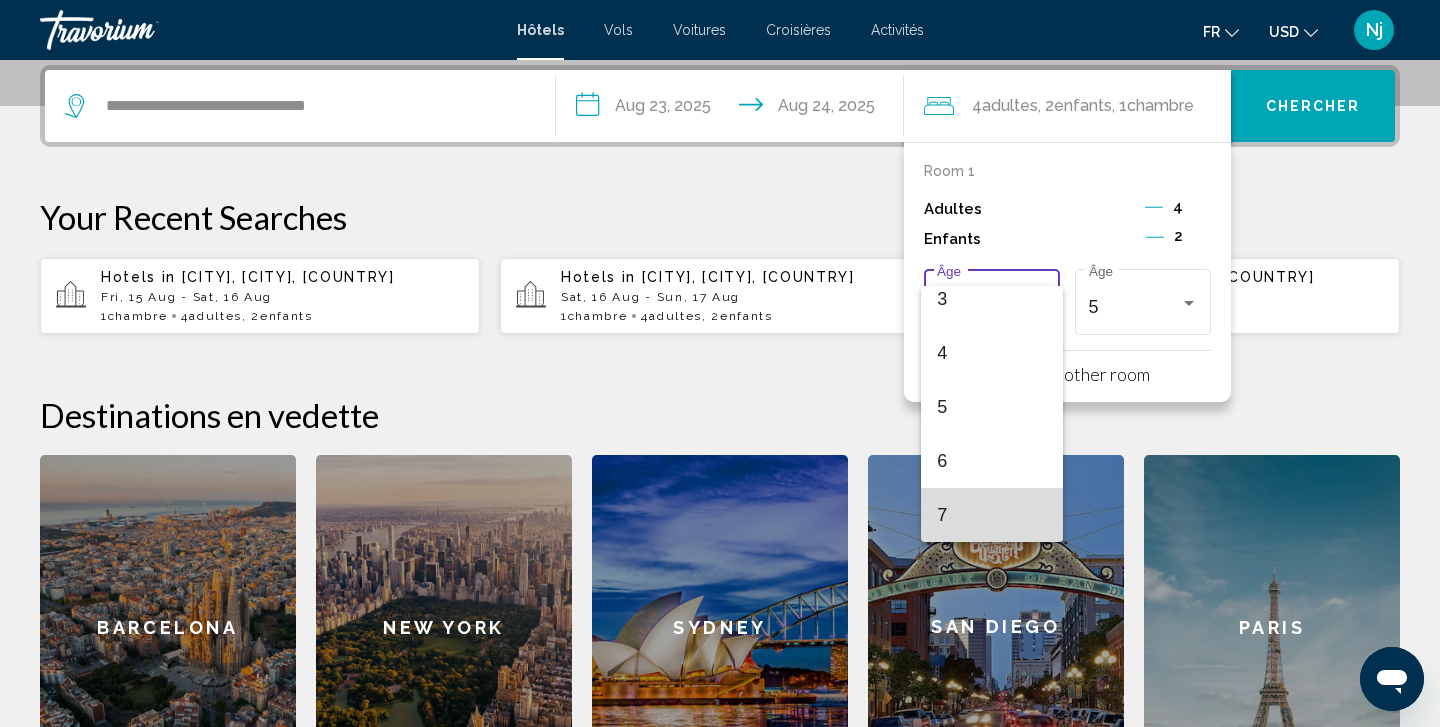 click on "7" at bounding box center (991, 515) 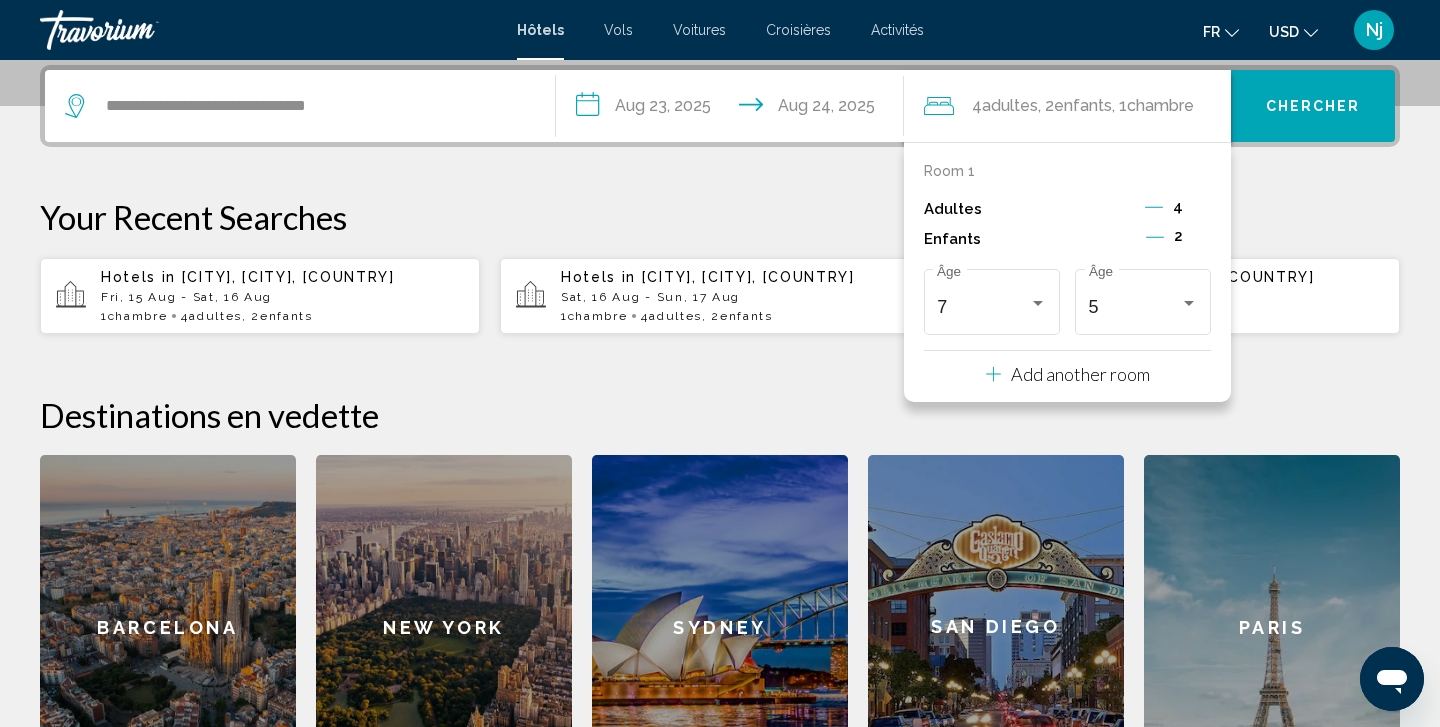 click on "Chercher" at bounding box center (1313, 107) 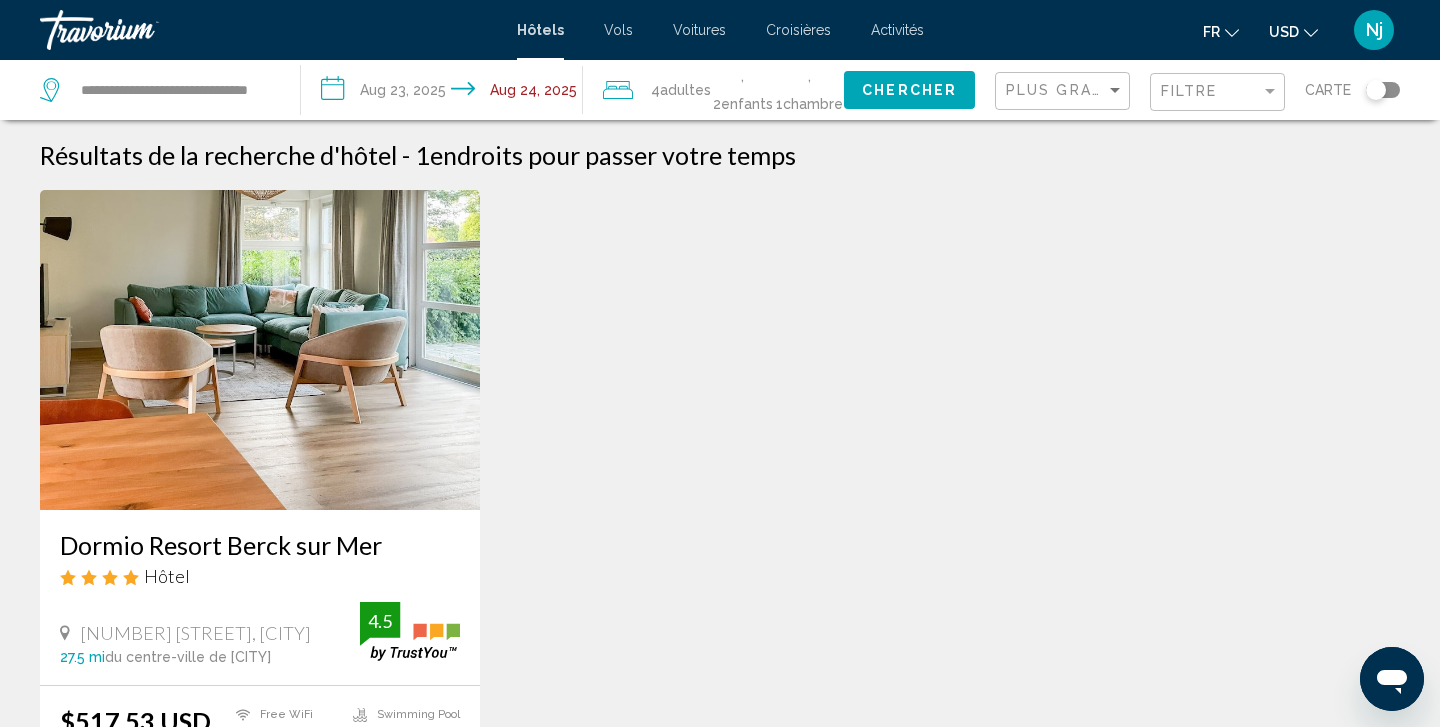 scroll, scrollTop: 0, scrollLeft: 0, axis: both 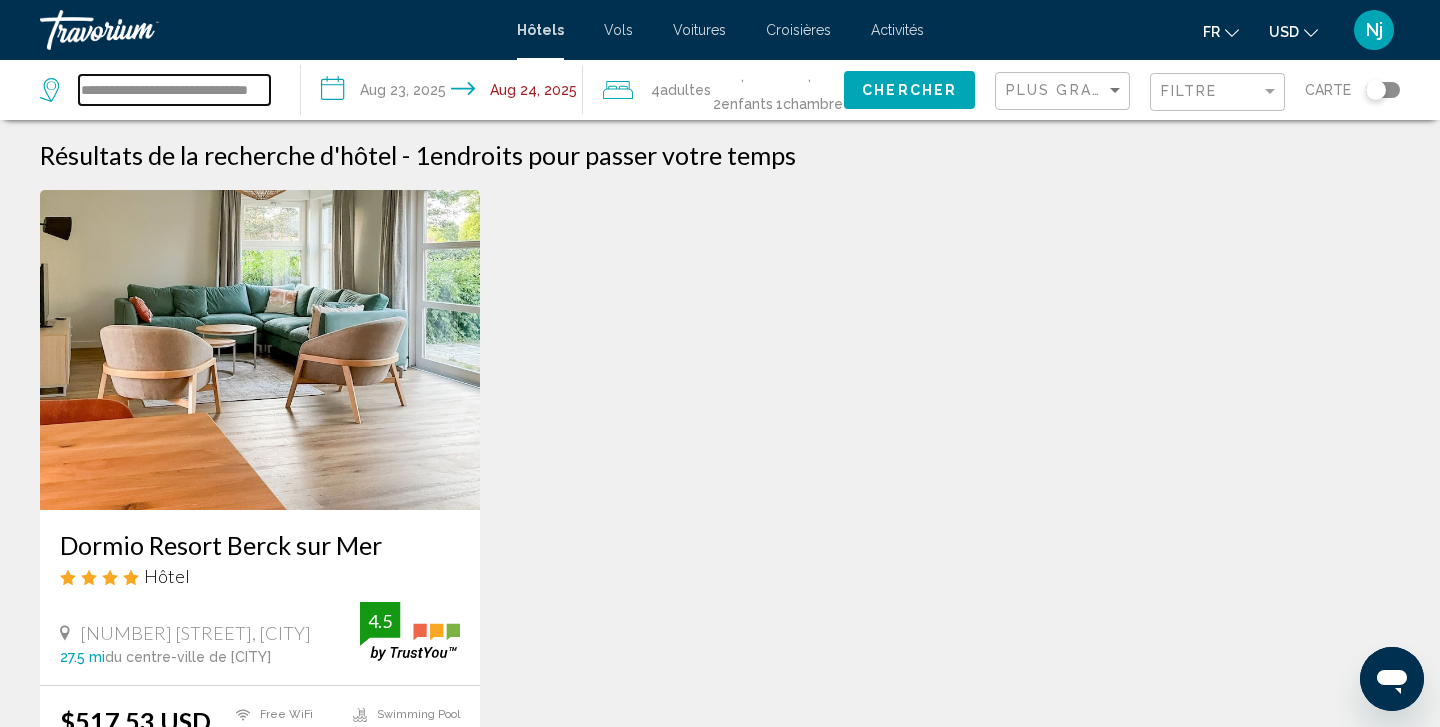 click on "**********" at bounding box center [174, 90] 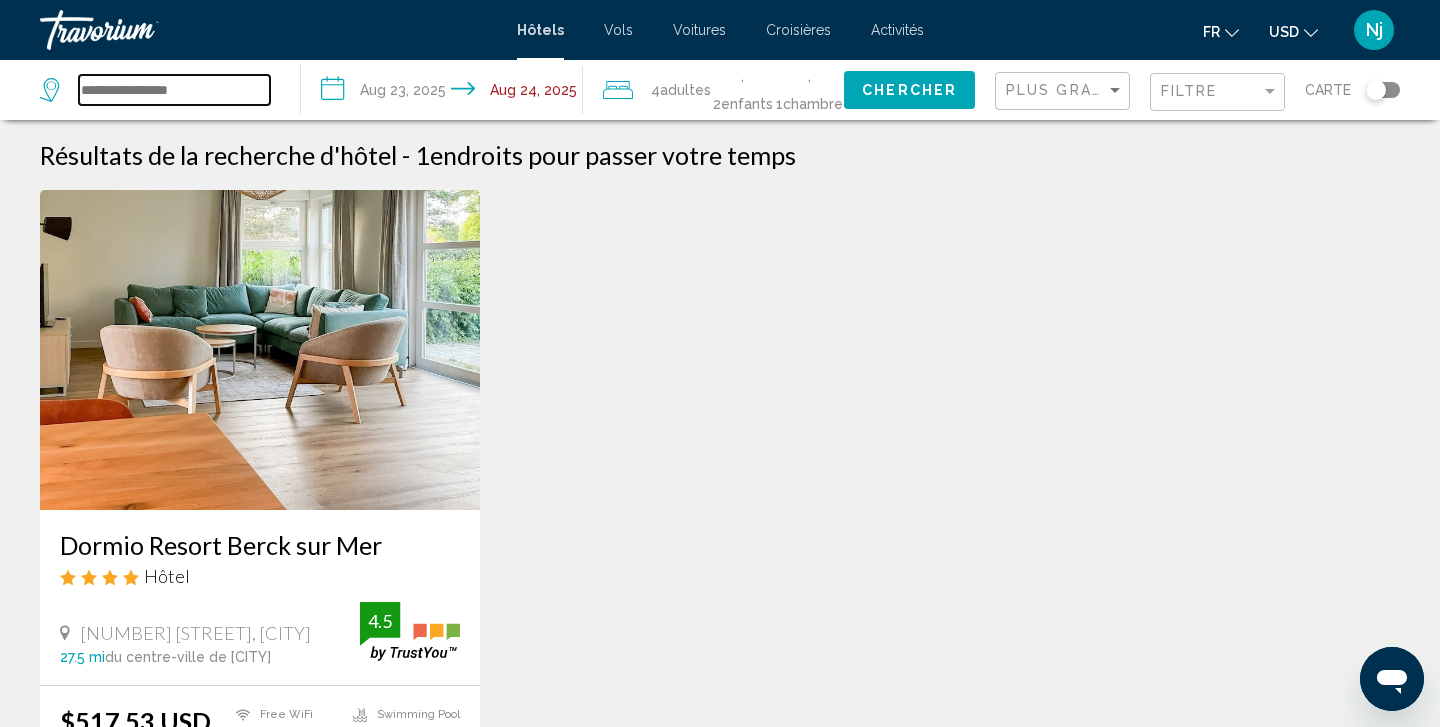 type on "*" 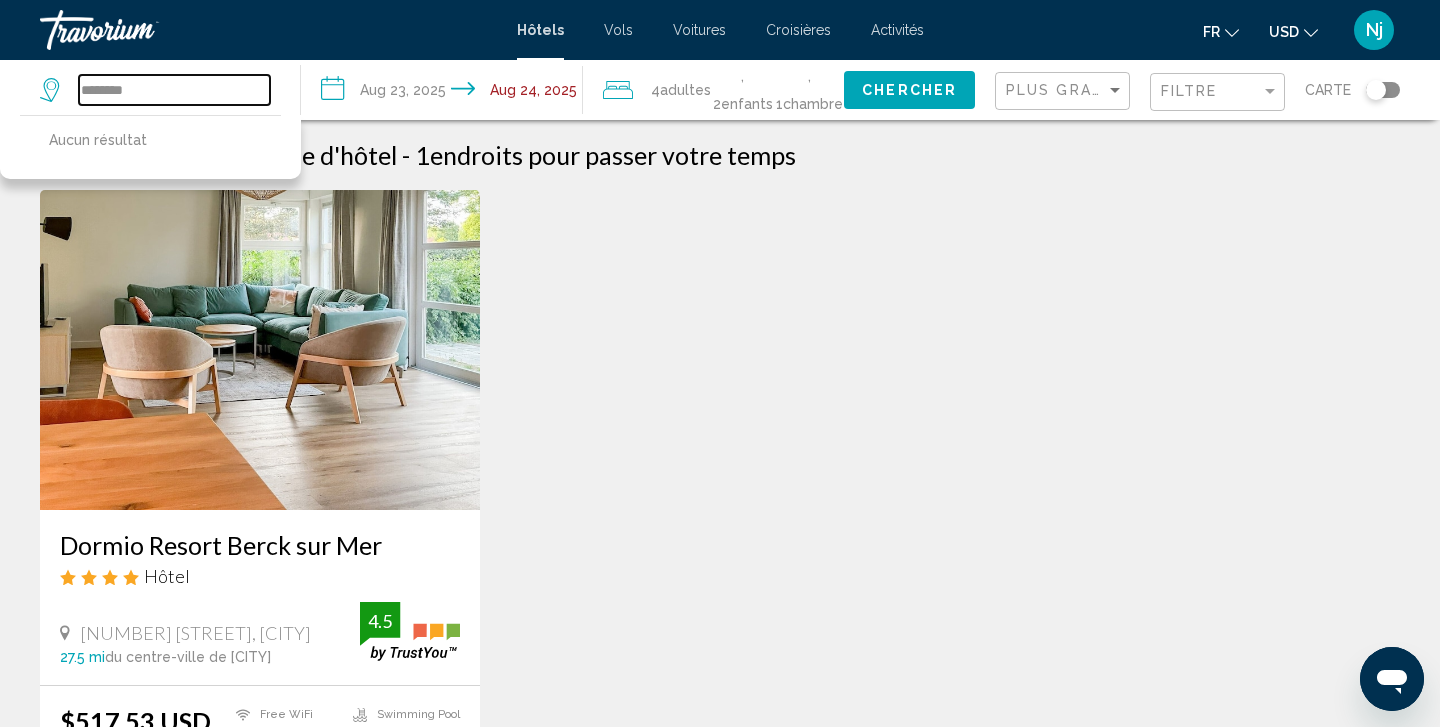 drag, startPoint x: 155, startPoint y: 95, endPoint x: 112, endPoint y: 94, distance: 43.011627 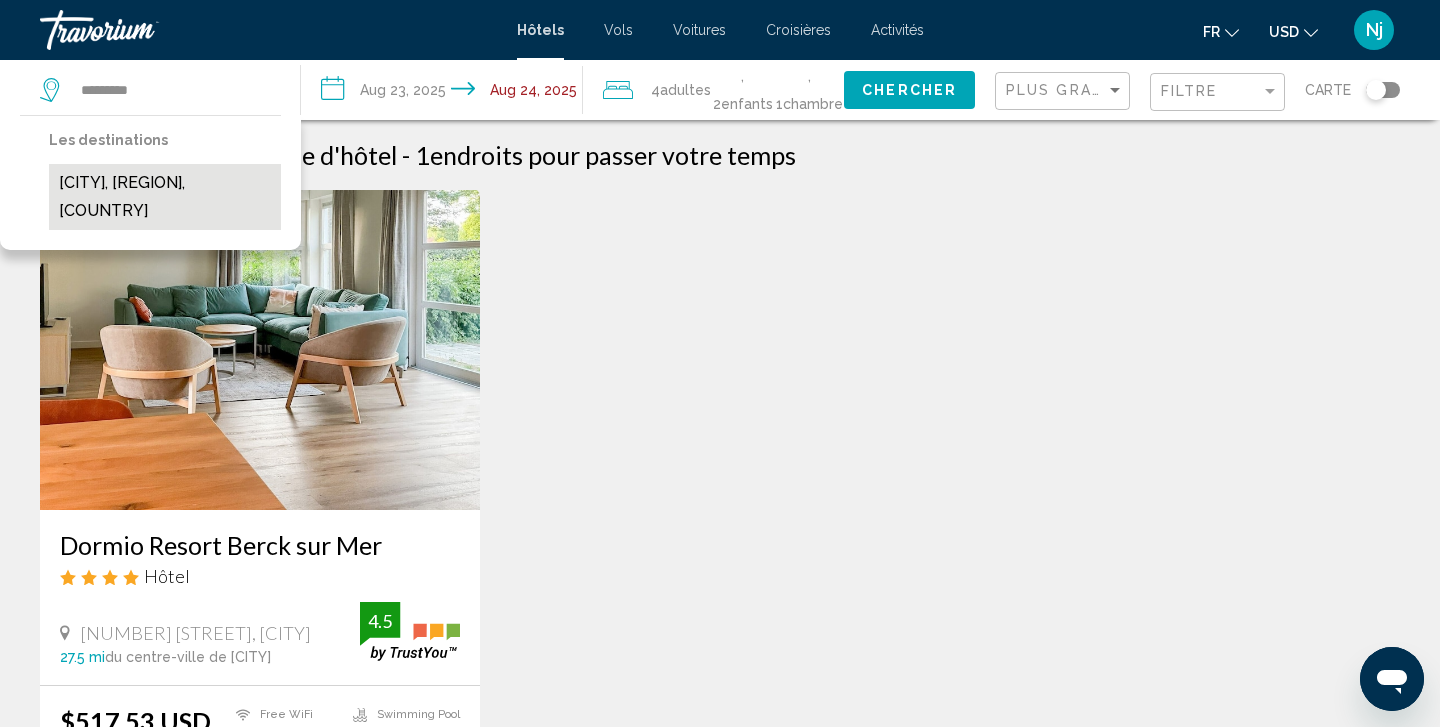 drag, startPoint x: 112, startPoint y: 122, endPoint x: 126, endPoint y: 196, distance: 75.31268 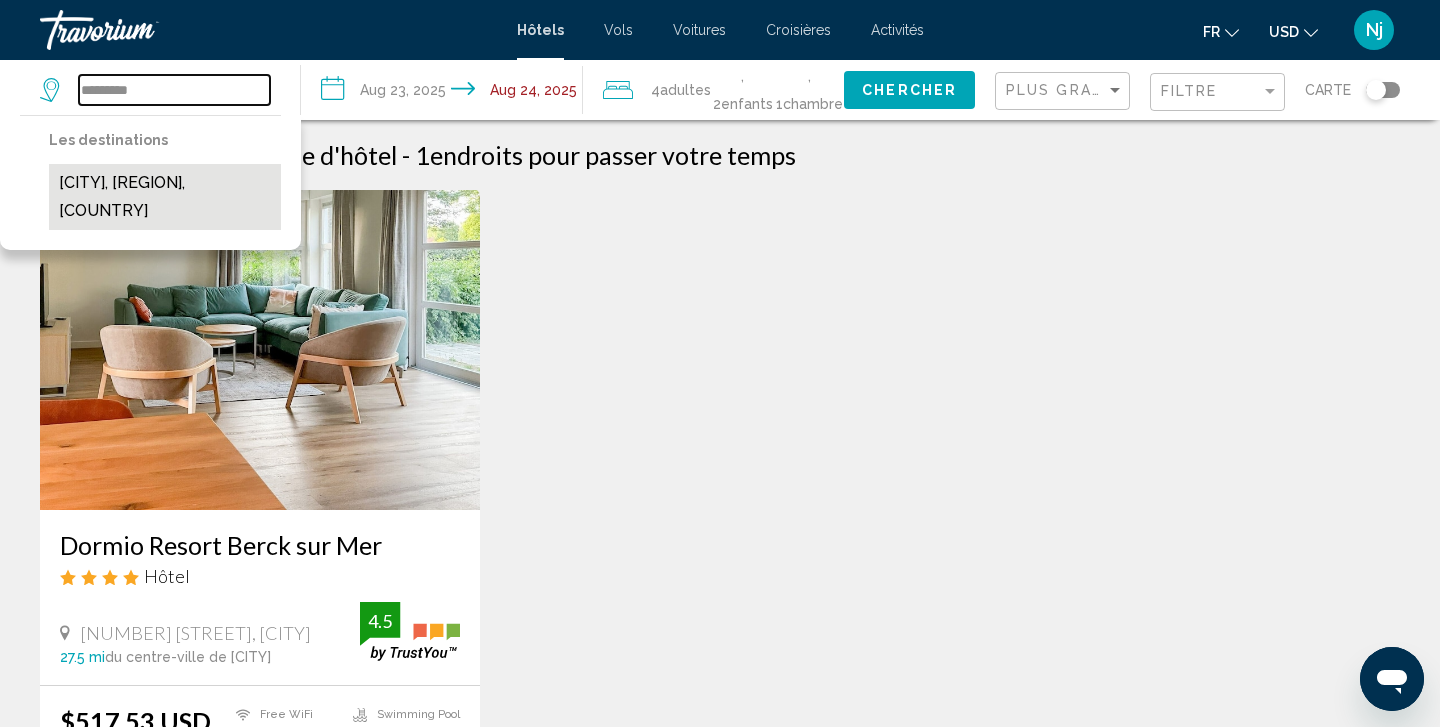 type on "**********" 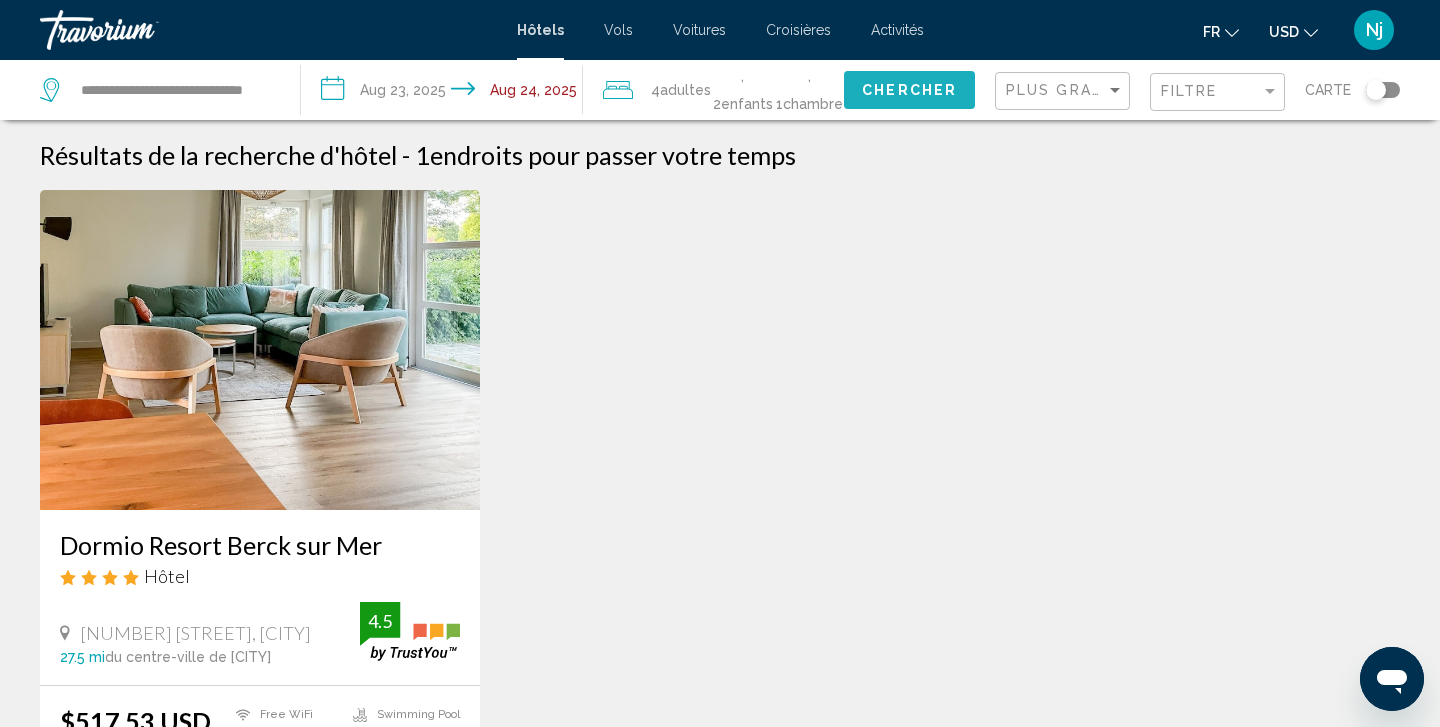 click on "Chercher" 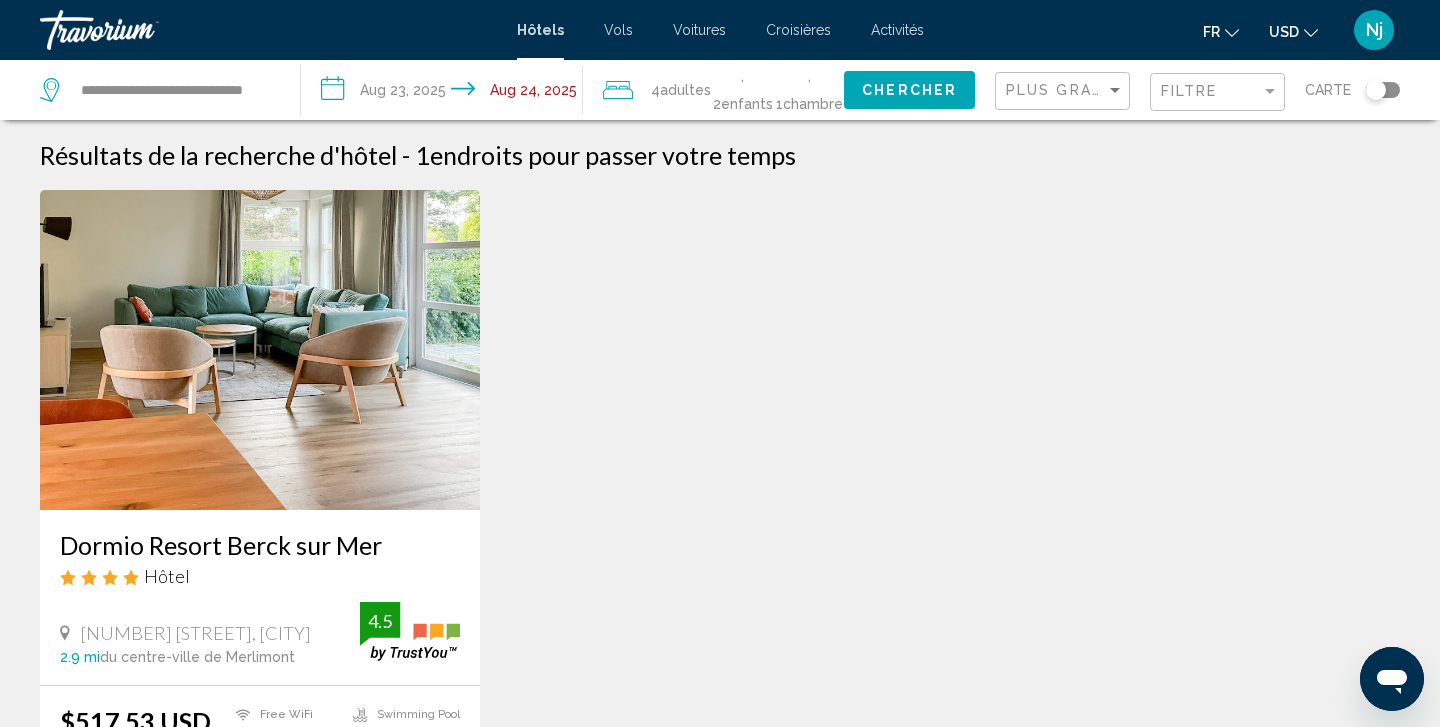 click on "Adultes" 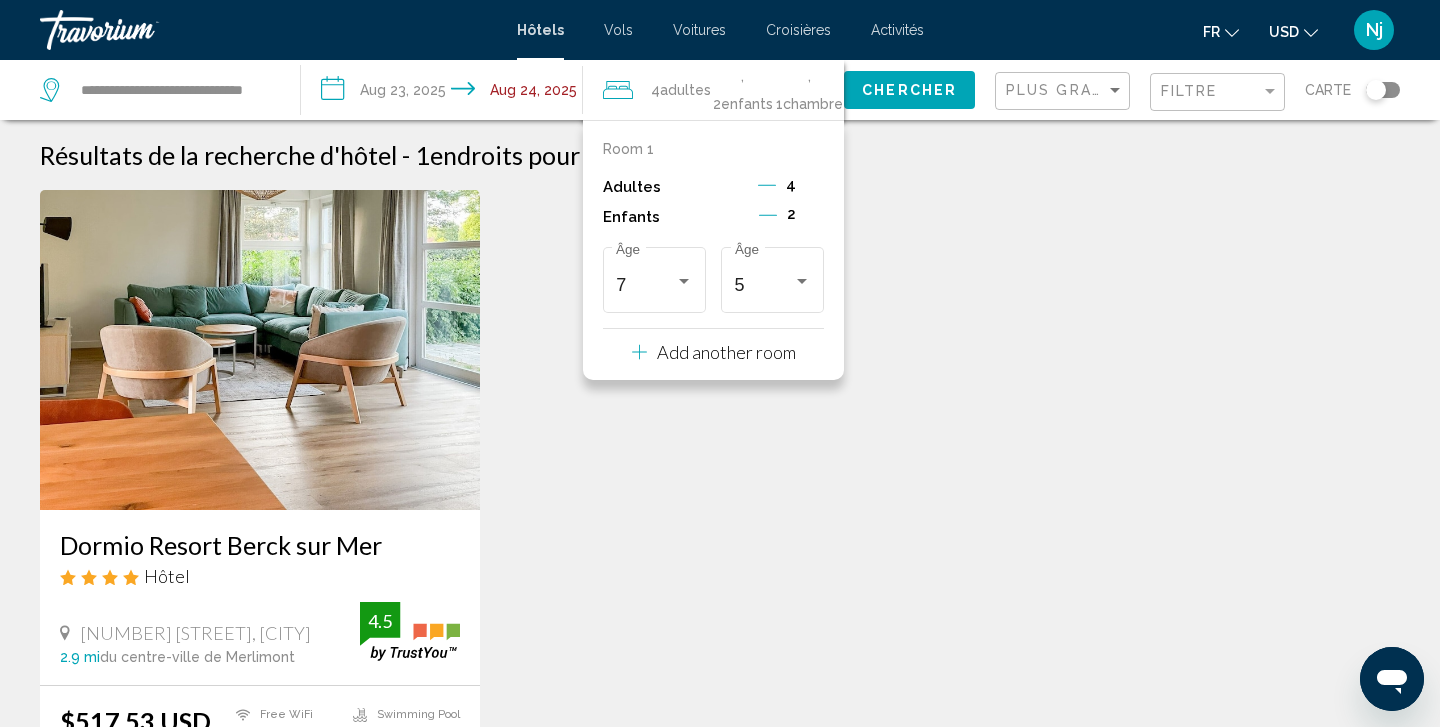 click 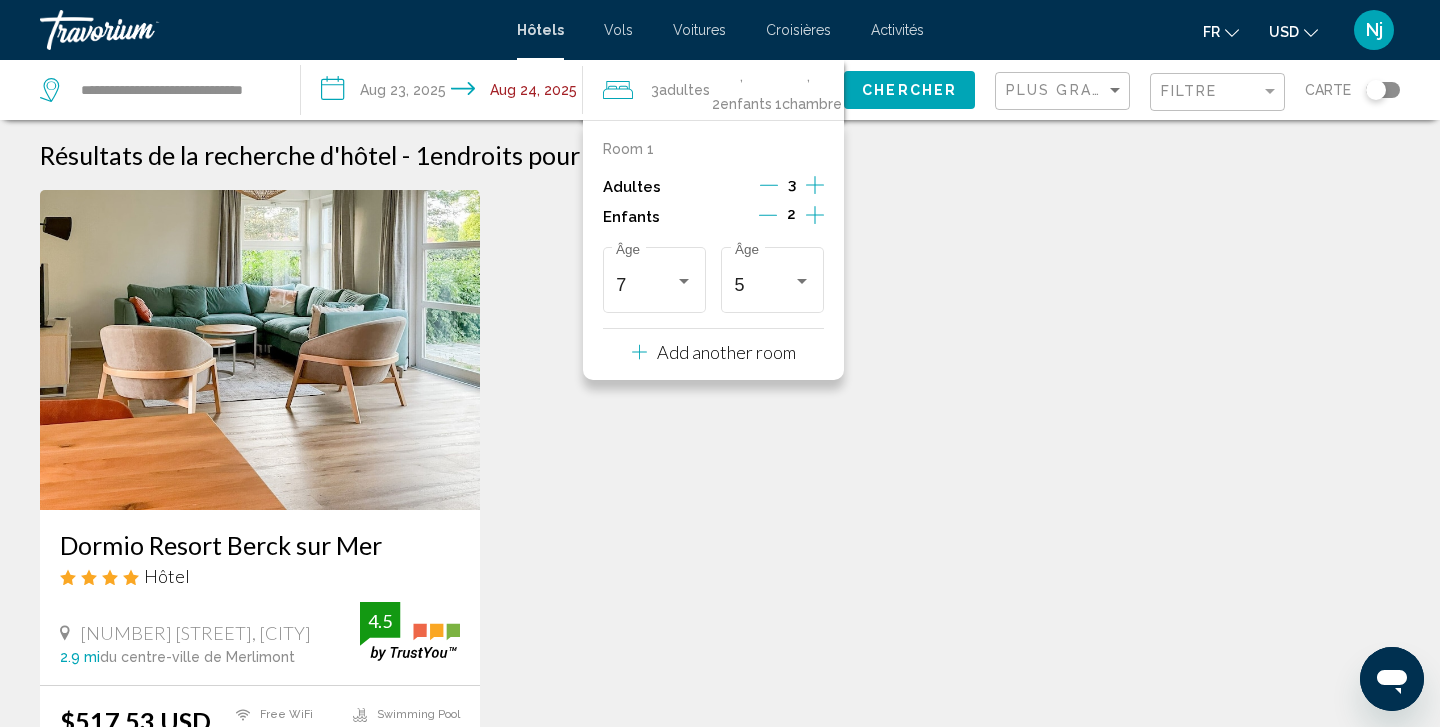 click 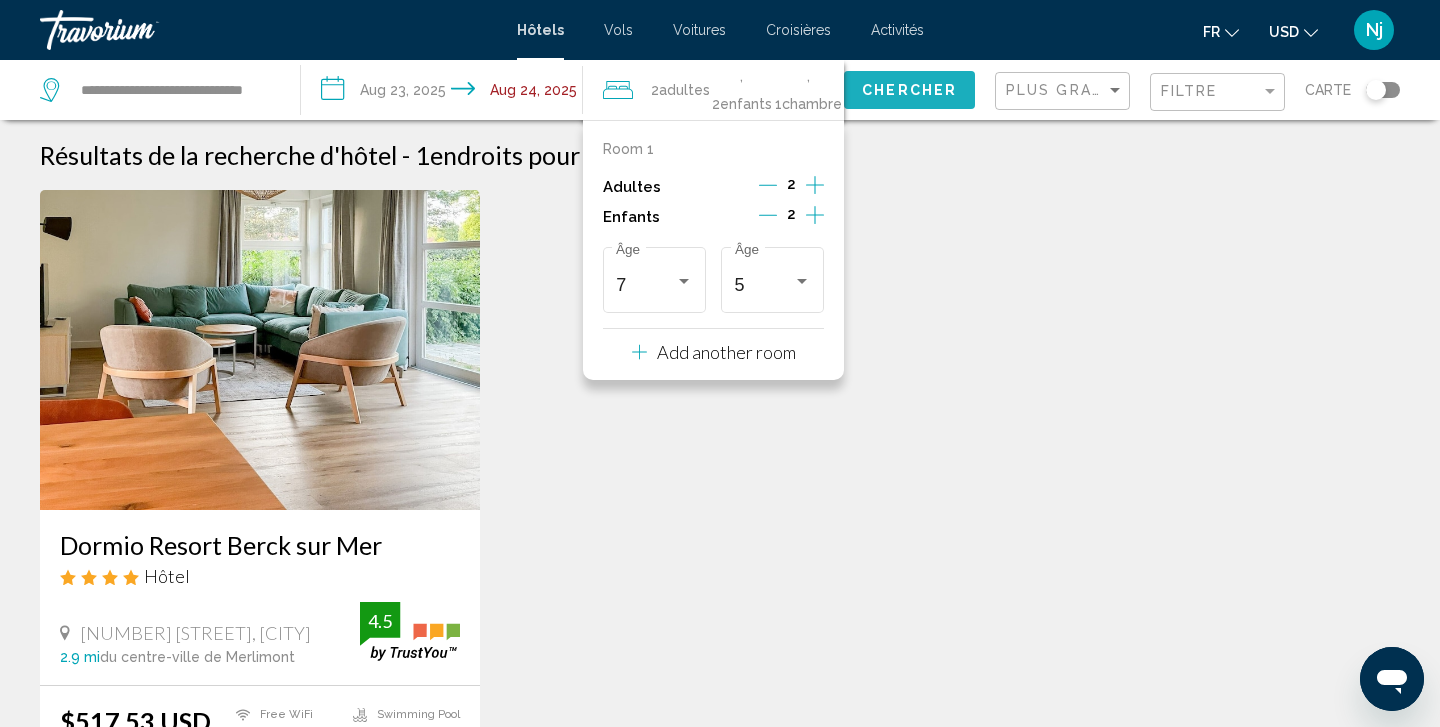 click on "Chercher" 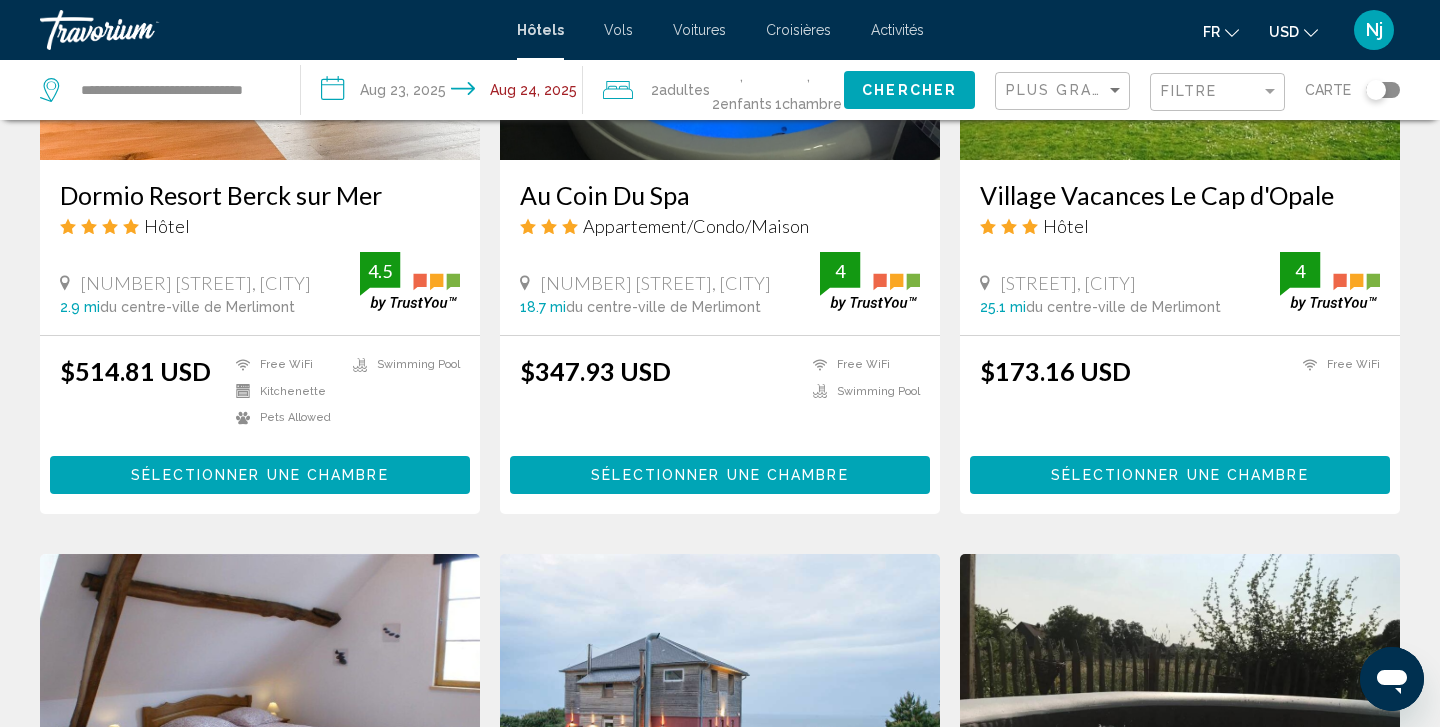 scroll, scrollTop: 1105, scrollLeft: 0, axis: vertical 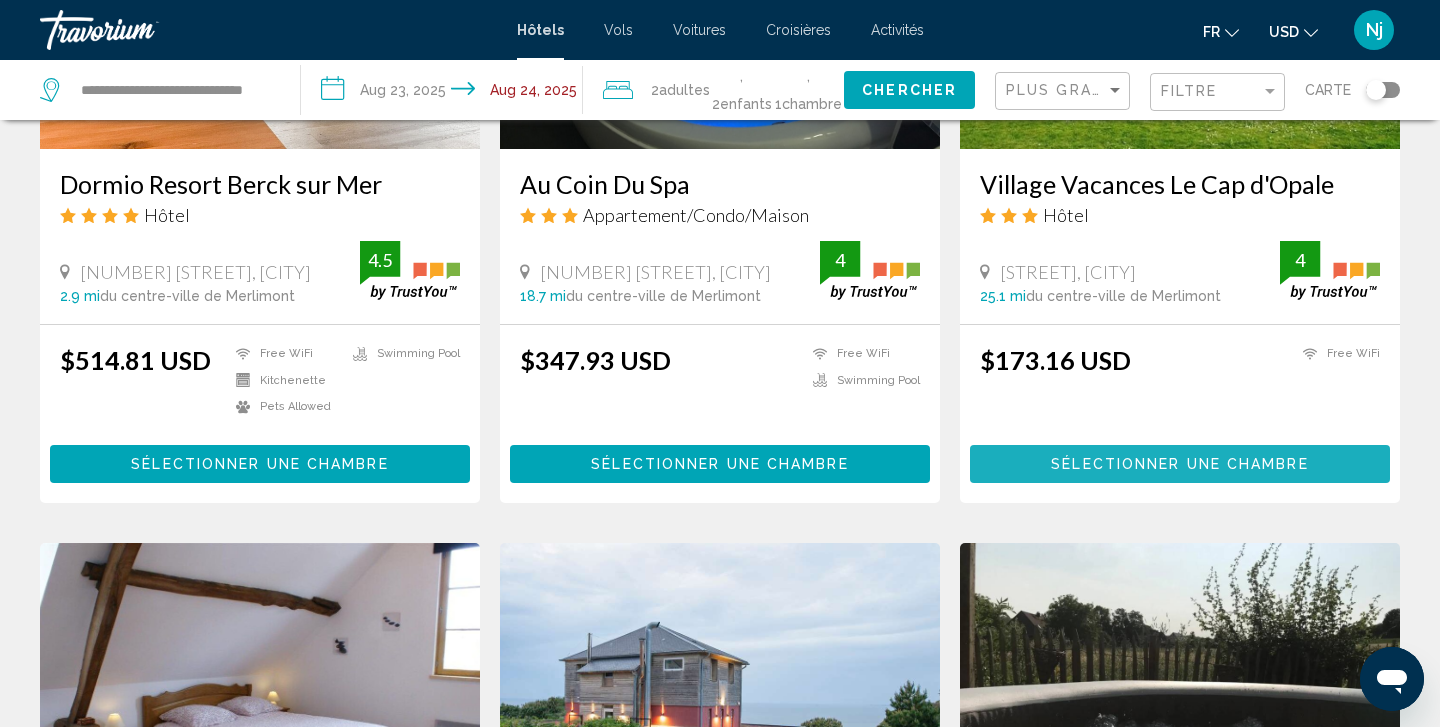 click on "Sélectionner une chambre" at bounding box center (1179, 465) 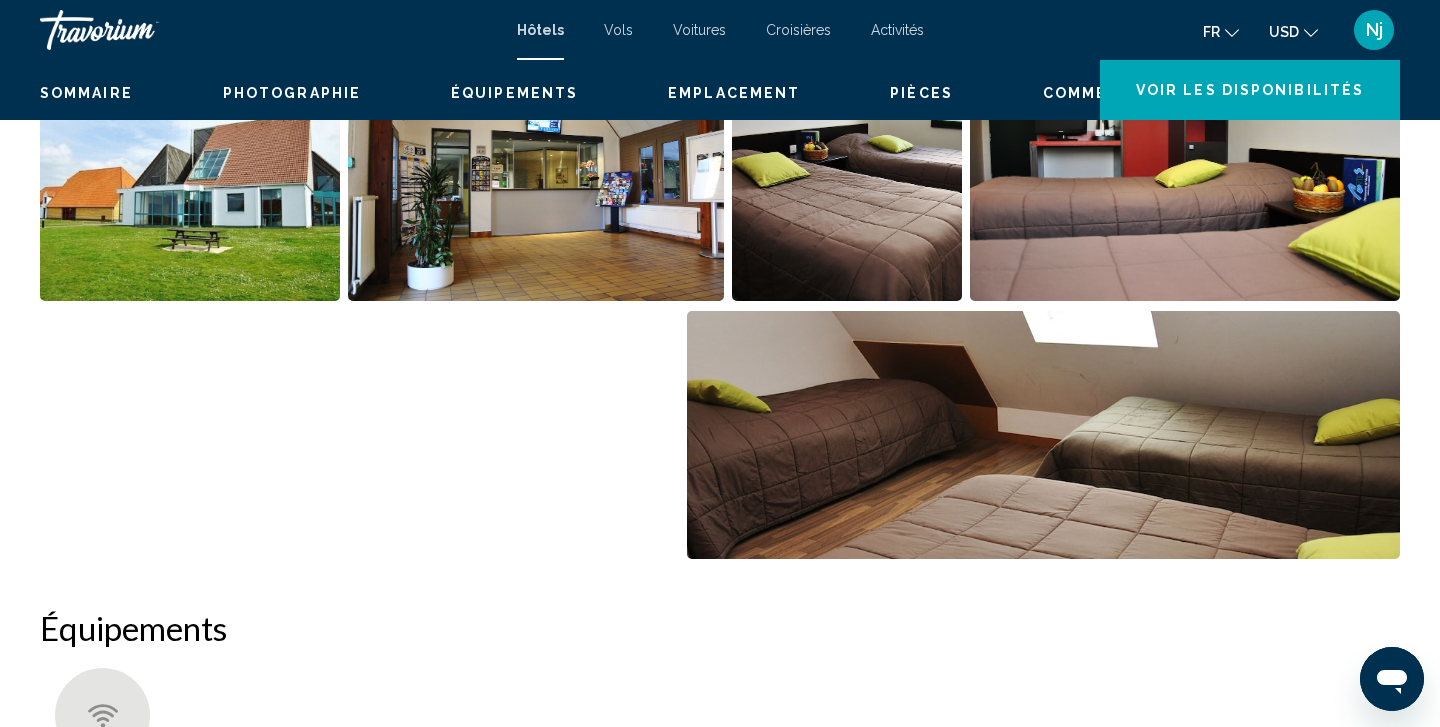 scroll, scrollTop: 0, scrollLeft: 0, axis: both 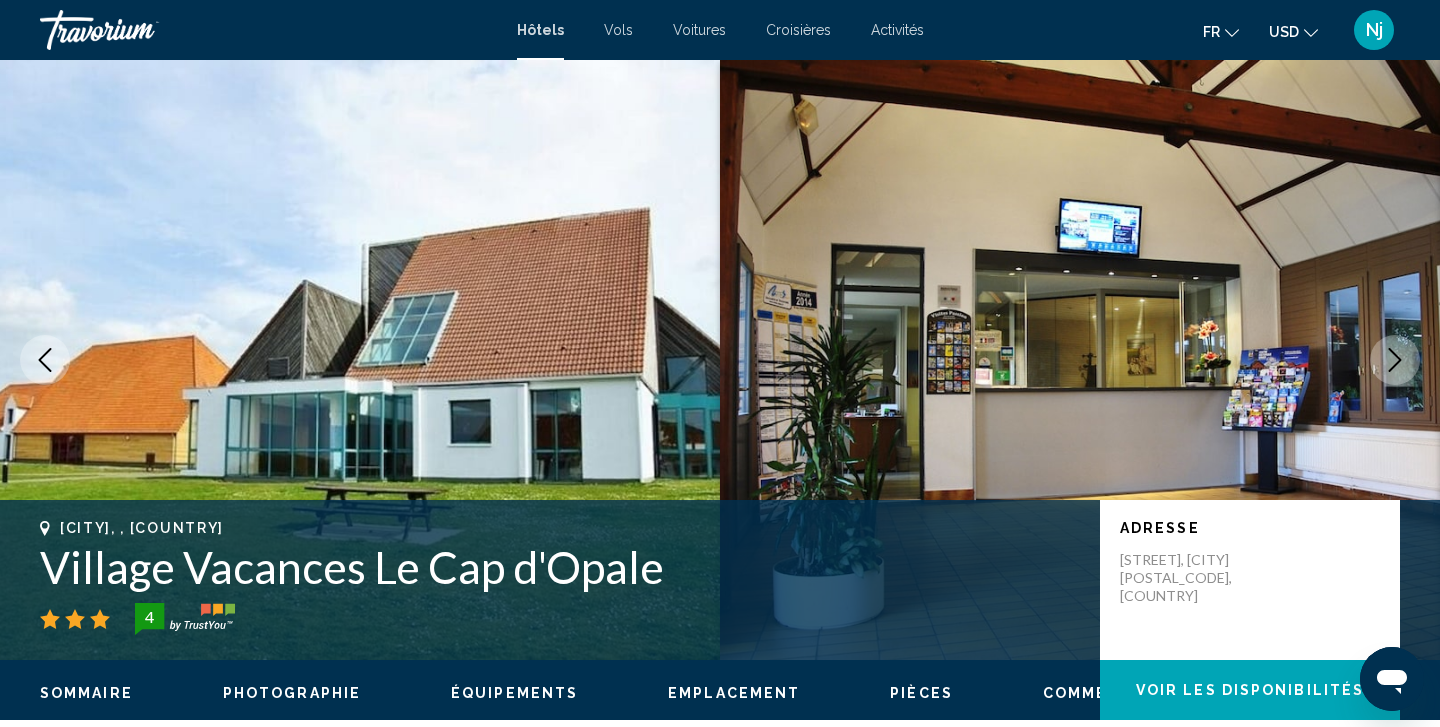 type 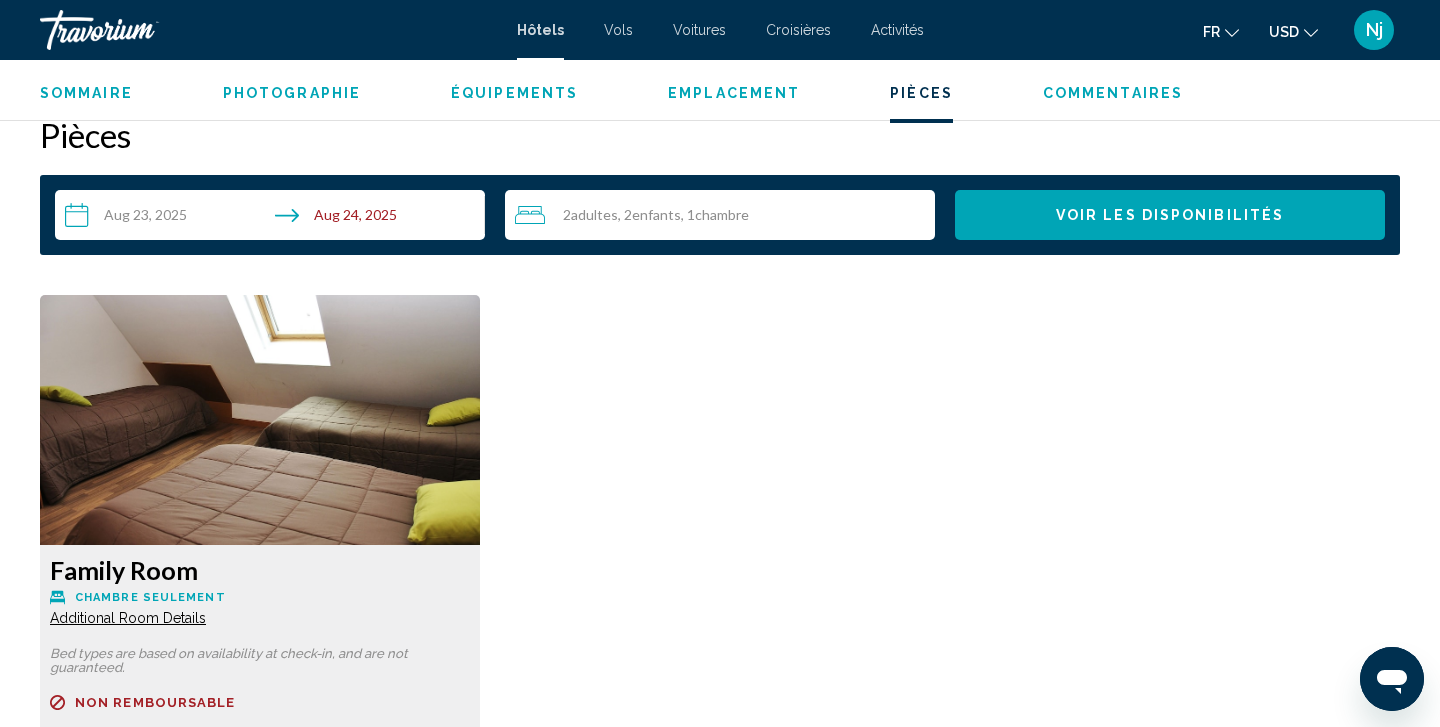 scroll, scrollTop: 2540, scrollLeft: 0, axis: vertical 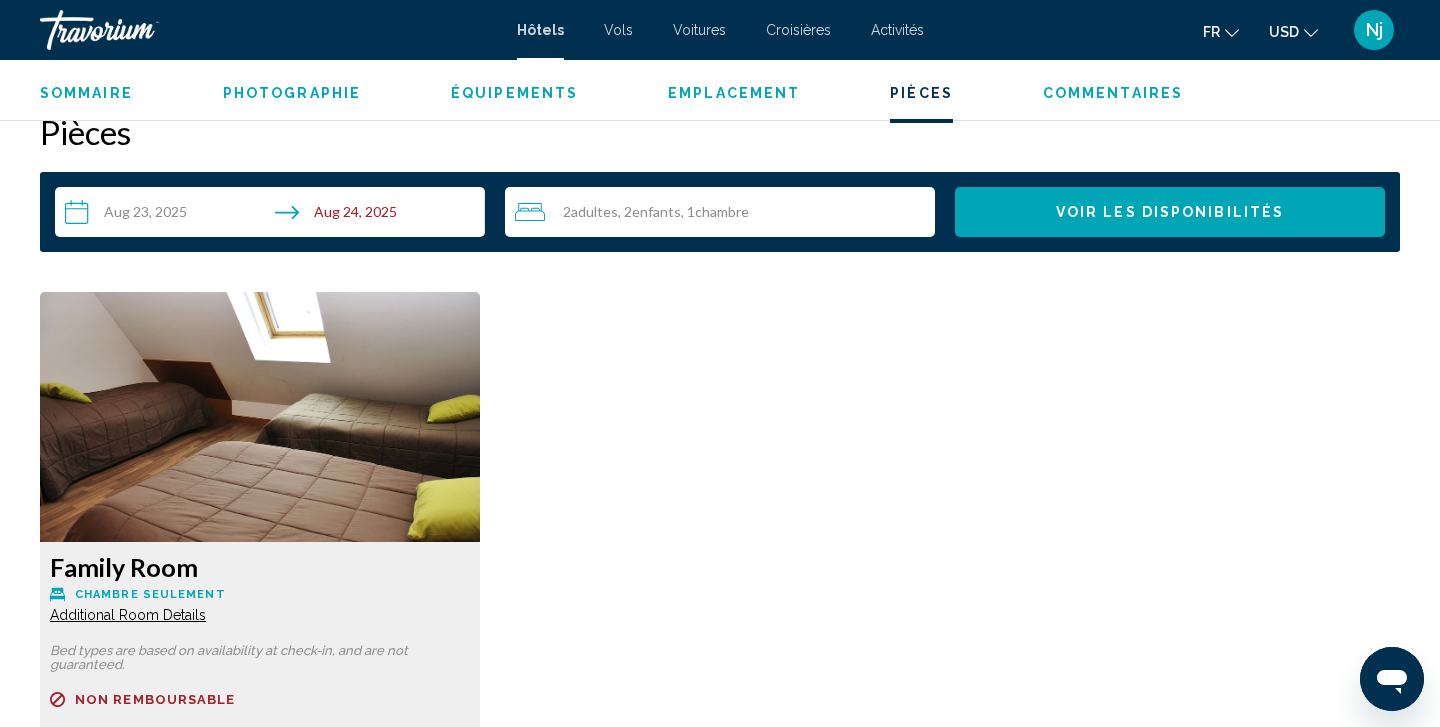 click on "**********" at bounding box center [274, 215] 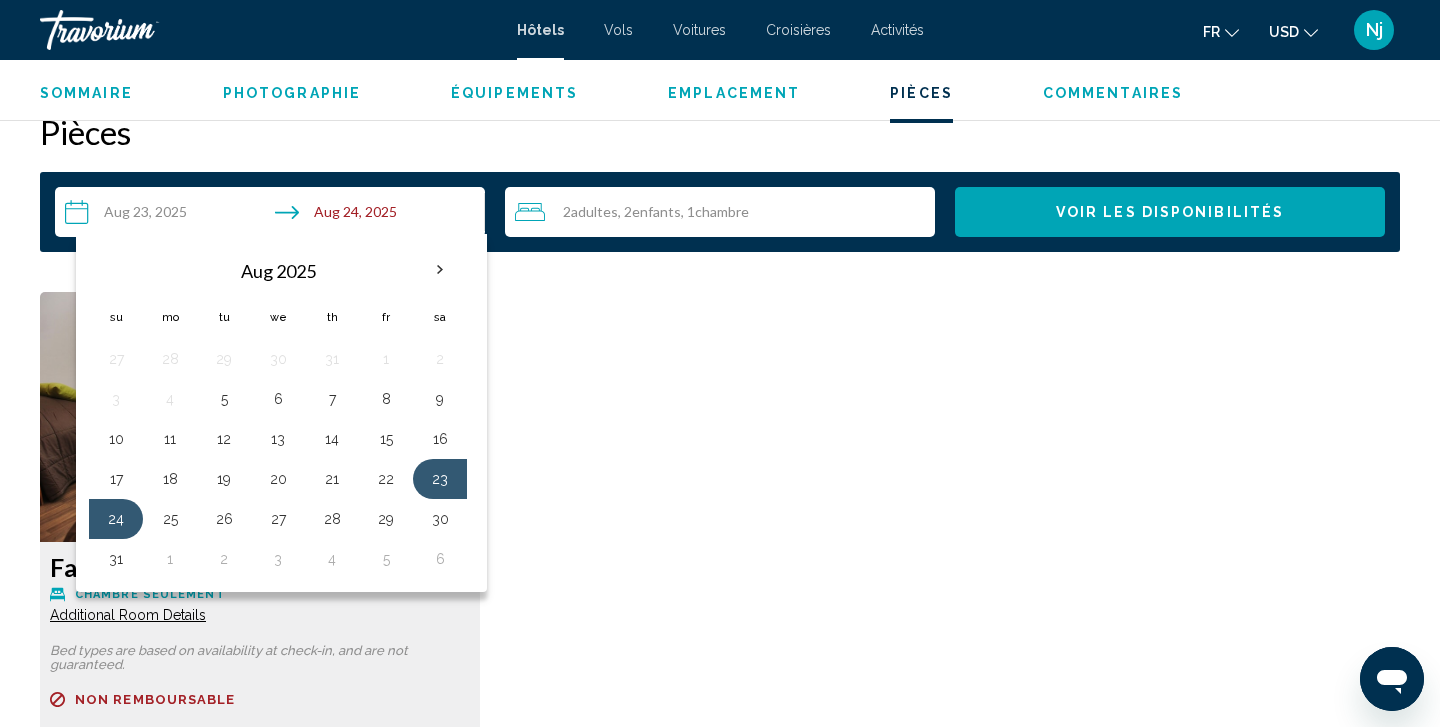click on "Family Room
Chambre seulement Additional Room Details Bed types are based on availability at check-in, and are not guaranteed.
Remboursable
Non remboursable
Non remboursable     Prix au détail  $0.00  quand vous échangez    Partenaire  $173.16 USD  Taxes incluses
Total dû à l'hôtel : $1.39 USD  Tu gagnes  519 Loyalty Points  Reserve maintenant Plus disponible" at bounding box center (720, 626) 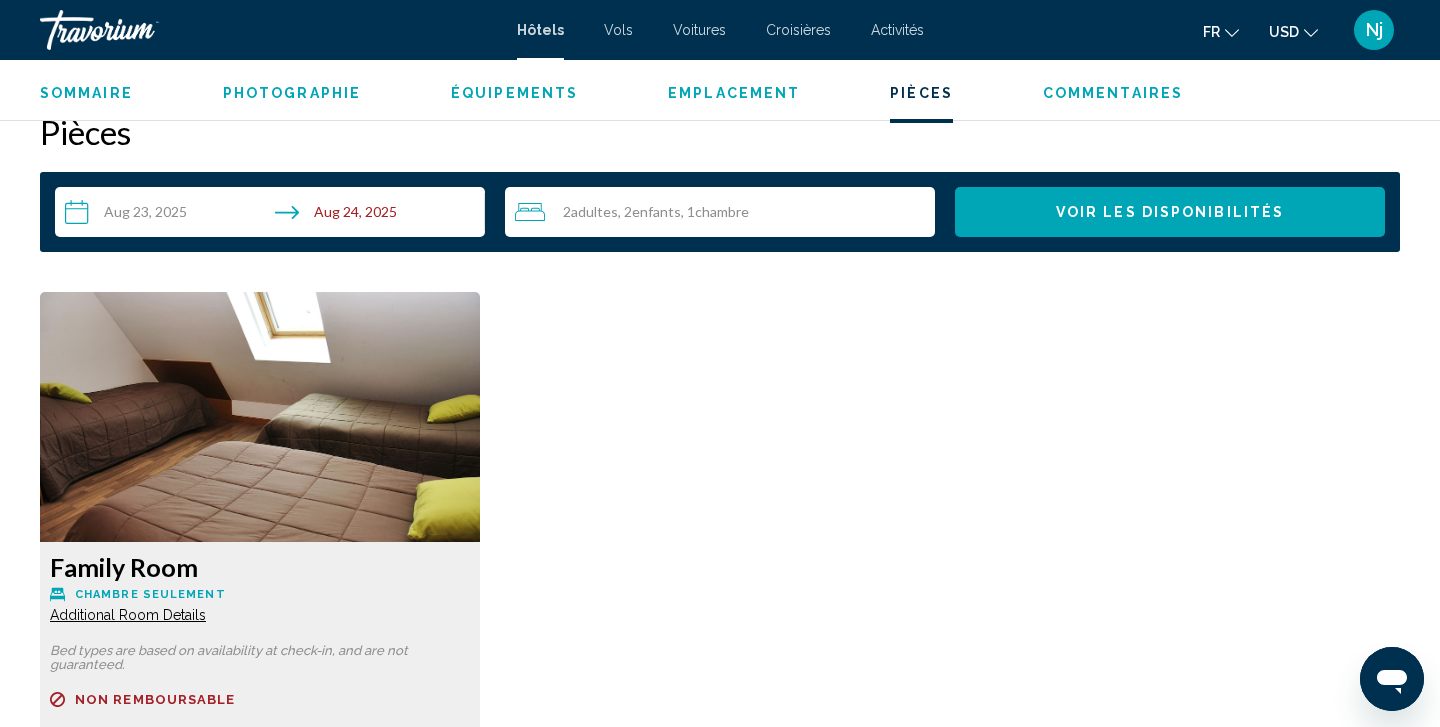 click on "Voir les disponibilités" at bounding box center (1170, 213) 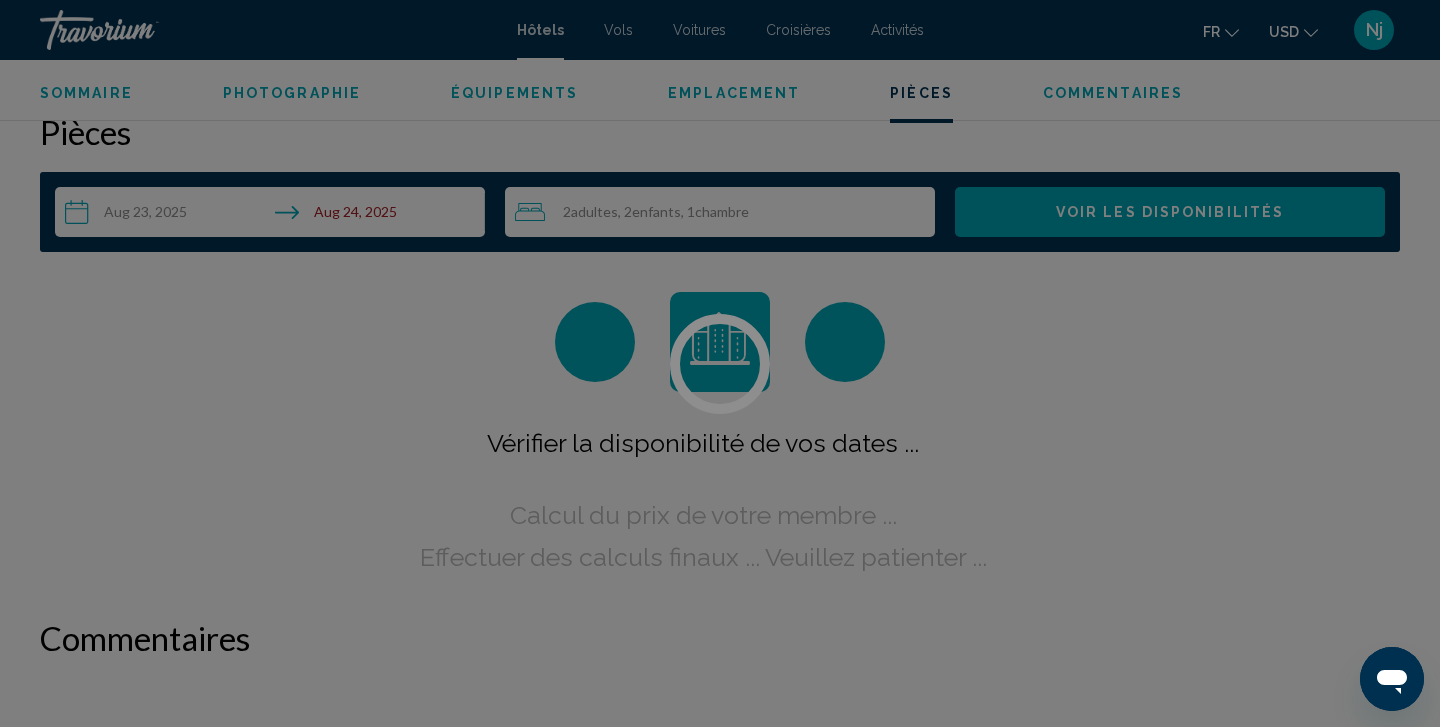 scroll, scrollTop: 2532, scrollLeft: 0, axis: vertical 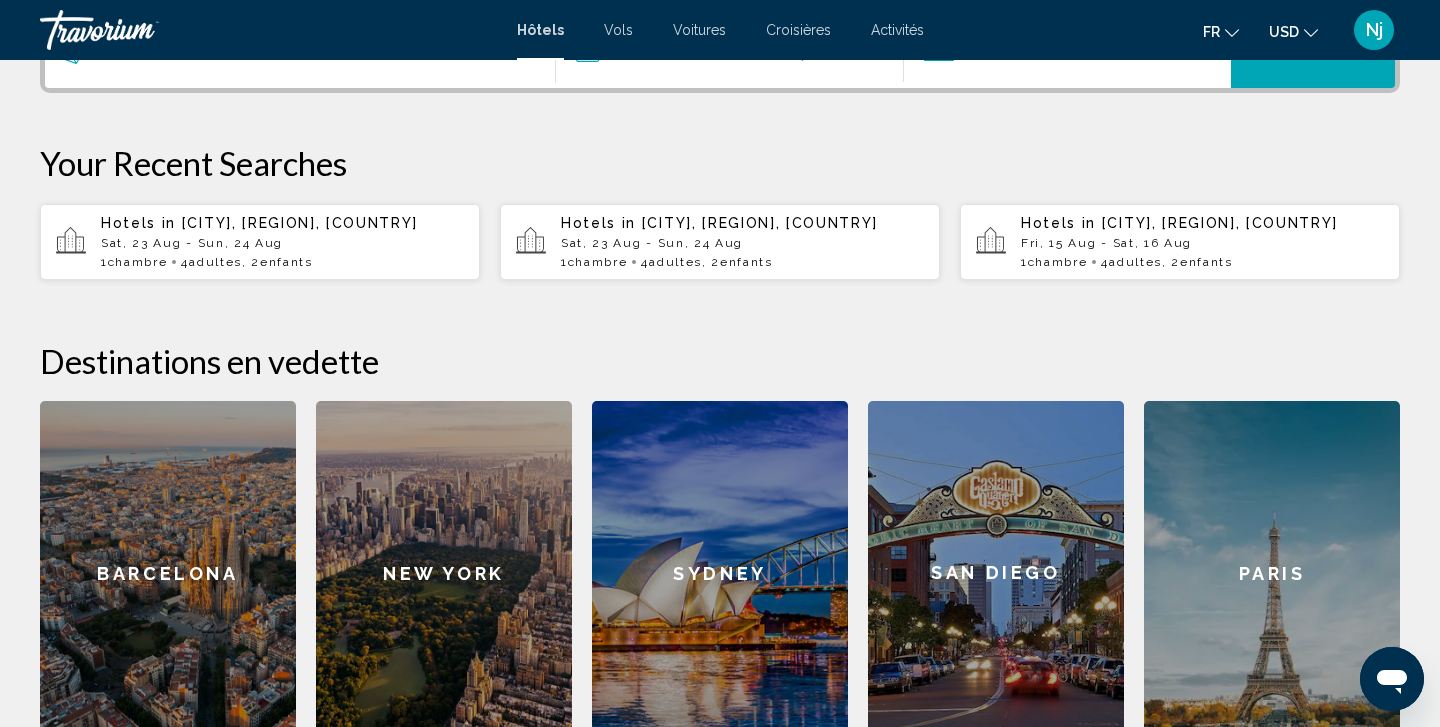 click on "[CITY], [CITY], [COUNTRY]" at bounding box center (1220, 223) 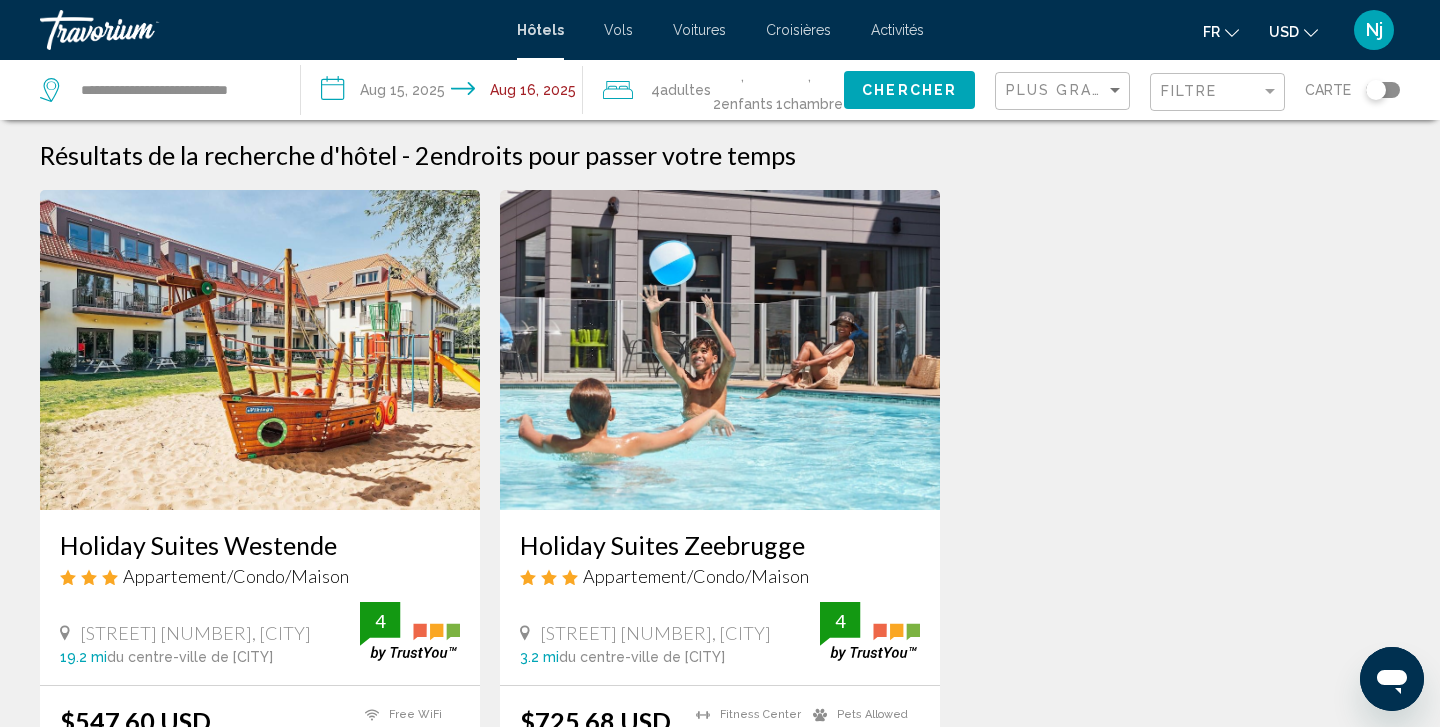scroll, scrollTop: -1, scrollLeft: 0, axis: vertical 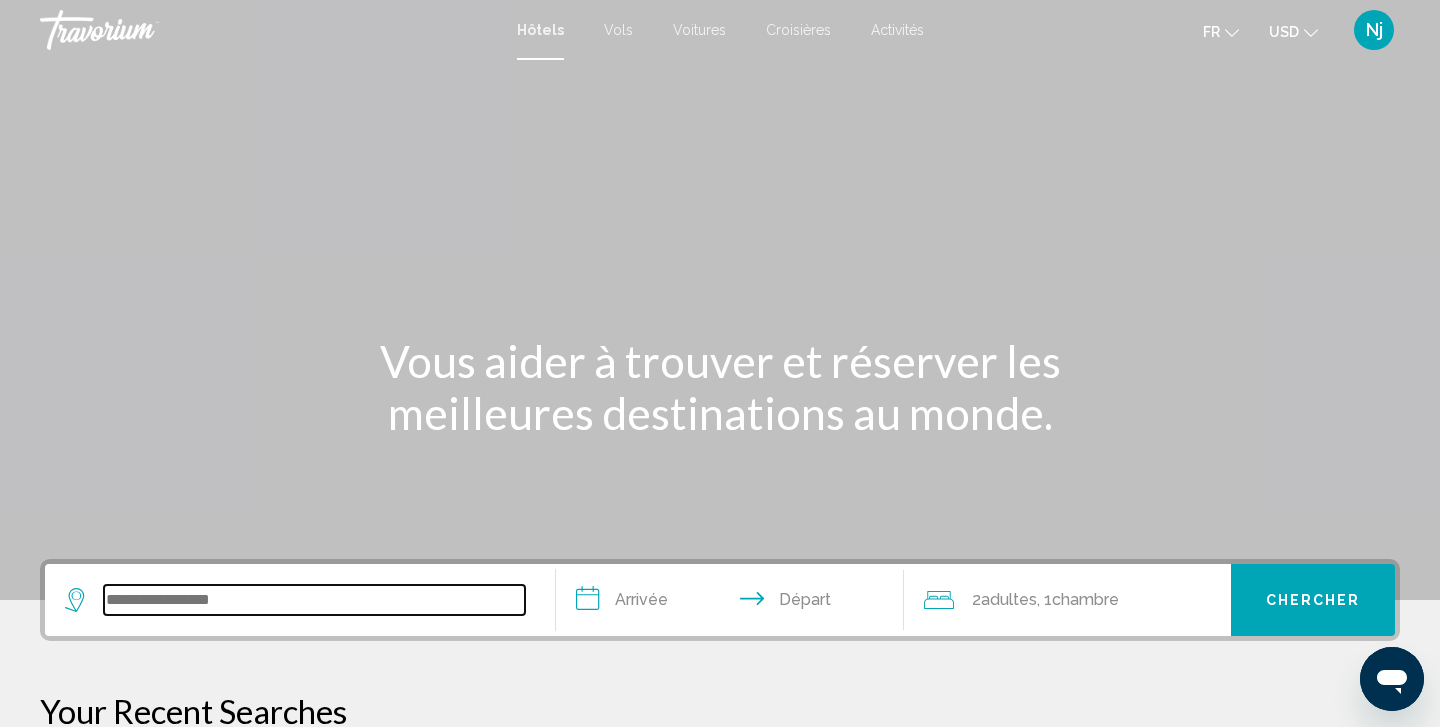 click at bounding box center (314, 600) 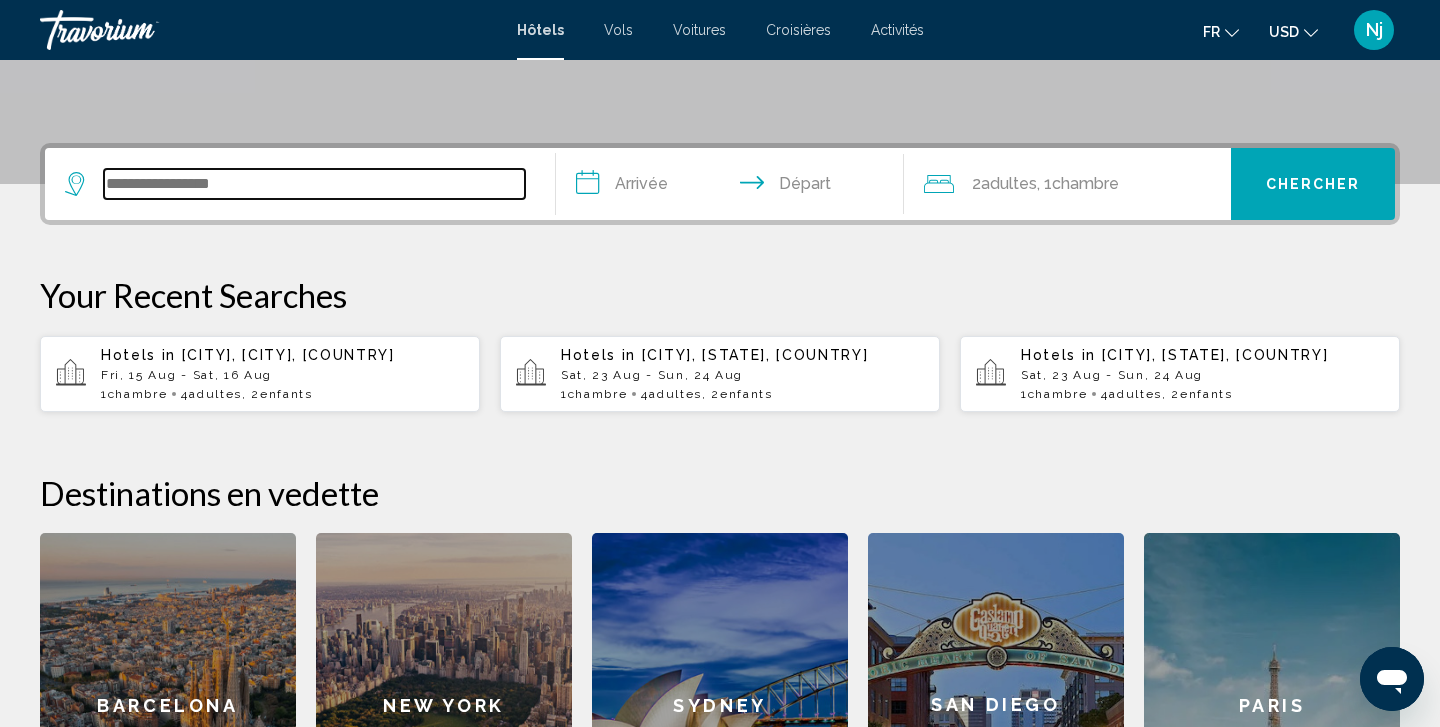 scroll, scrollTop: 494, scrollLeft: 0, axis: vertical 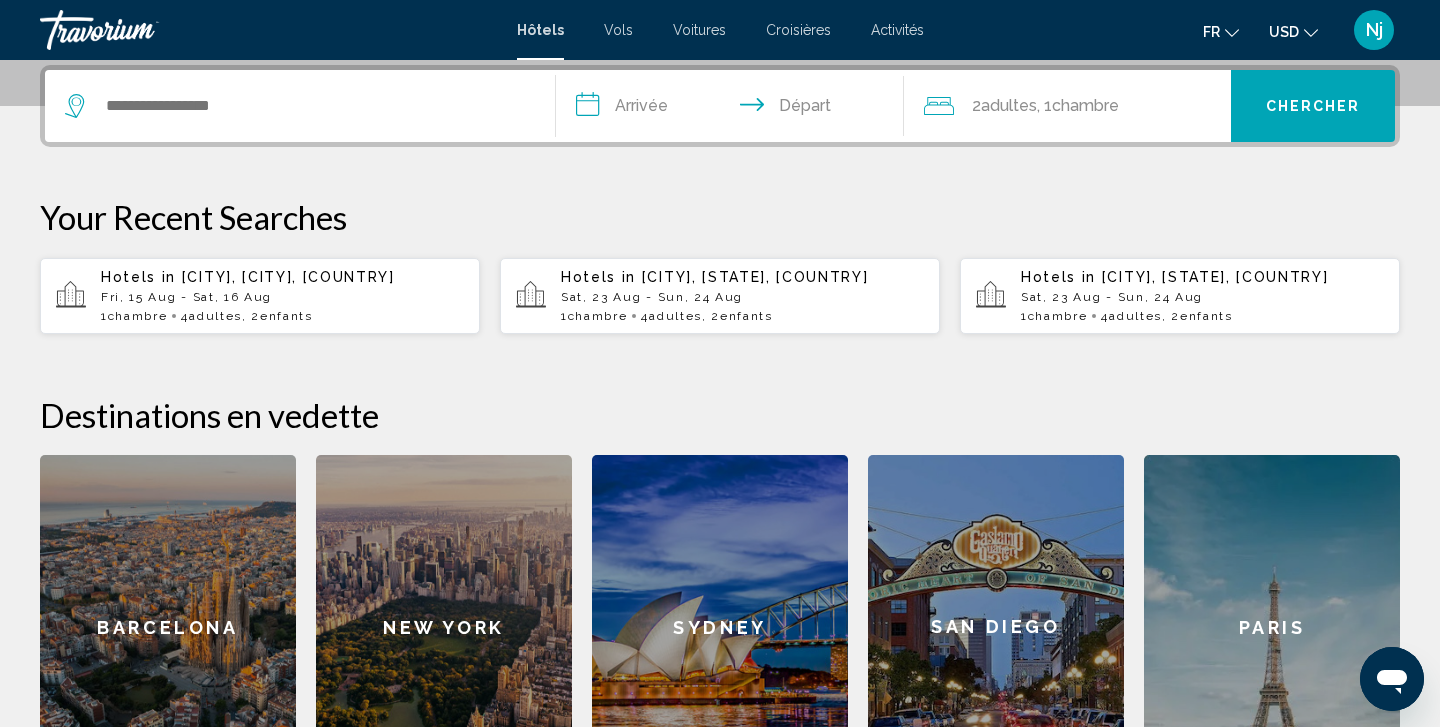 click on "Hotels in [CITY], [STATE], [COUNTRY] [DATE] - [DATE] 1 Chambre pièces 4 Adulte Adultes , 2 Enfant Enfants" at bounding box center (742, 296) 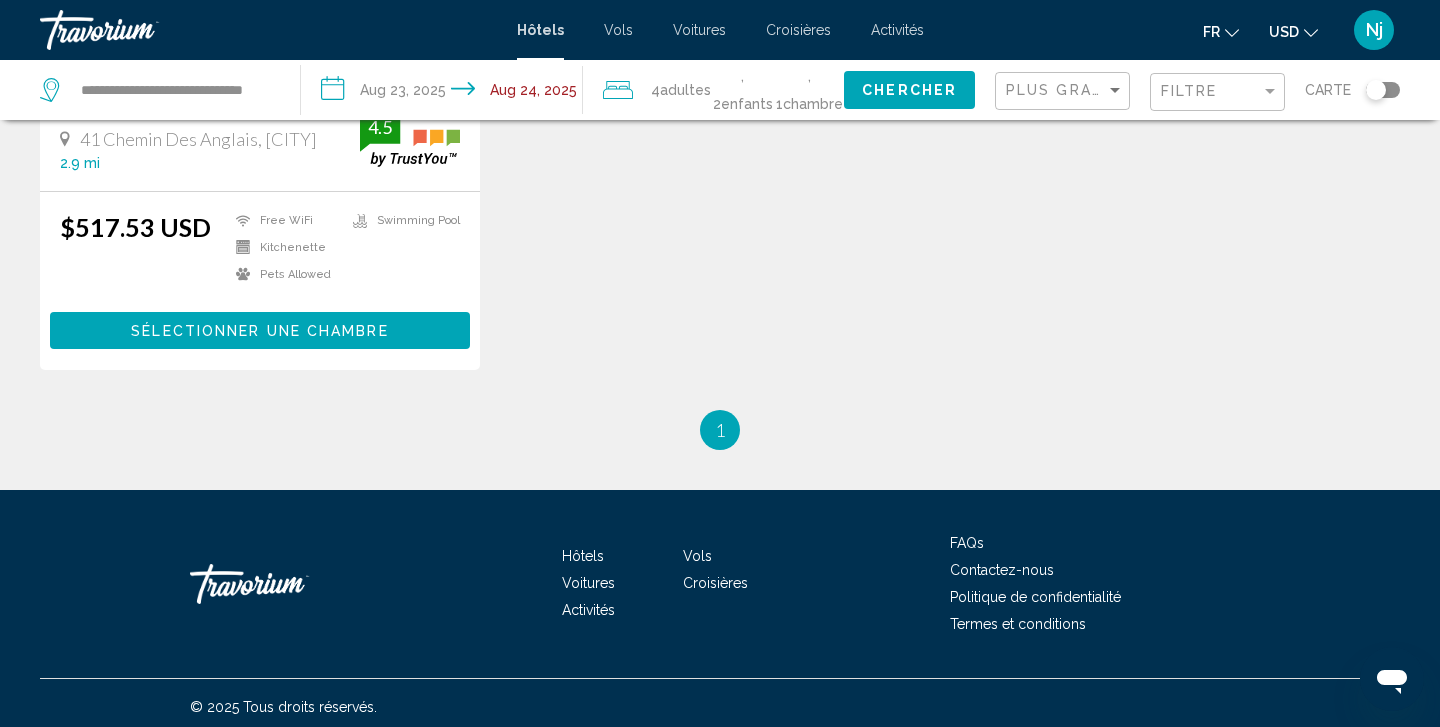 scroll, scrollTop: 0, scrollLeft: 0, axis: both 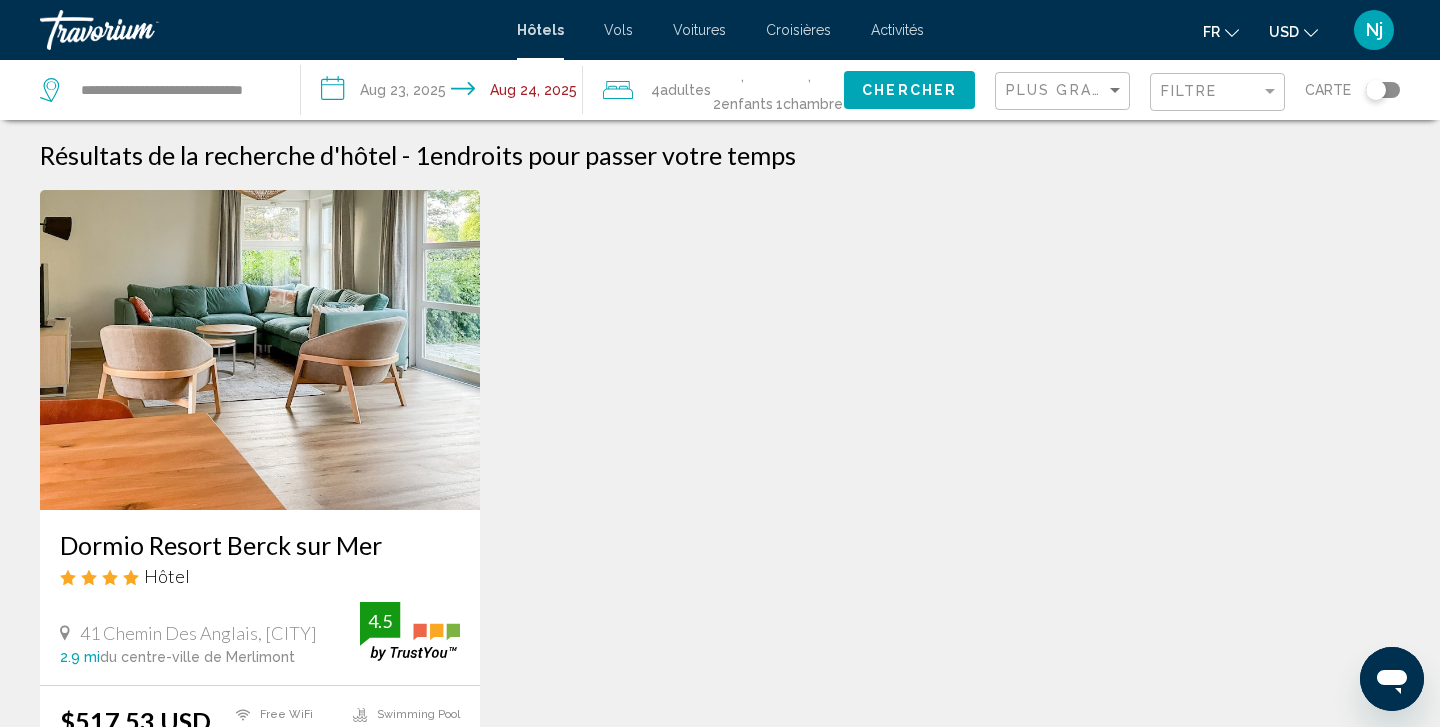 click on "4  Adulte Adultes" 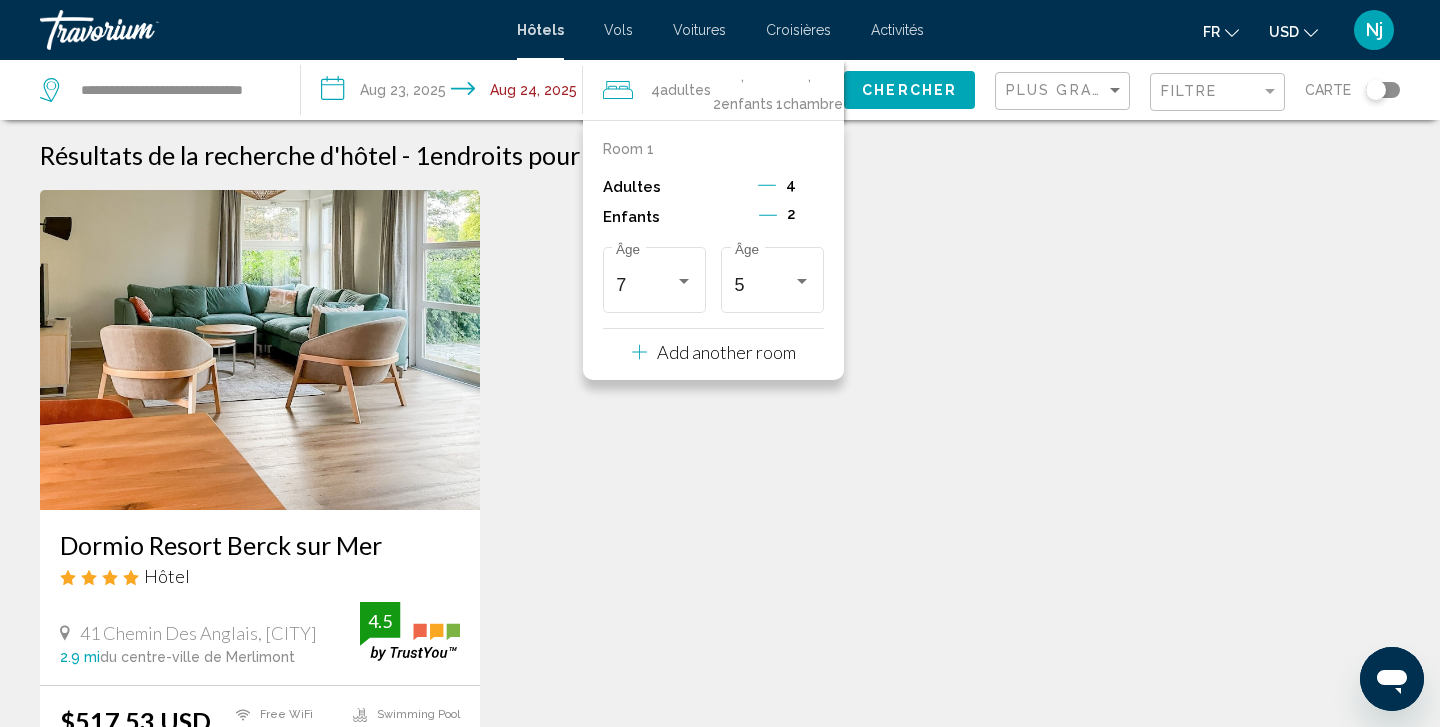click 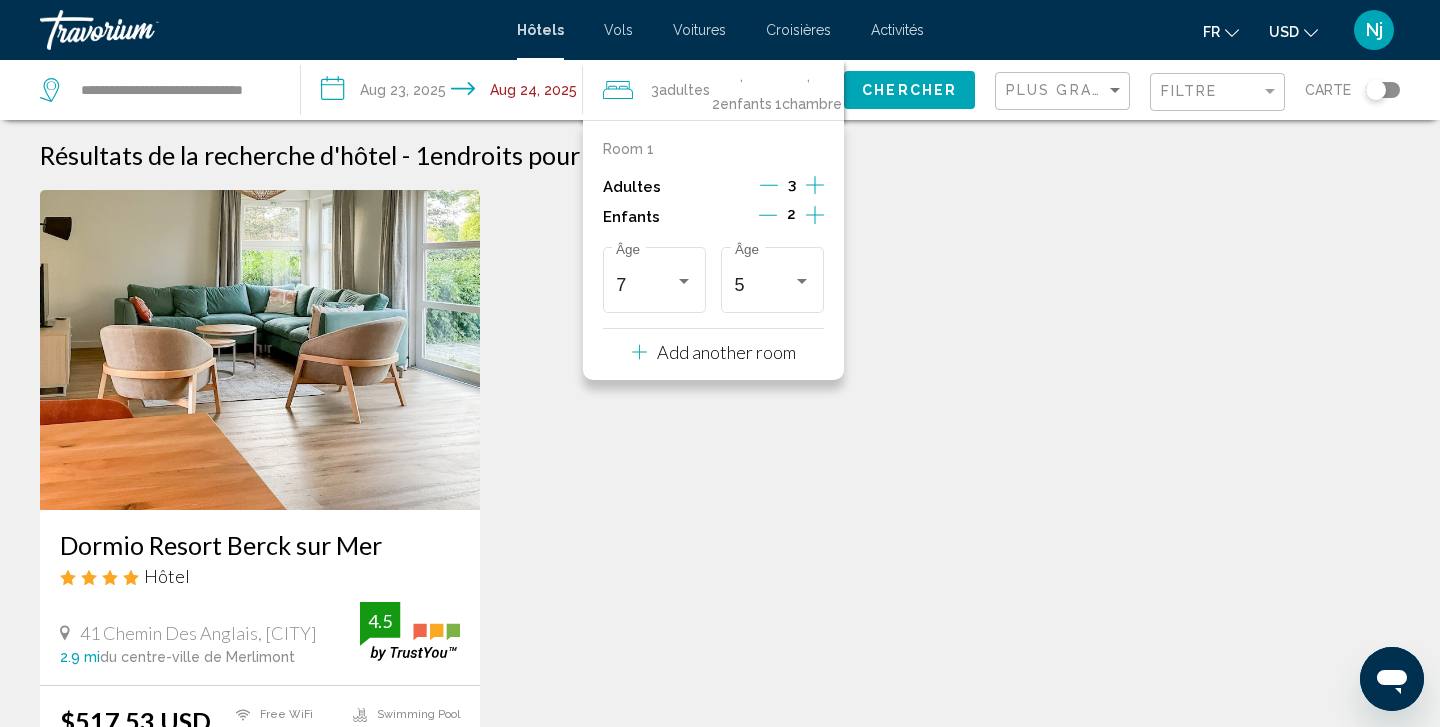 click 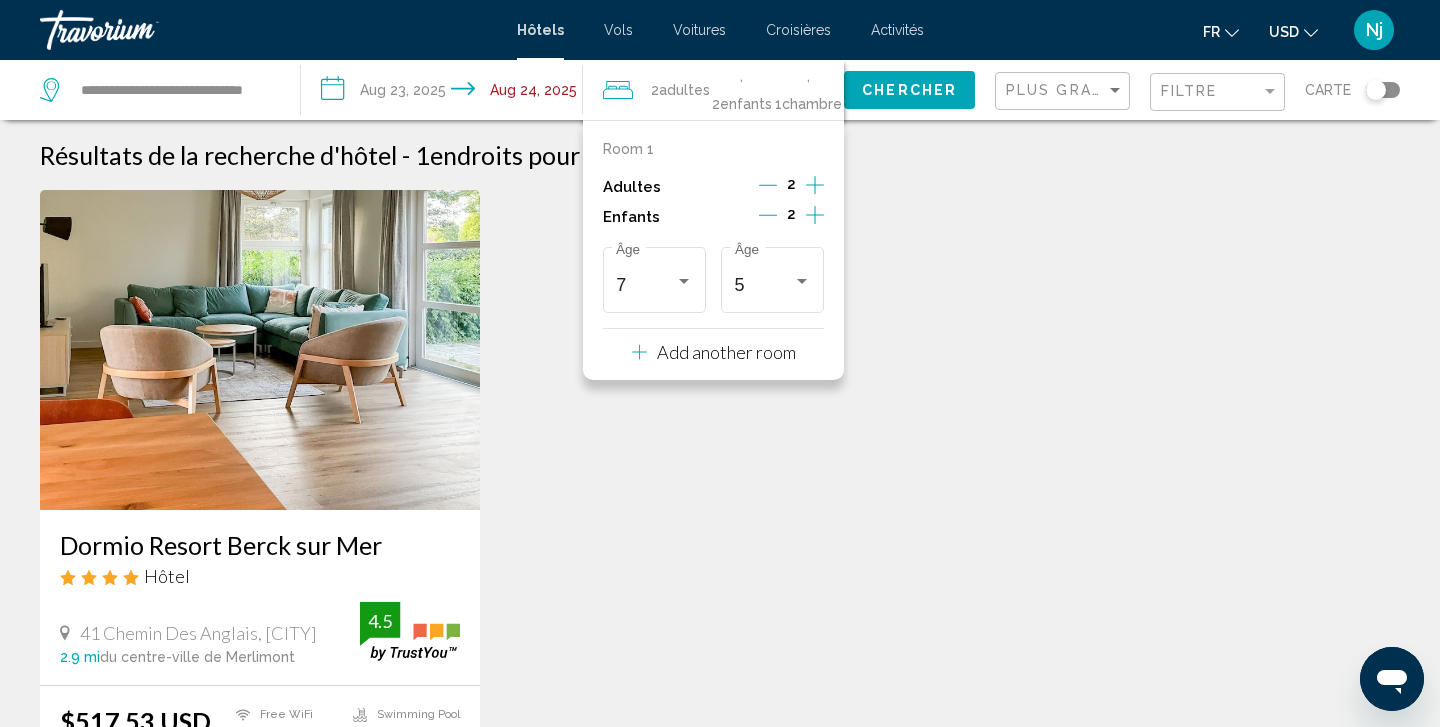 click on "Dormio Resort Berck sur Mer
Hôtel
41 Chemin Des Anglais, [CITY] 2.9 mi du centre-ville de [CITY] de l'hôtel 4.5 $517.53 USD
Free WiFi
Kitchenette
Pets Allowed
Swimming Pool 4.5 Sélectionner une chambre Aucun résultat basé sur vos filtres" at bounding box center [720, 547] 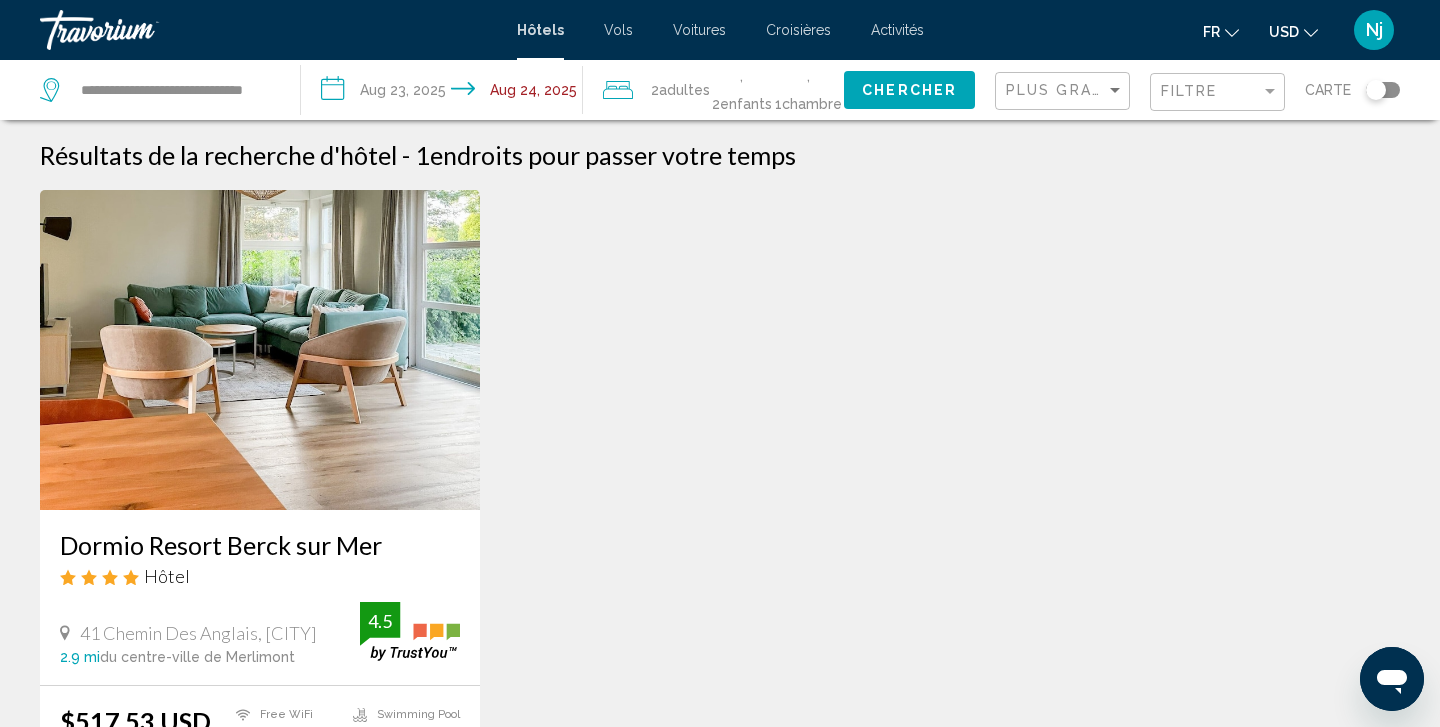 click on "Chercher" 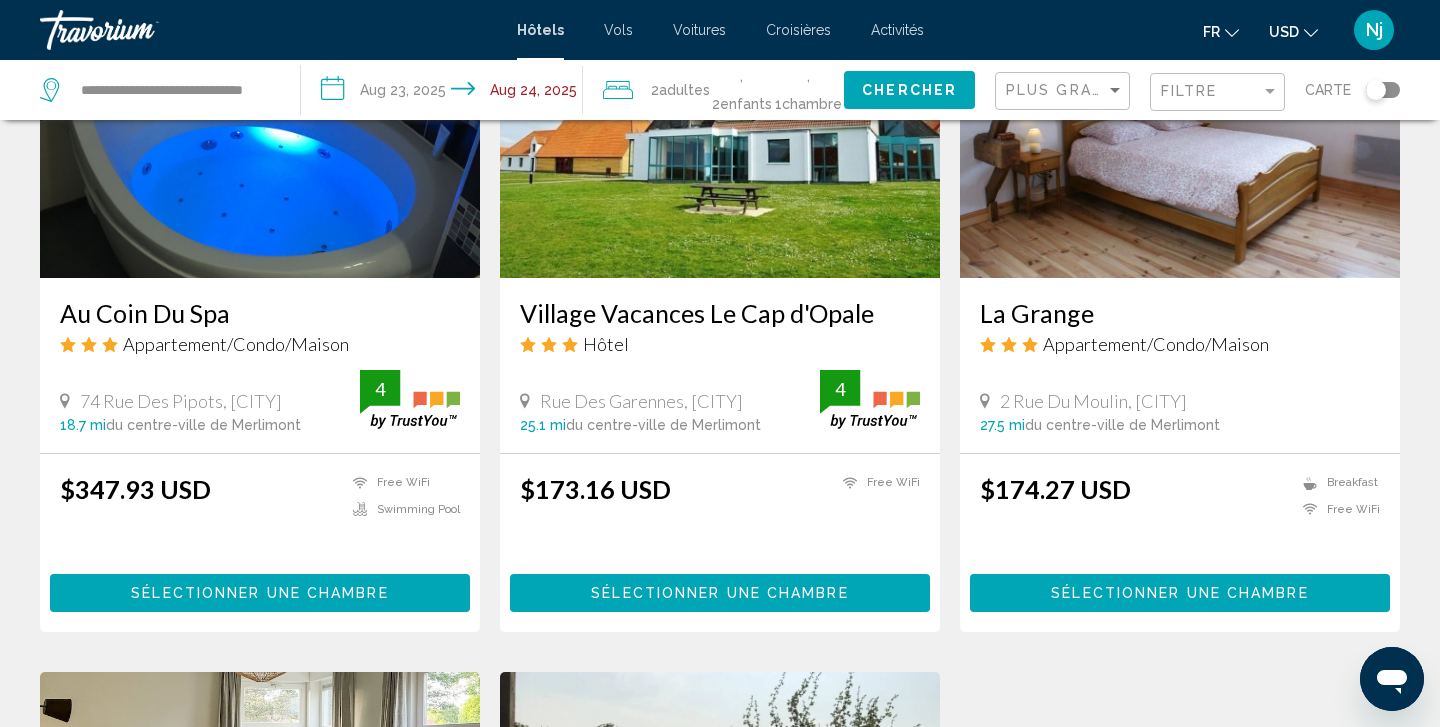scroll, scrollTop: 992, scrollLeft: 0, axis: vertical 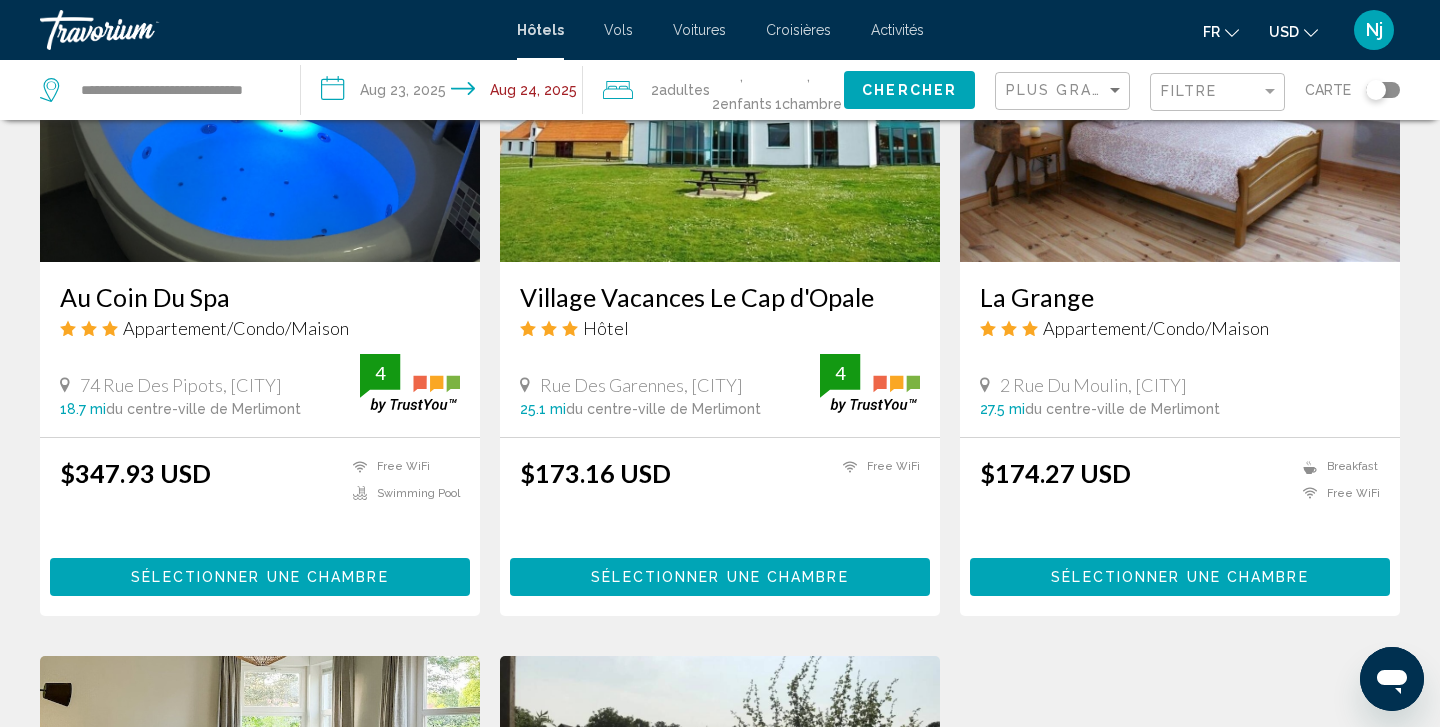 click 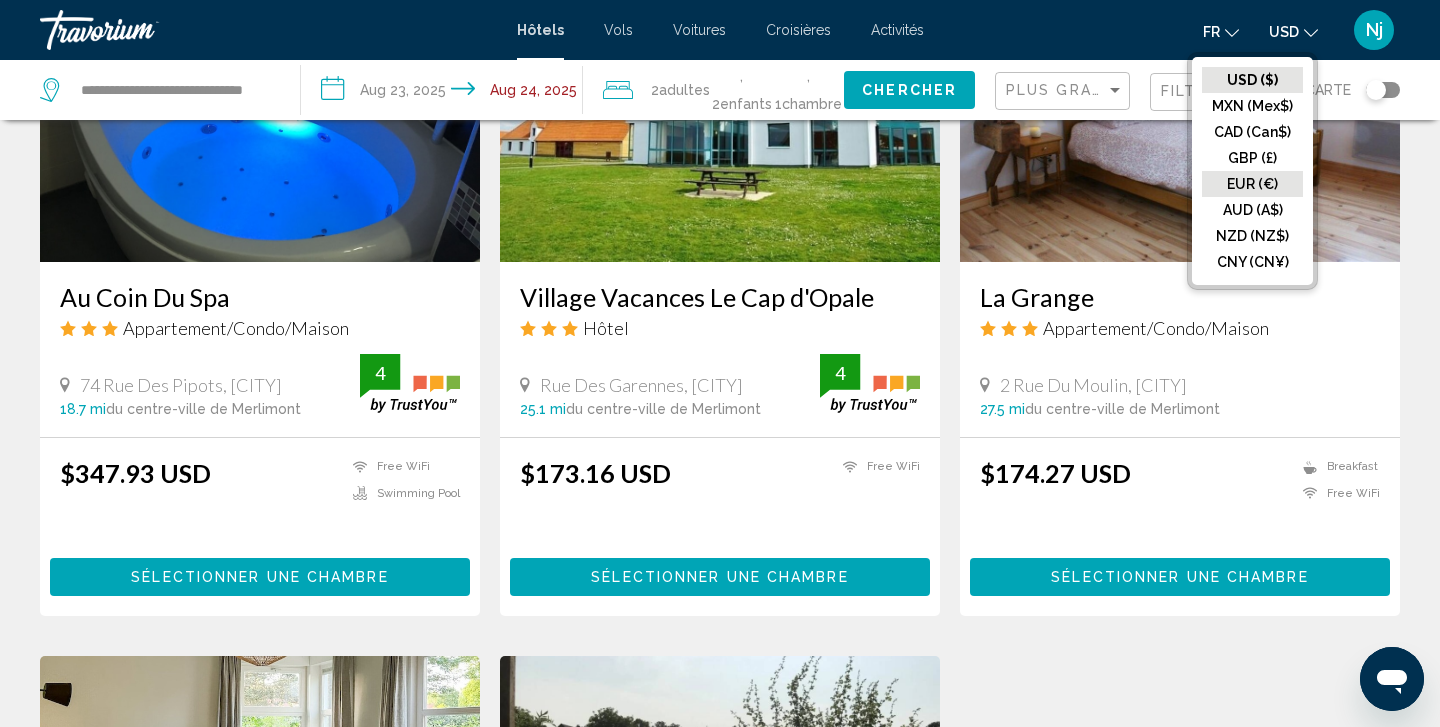 click on "EUR (€)" 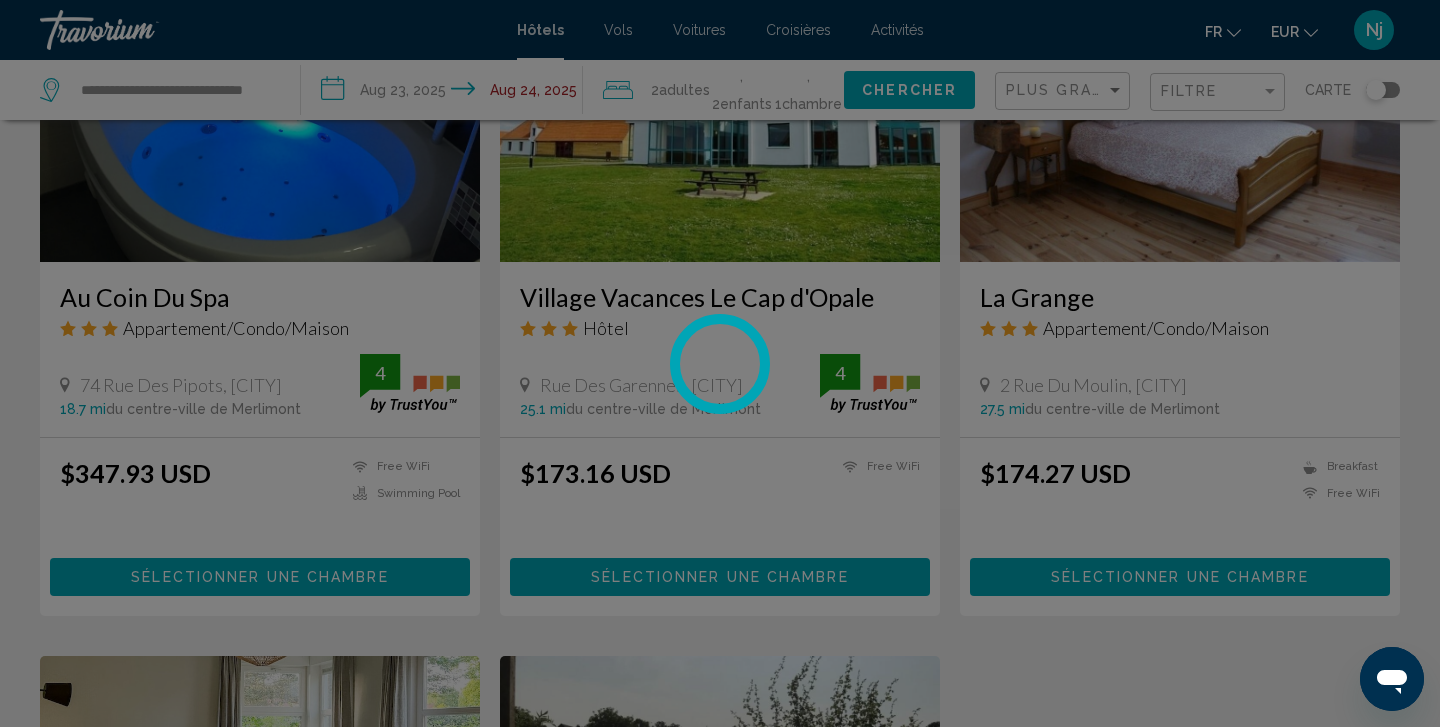 scroll, scrollTop: 0, scrollLeft: 0, axis: both 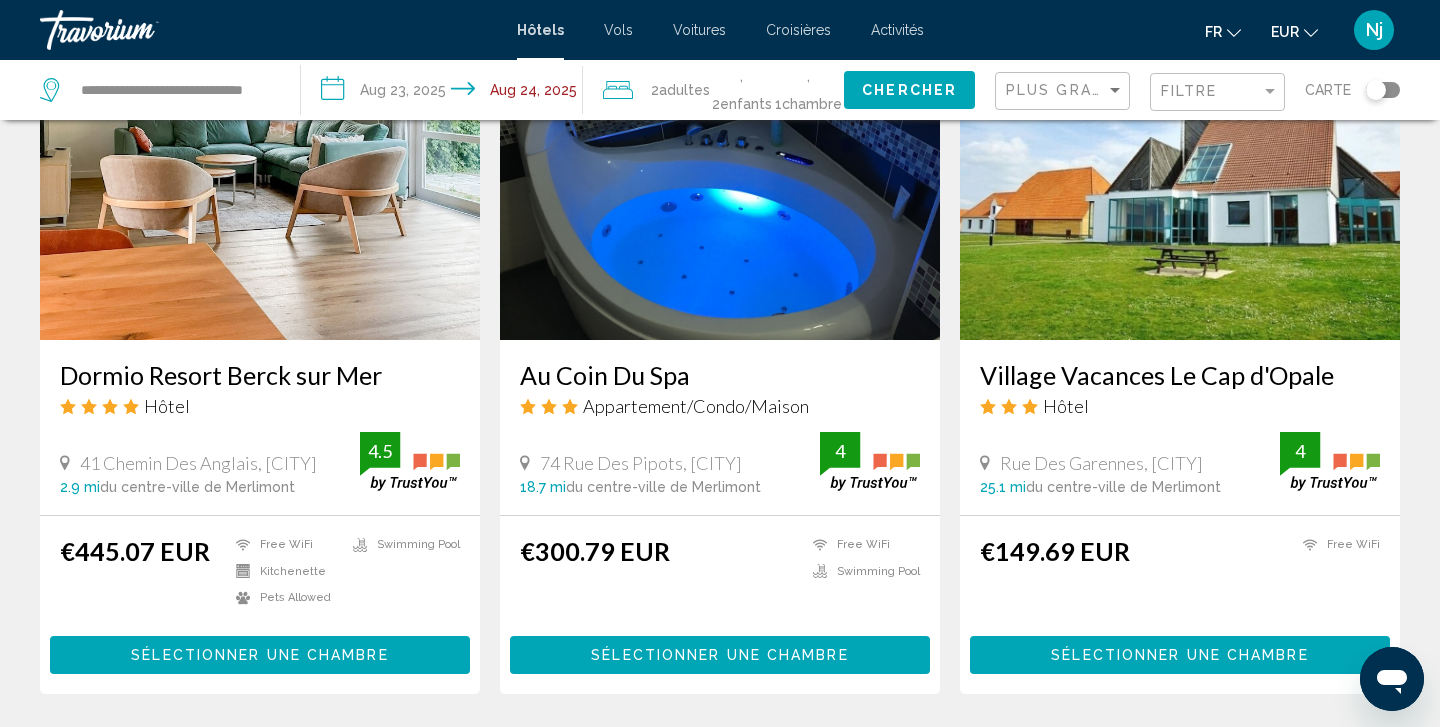 click at bounding box center (1180, 180) 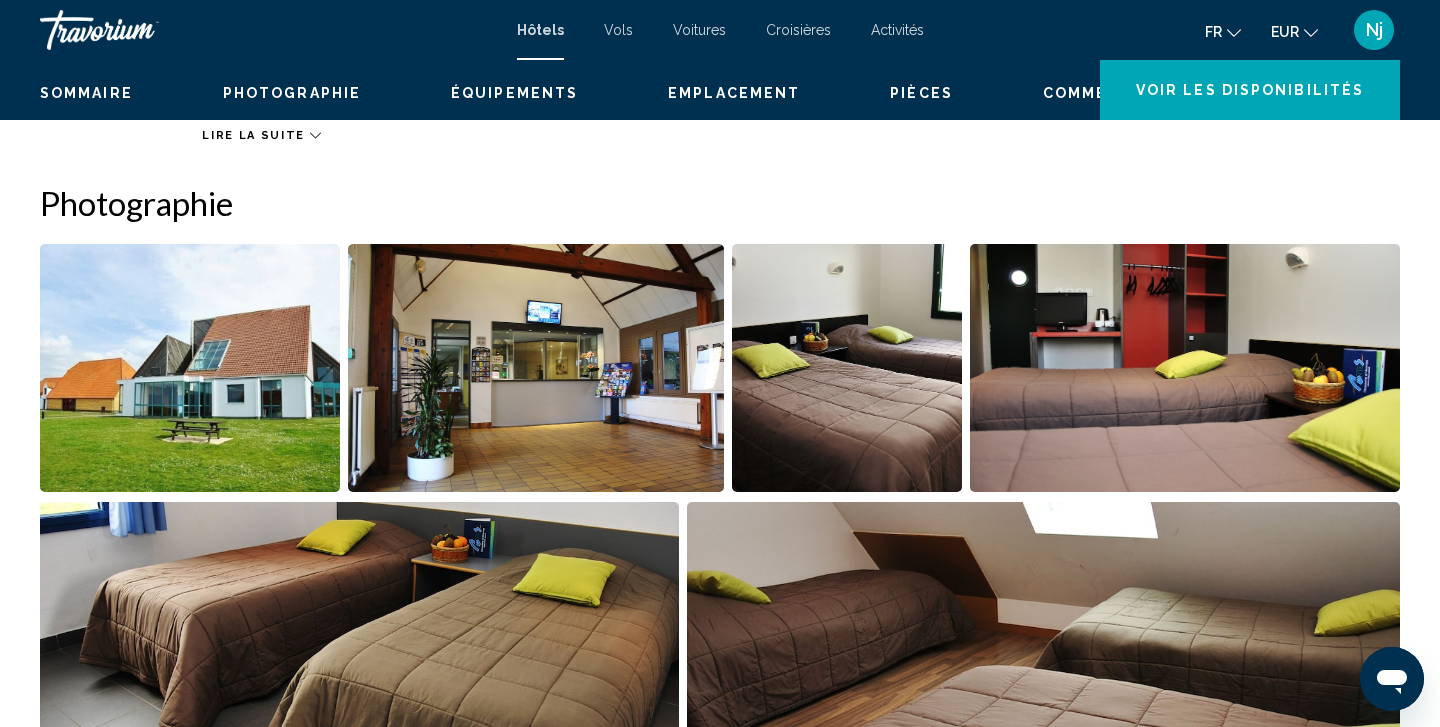 scroll, scrollTop: 0, scrollLeft: 0, axis: both 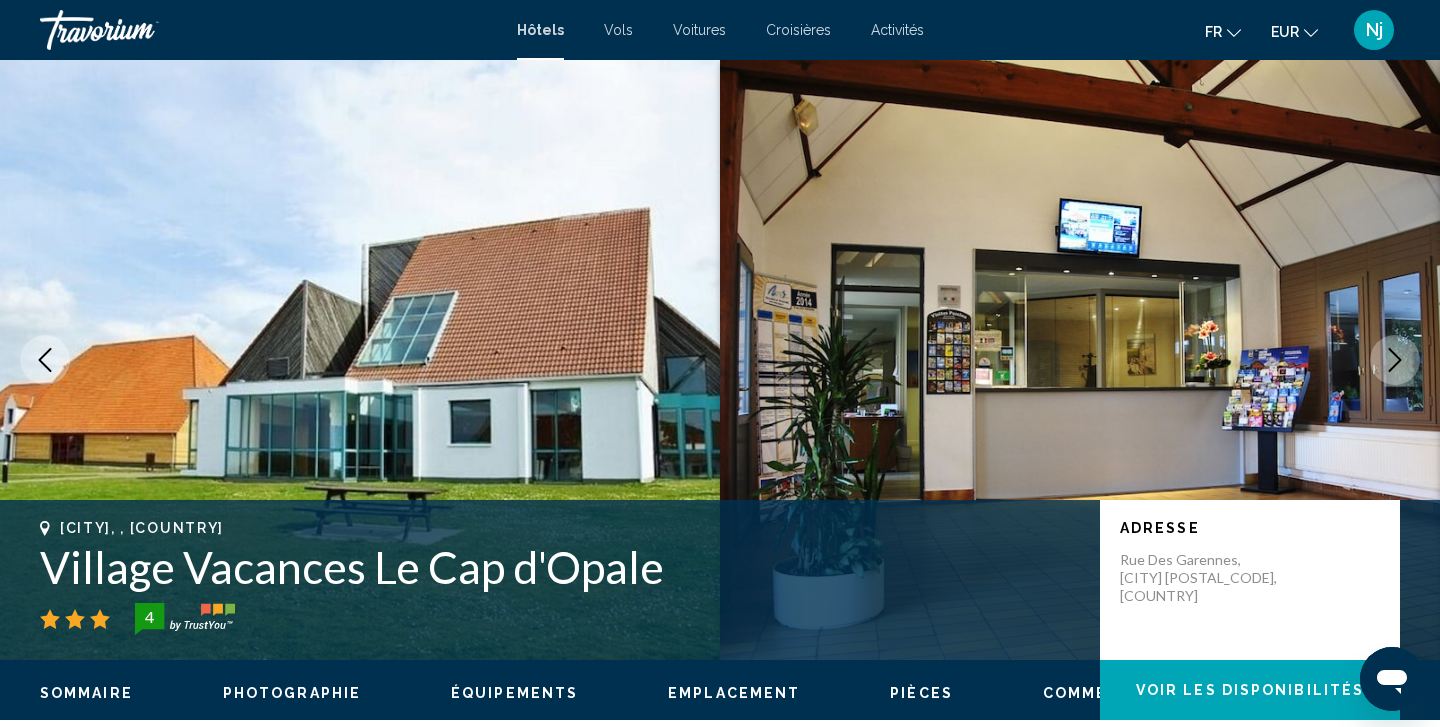 type 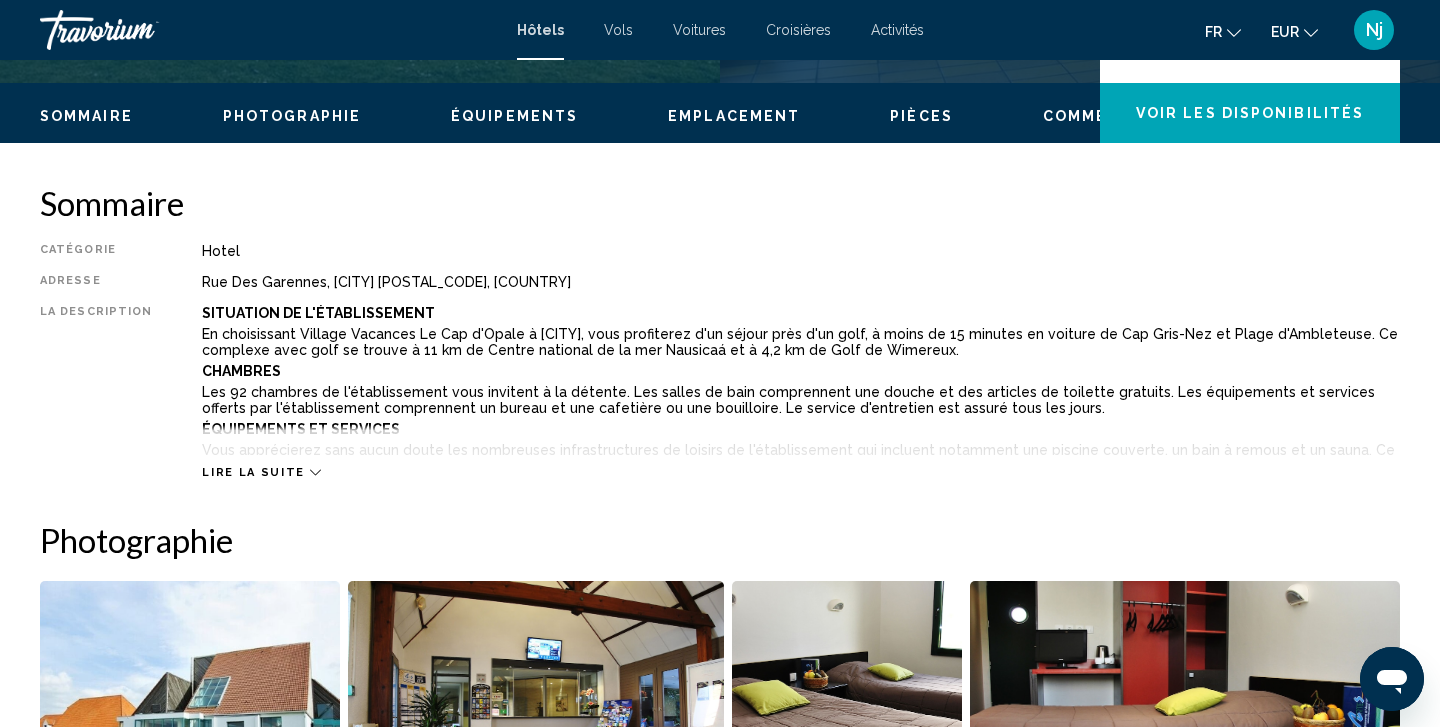 scroll, scrollTop: 570, scrollLeft: 0, axis: vertical 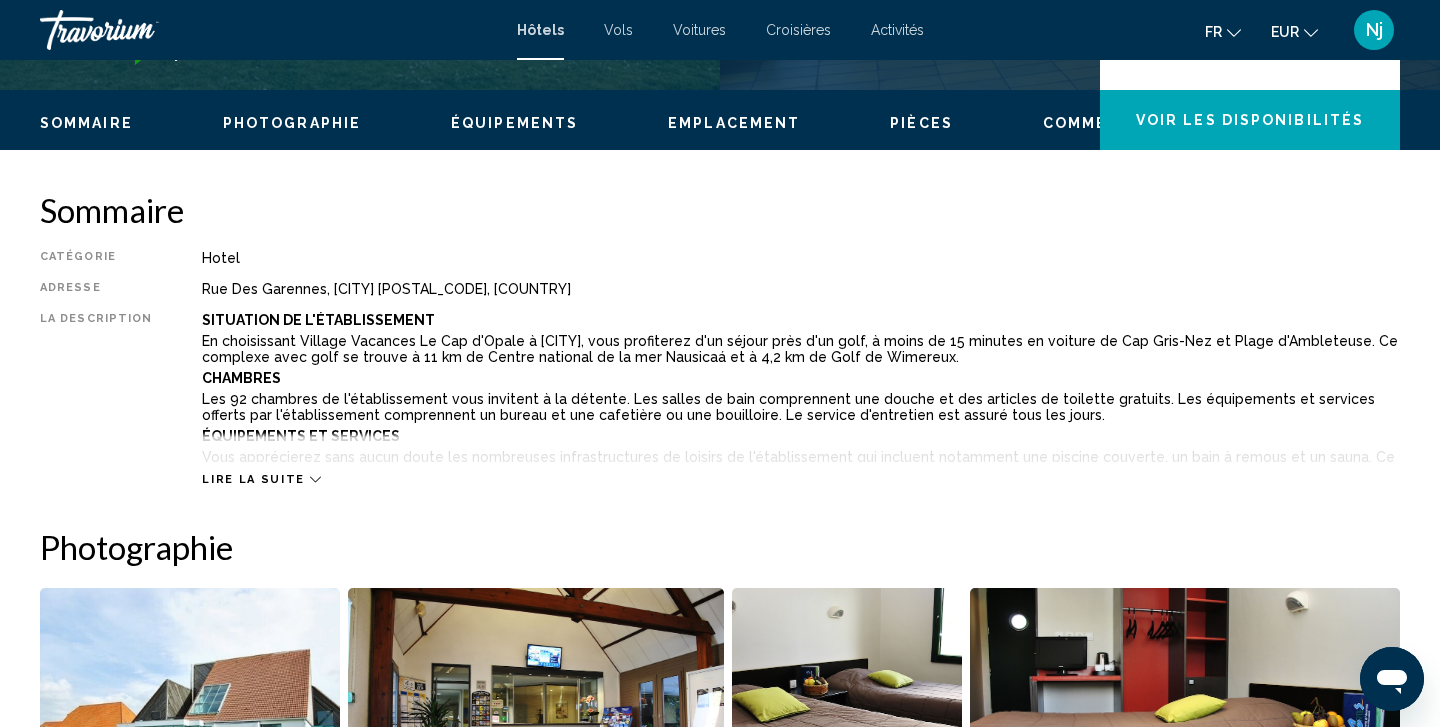 click on "Lire la suite" at bounding box center (253, 479) 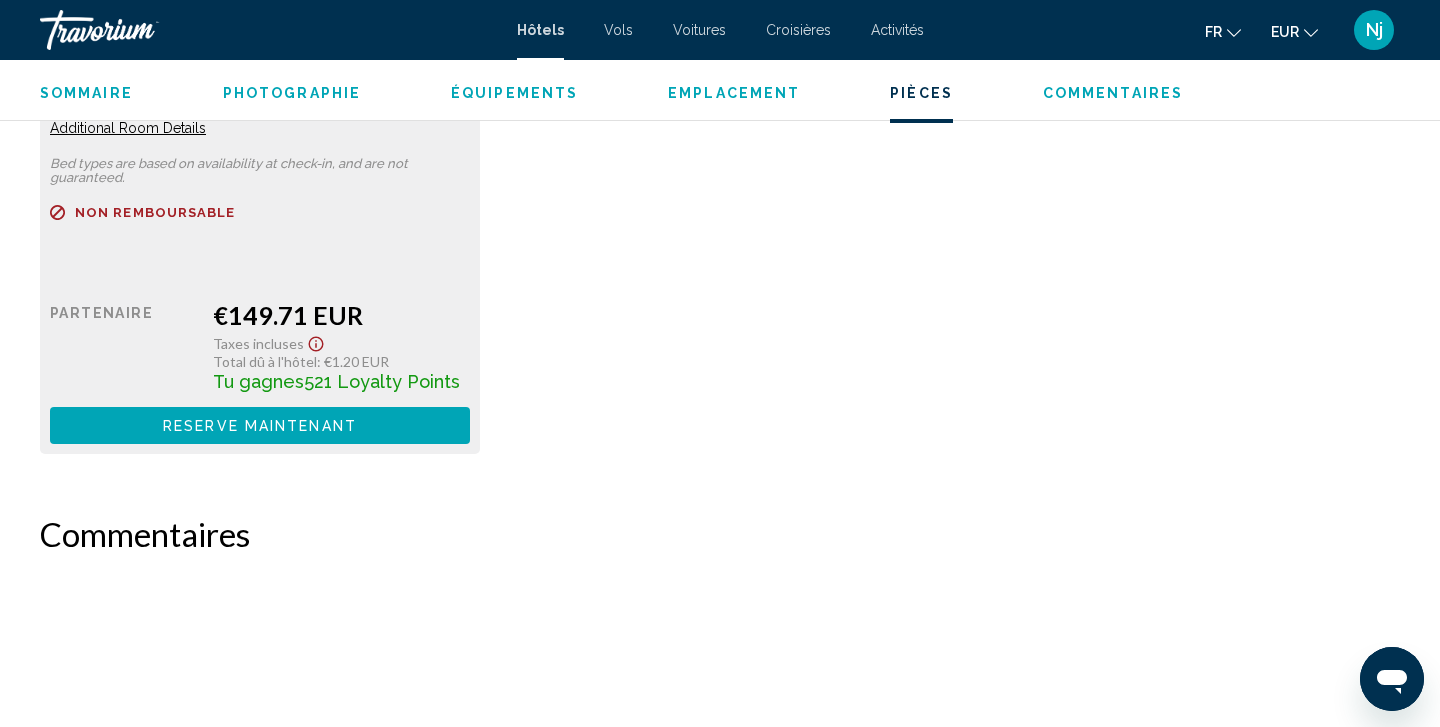 scroll, scrollTop: 3206, scrollLeft: 0, axis: vertical 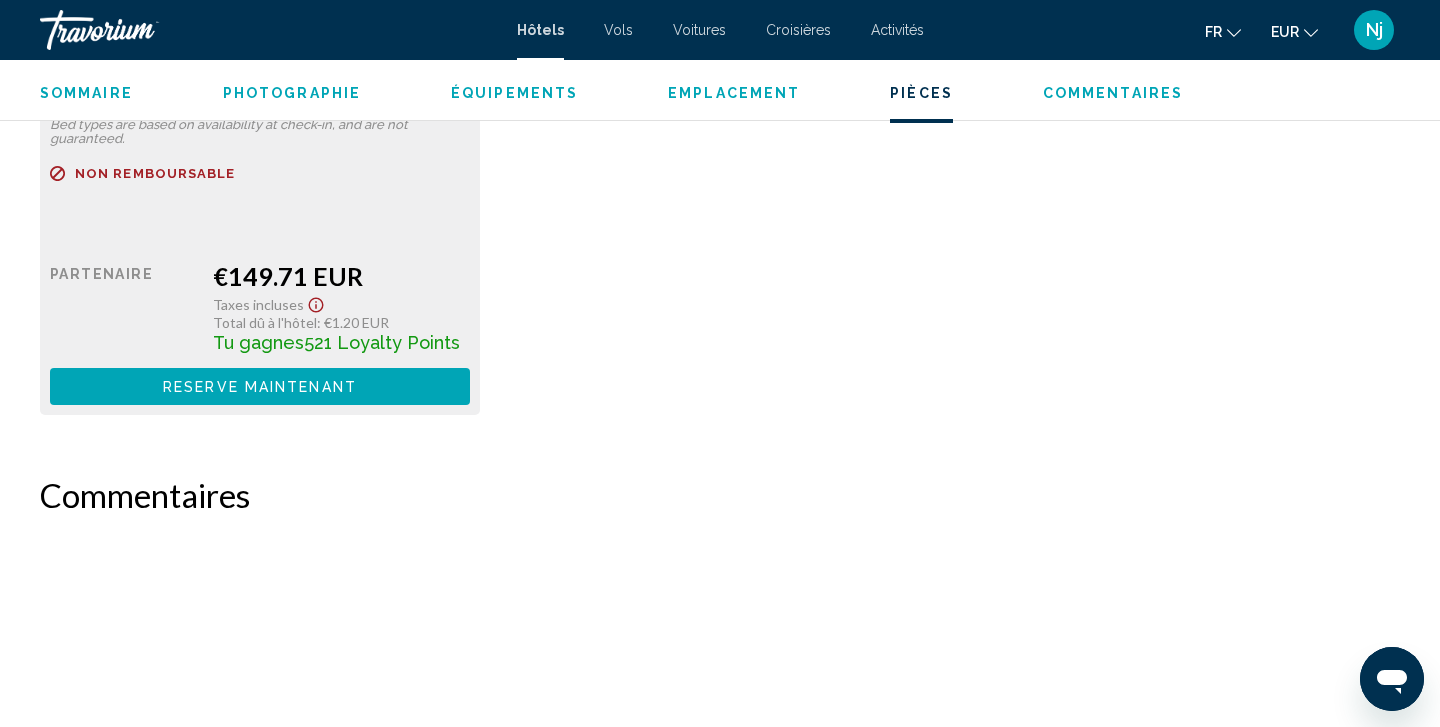 click on "Reserve maintenant" at bounding box center (260, 387) 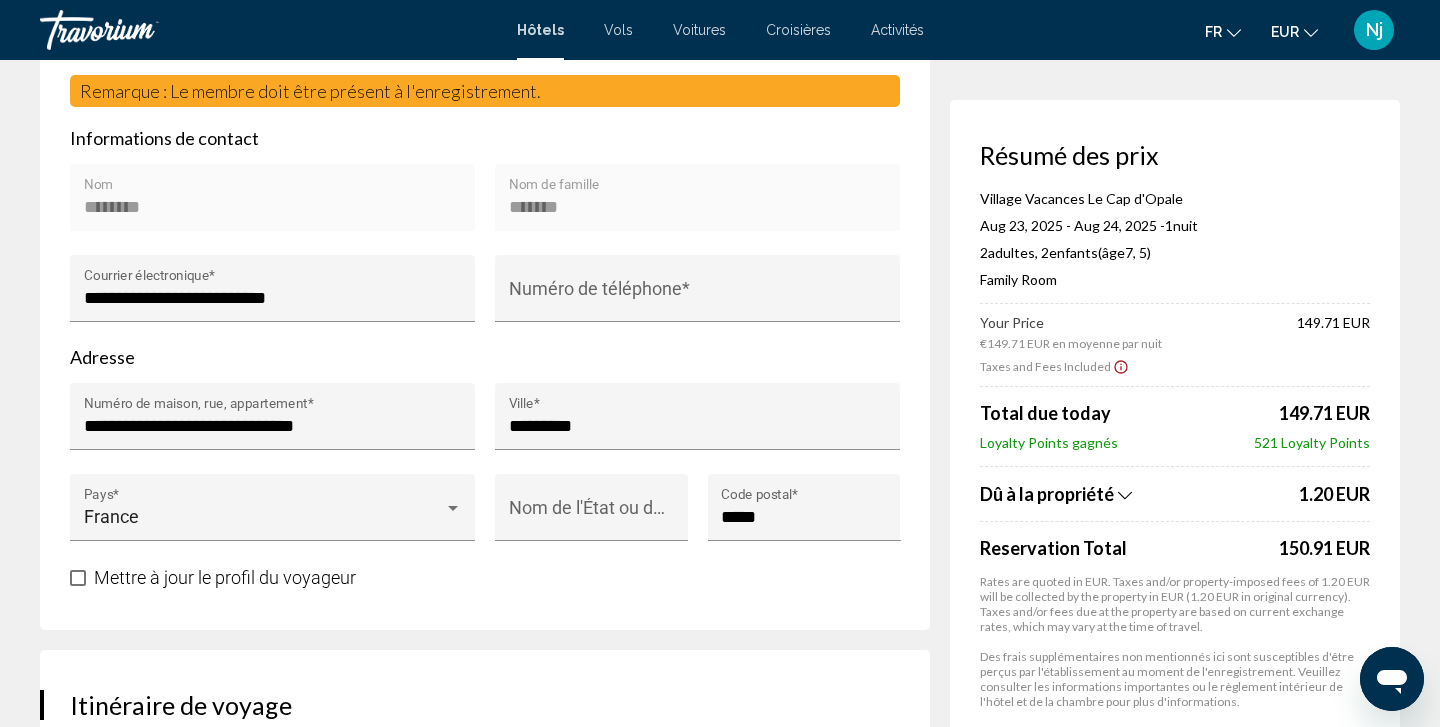 scroll, scrollTop: 658, scrollLeft: 0, axis: vertical 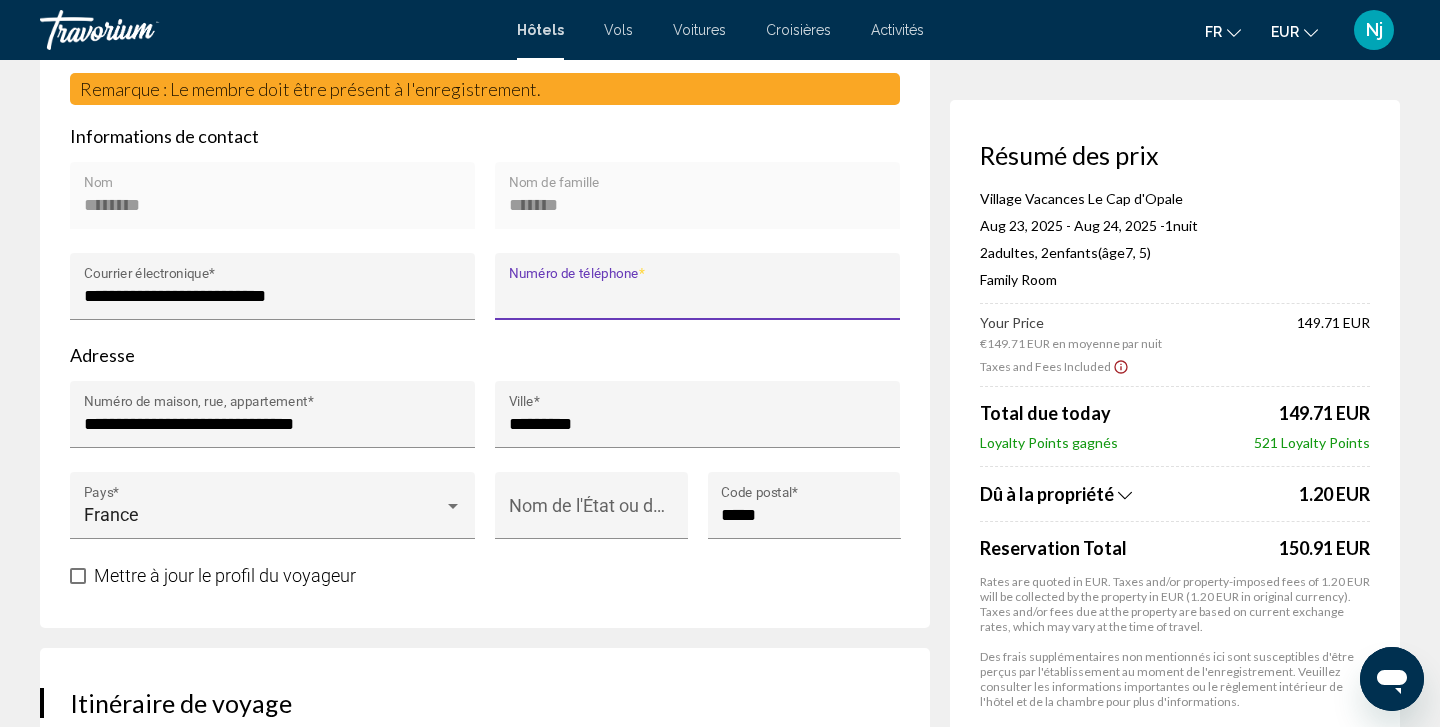 type on "*" 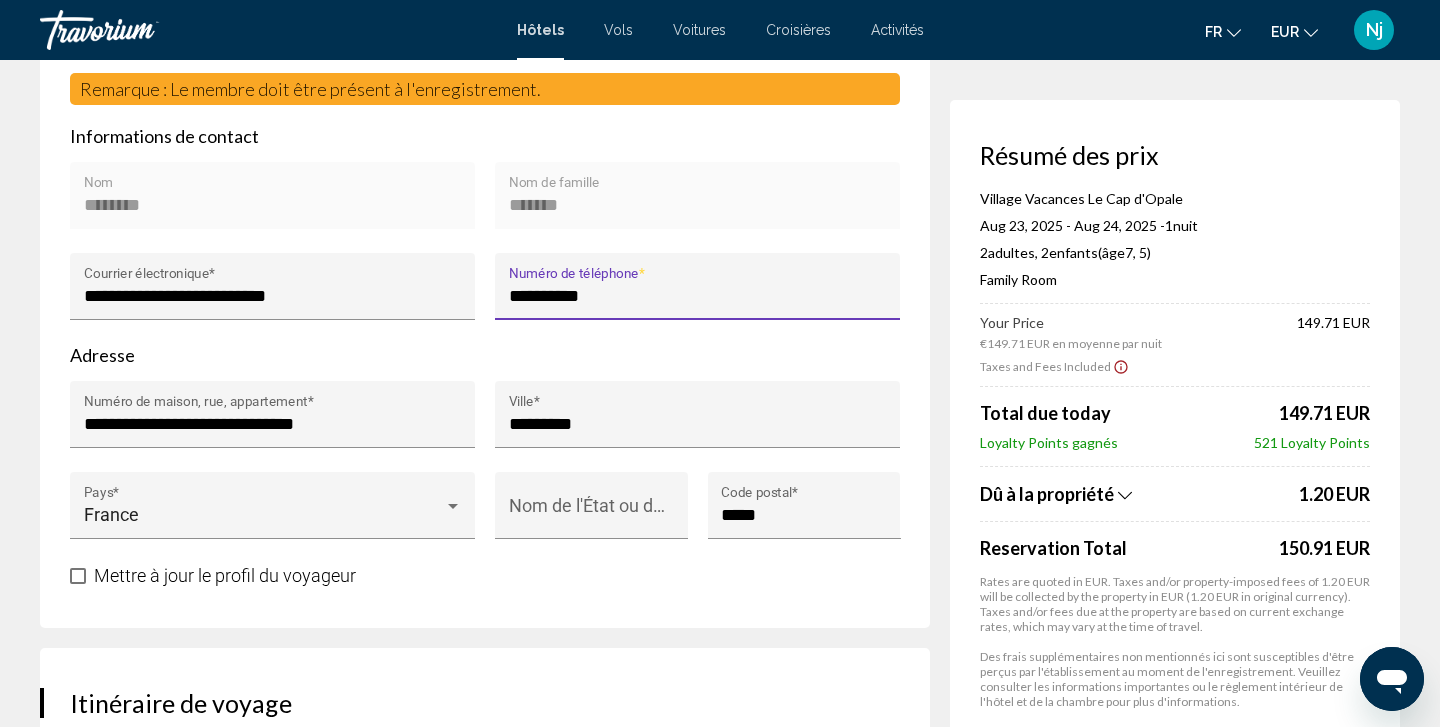 type on "**********" 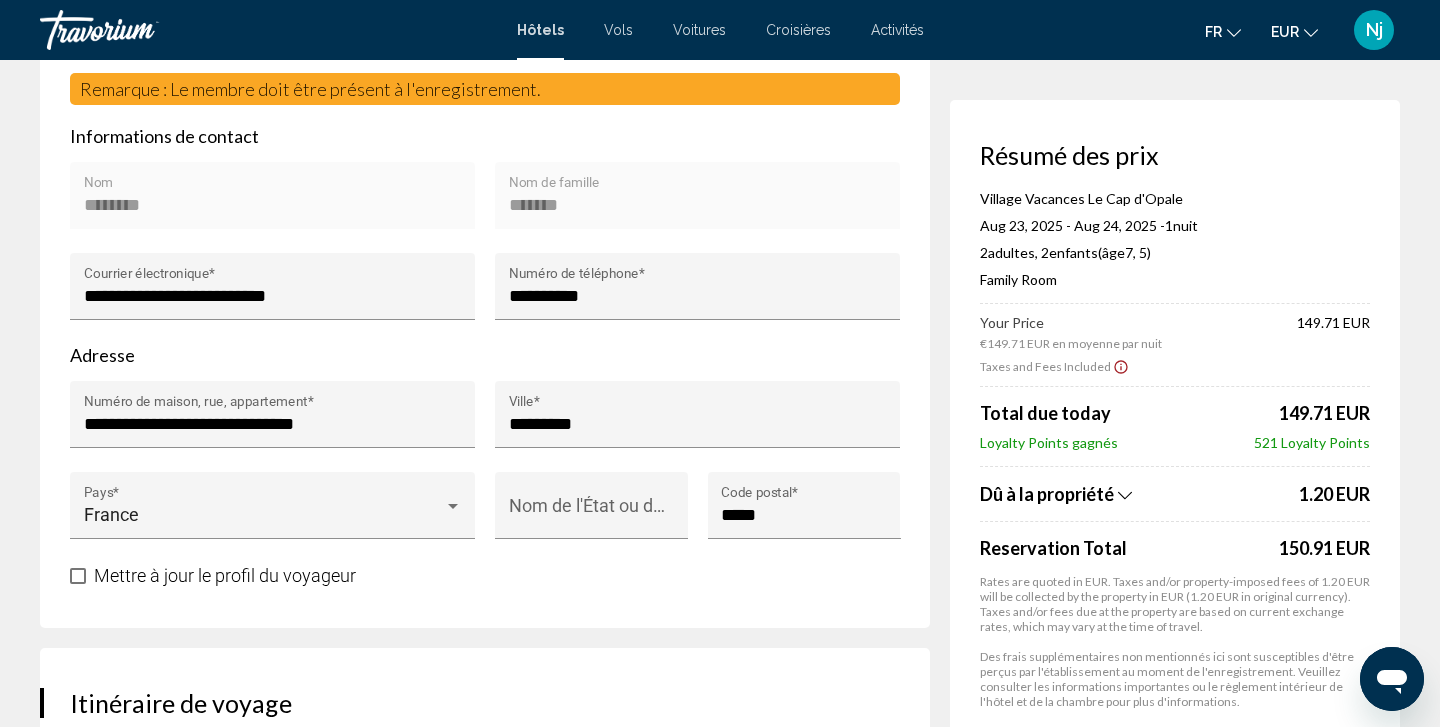 click on "***** Code postal *" at bounding box center (804, 517) 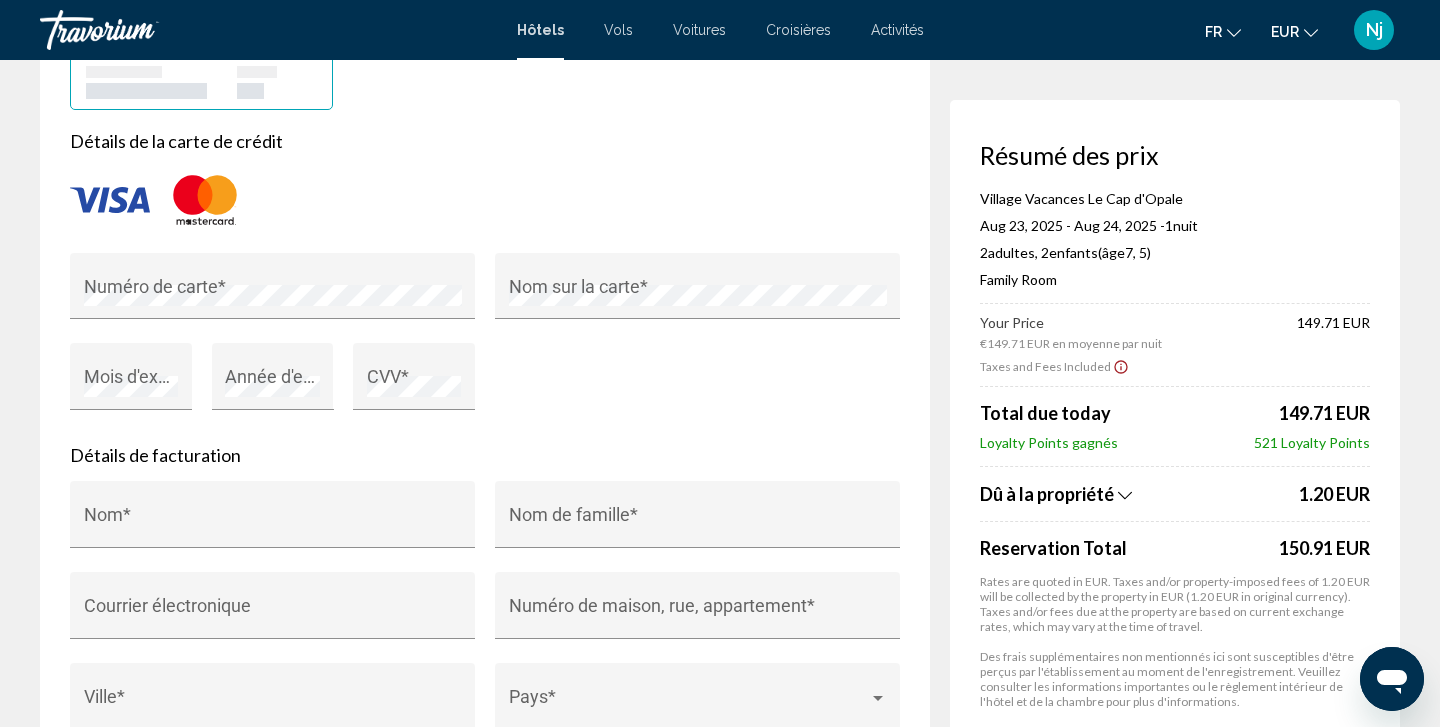 scroll, scrollTop: 1755, scrollLeft: 0, axis: vertical 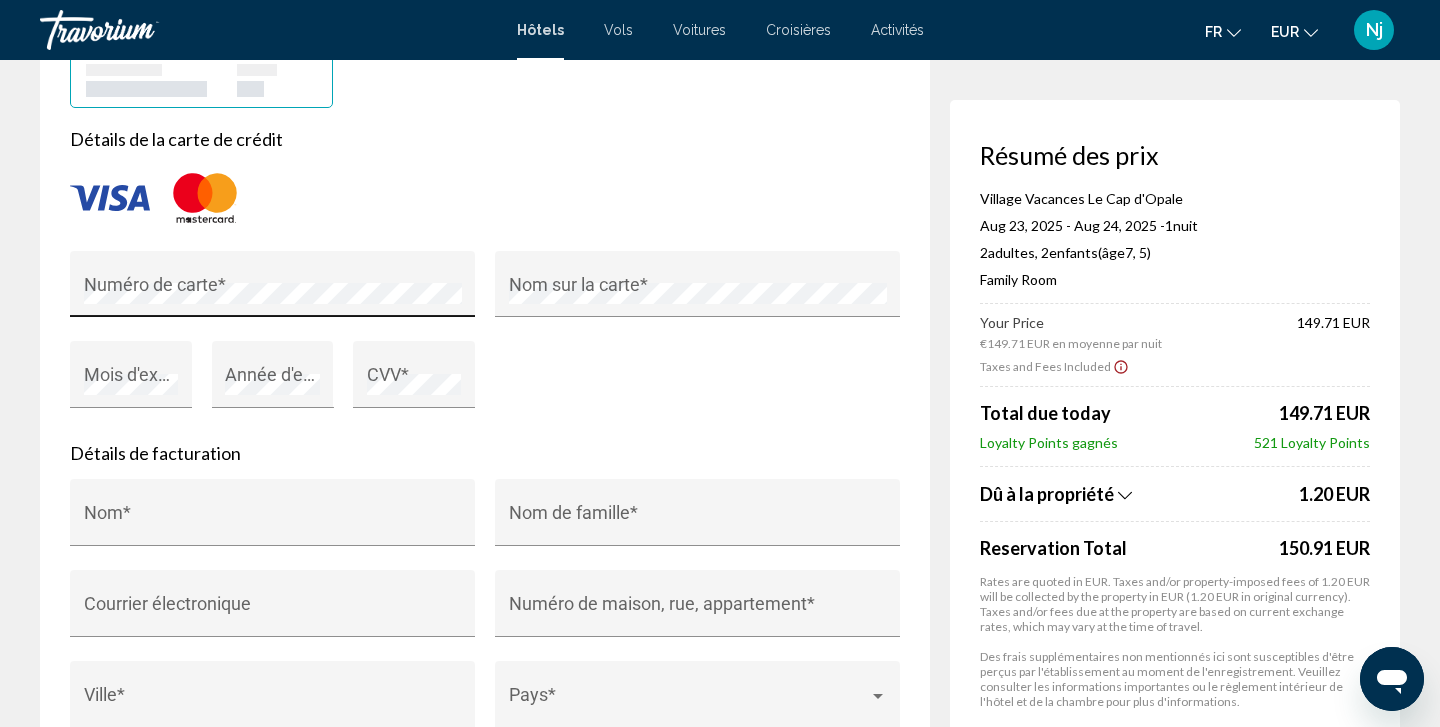 drag, startPoint x: 132, startPoint y: 299, endPoint x: 132, endPoint y: 284, distance: 15 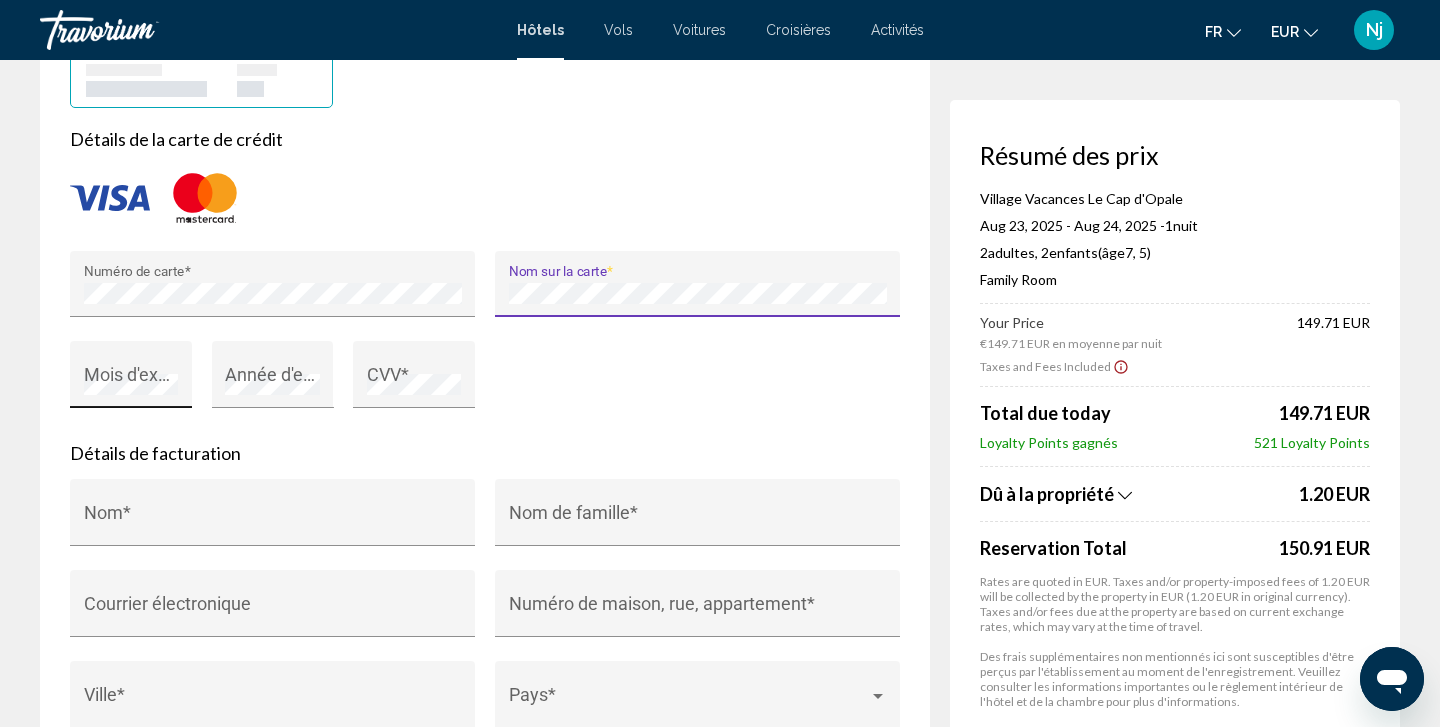 click on "Mois d'expiration  *" at bounding box center [131, 381] 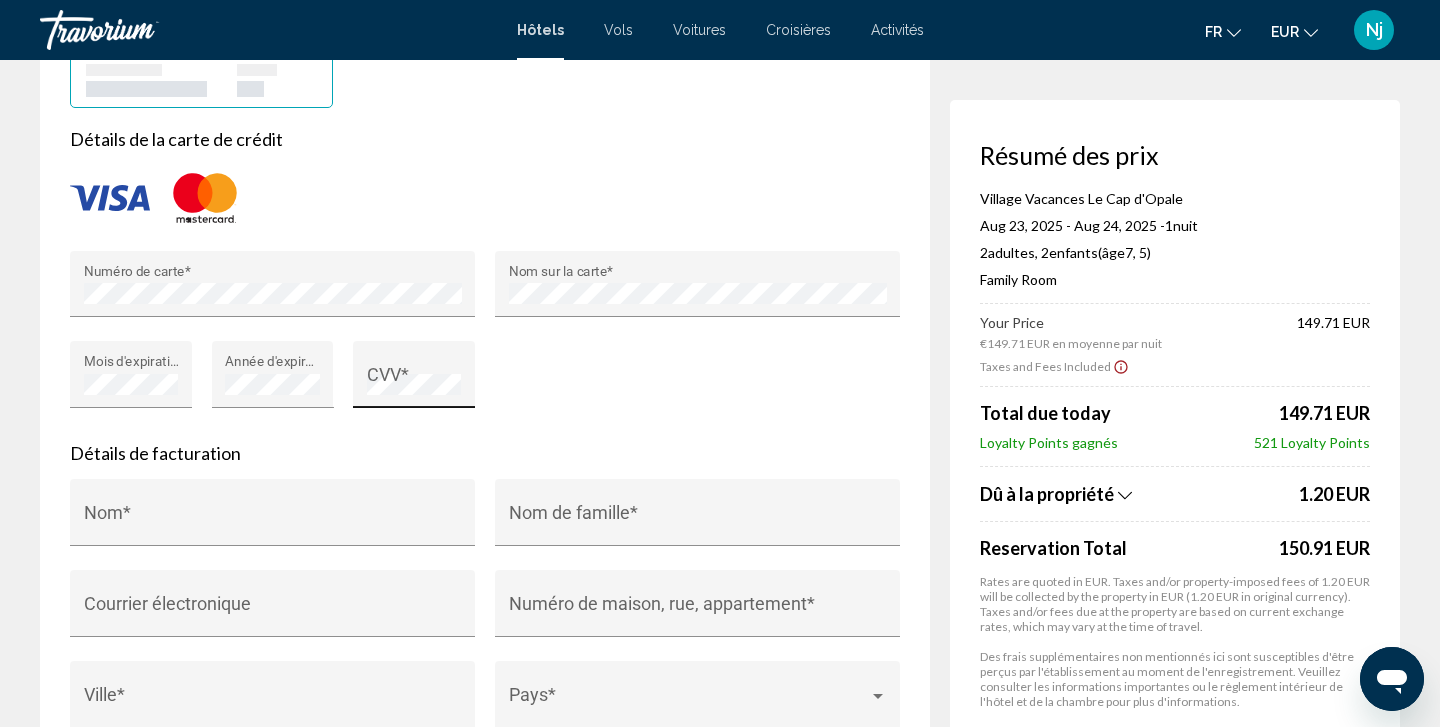click on "CVV  *" at bounding box center [414, 381] 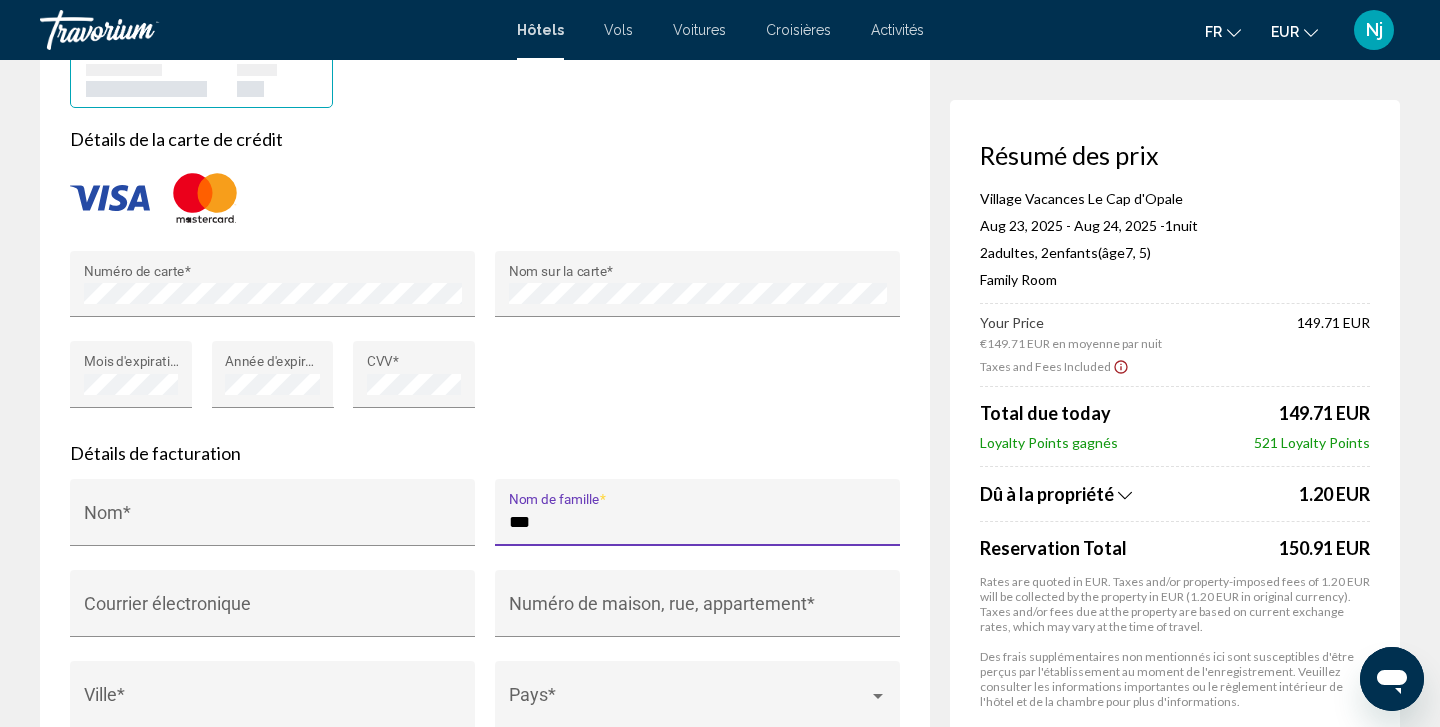 type on "***" 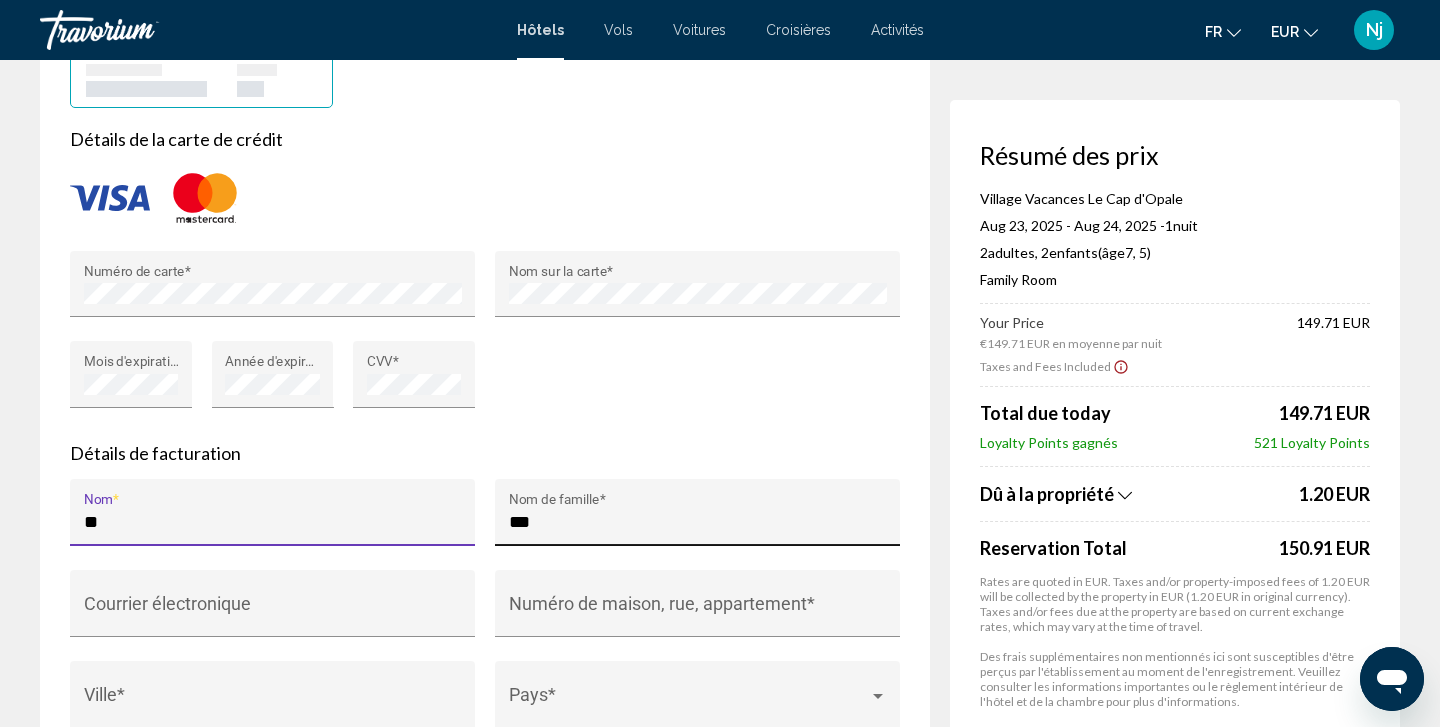type on "*" 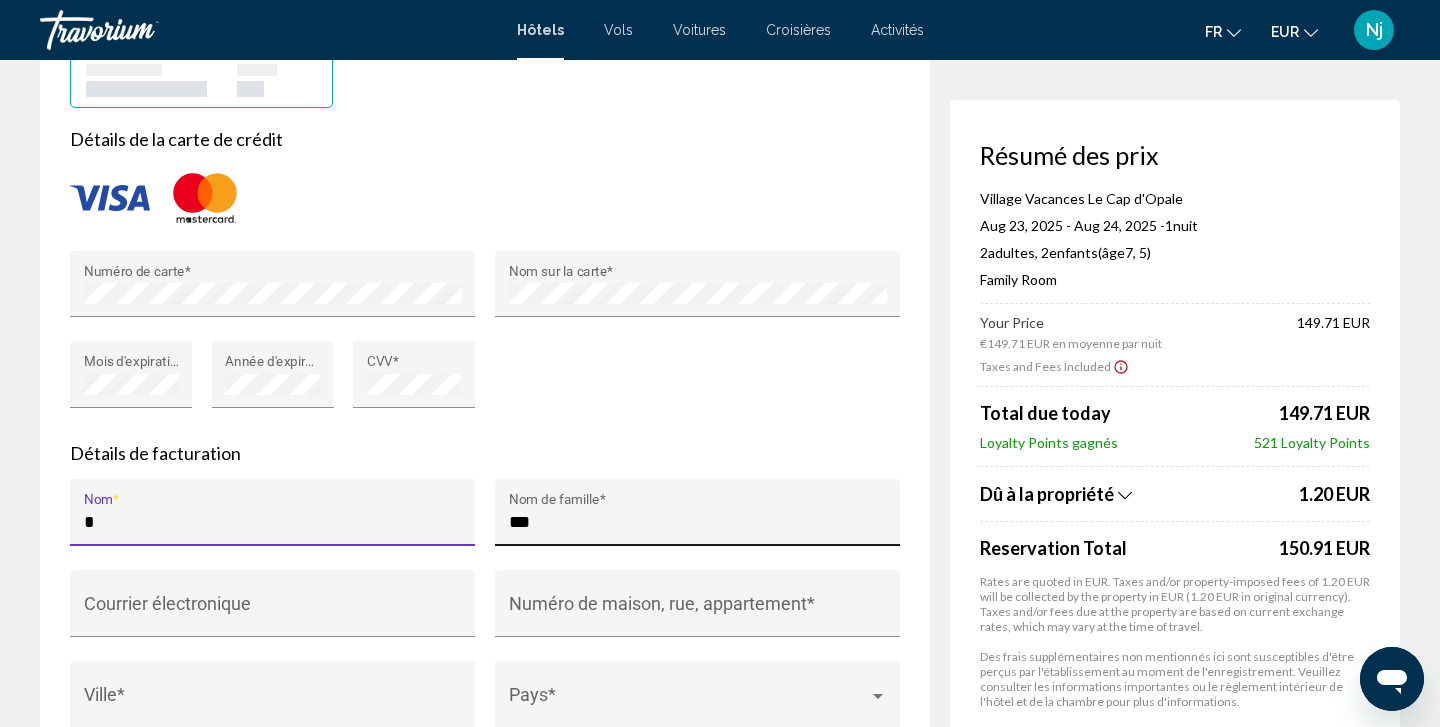type 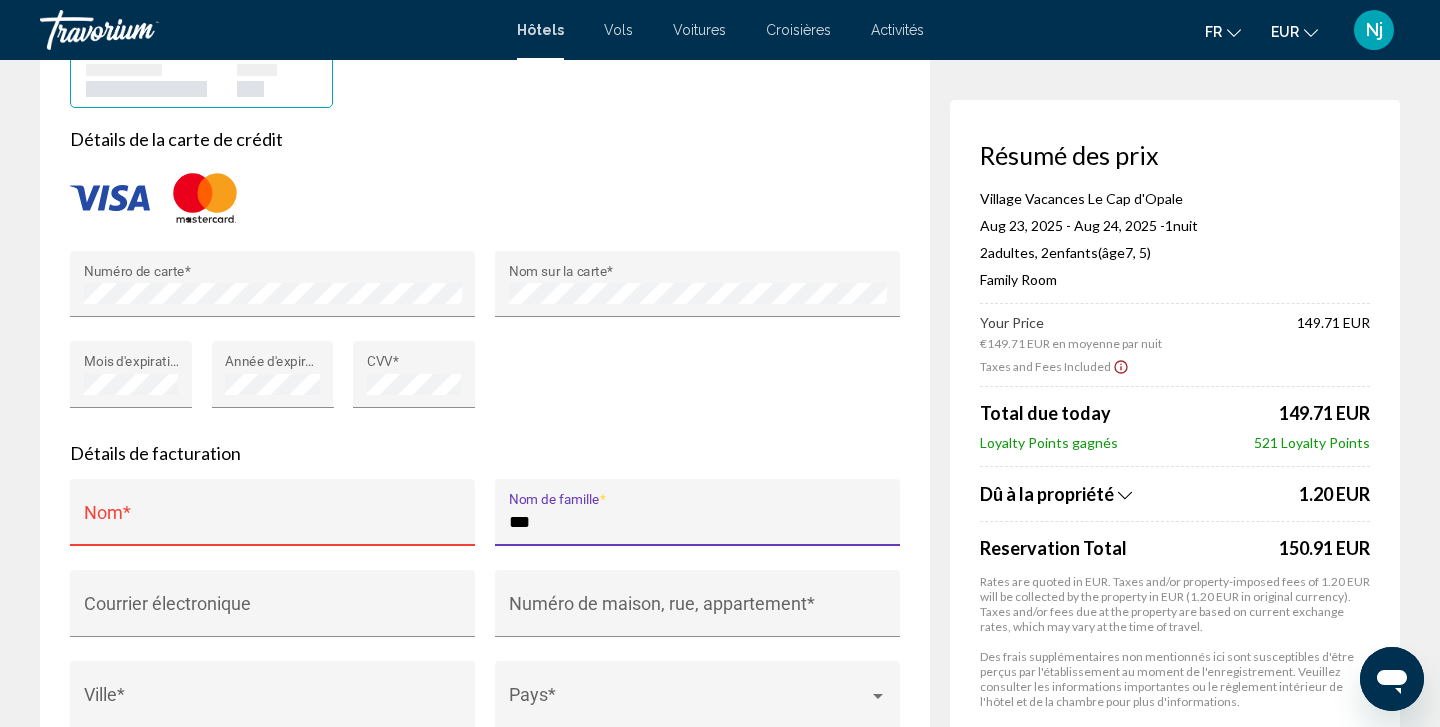 click on "***" at bounding box center [698, 522] 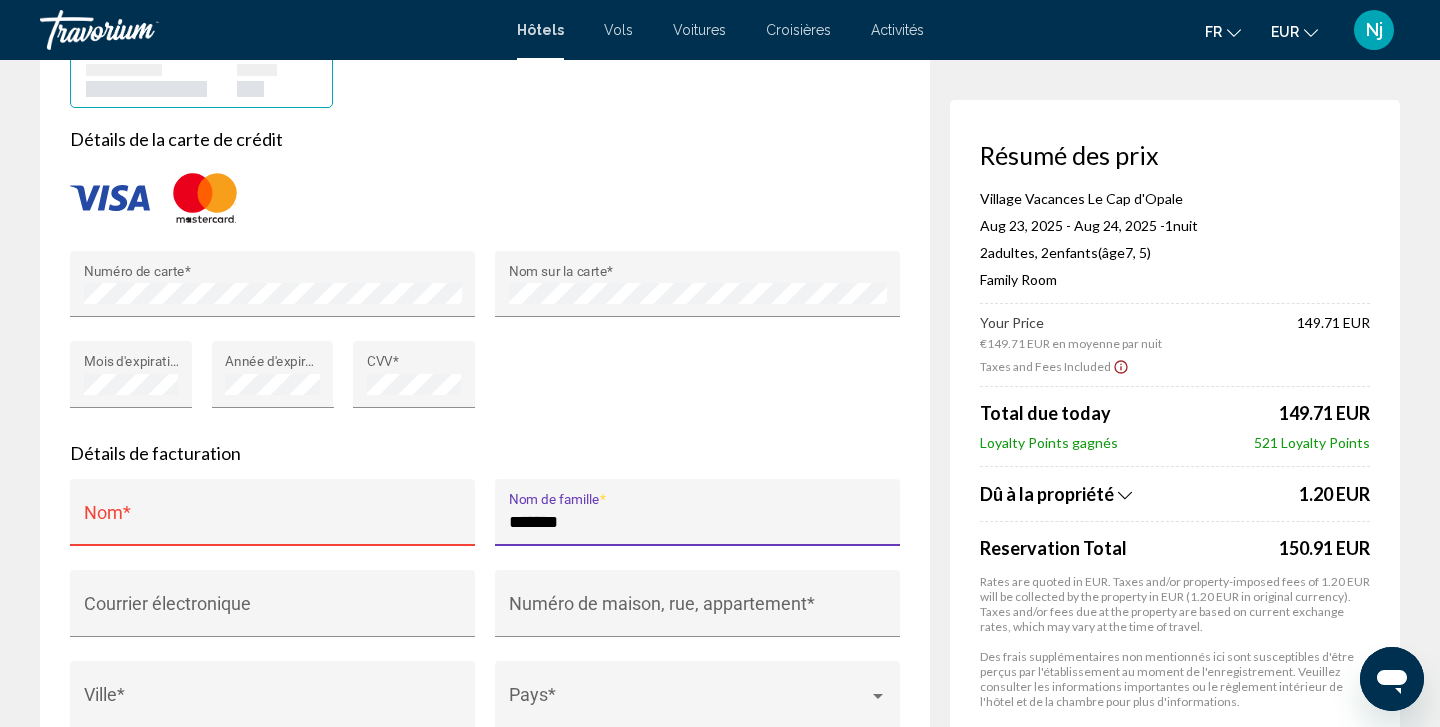 type on "*******" 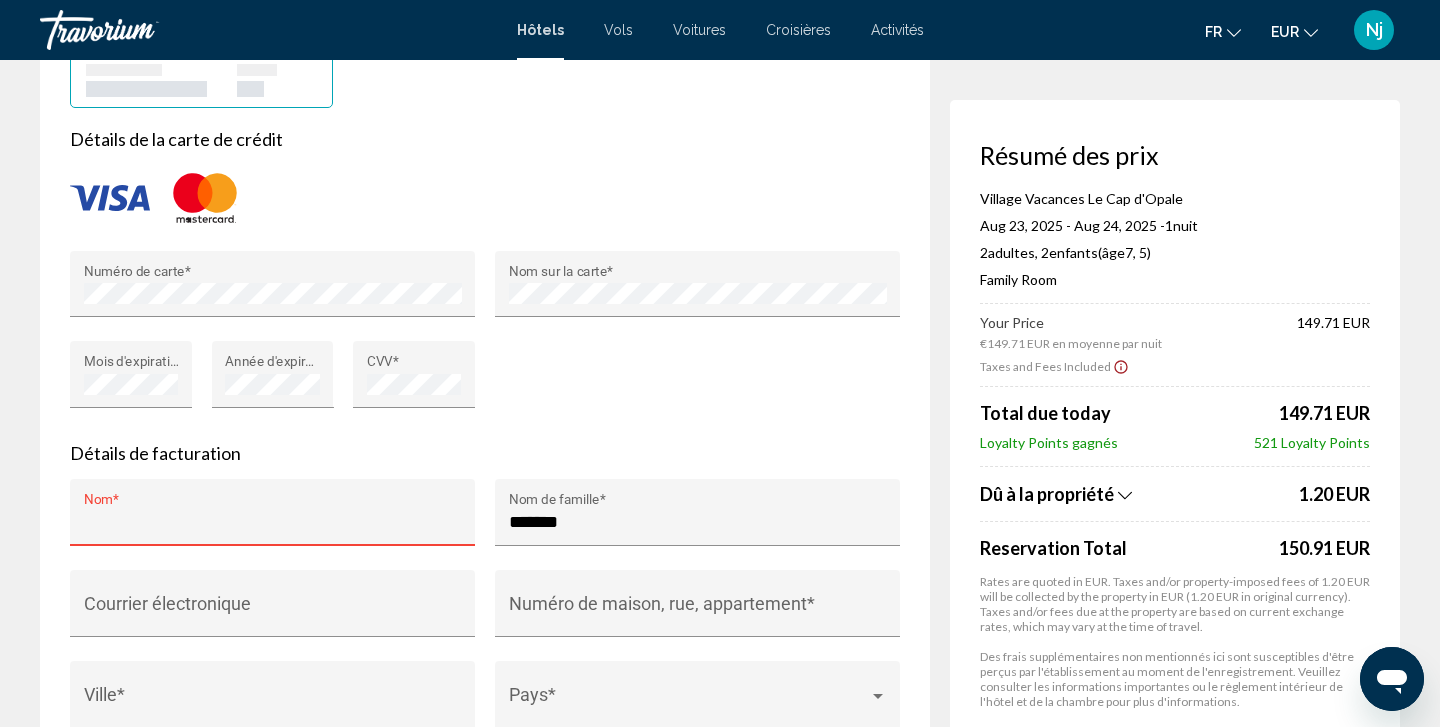 click on "Nom  *" at bounding box center [273, 522] 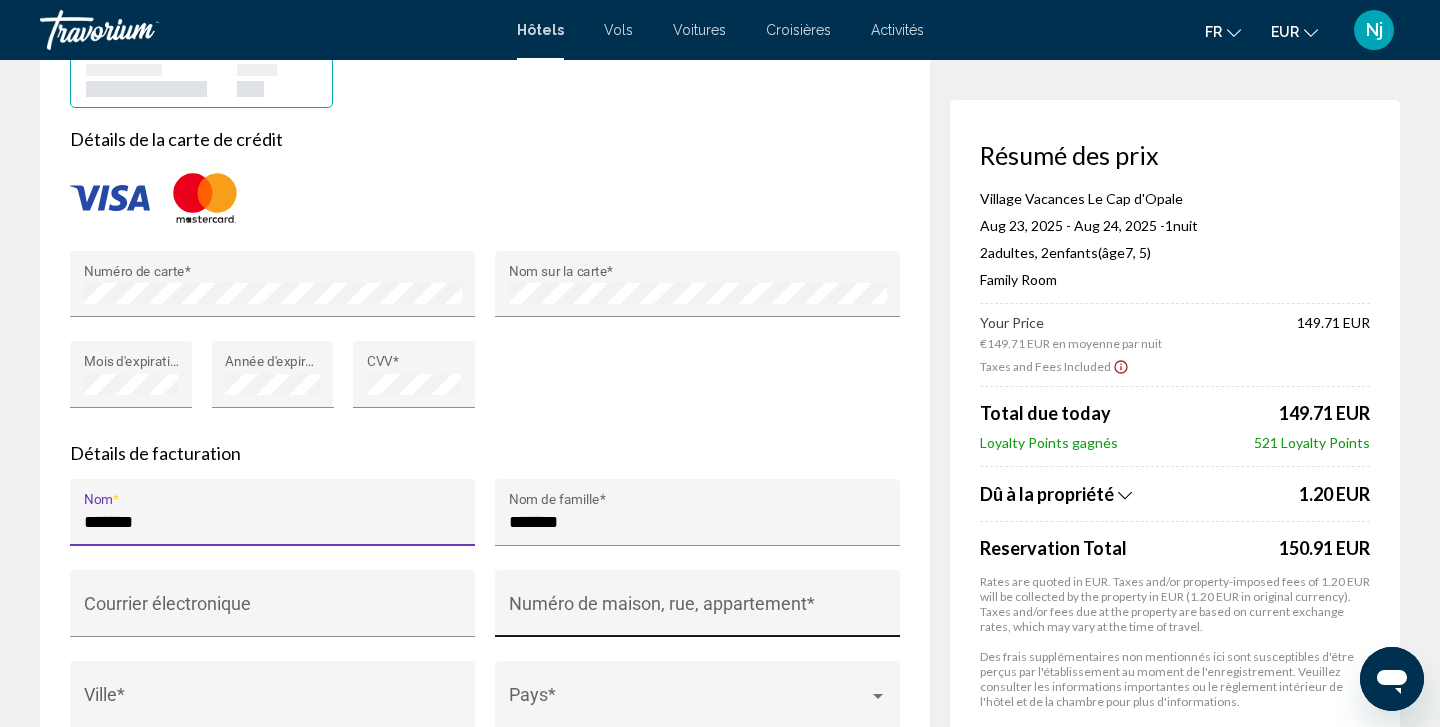 type on "*******" 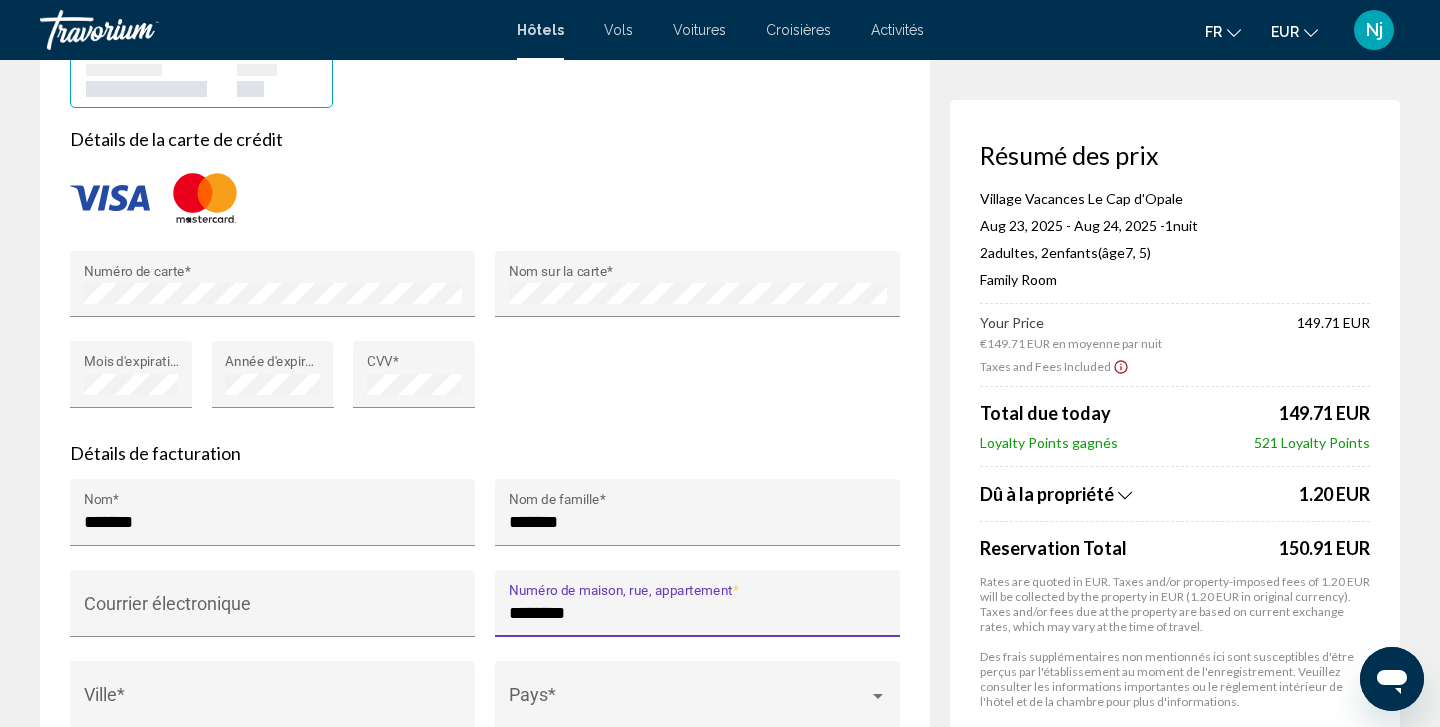 type on "********" 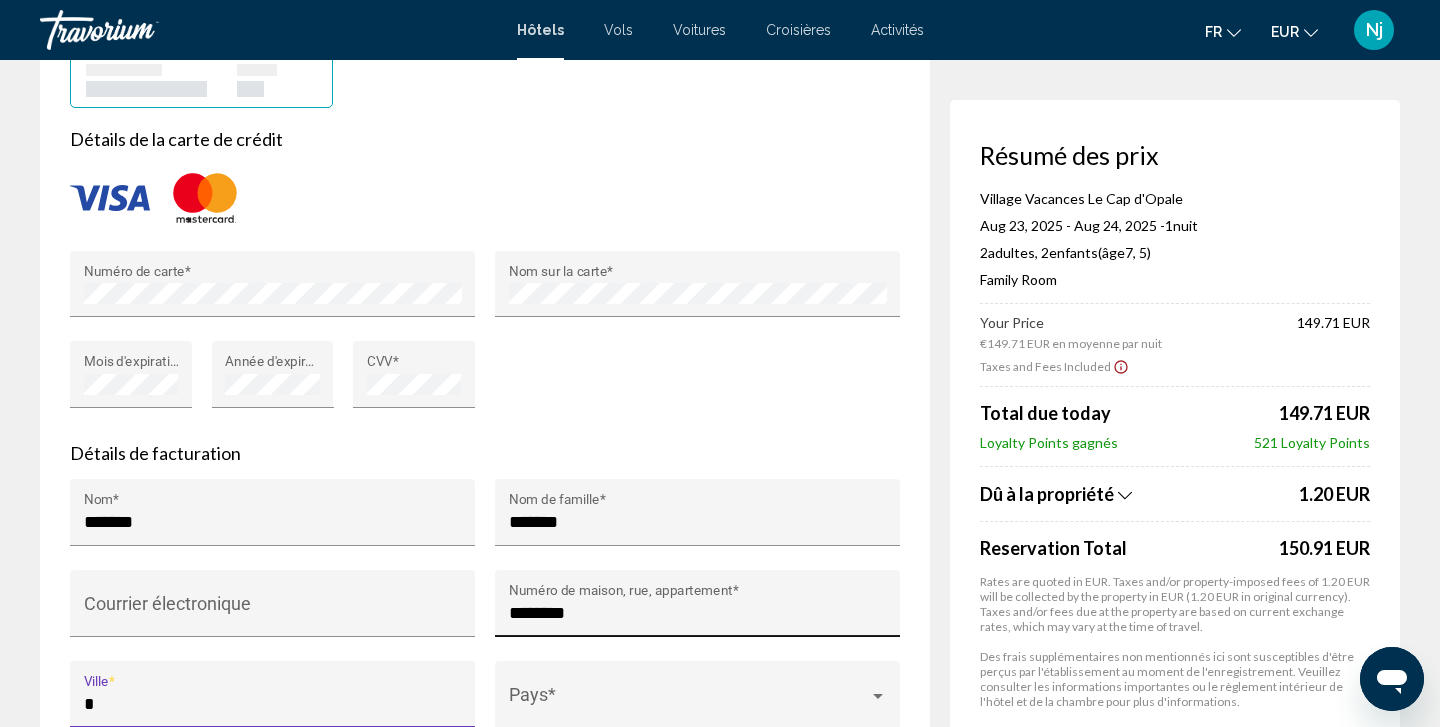 type on "*" 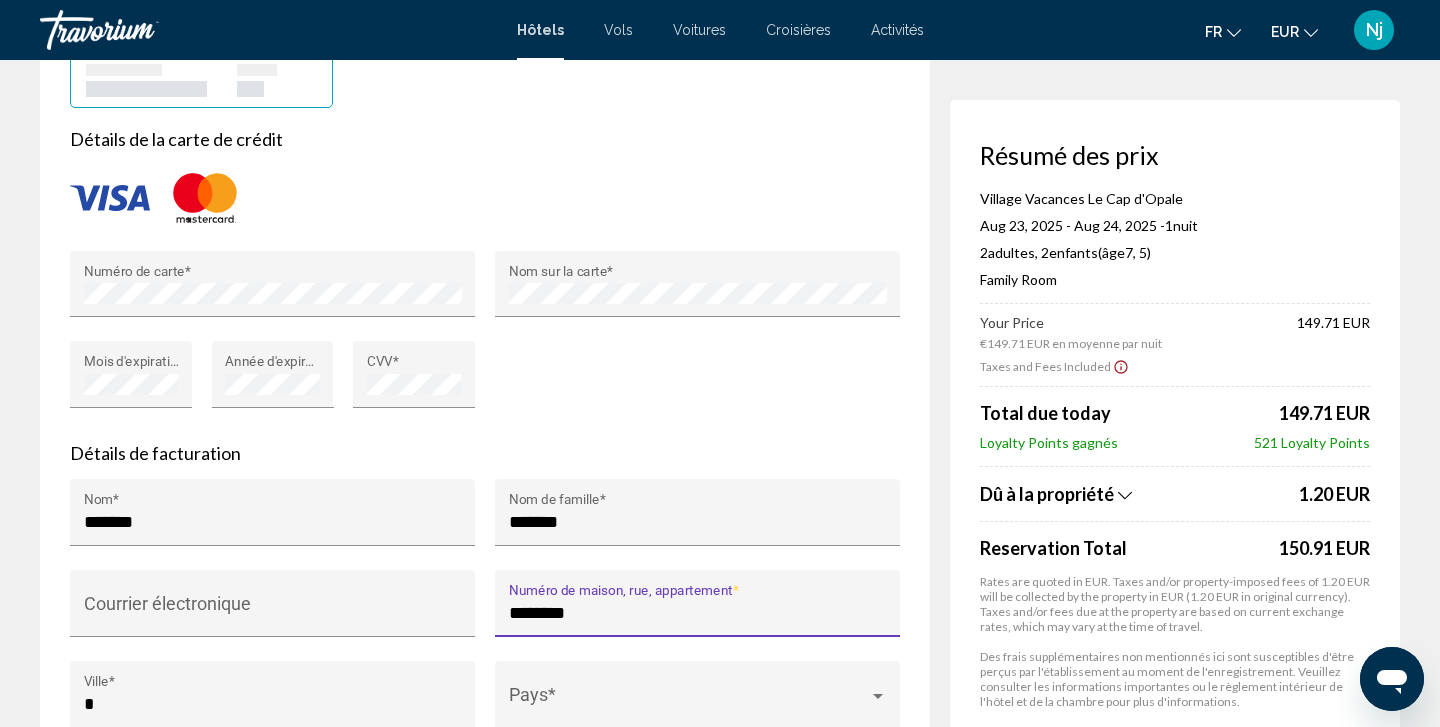 click on "********" at bounding box center [698, 613] 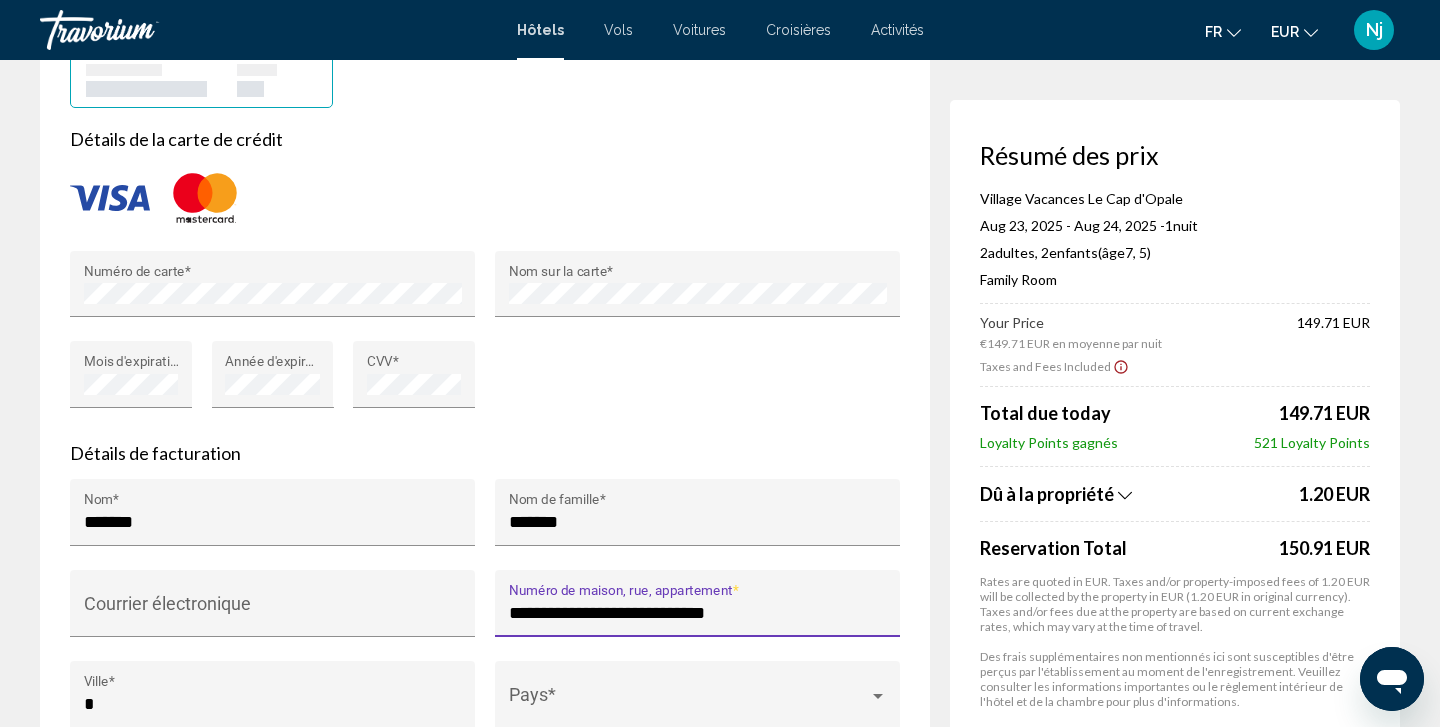 type on "**********" 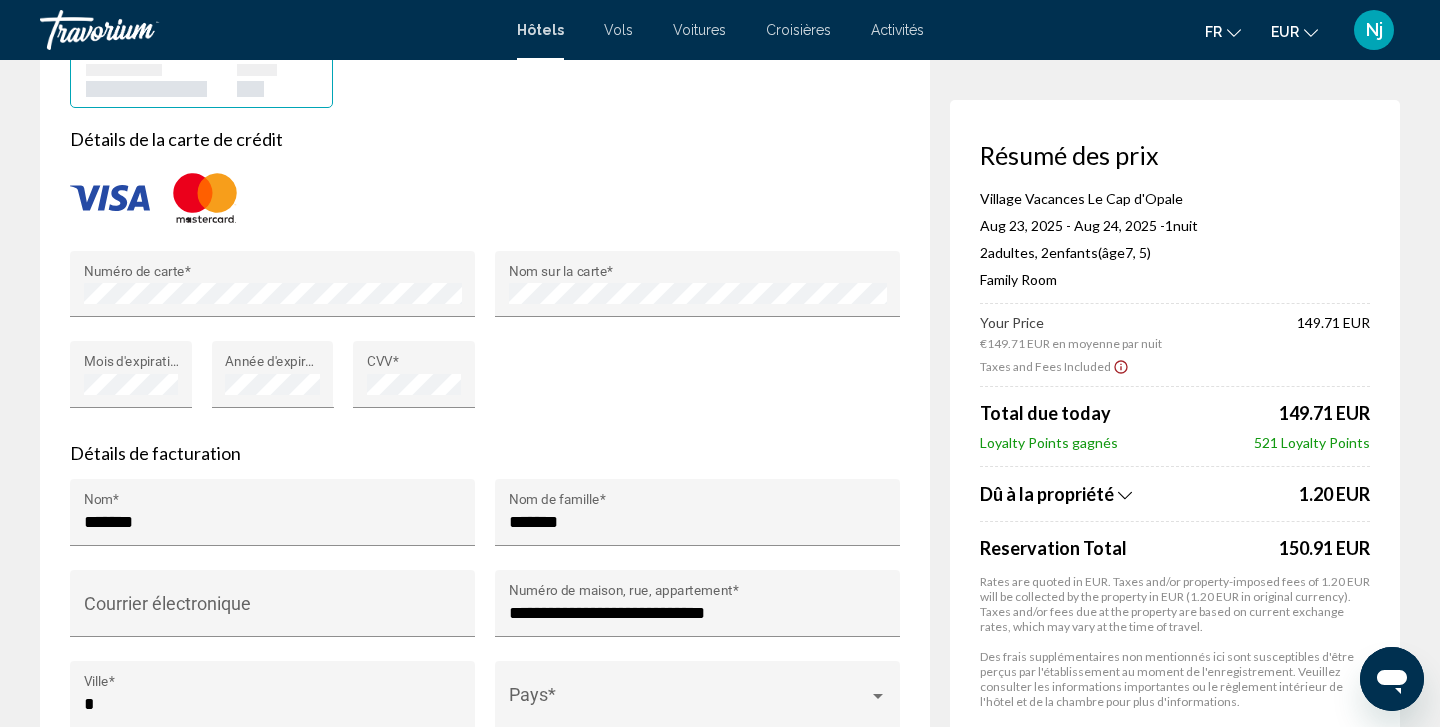 click on "* Ville *" at bounding box center (272, 706) 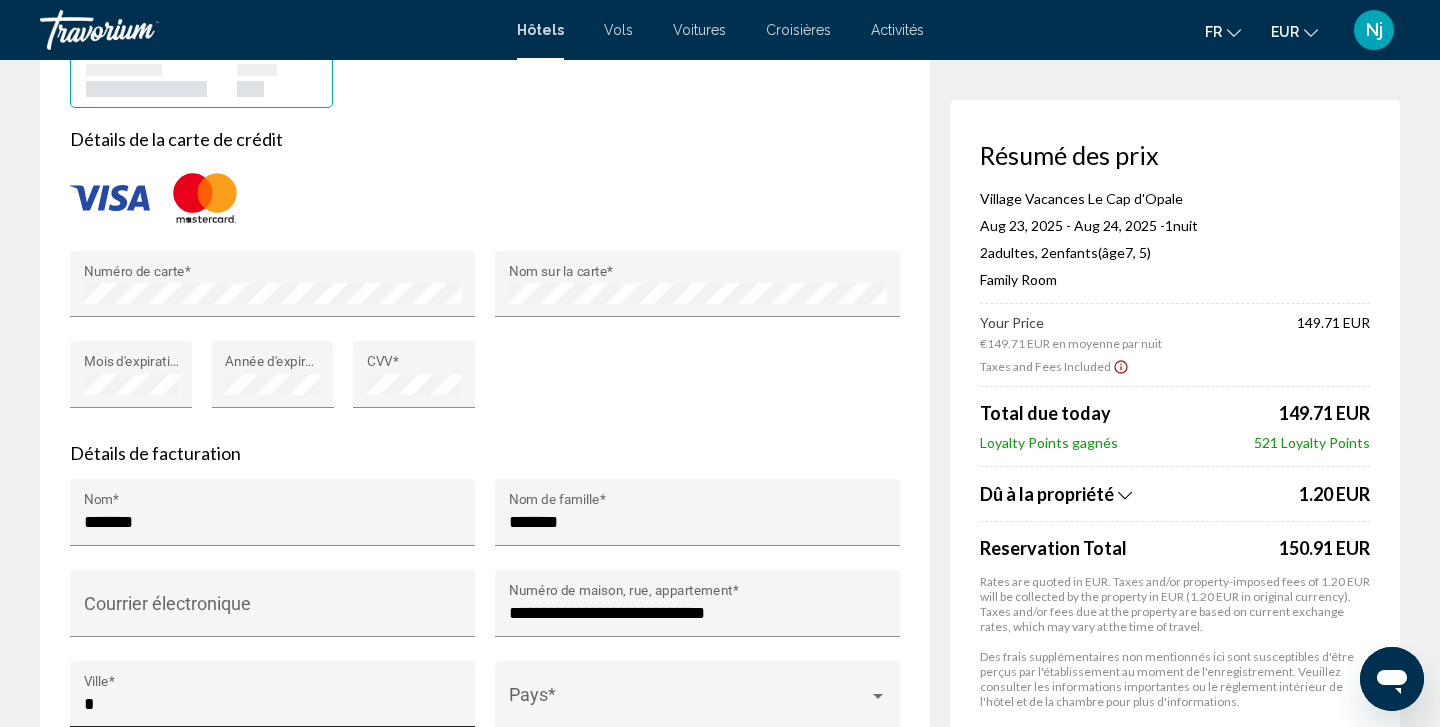 click on "* Ville *" at bounding box center [273, 701] 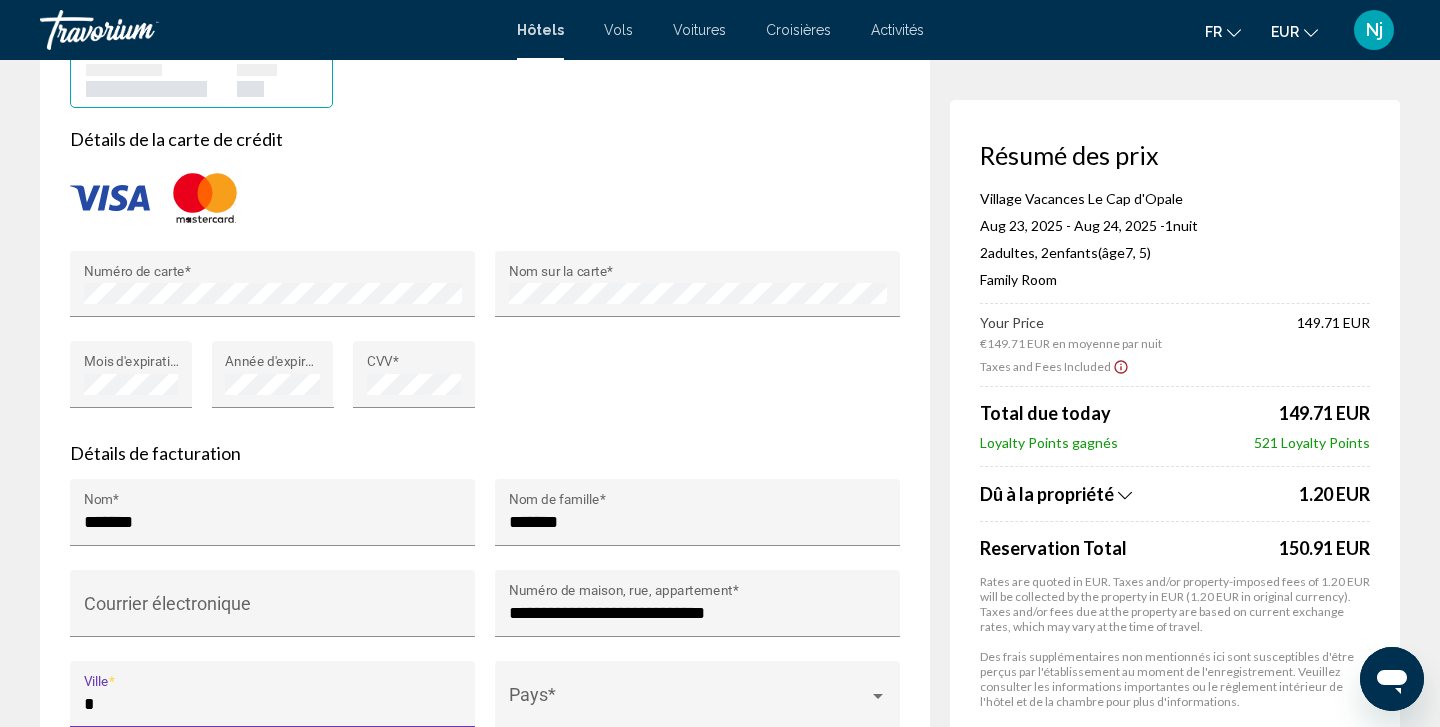 click on "*" at bounding box center (273, 704) 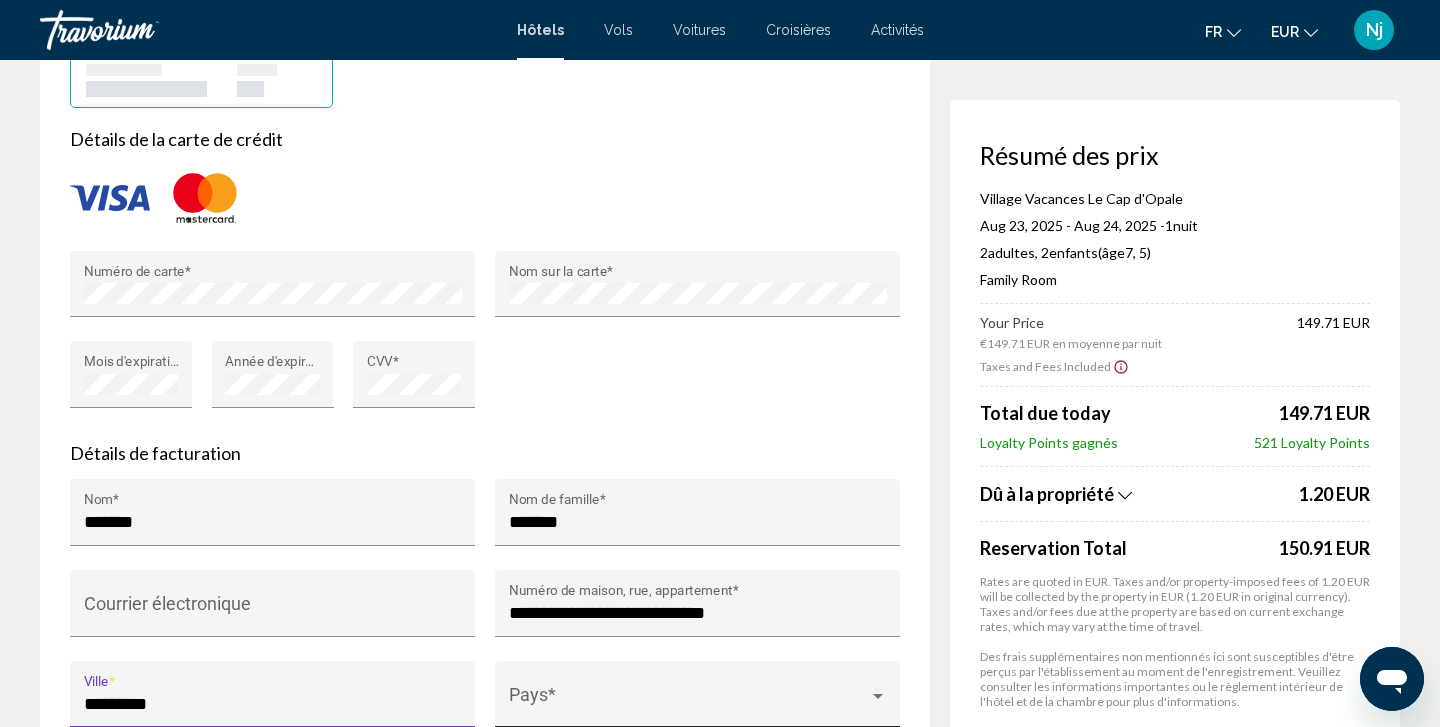 type on "*********" 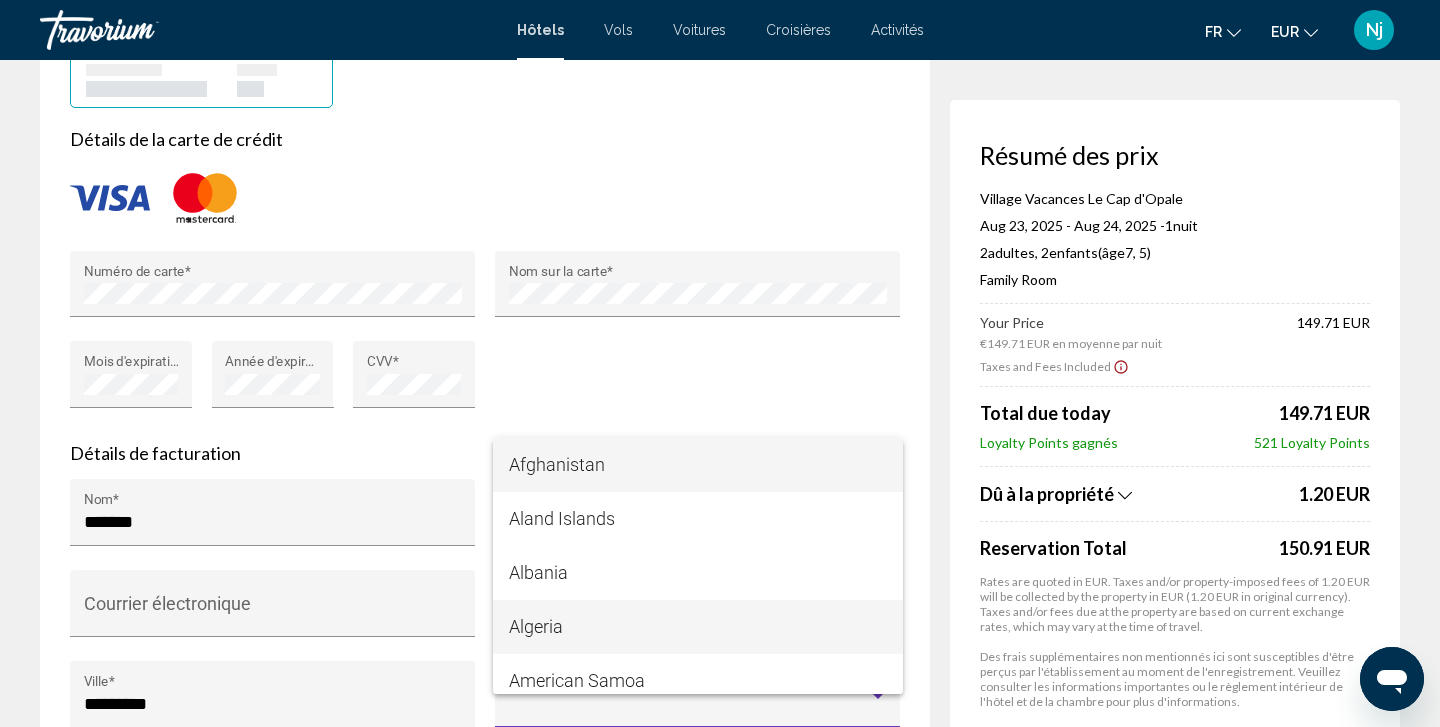 scroll, scrollTop: 3956, scrollLeft: 0, axis: vertical 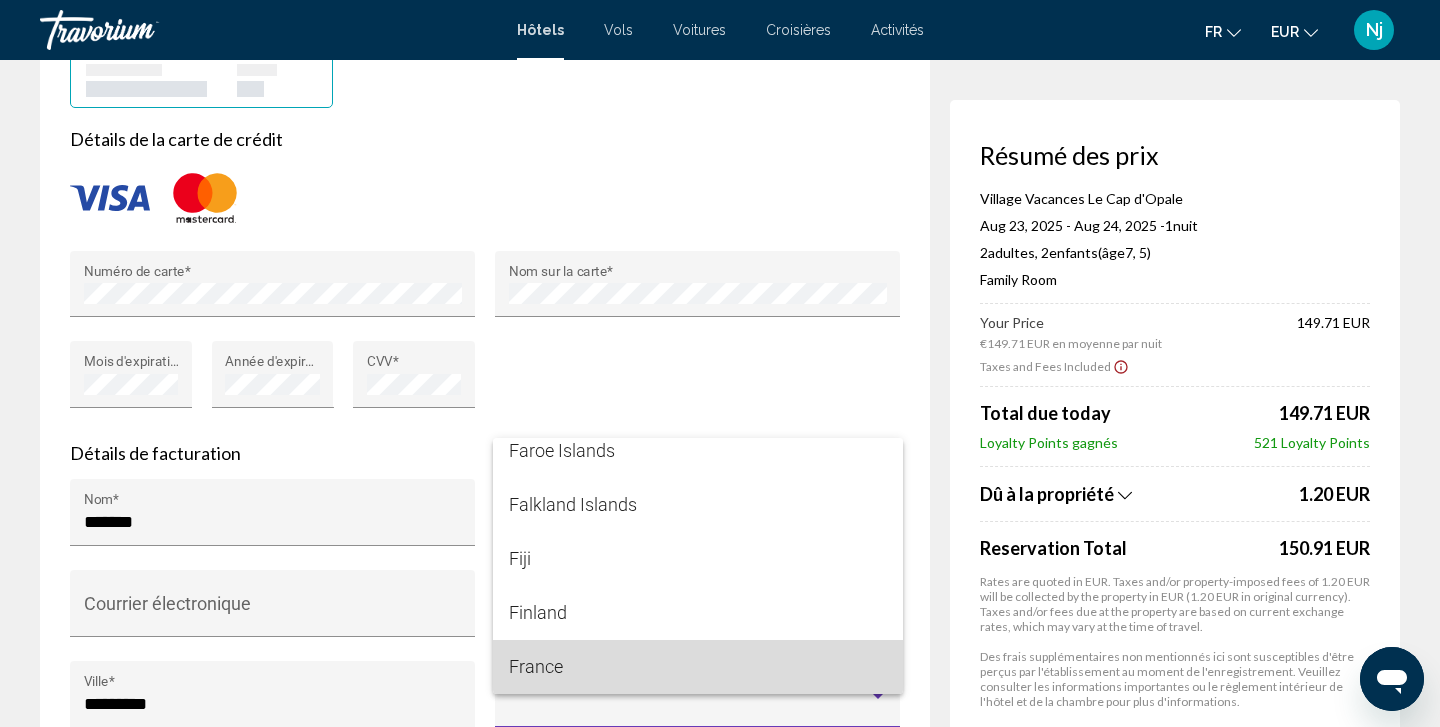 click on "France" at bounding box center [698, 667] 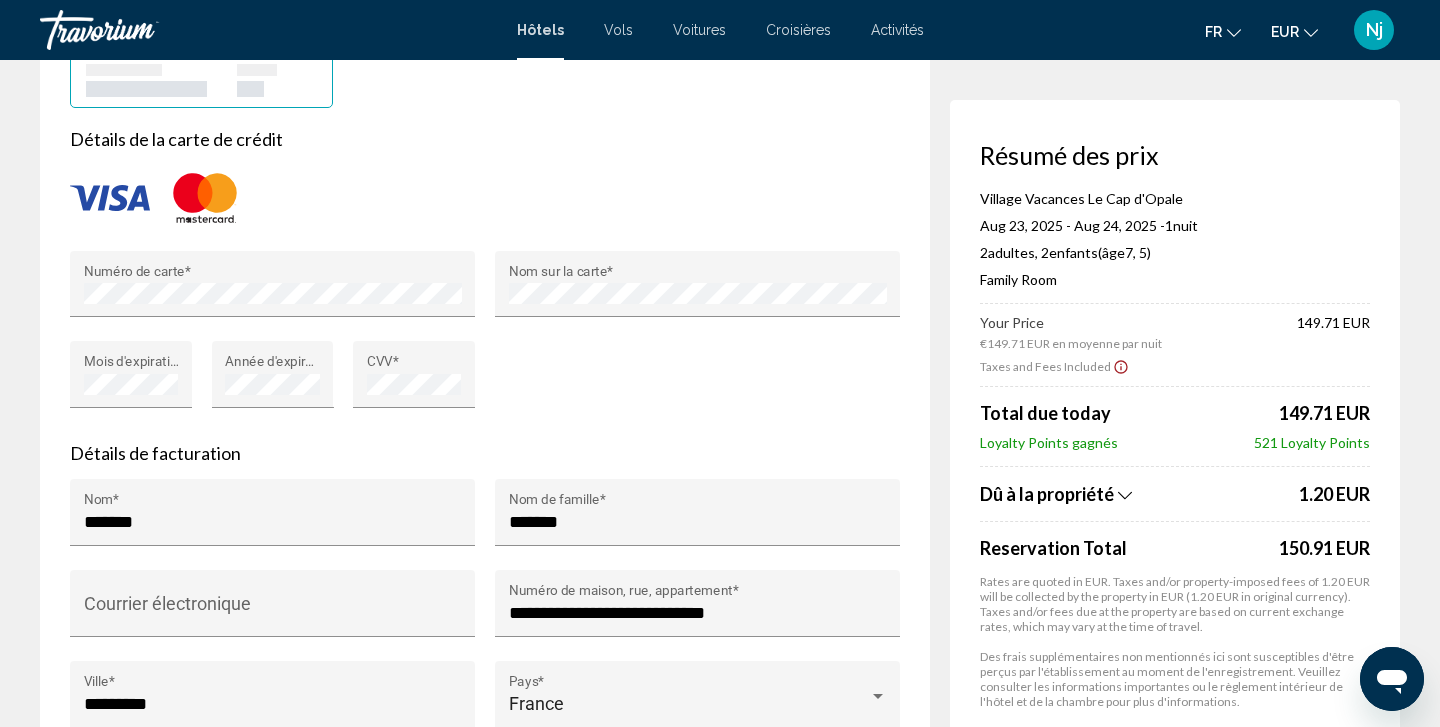 click on "**********" at bounding box center (485, 350) 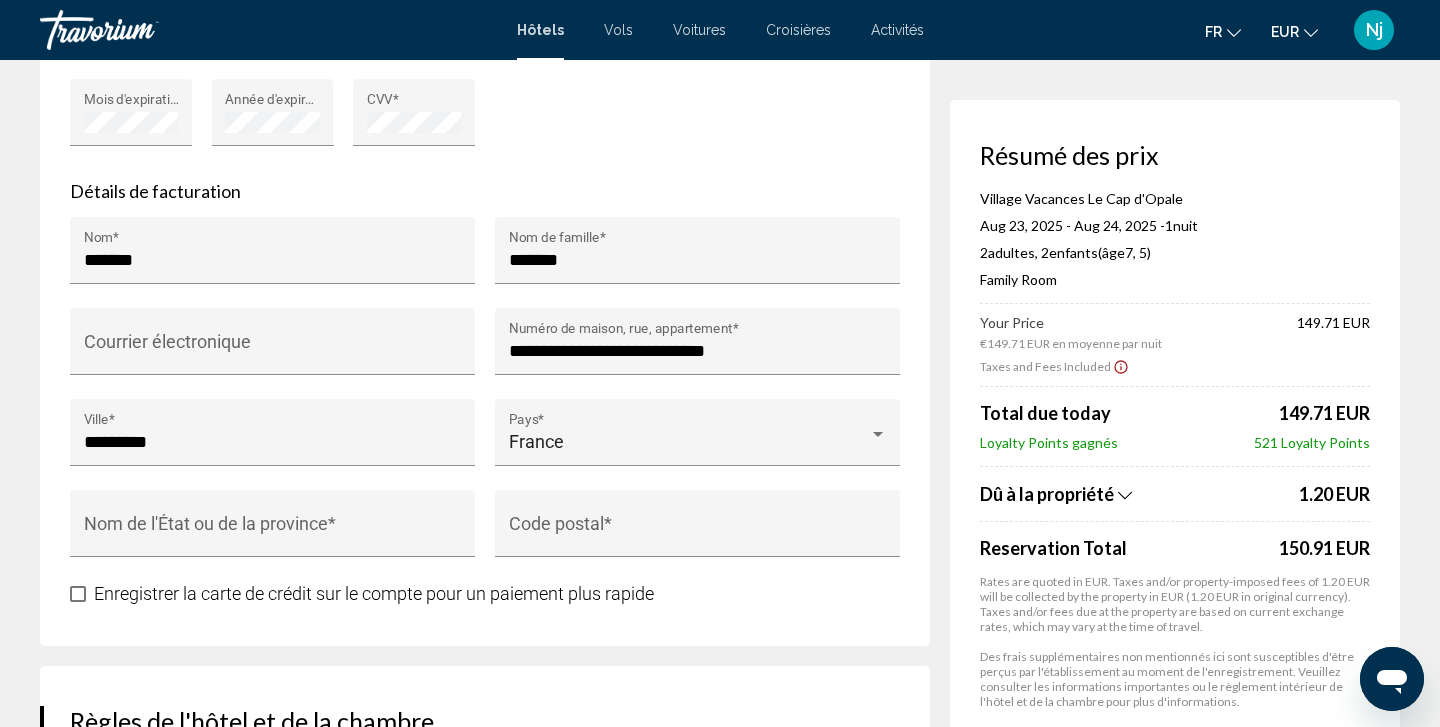 scroll, scrollTop: 2018, scrollLeft: 0, axis: vertical 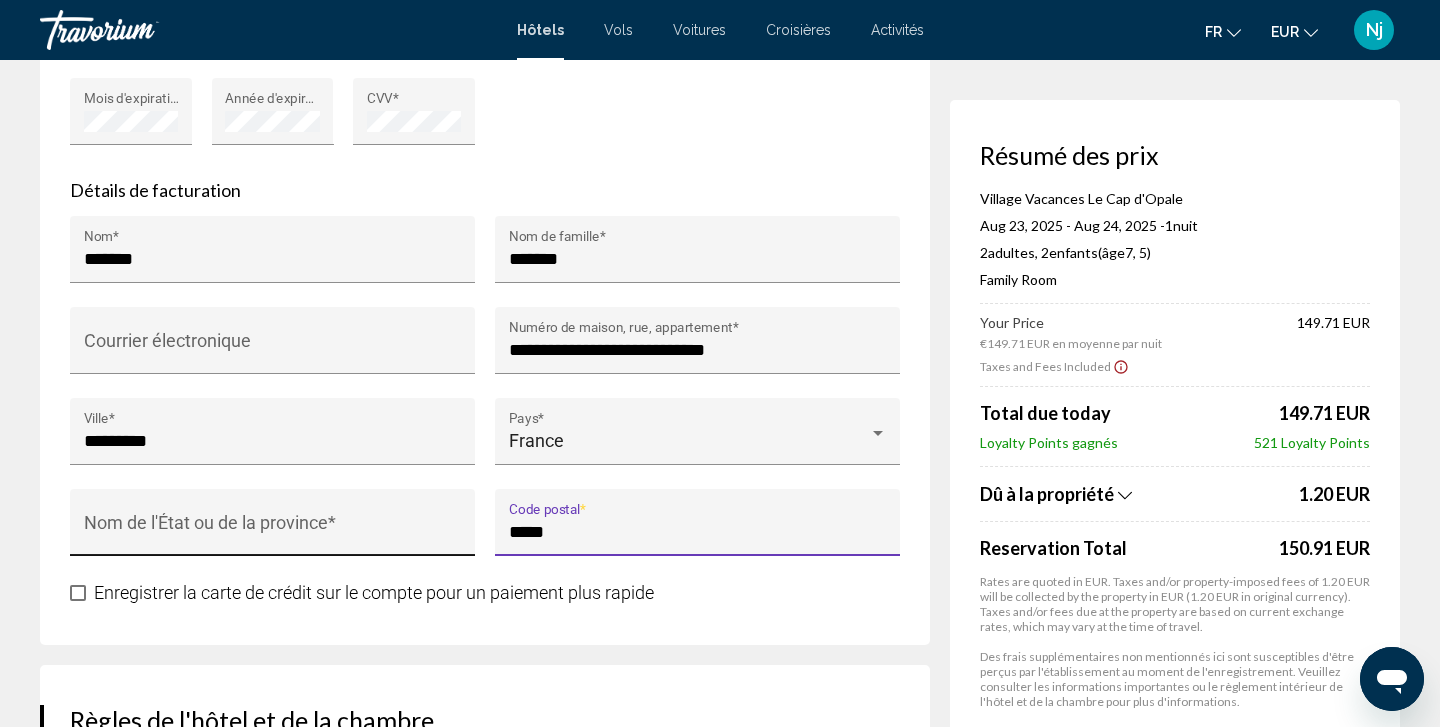 type on "*****" 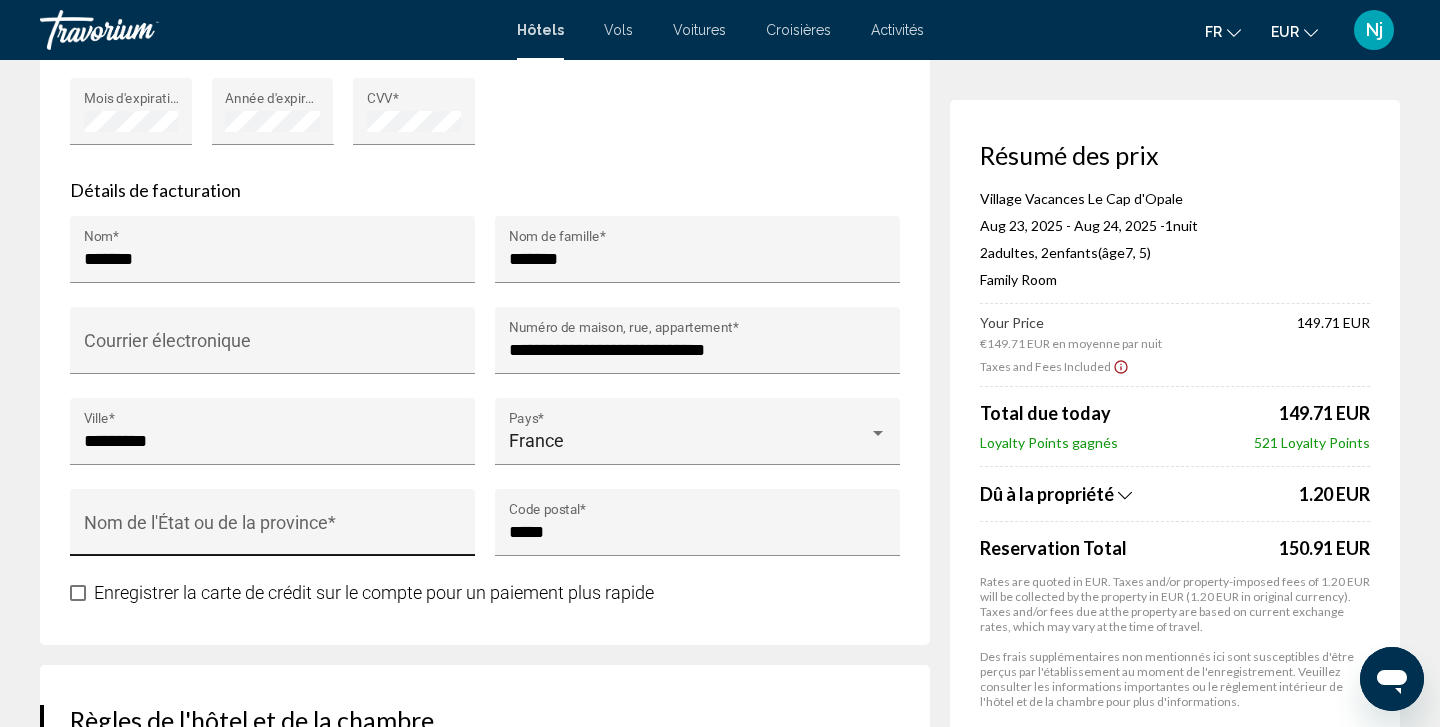 click on "Nom de l'État ou de la province  *" at bounding box center (273, 529) 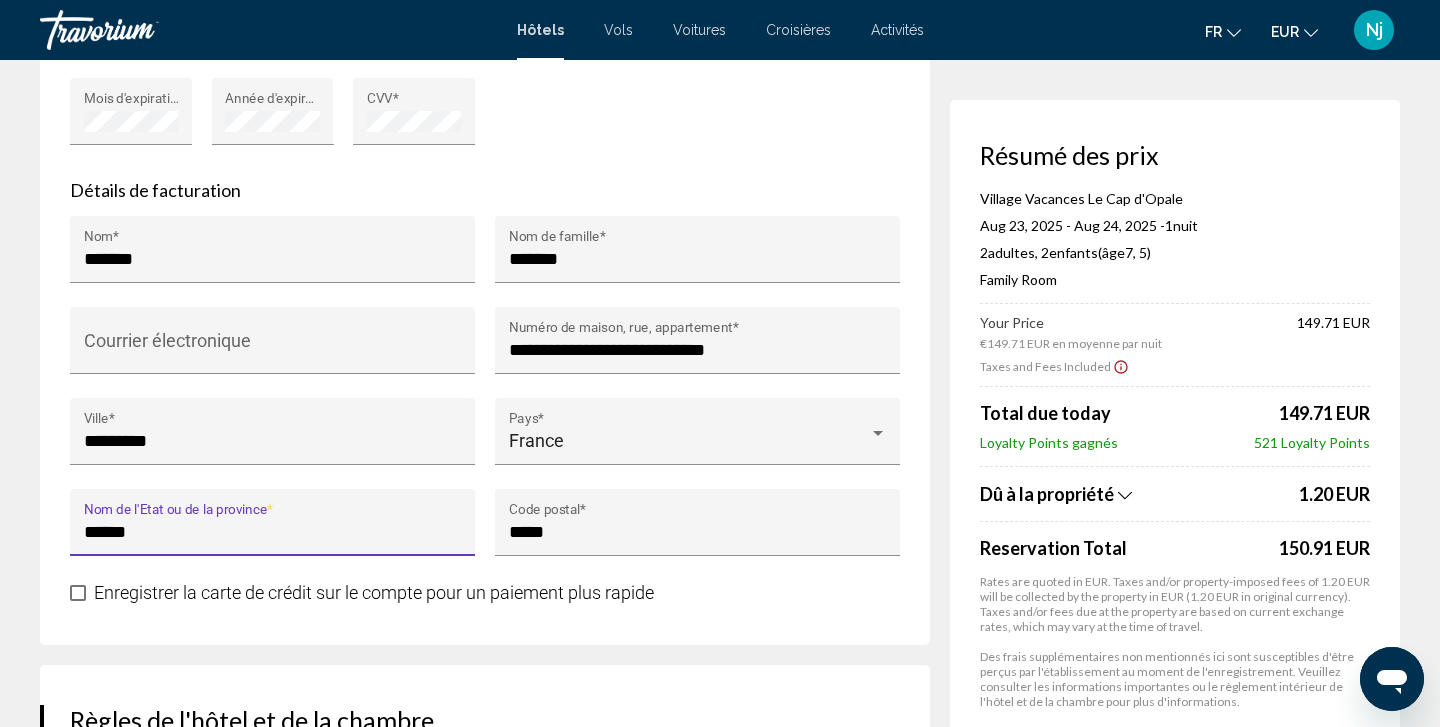 type on "******" 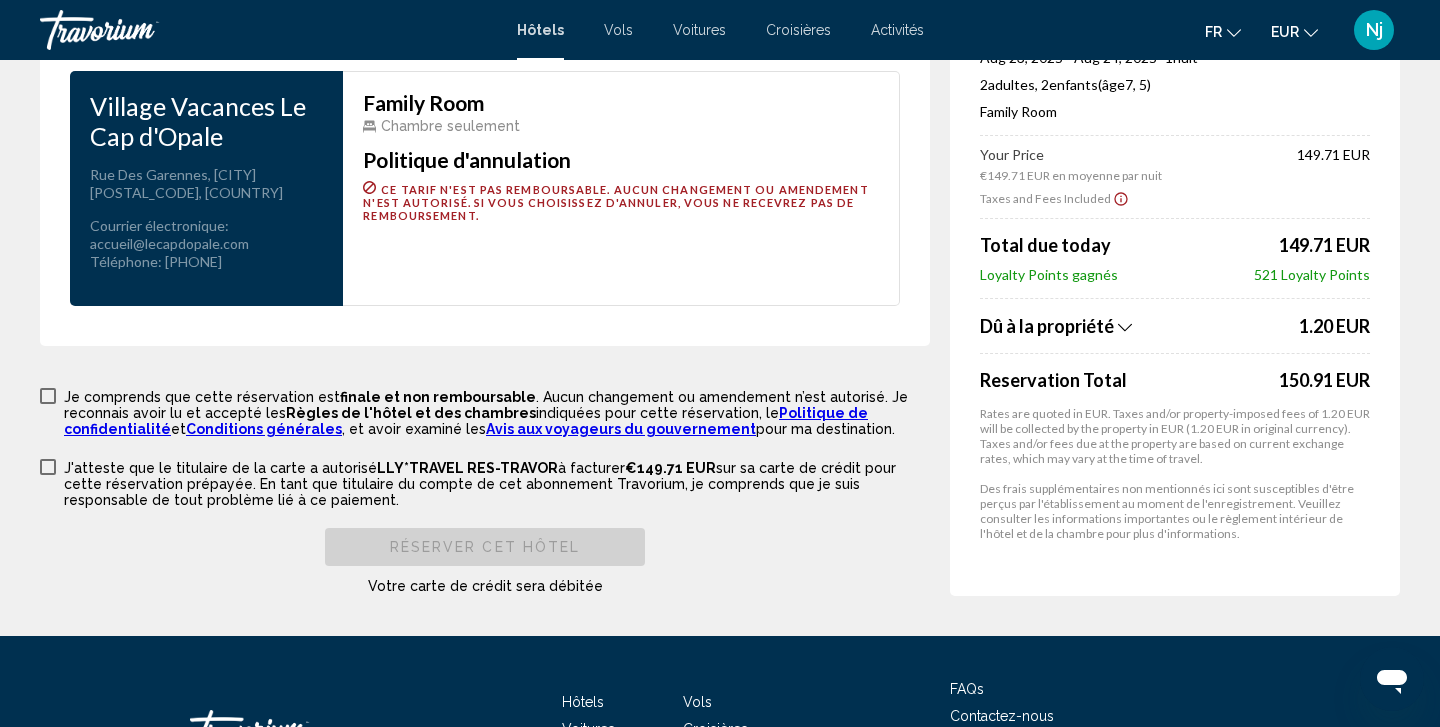 scroll, scrollTop: 2713, scrollLeft: 0, axis: vertical 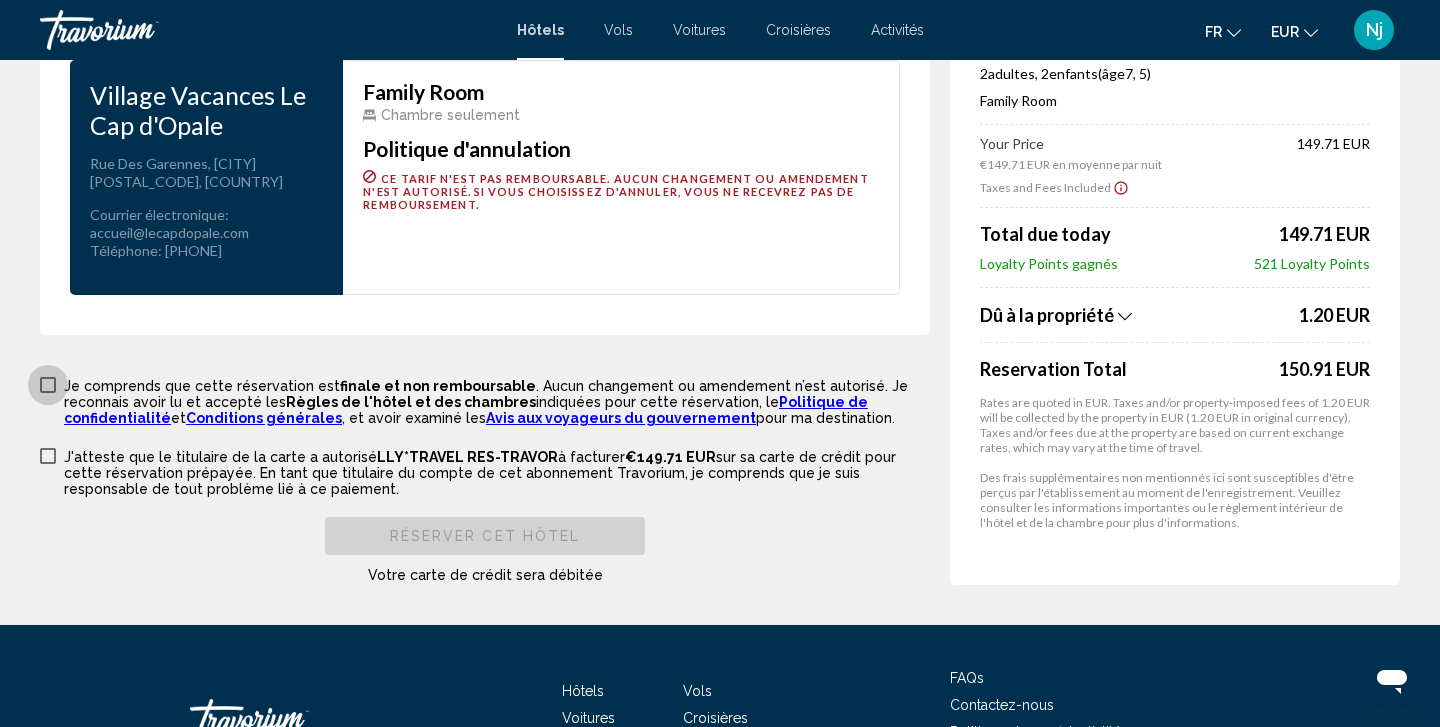 click at bounding box center [48, 385] 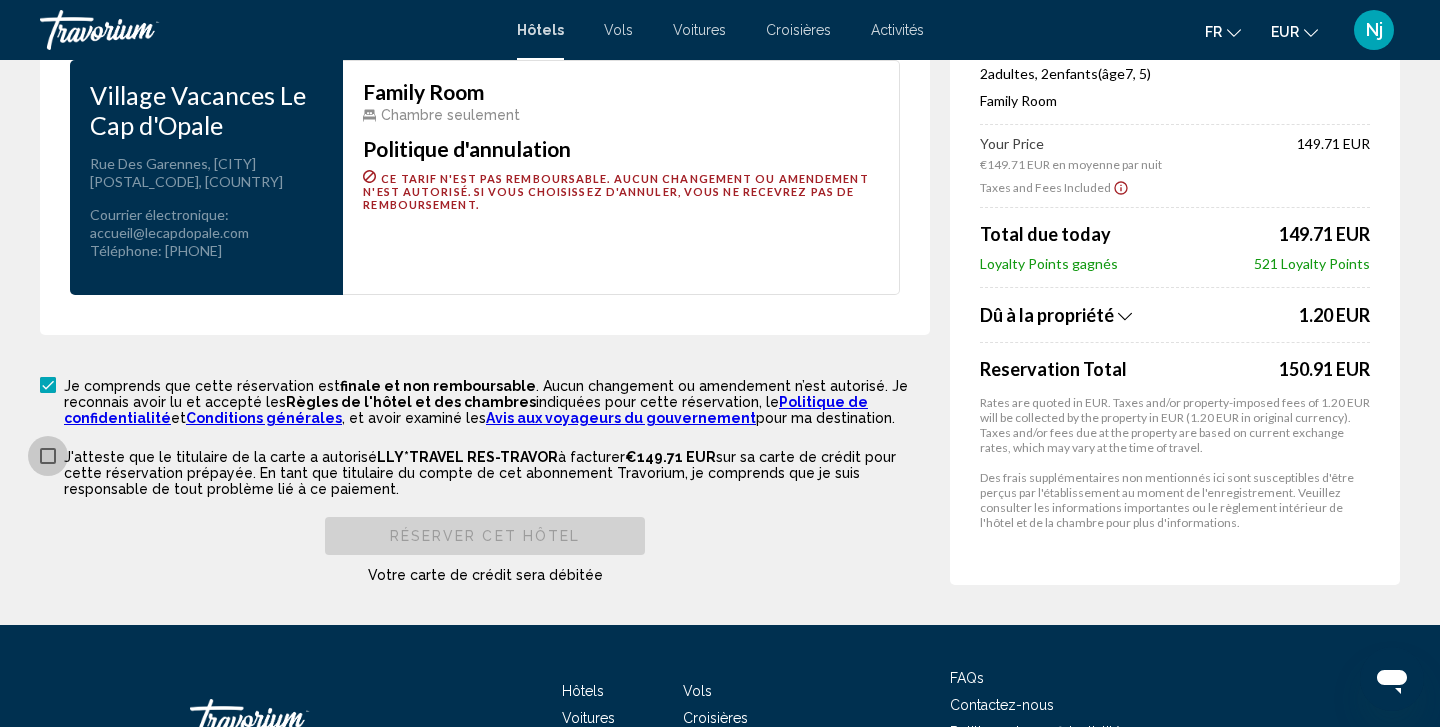click at bounding box center (48, 456) 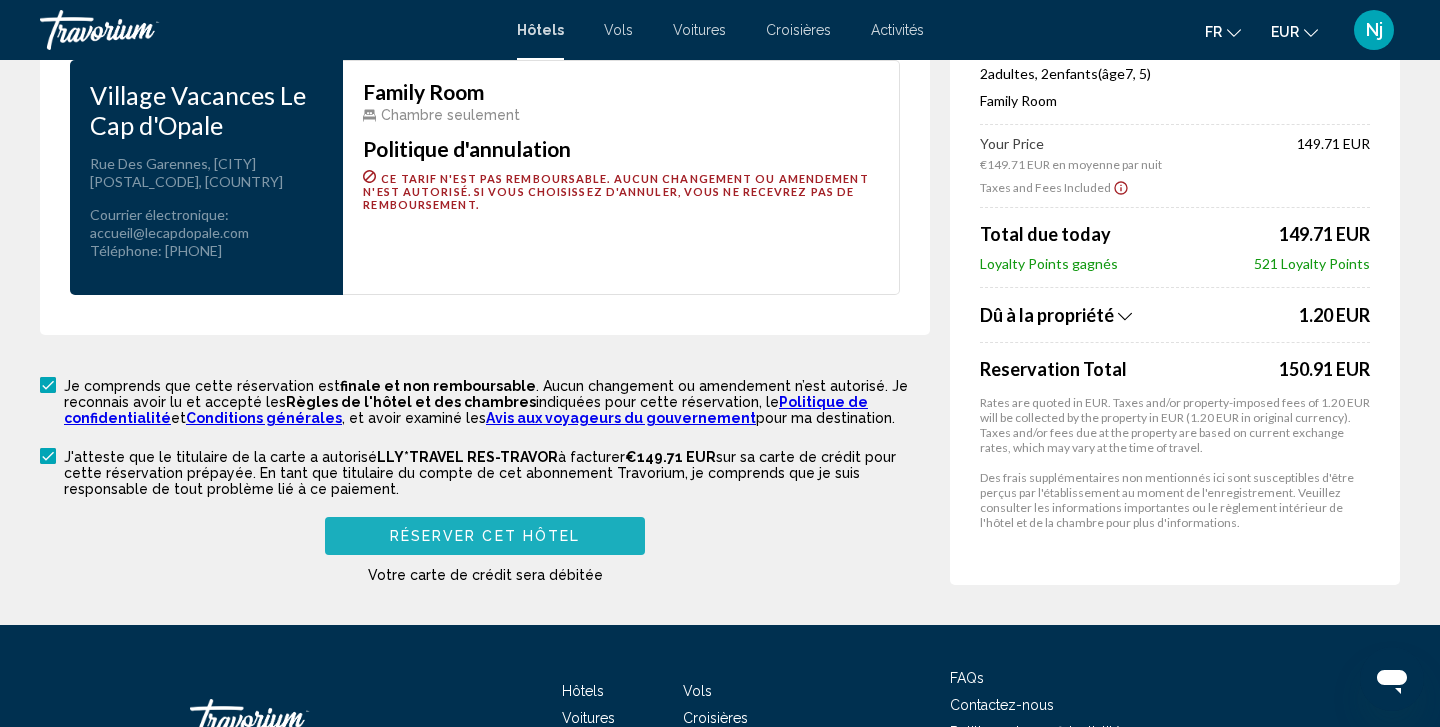 click on "Réserver cet hôtel" at bounding box center (485, 537) 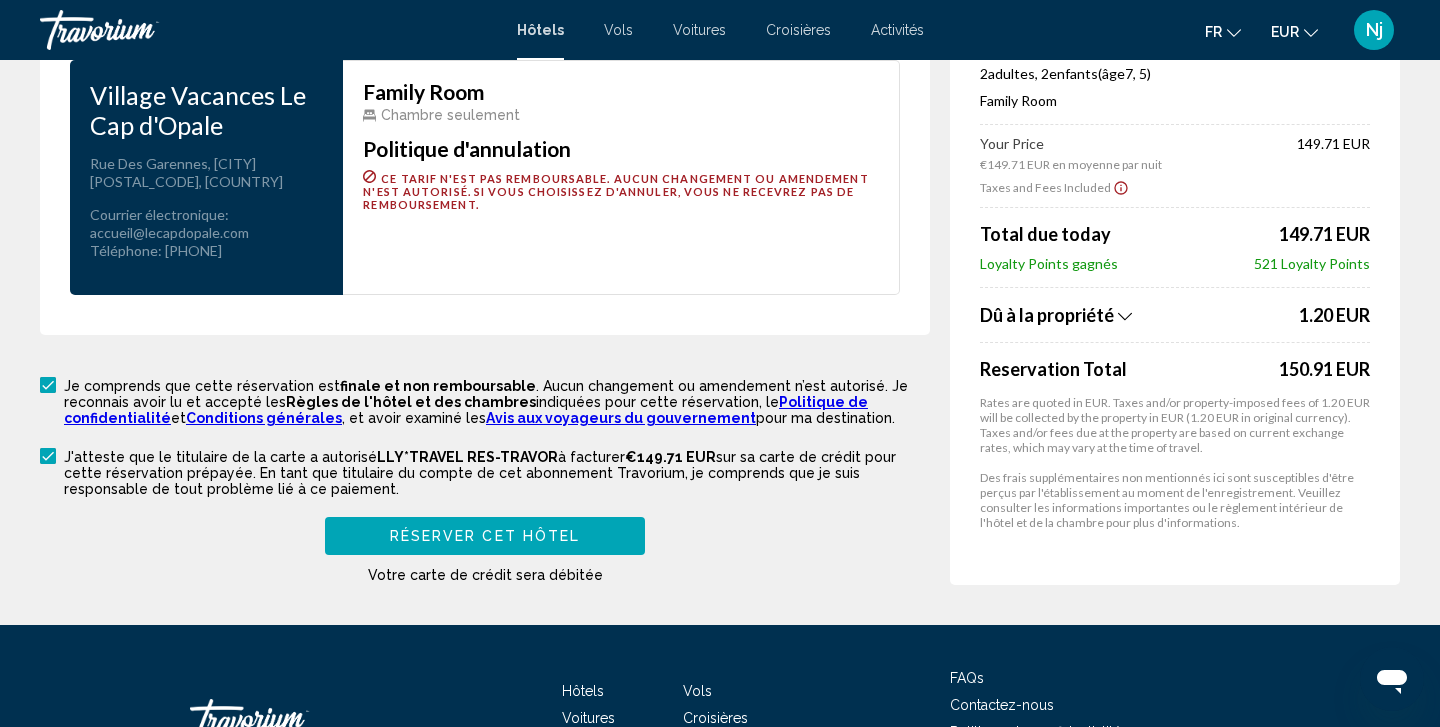 scroll, scrollTop: 788, scrollLeft: 0, axis: vertical 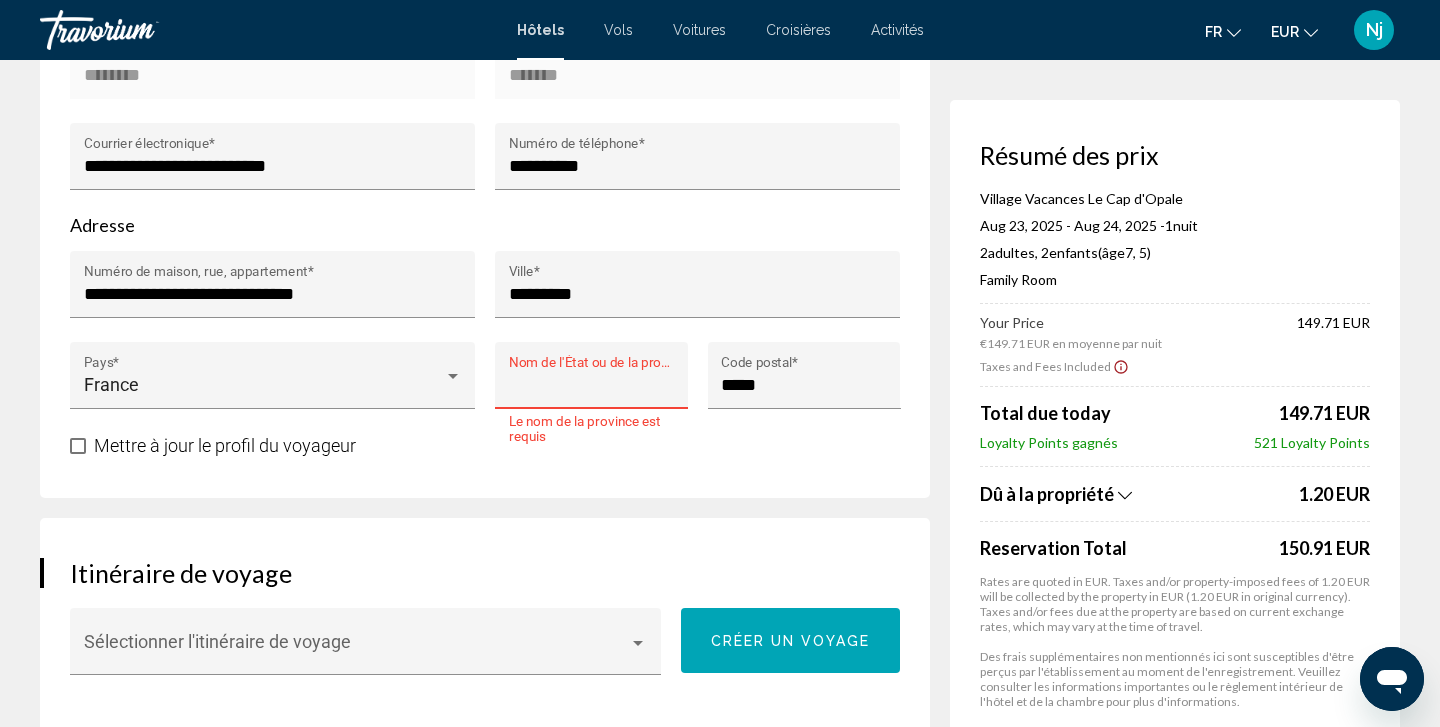 click on "Nom de l'État ou de la province  *" at bounding box center [592, 385] 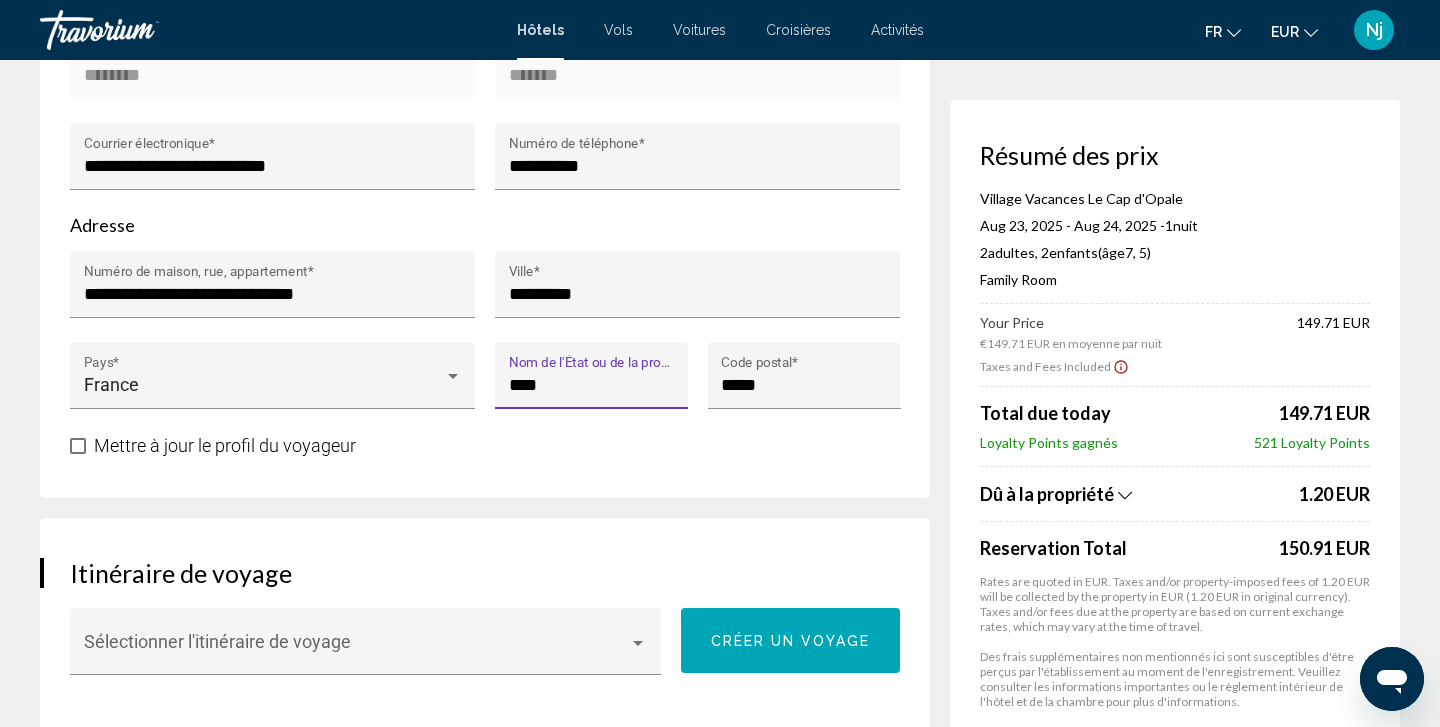 type on "****" 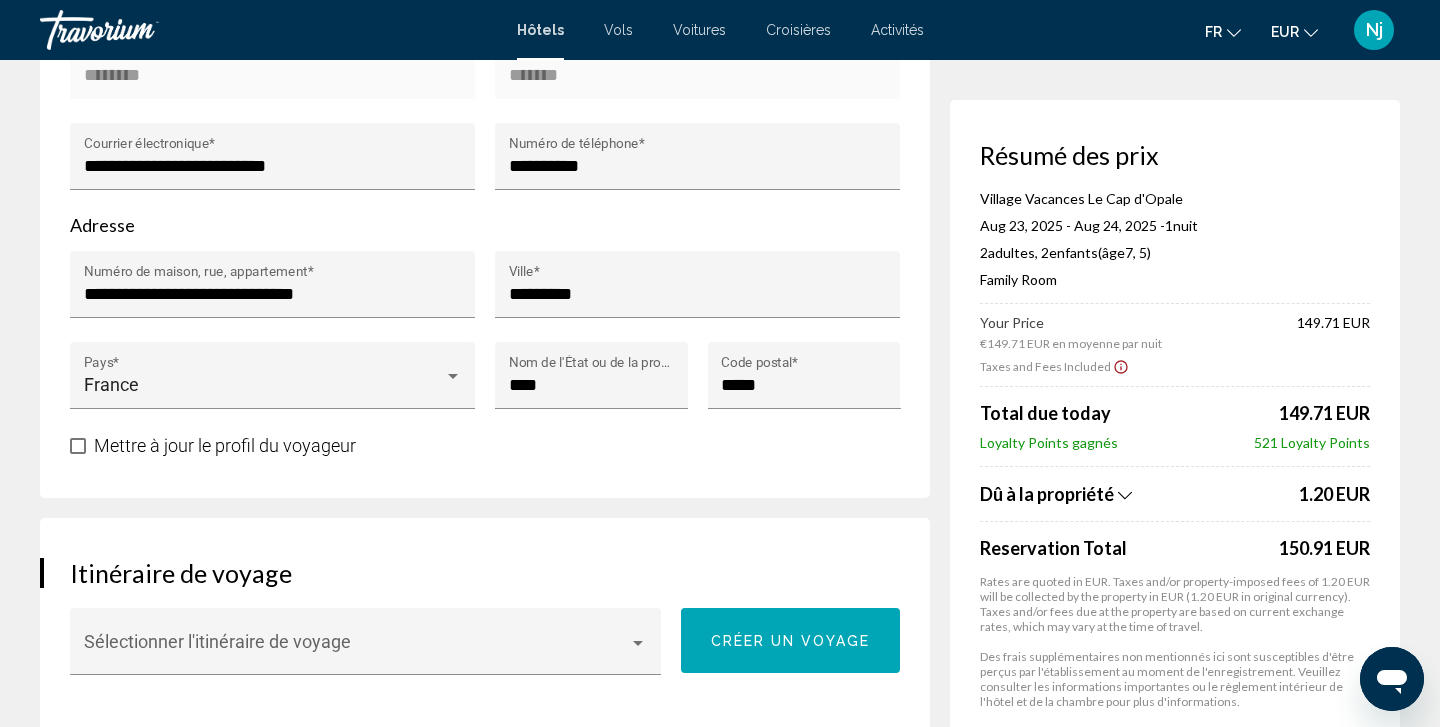 click on "**********" at bounding box center [485, 106] 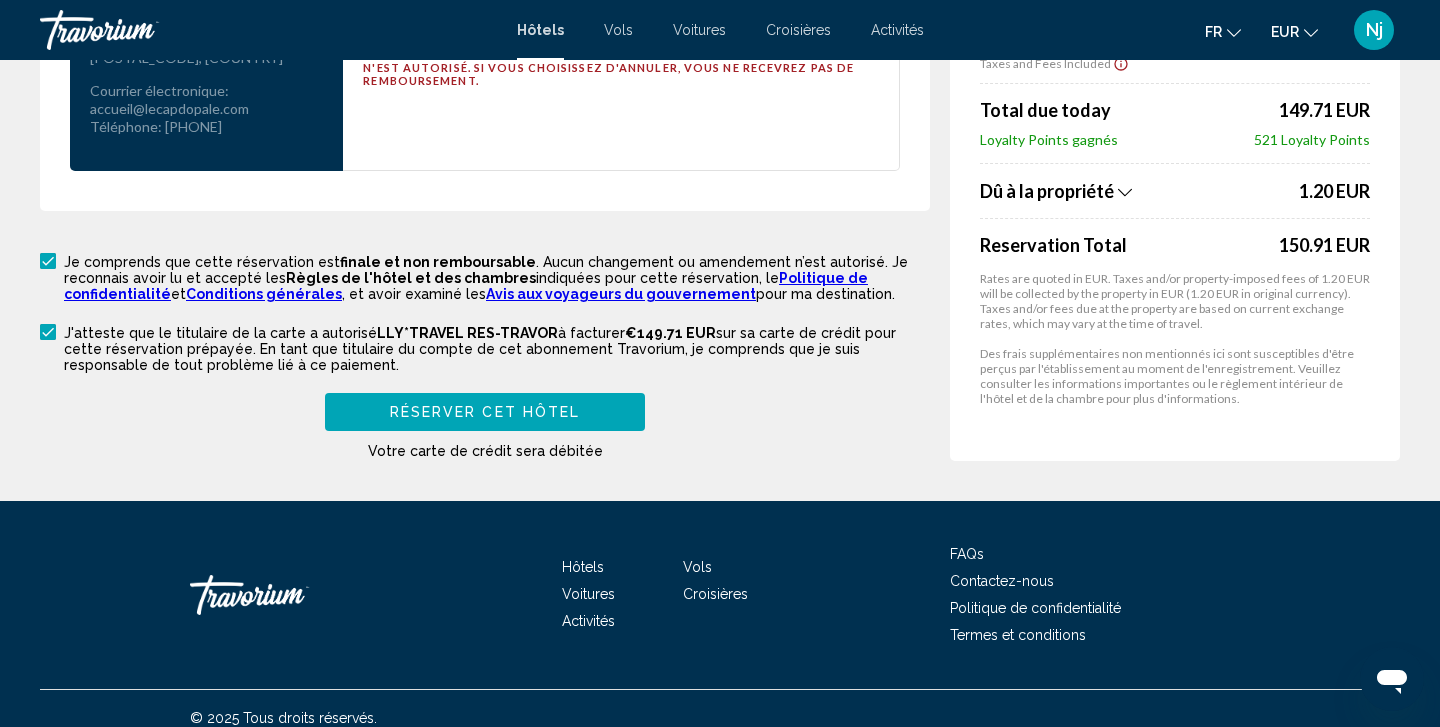 scroll, scrollTop: 2835, scrollLeft: 0, axis: vertical 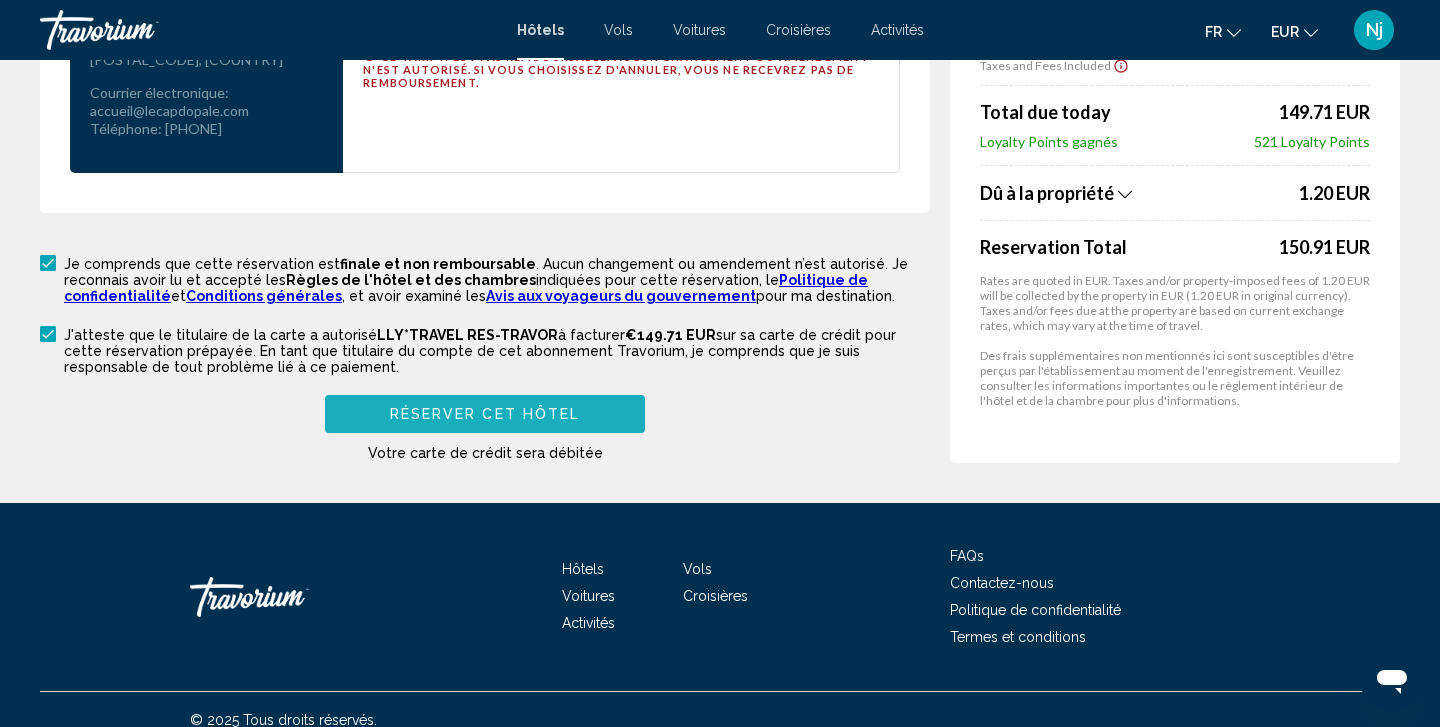 click on "Réserver cet hôtel" at bounding box center (485, 415) 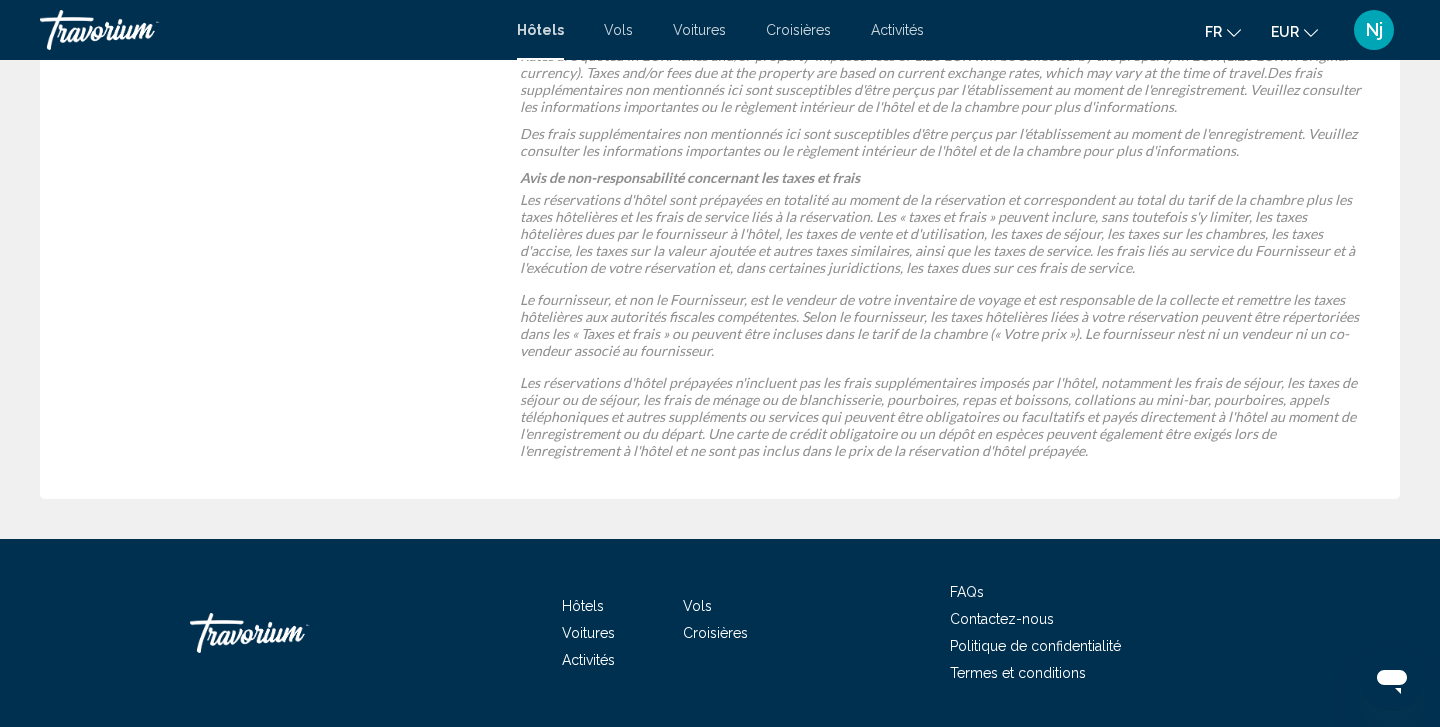 scroll, scrollTop: 1411, scrollLeft: 0, axis: vertical 